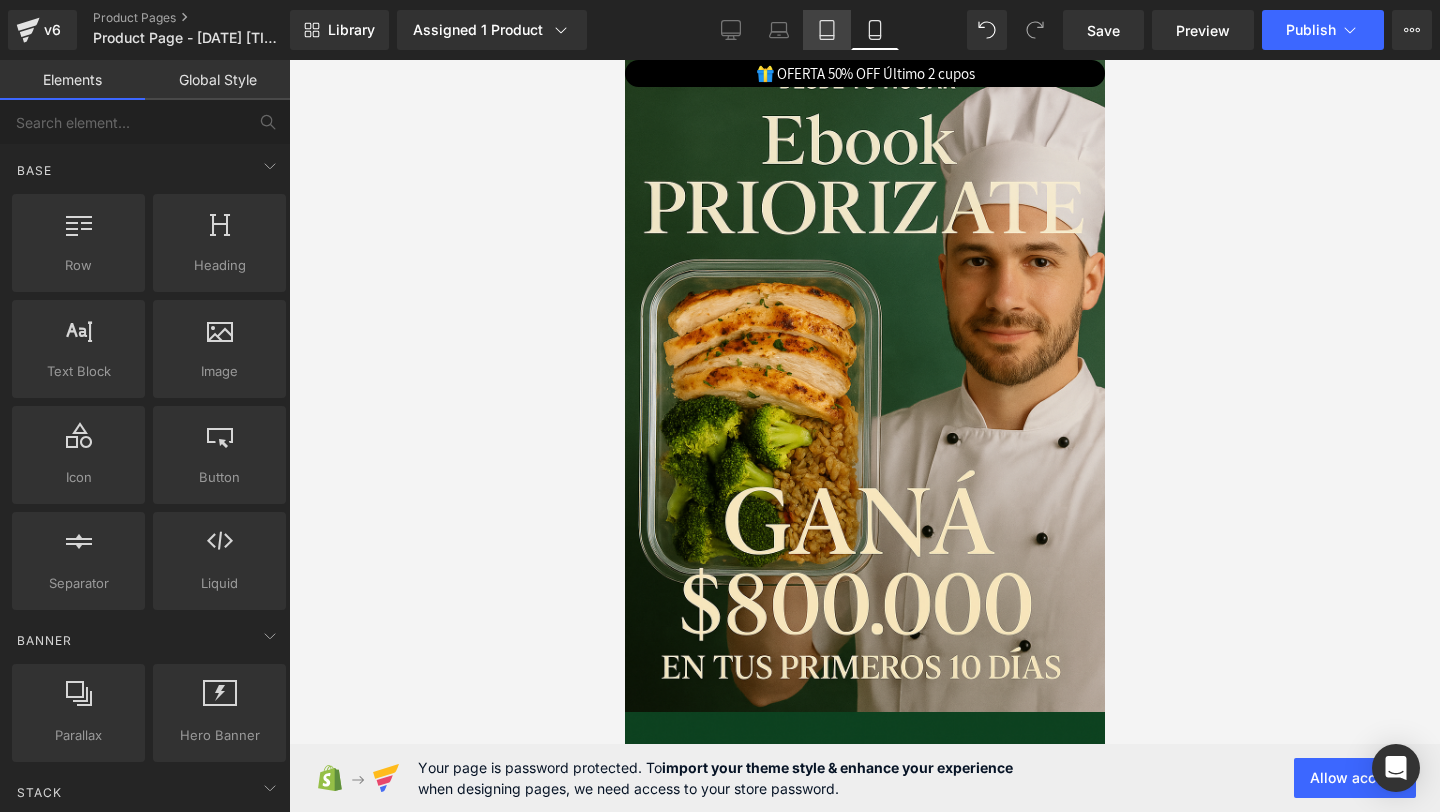 scroll, scrollTop: 1933, scrollLeft: 0, axis: vertical 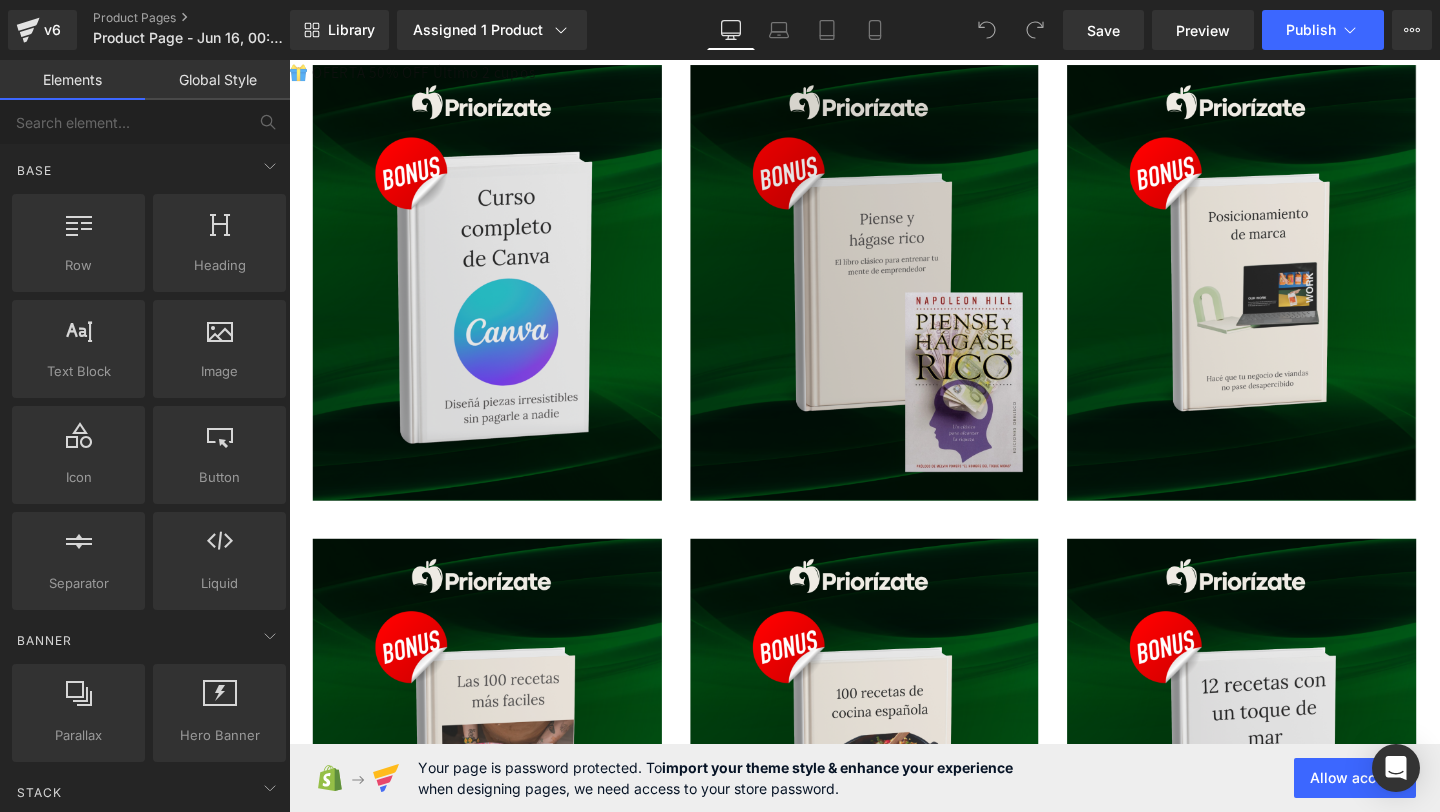 click at bounding box center (894, 294) 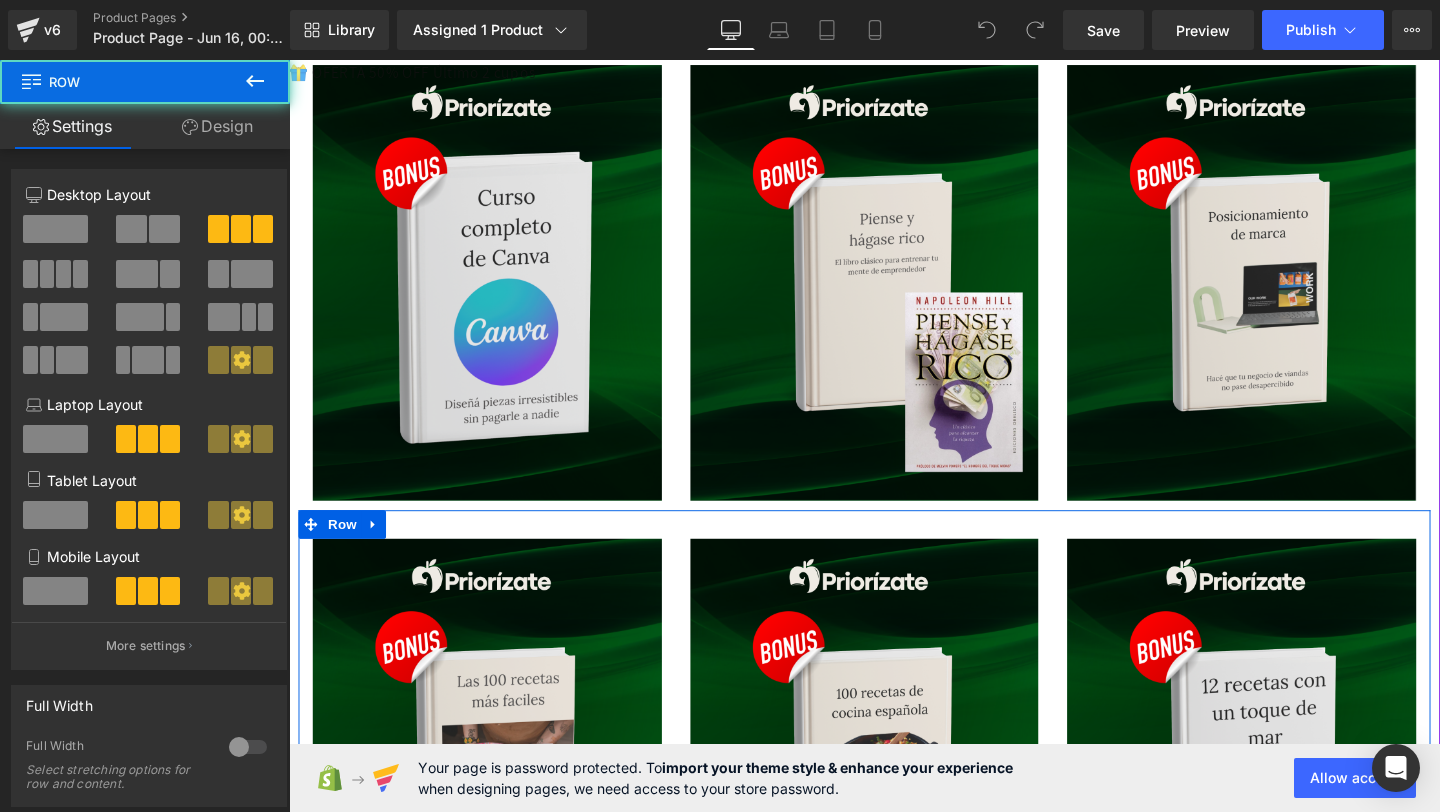 click on "Image         Image         Image         Row" at bounding box center [894, 782] 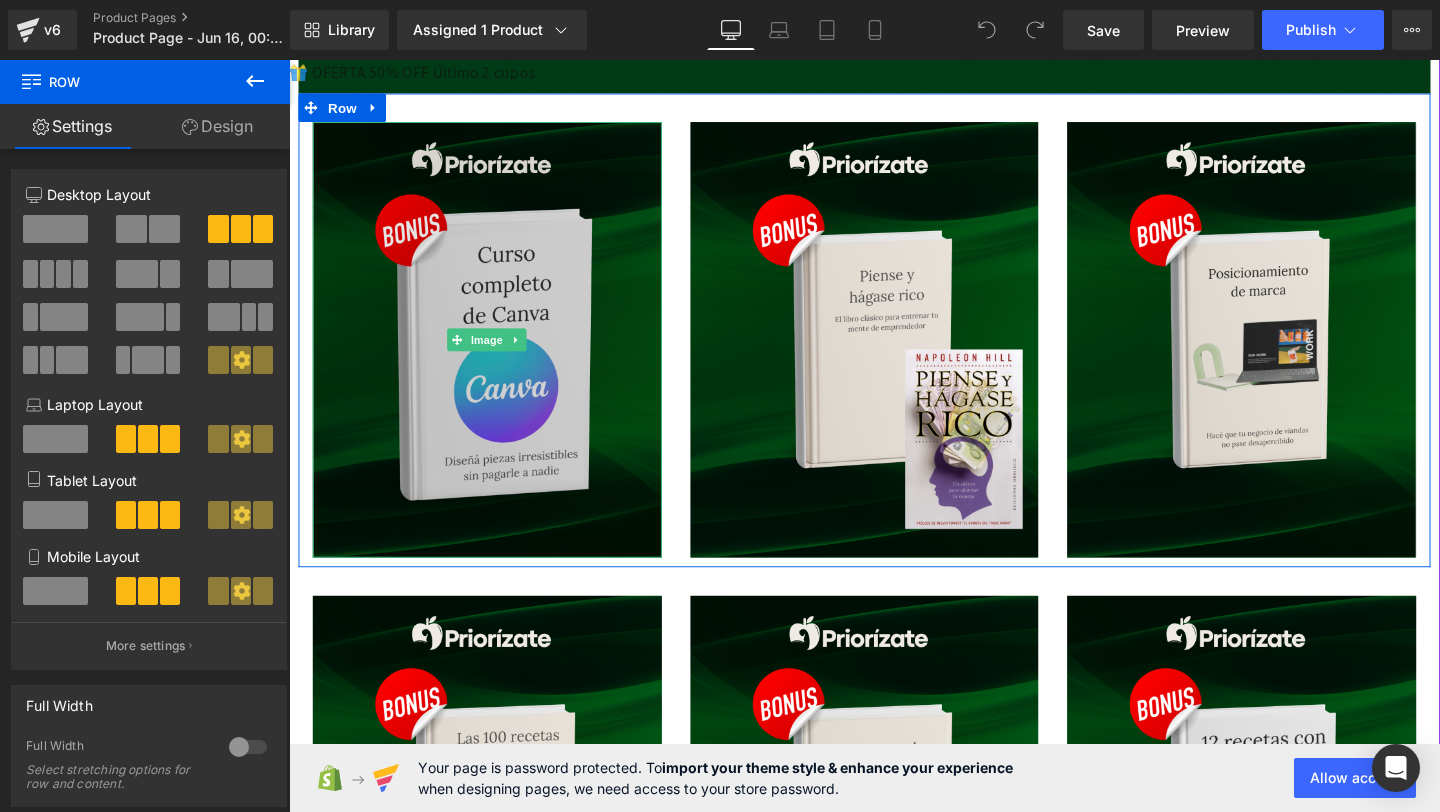 scroll, scrollTop: 7173, scrollLeft: 0, axis: vertical 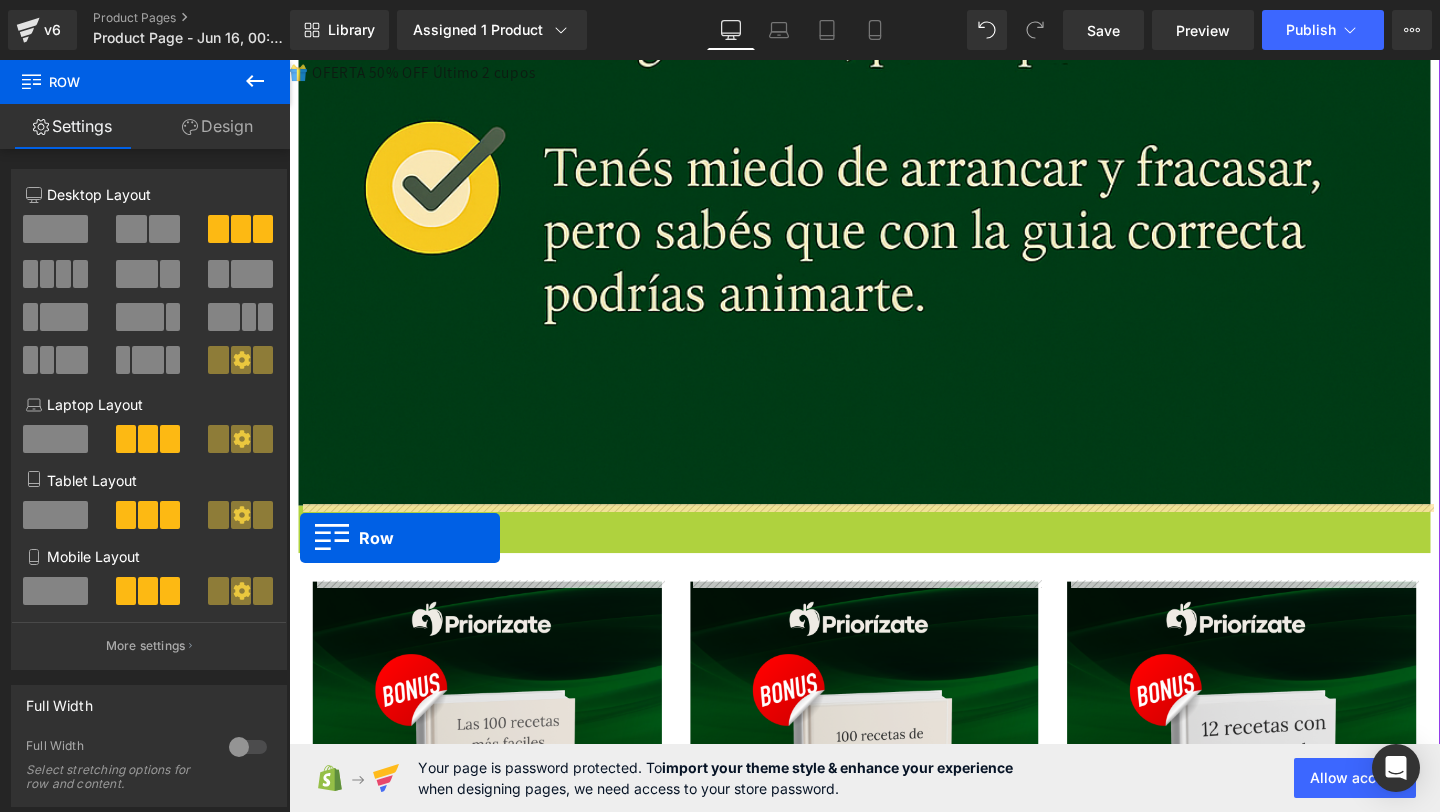 drag, startPoint x: 315, startPoint y: 126, endPoint x: 301, endPoint y: 564, distance: 438.2237 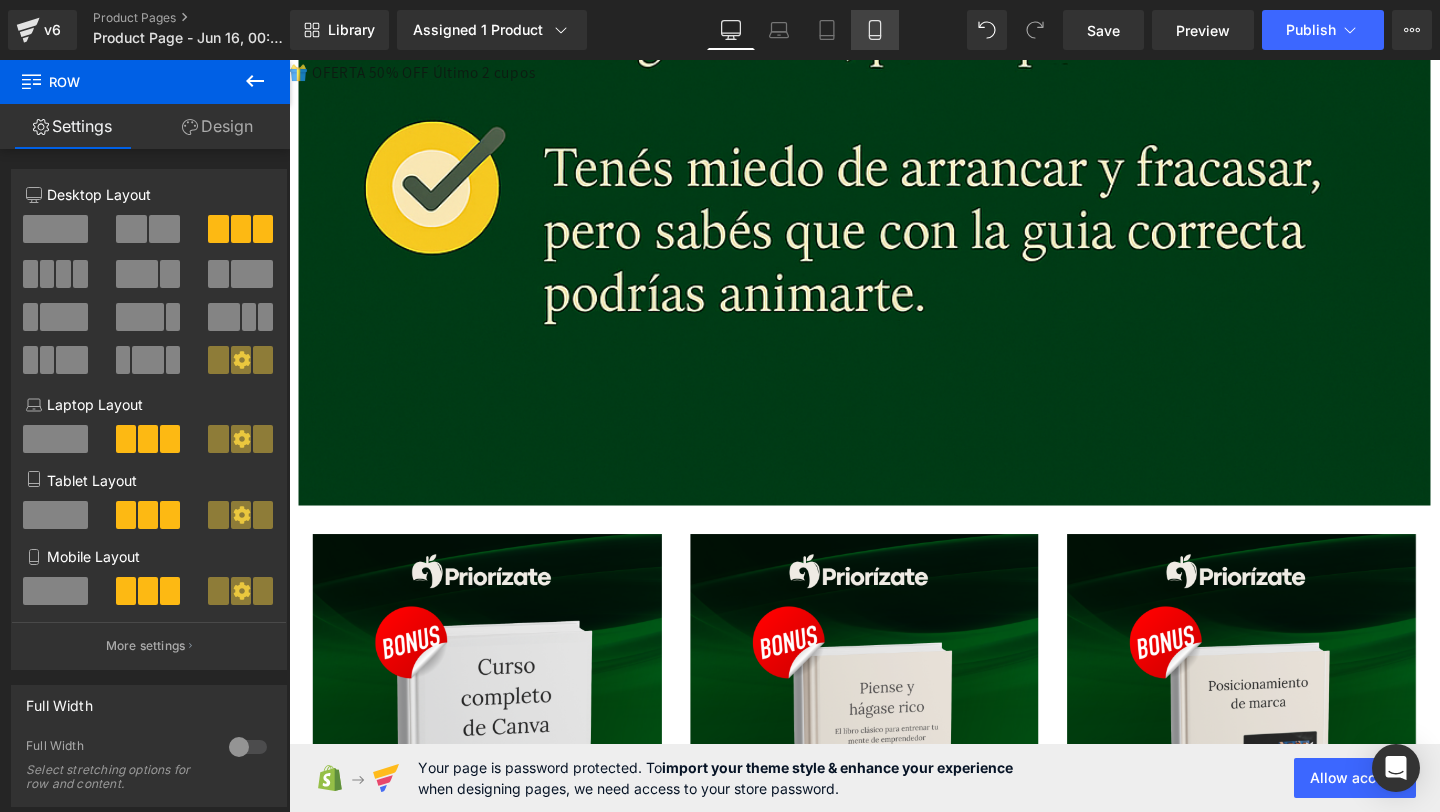 click on "Mobile" at bounding box center (875, 30) 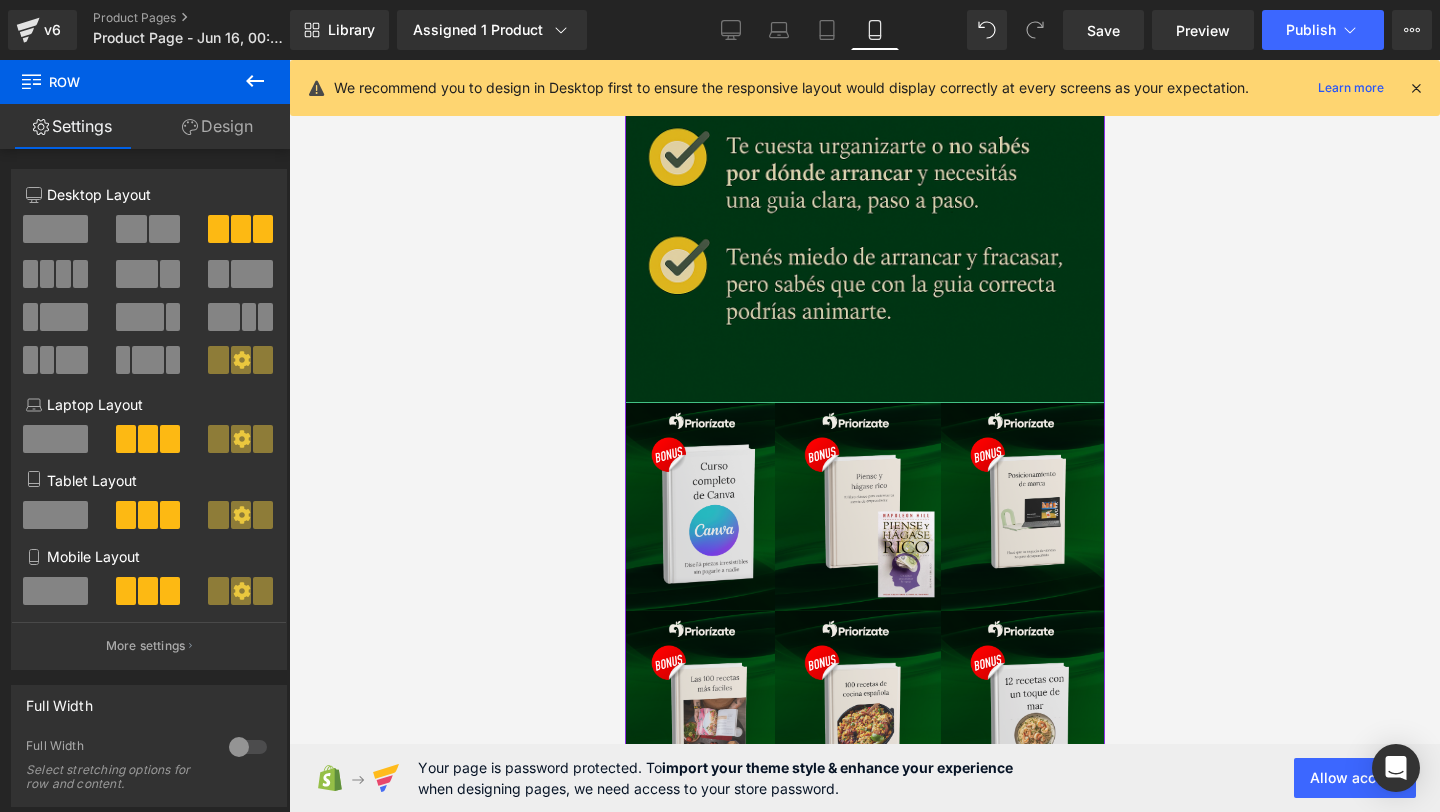 scroll, scrollTop: 2677, scrollLeft: 0, axis: vertical 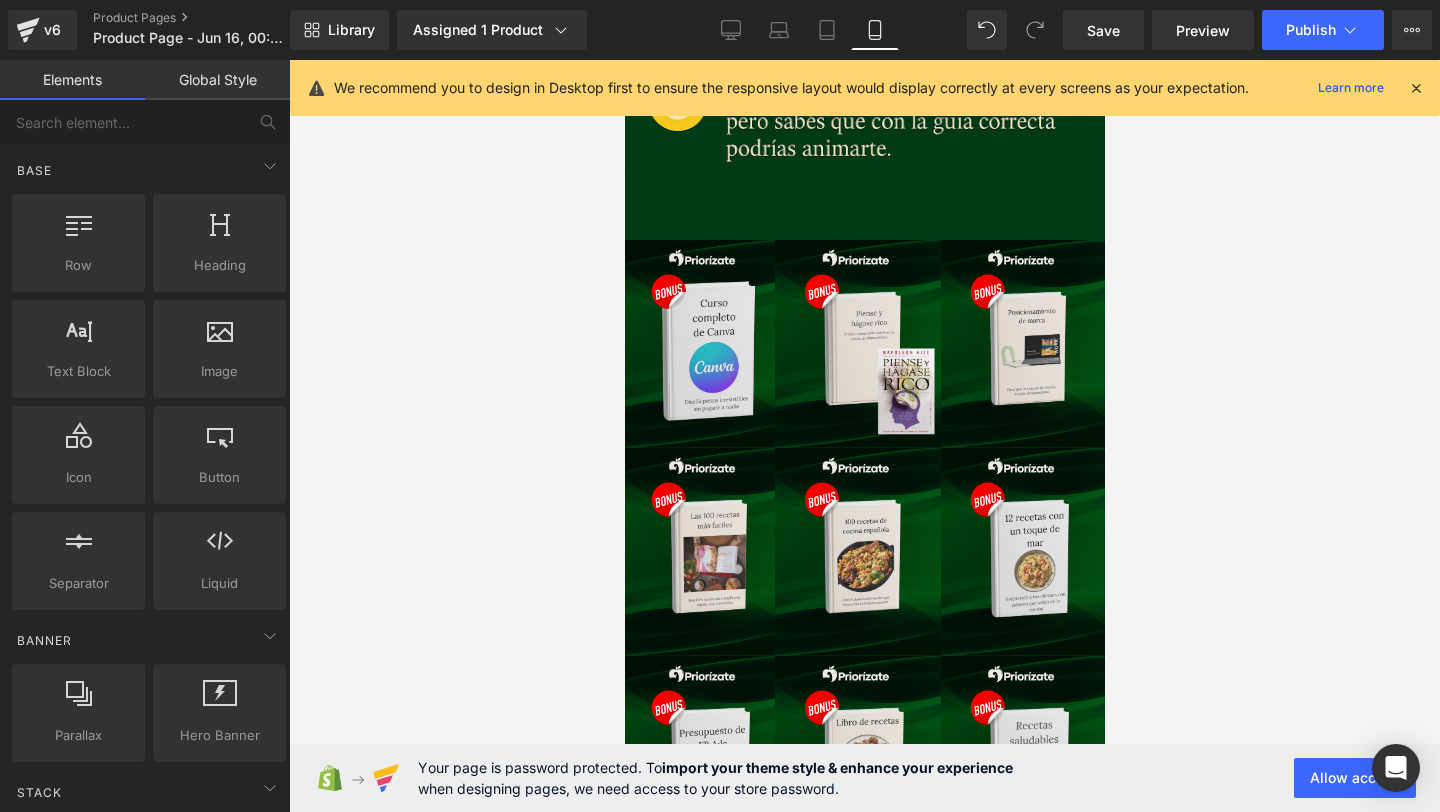 click at bounding box center [864, 436] 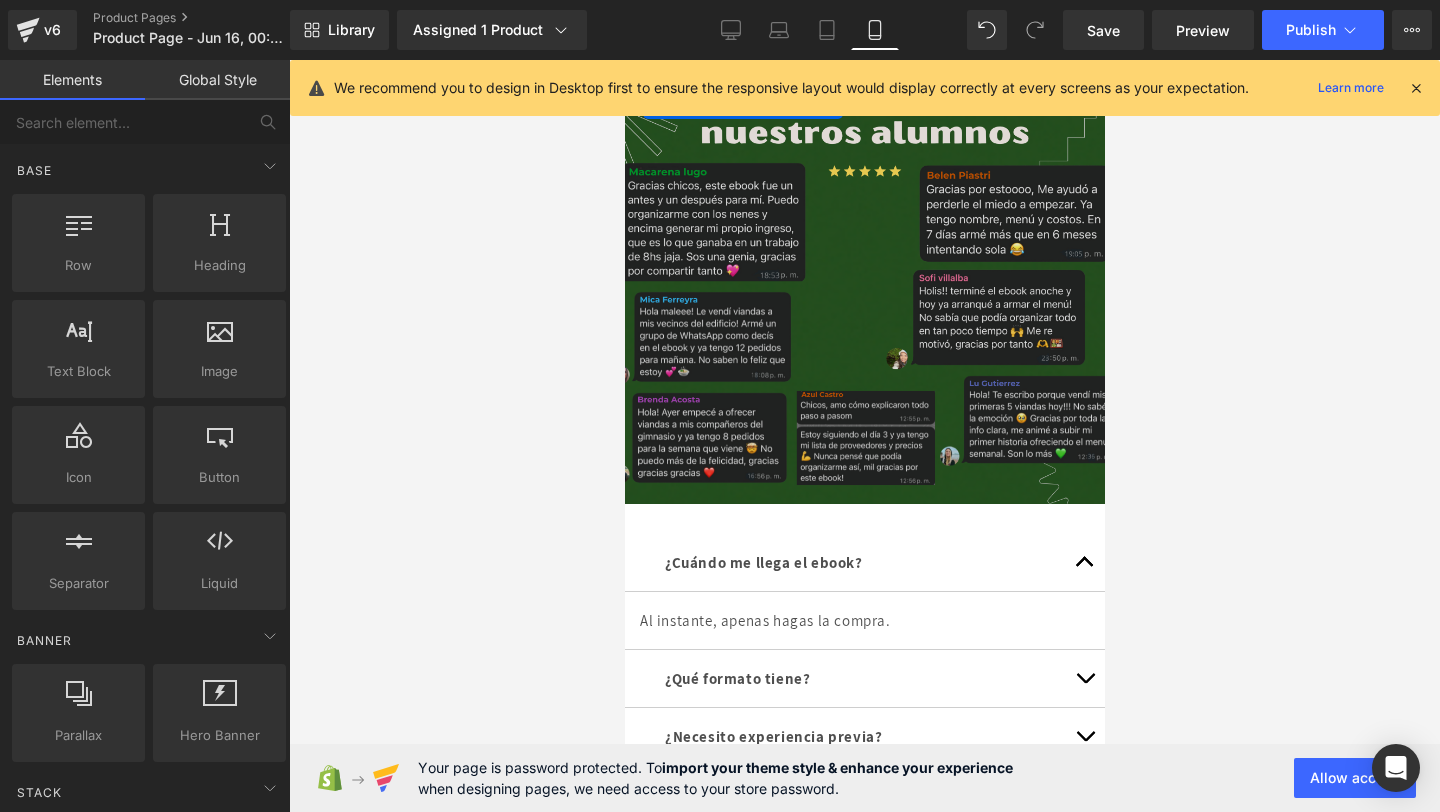 scroll, scrollTop: 4814, scrollLeft: 0, axis: vertical 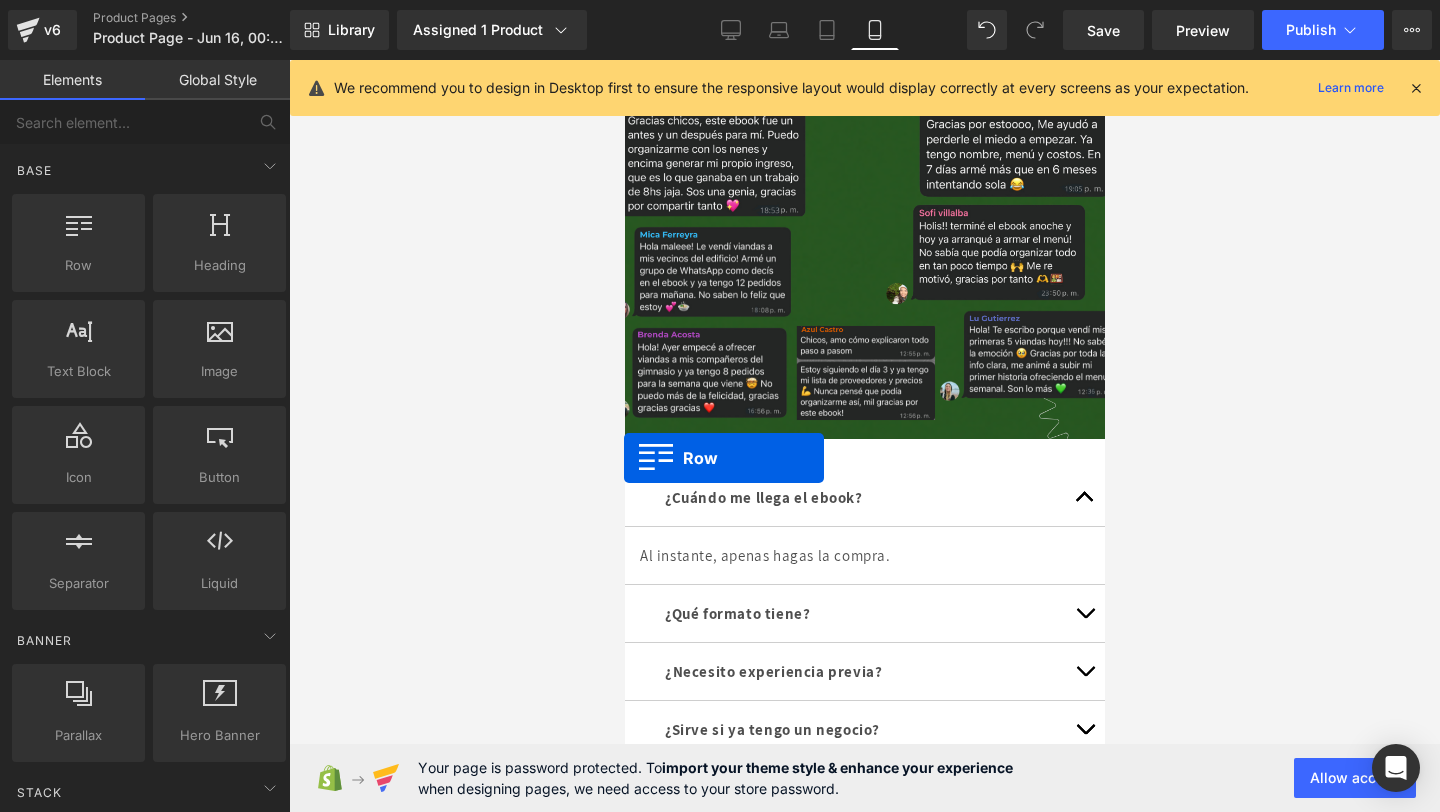 drag, startPoint x: 644, startPoint y: 262, endPoint x: 622, endPoint y: 458, distance: 197.23083 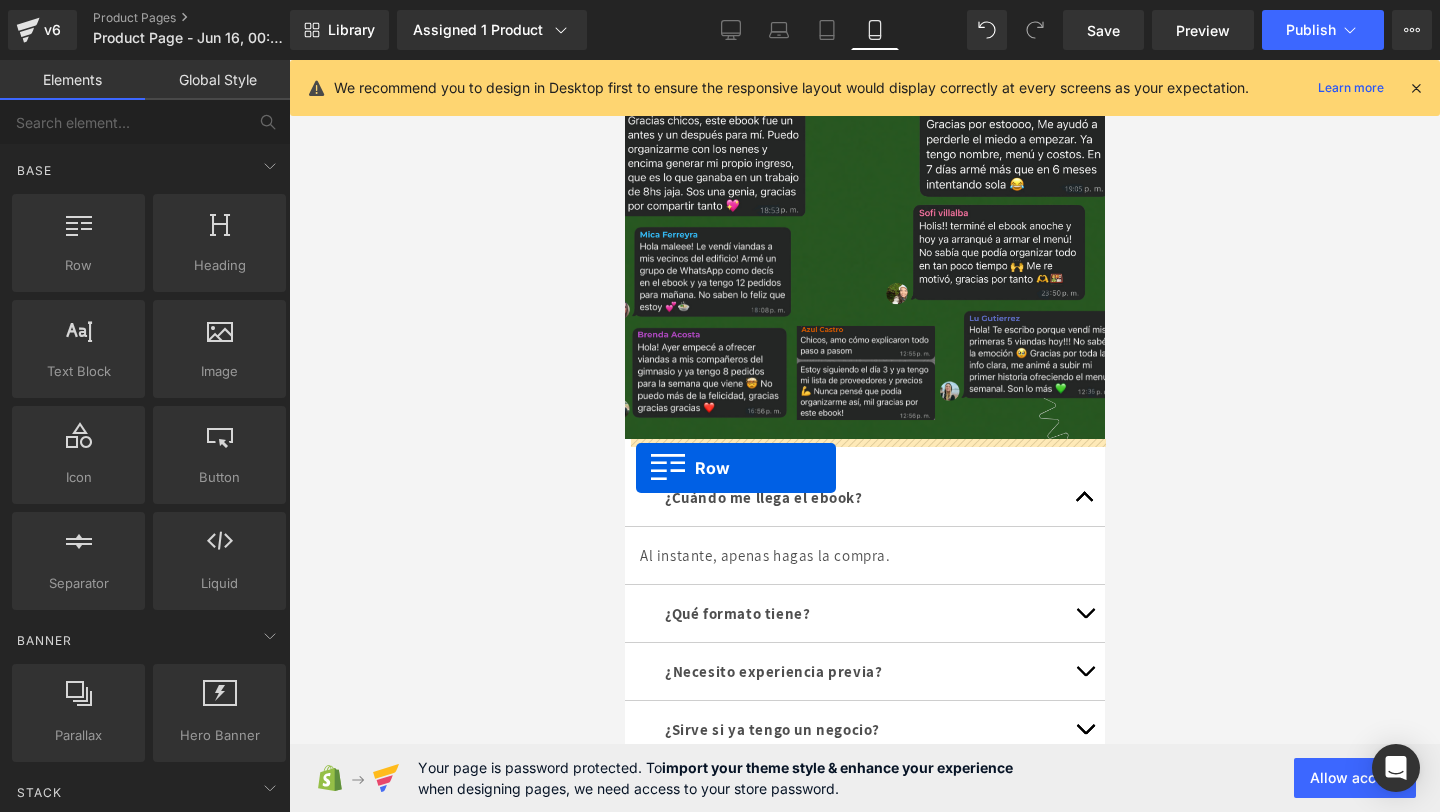 click on "¿Cuándo me llega el ebook?
Text Block
Al instante, apenas hagas la compra.
Text Block
¿Qué formato tiene? Text Block
PDFs descargables + acceso al curso de Canva en video.
Text Block
¿Necesito experiencia previa? Text Block
Text Block" at bounding box center [864, 614] 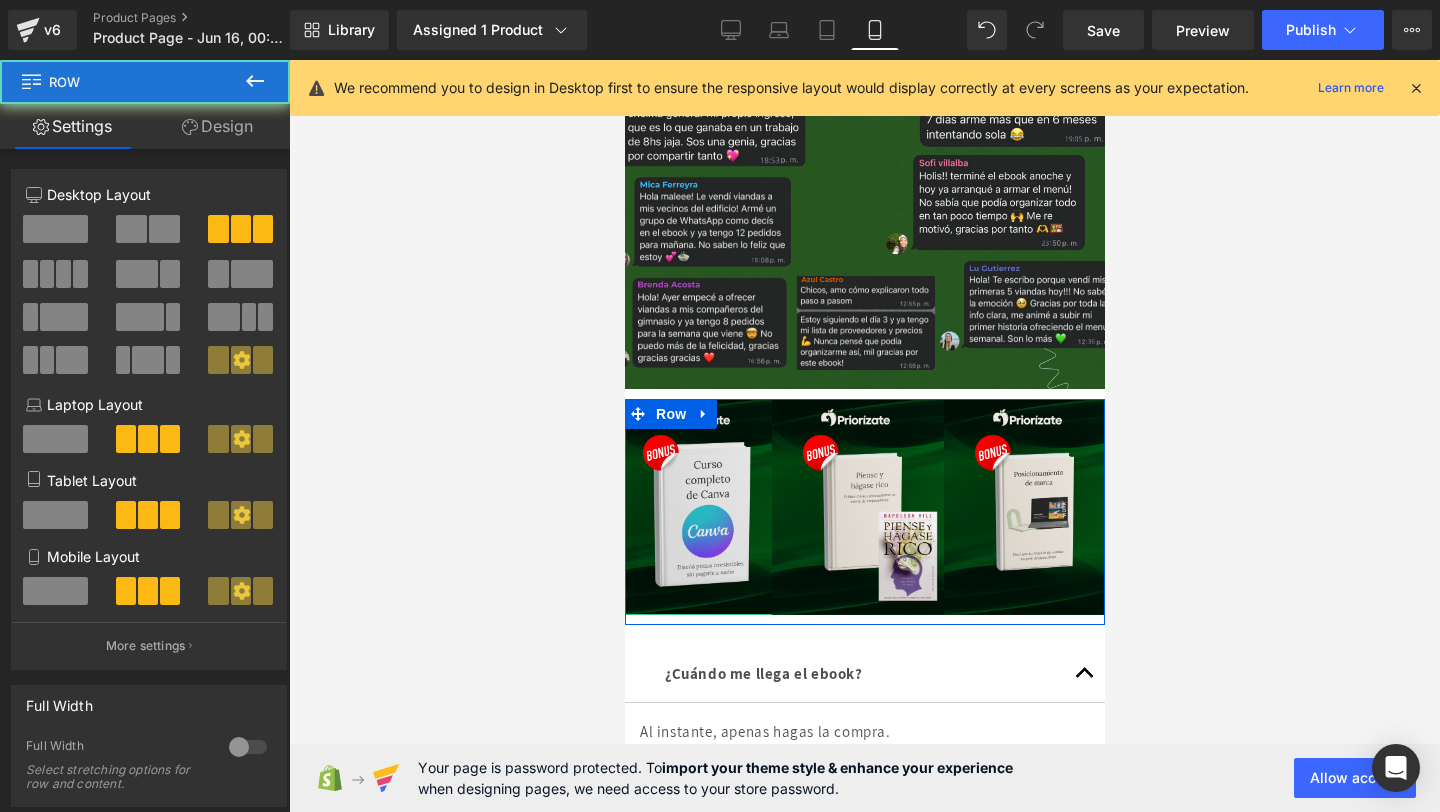 scroll, scrollTop: 4764, scrollLeft: 0, axis: vertical 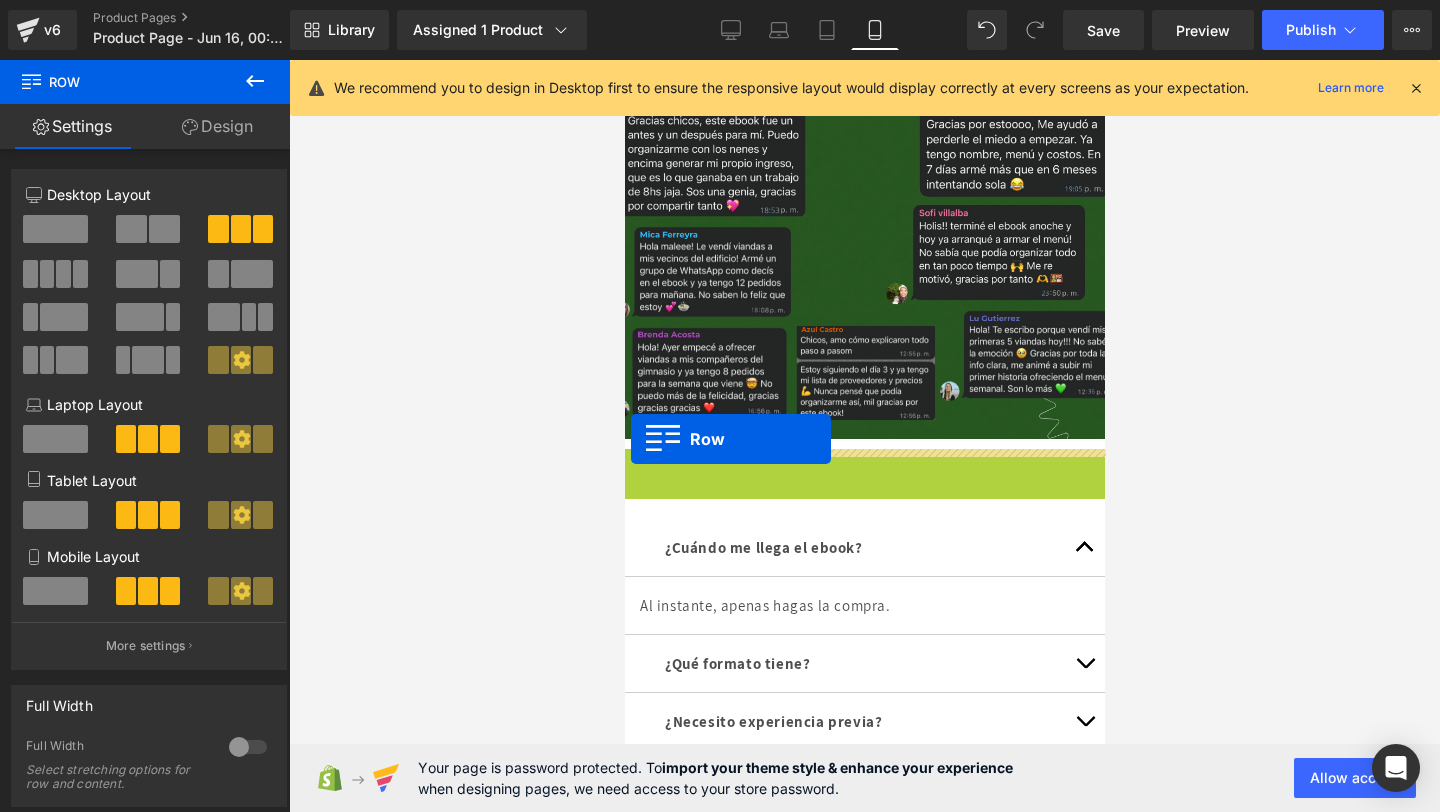 drag, startPoint x: 639, startPoint y: 465, endPoint x: 630, endPoint y: 440, distance: 26.57066 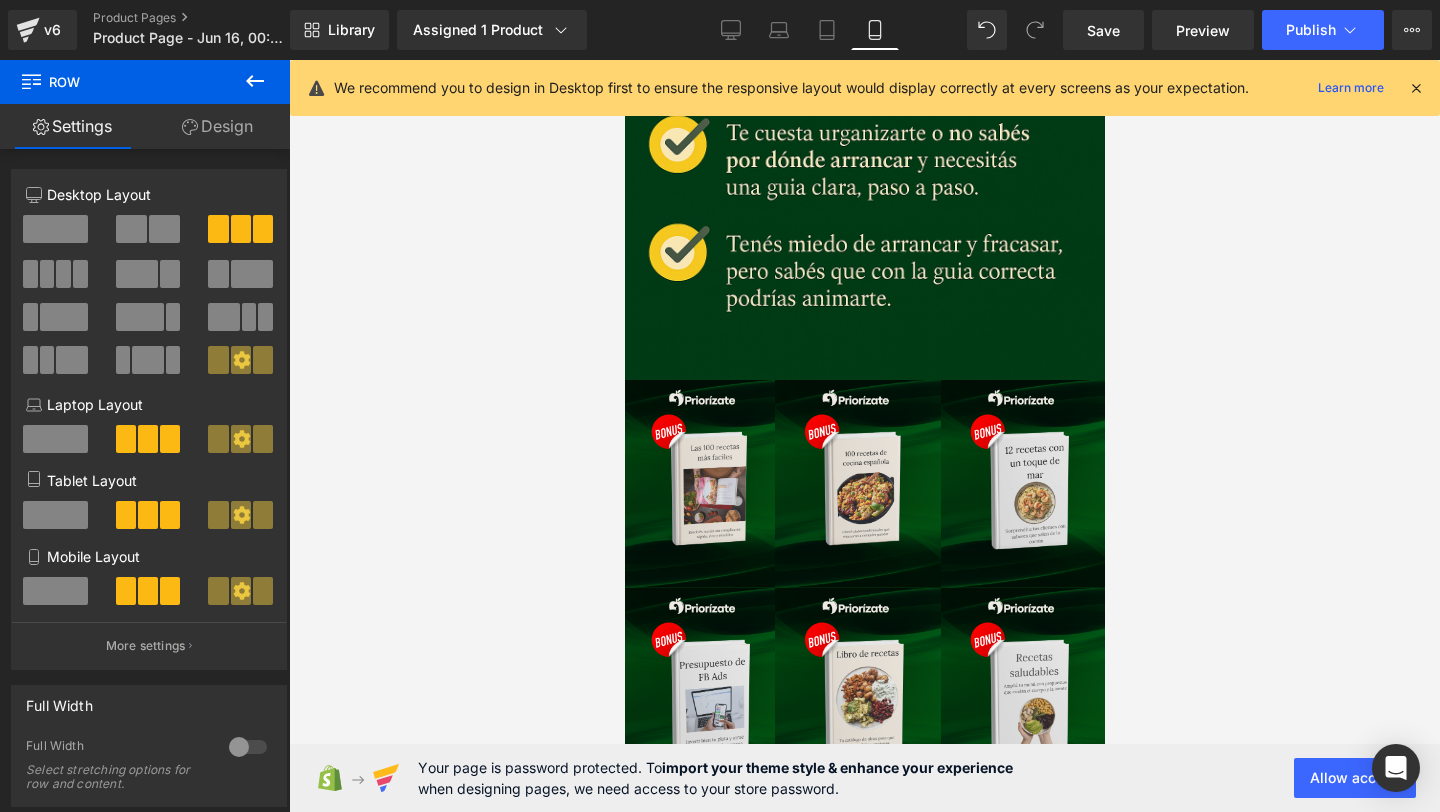 scroll, scrollTop: 2528, scrollLeft: 0, axis: vertical 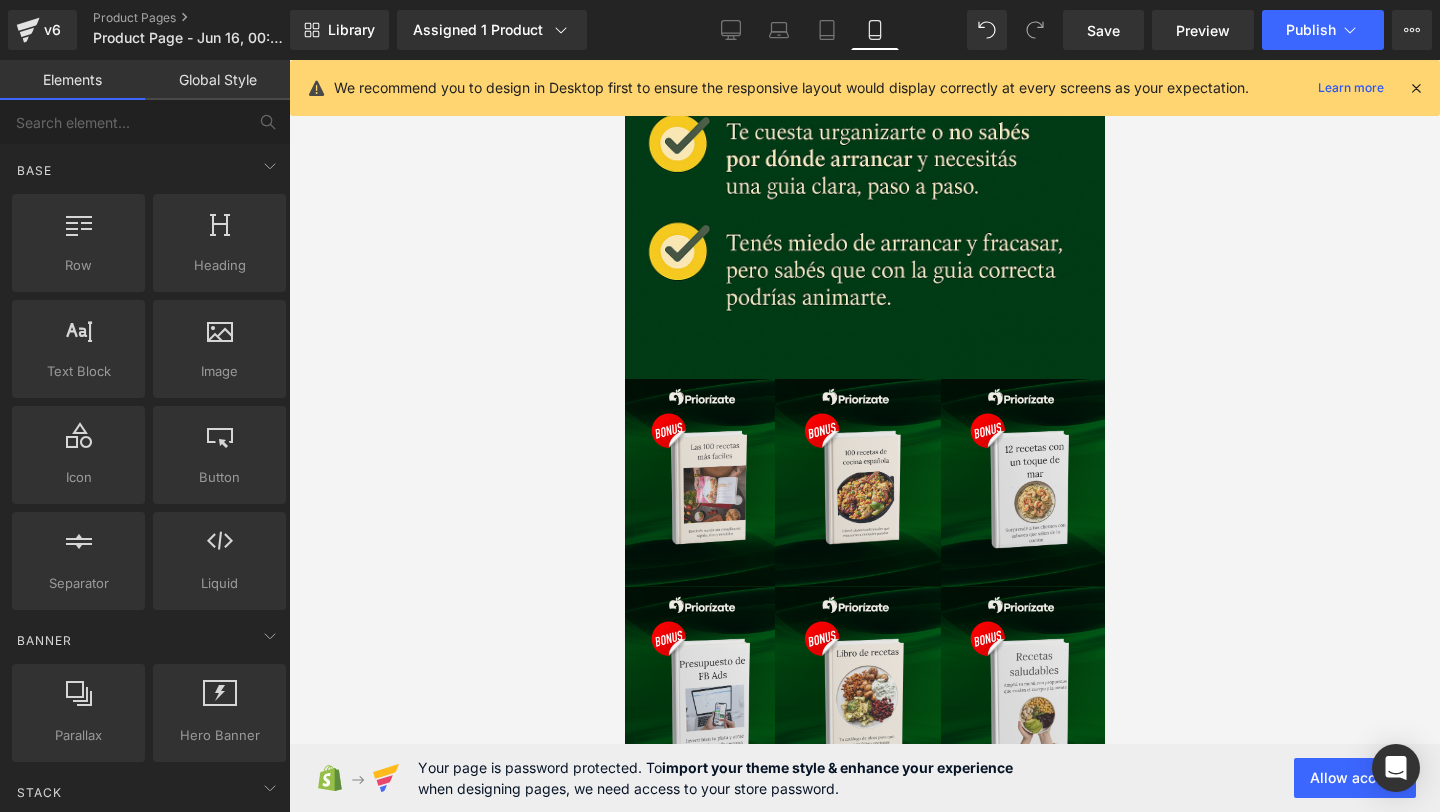 click at bounding box center [864, 436] 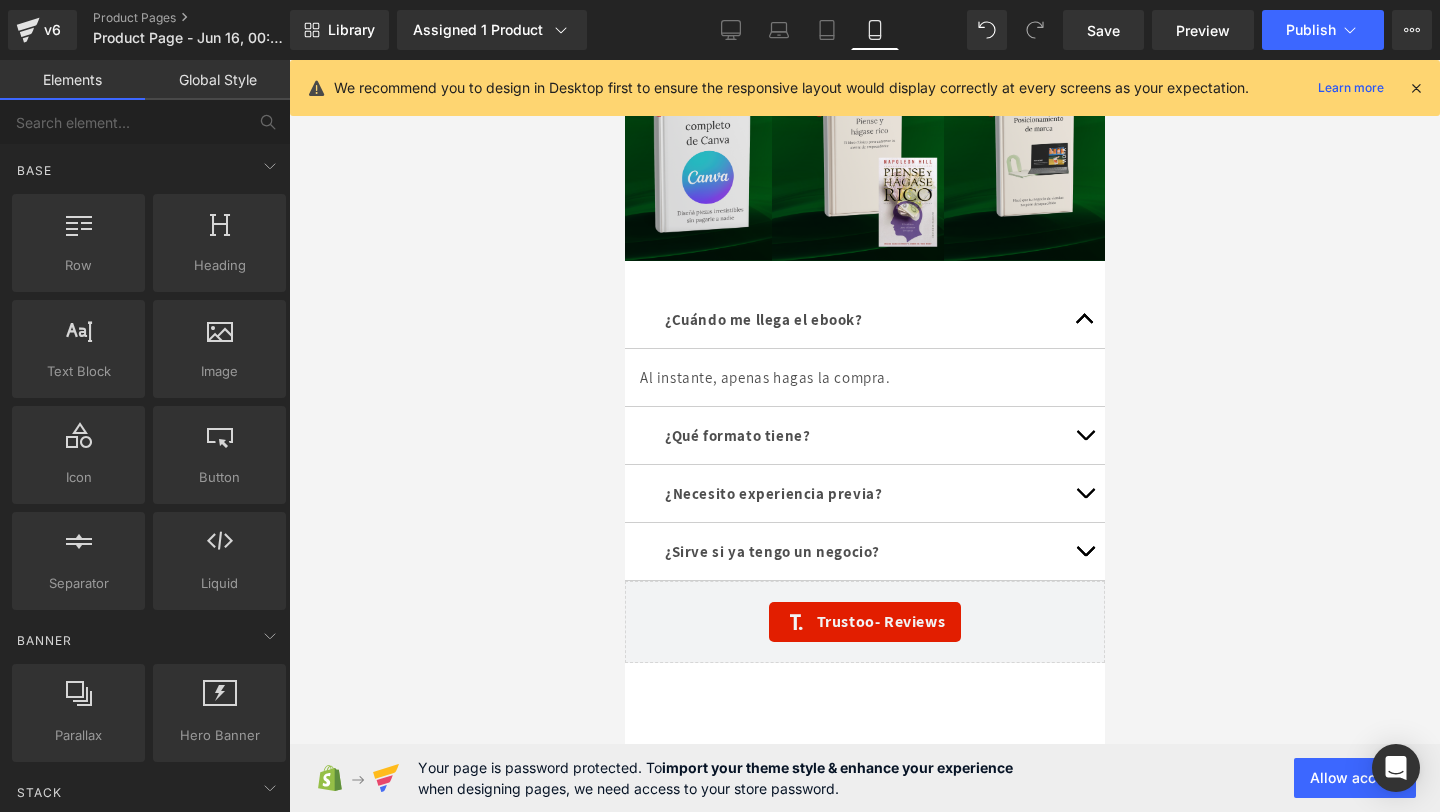 scroll, scrollTop: 5049, scrollLeft: 0, axis: vertical 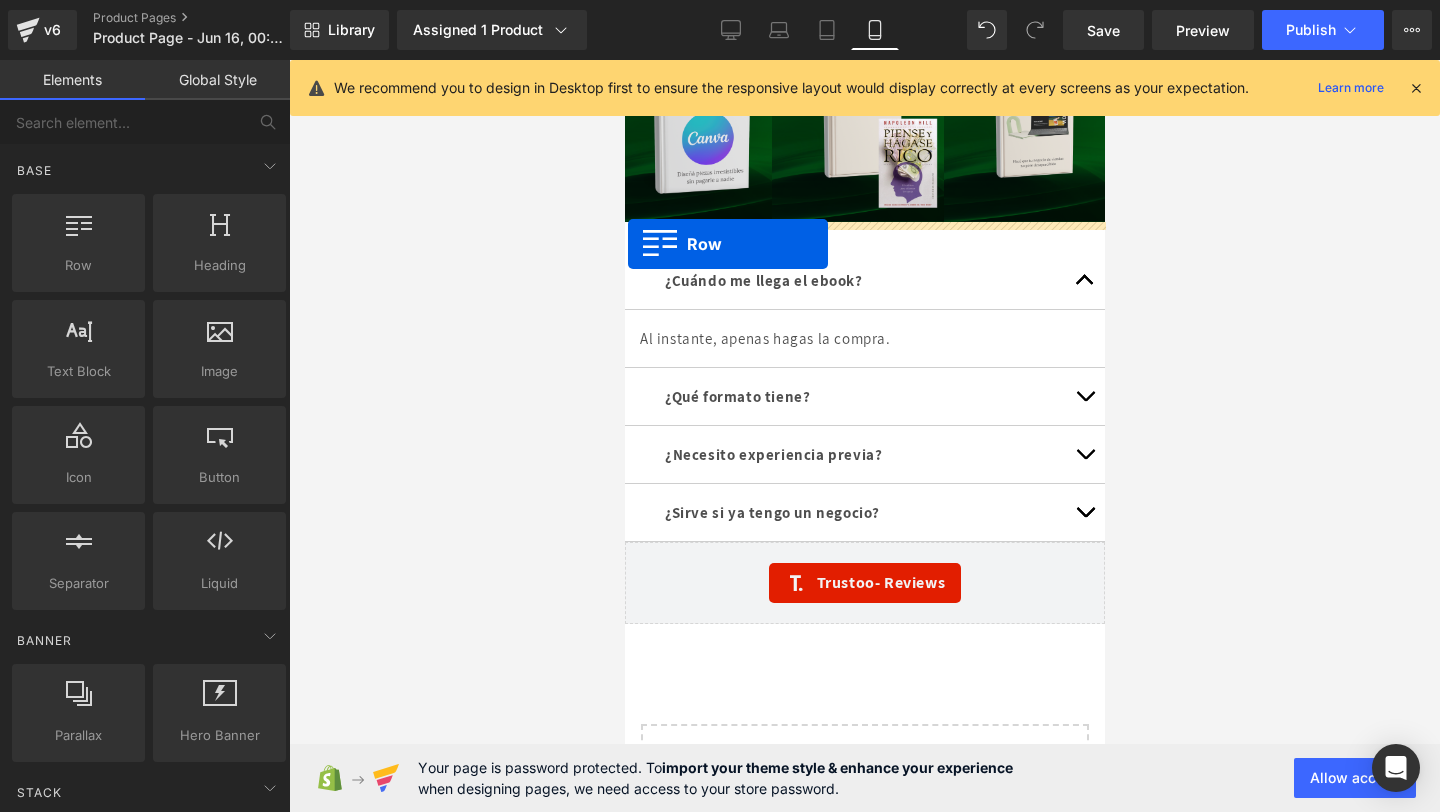 drag, startPoint x: 651, startPoint y: 407, endPoint x: 627, endPoint y: 244, distance: 164.7574 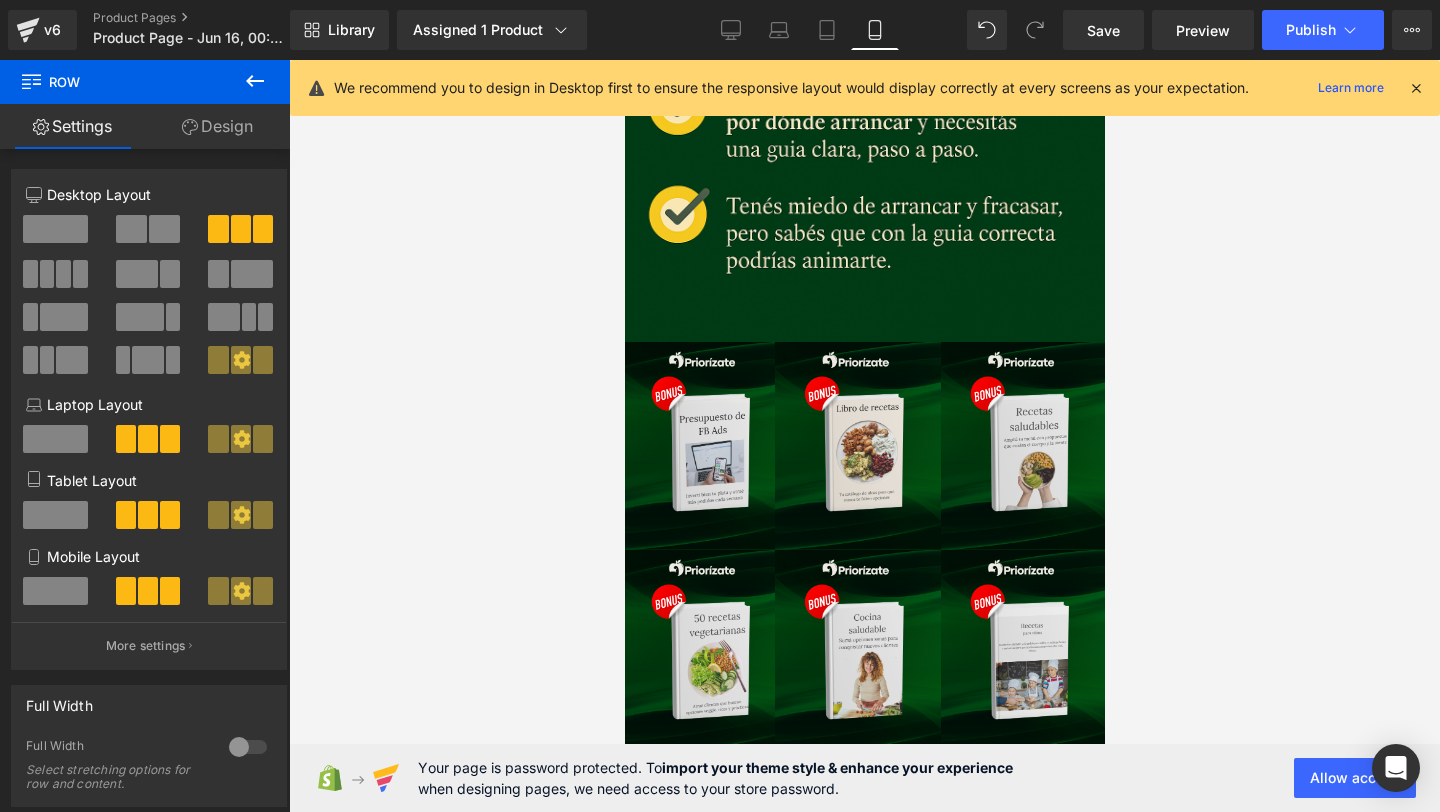 scroll, scrollTop: 2561, scrollLeft: 0, axis: vertical 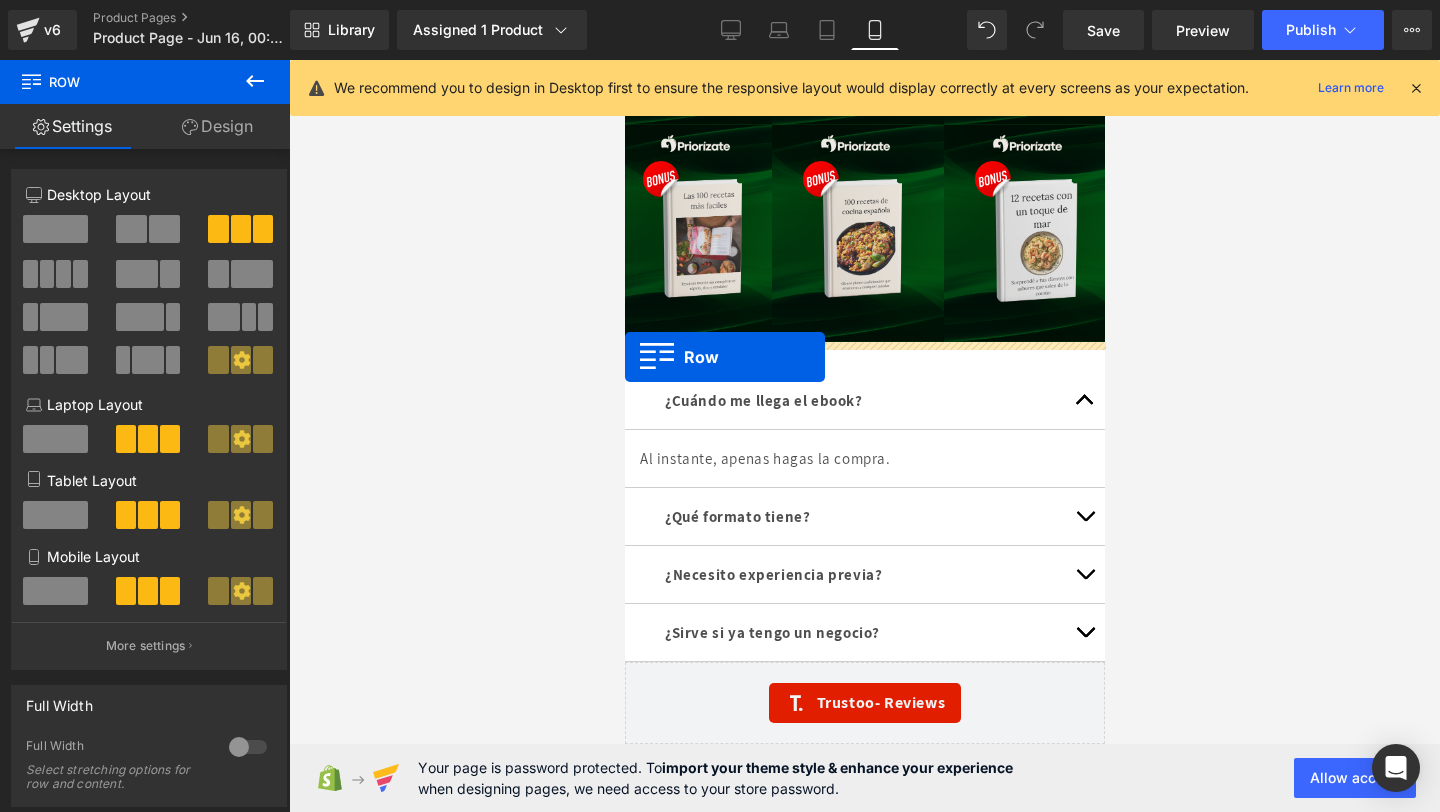 drag, startPoint x: 655, startPoint y: 366, endPoint x: 614, endPoint y: 353, distance: 43.011627 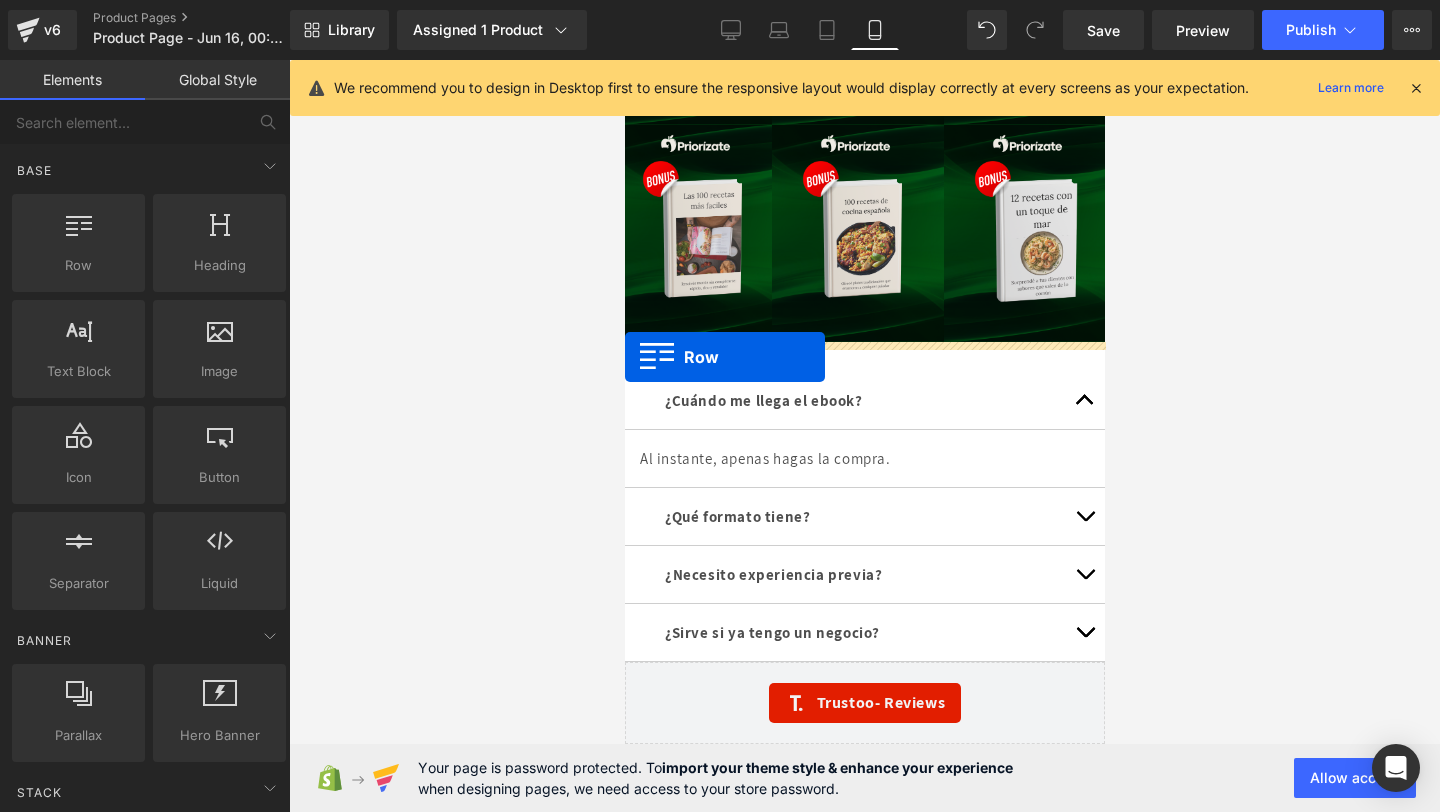 click at bounding box center (864, 436) 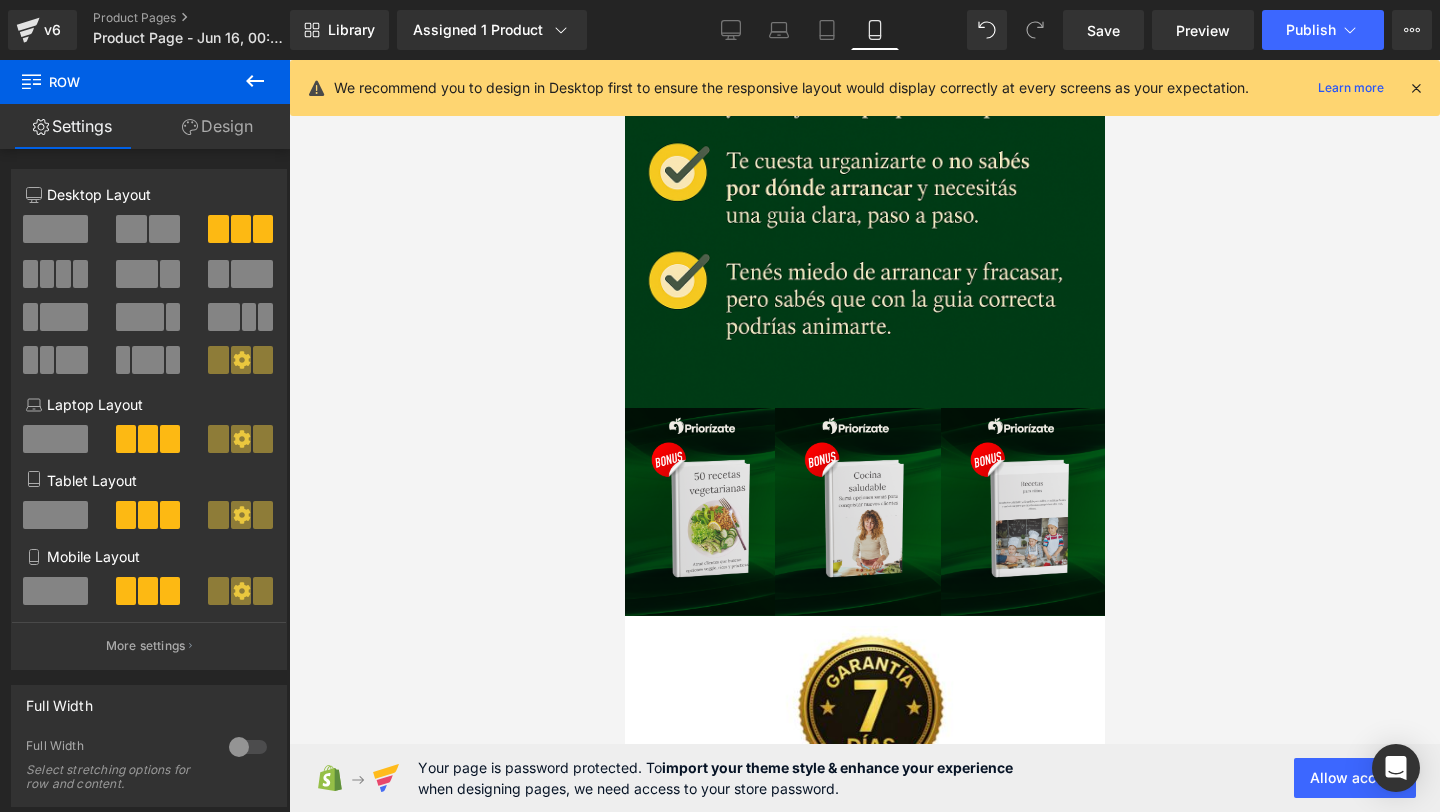 scroll, scrollTop: 2498, scrollLeft: 0, axis: vertical 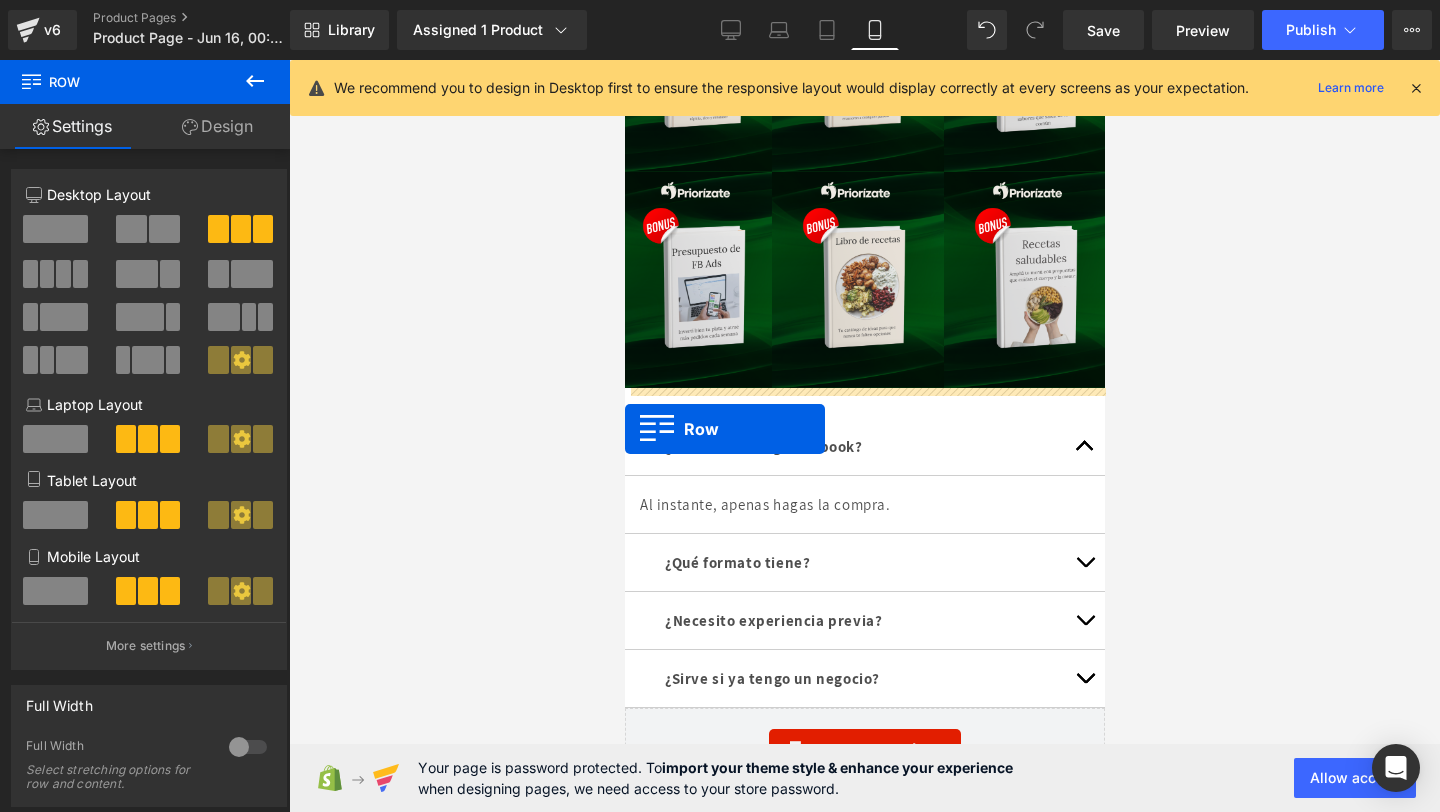 drag, startPoint x: 652, startPoint y: 430, endPoint x: 621, endPoint y: 392, distance: 49.0408 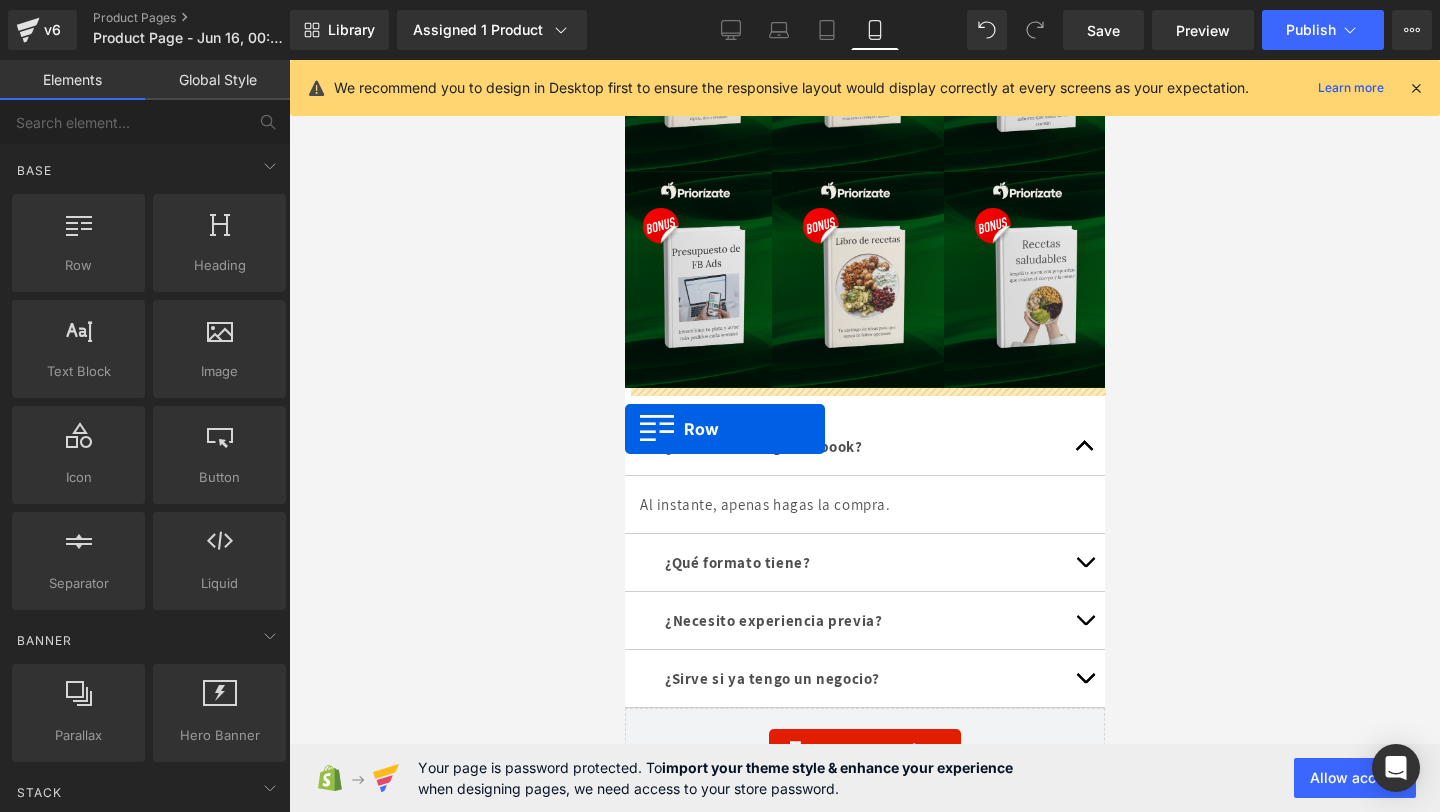 click at bounding box center (864, 436) 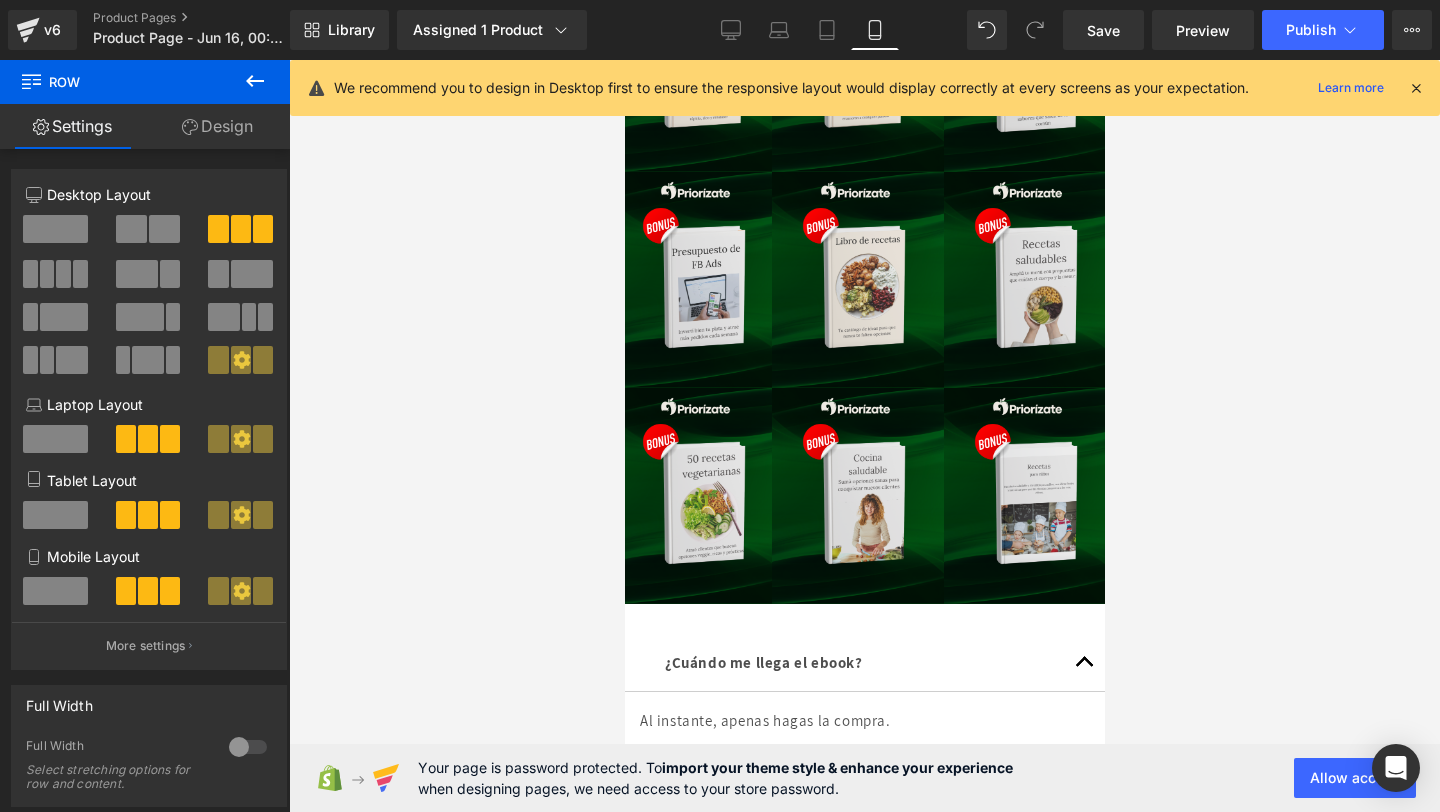 click at bounding box center (864, 436) 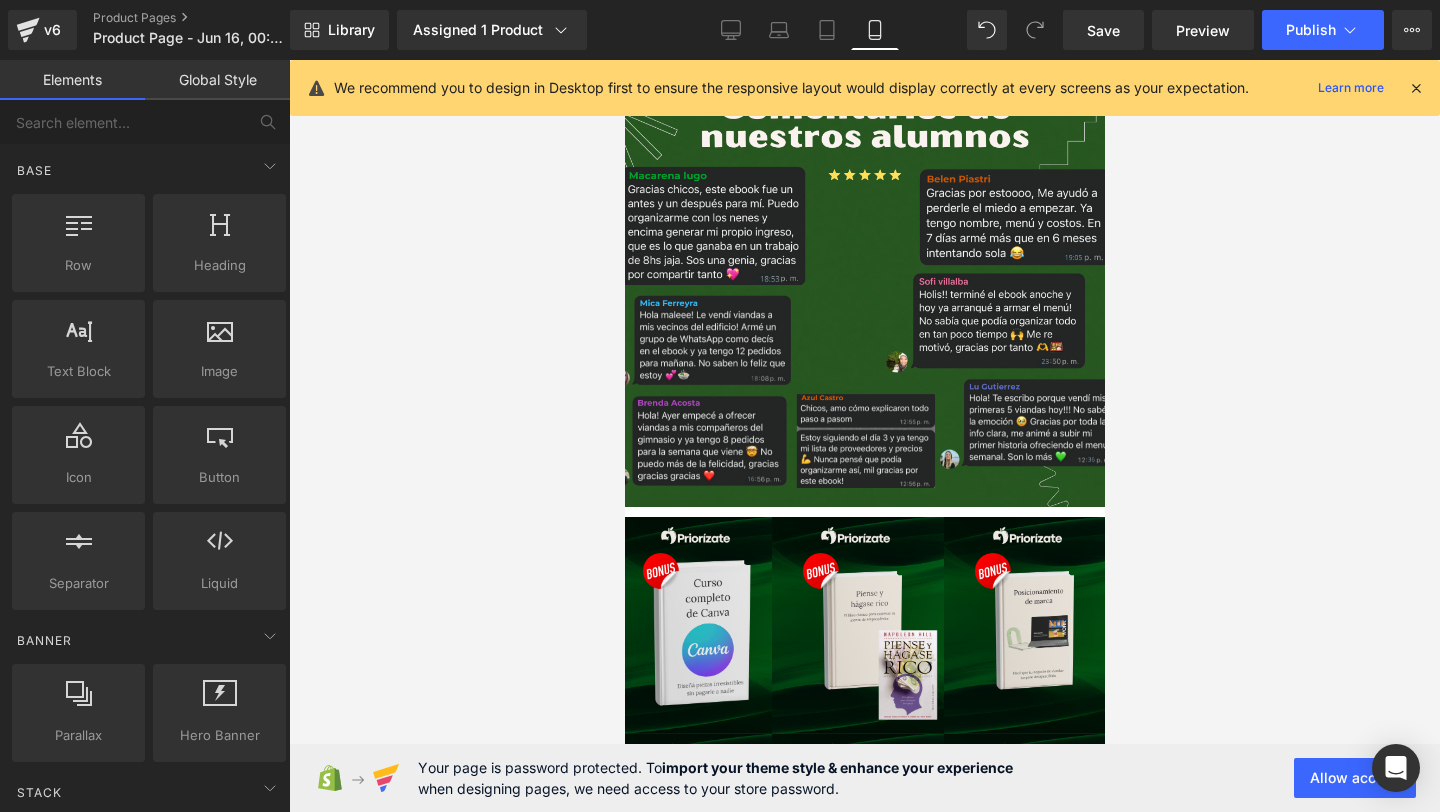 scroll, scrollTop: 4073, scrollLeft: 0, axis: vertical 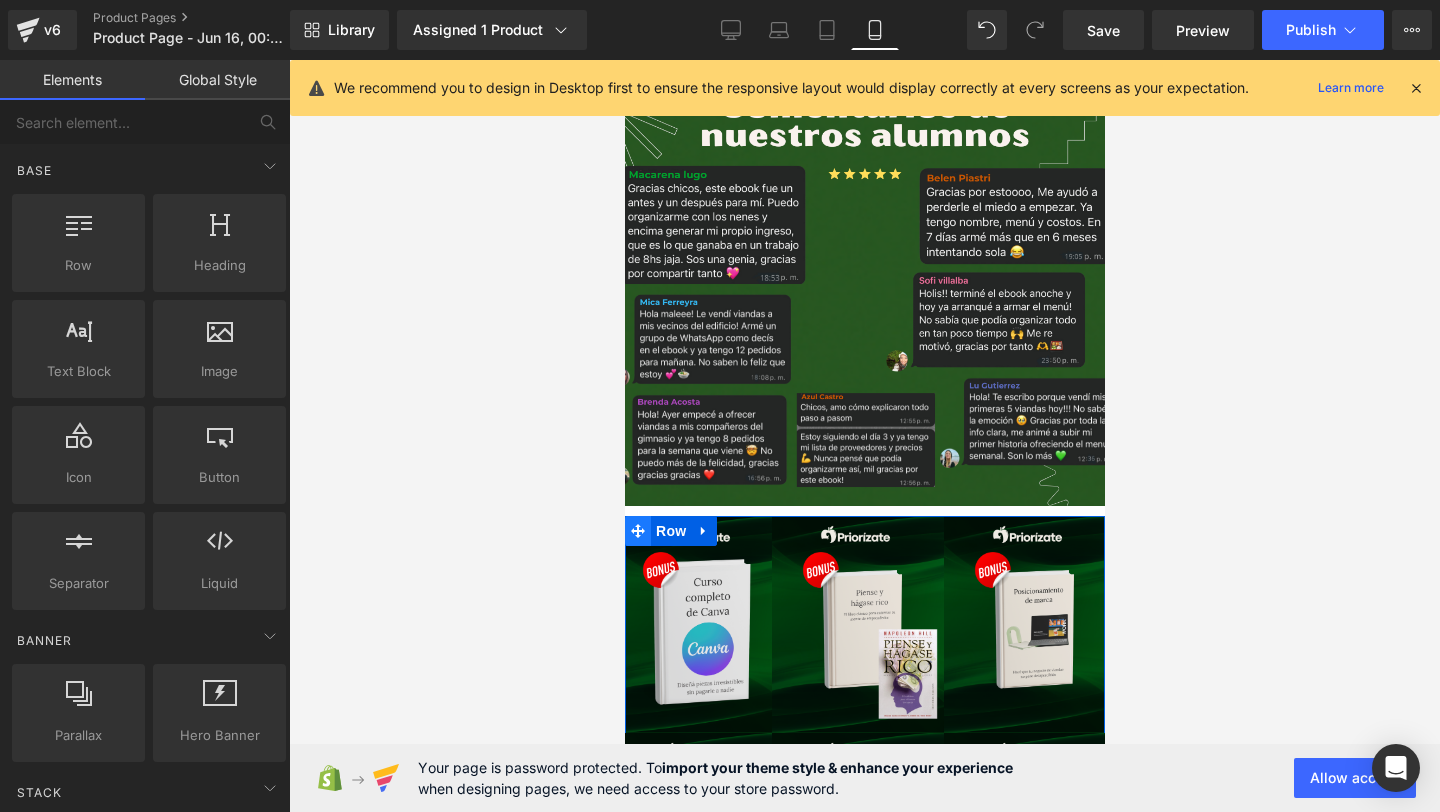 click 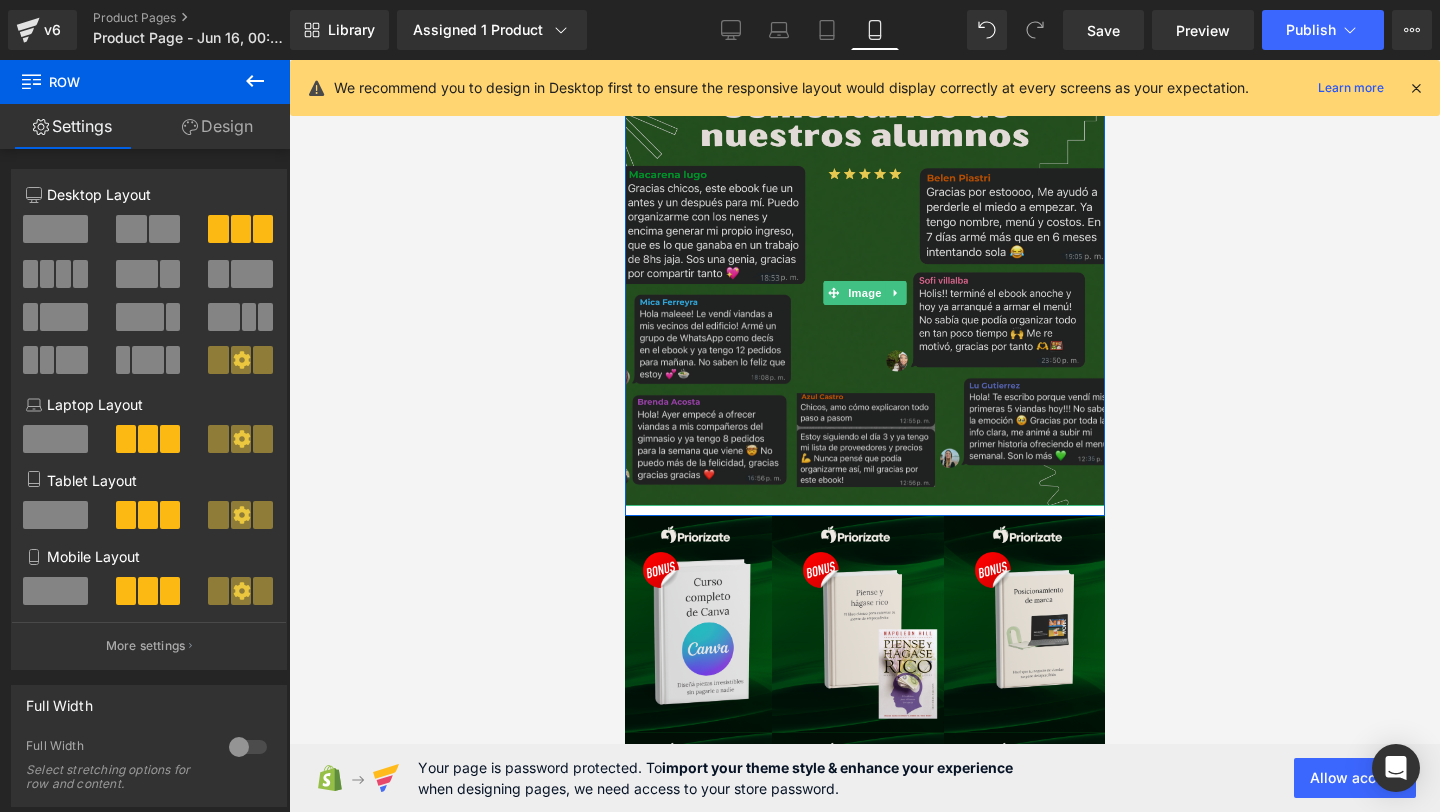 click at bounding box center [864, 293] 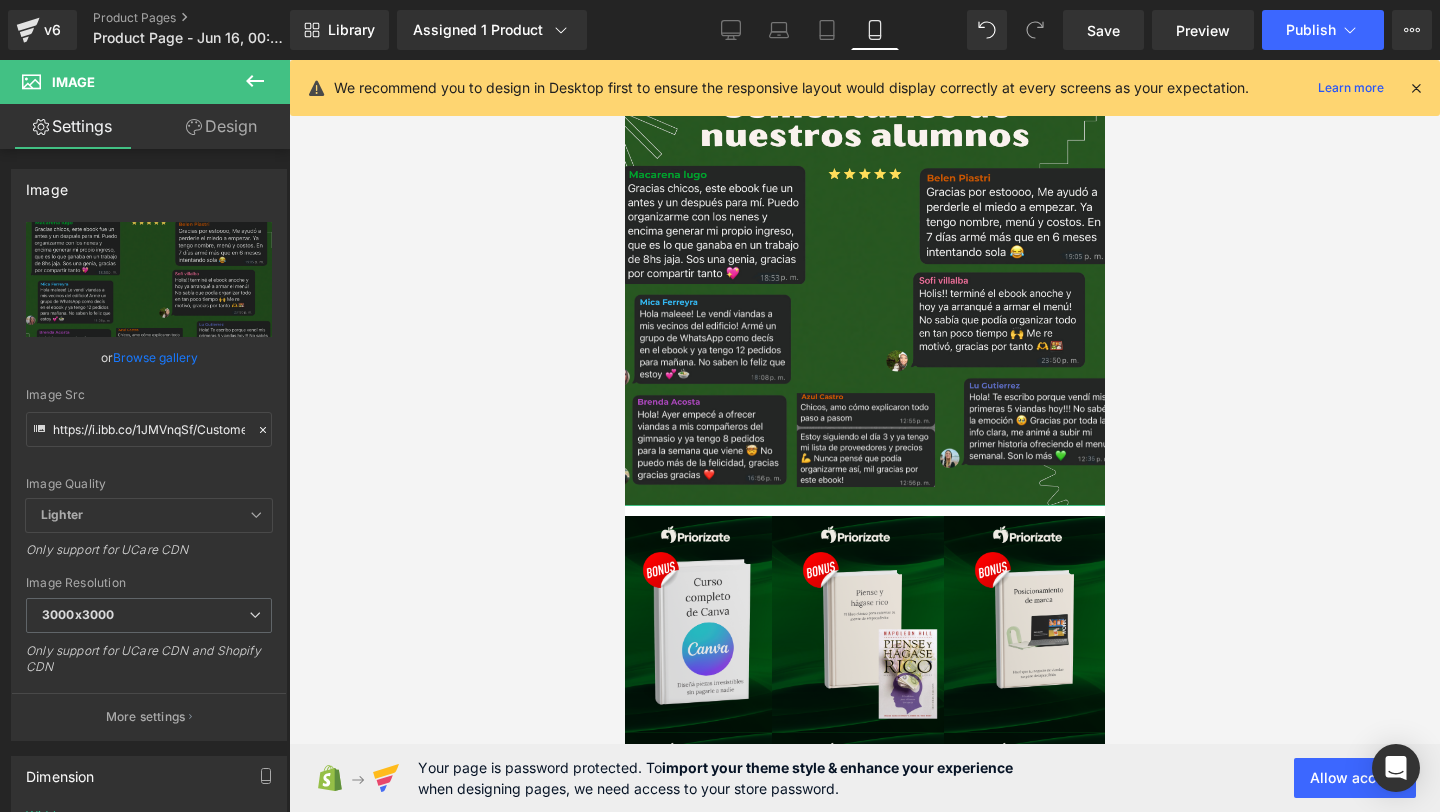 click on "Design" at bounding box center [221, 126] 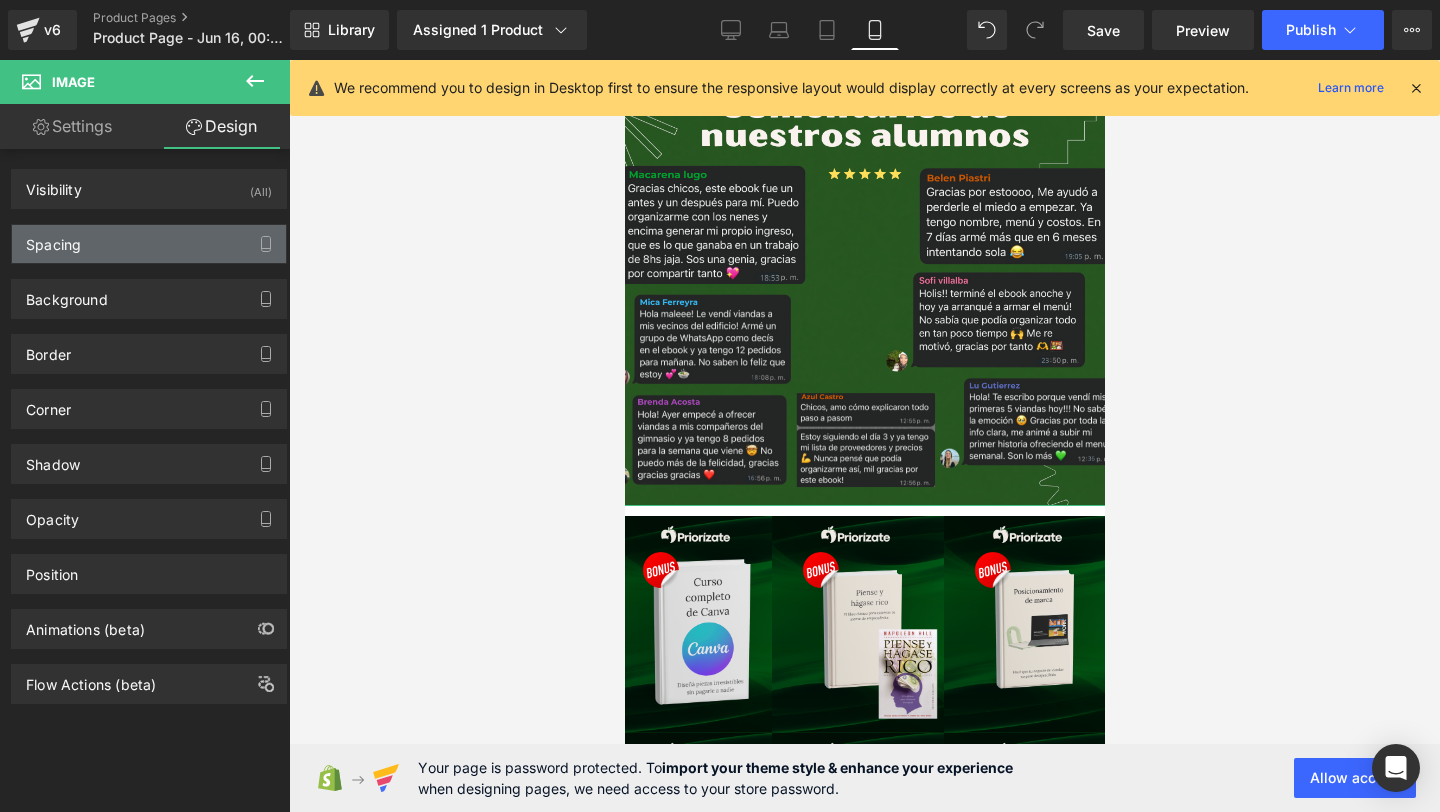 click on "Spacing" at bounding box center (149, 244) 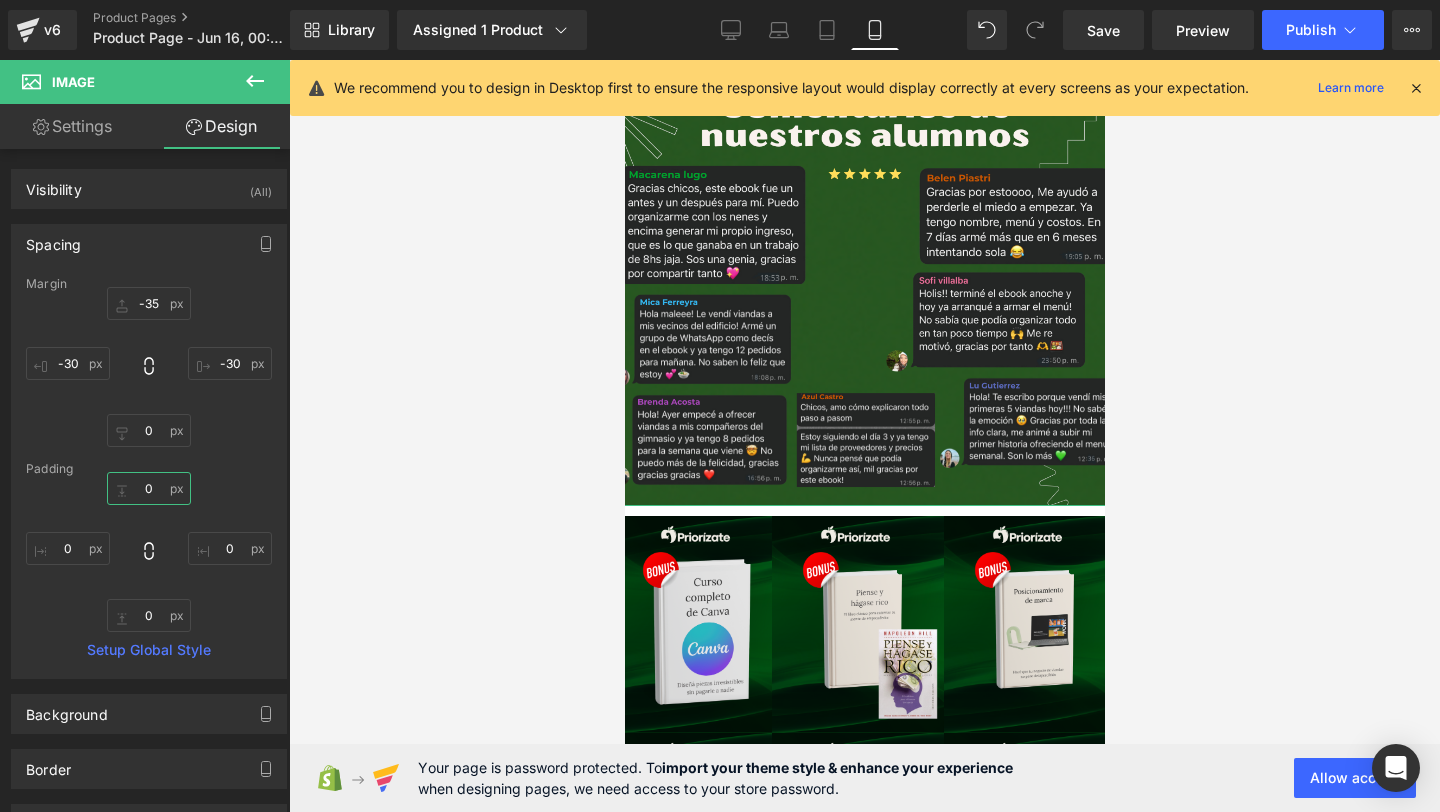 click on "0" at bounding box center (149, 488) 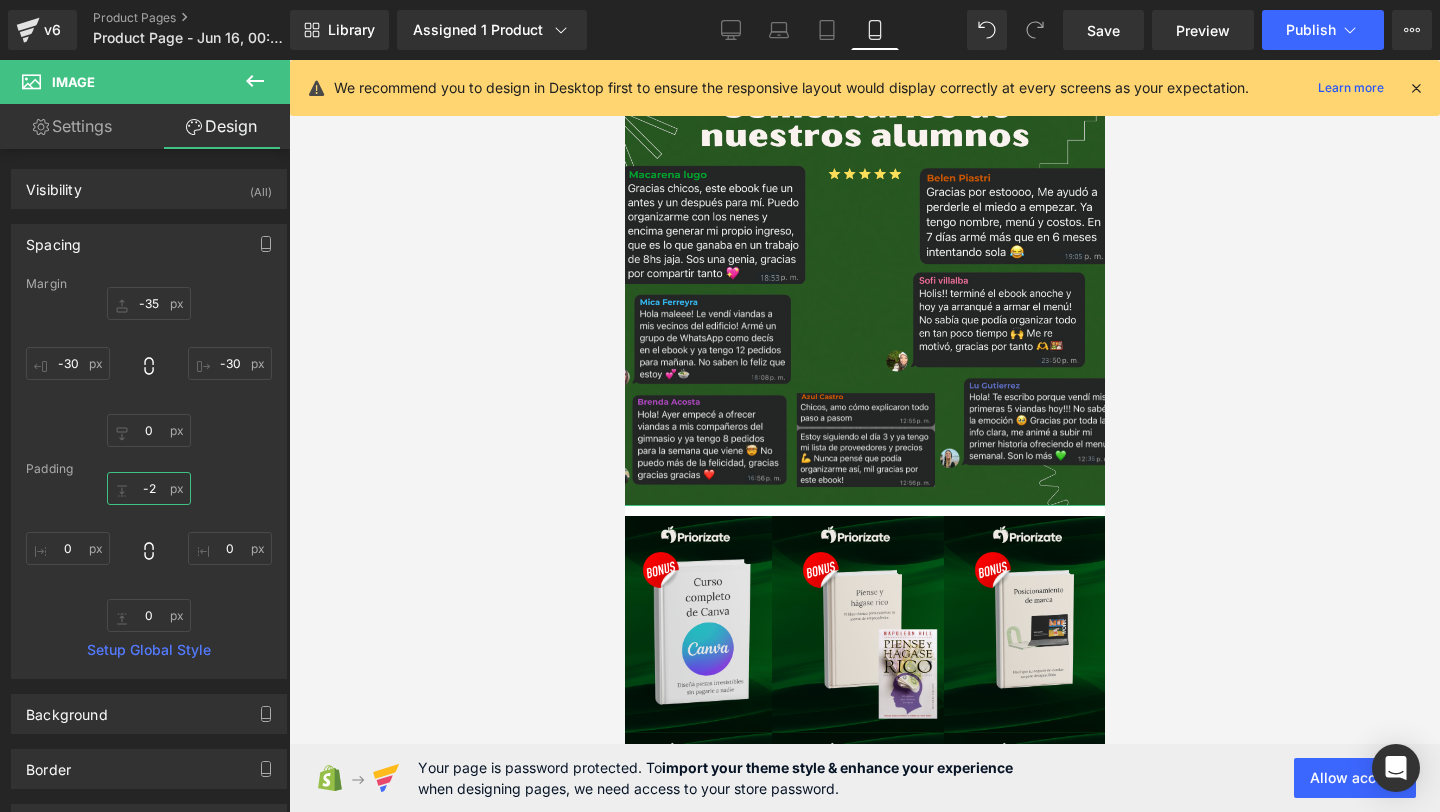 type on "-2-" 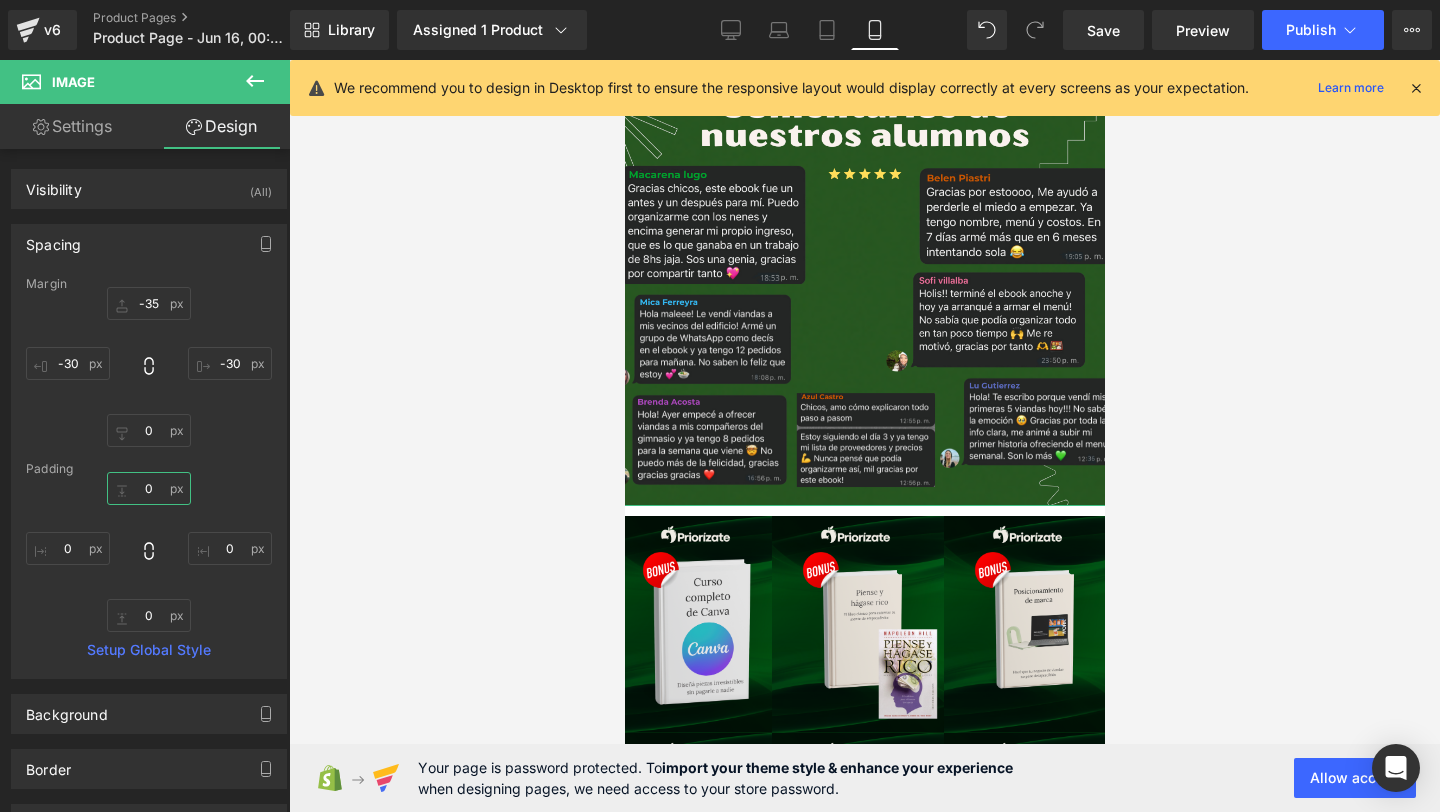 type on "0-" 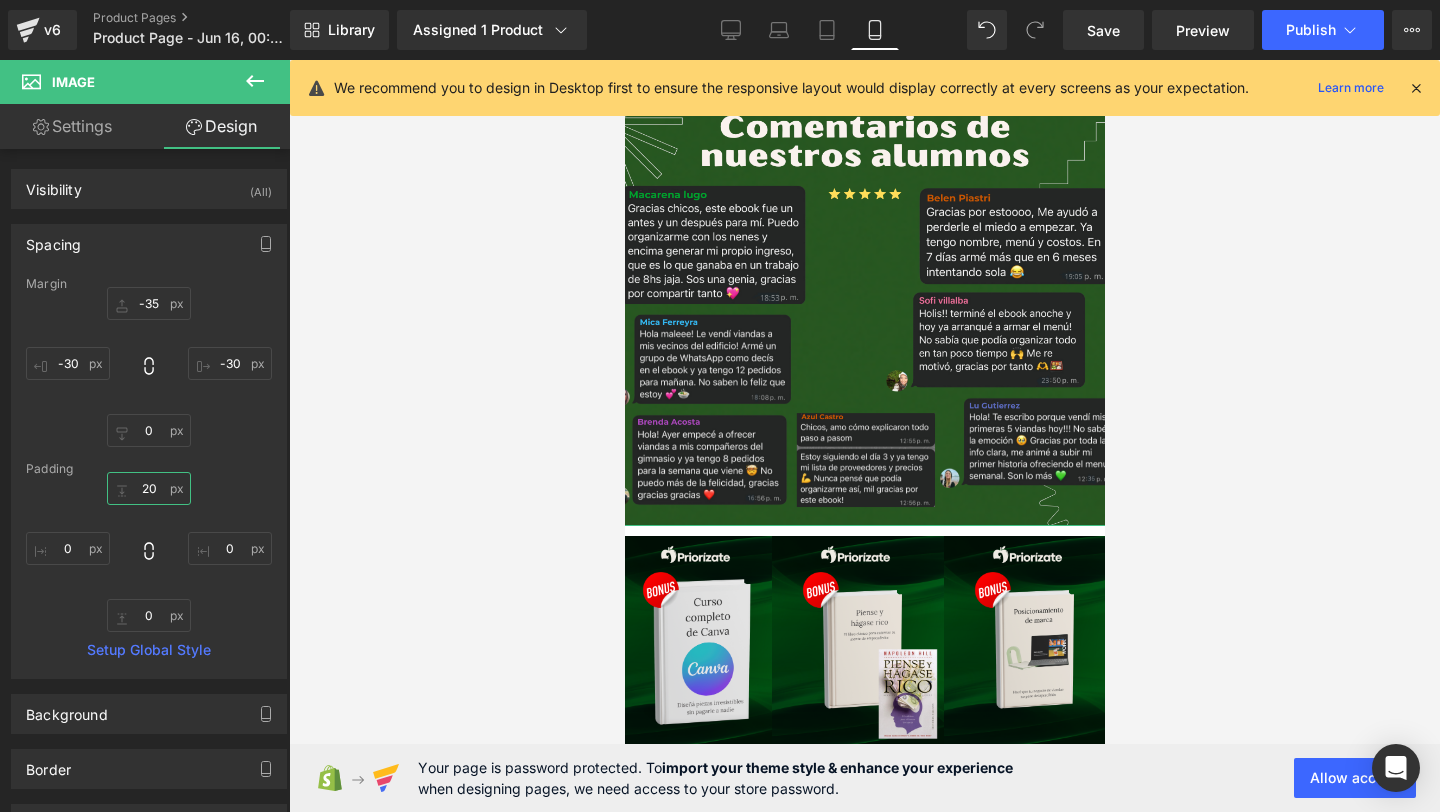 type on "2" 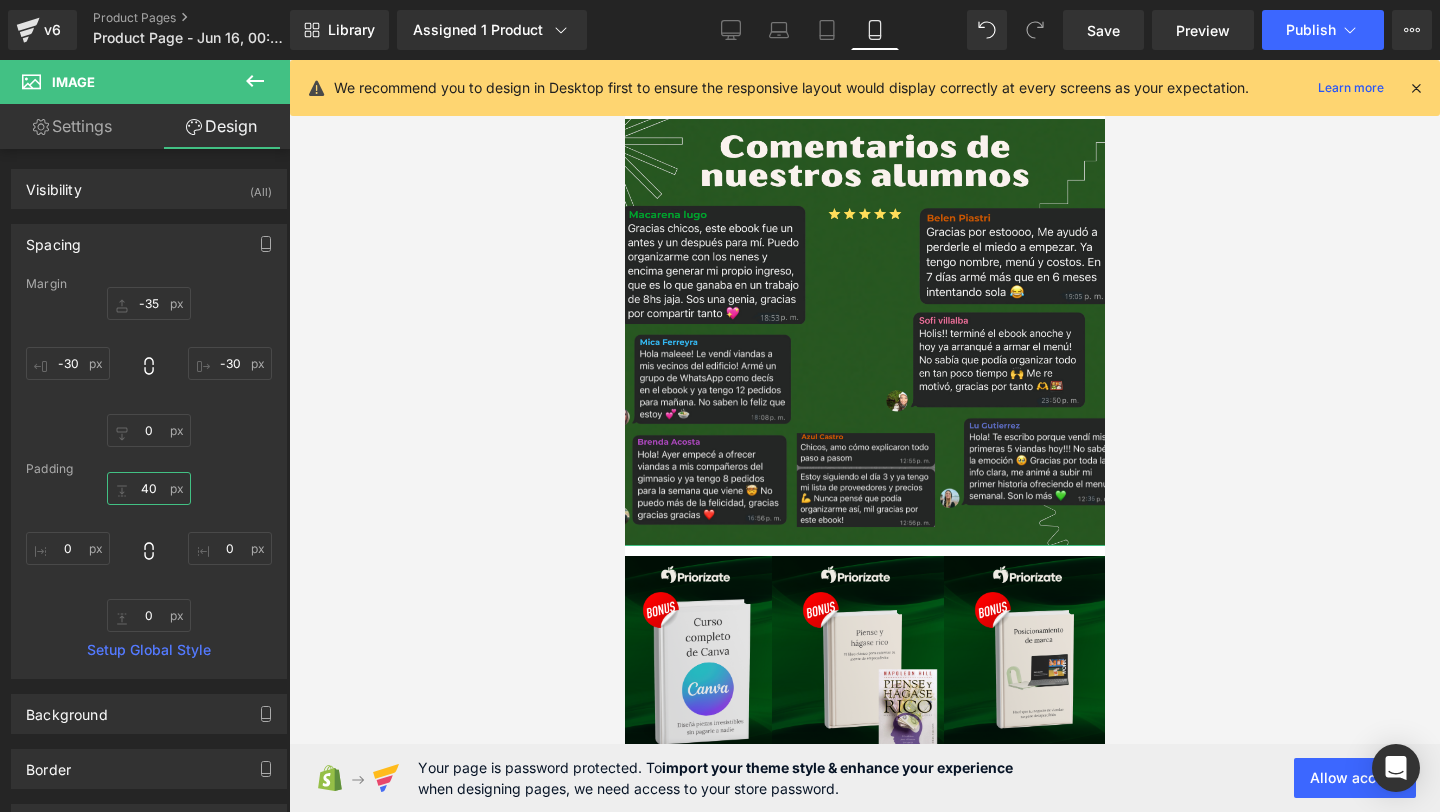type on "4" 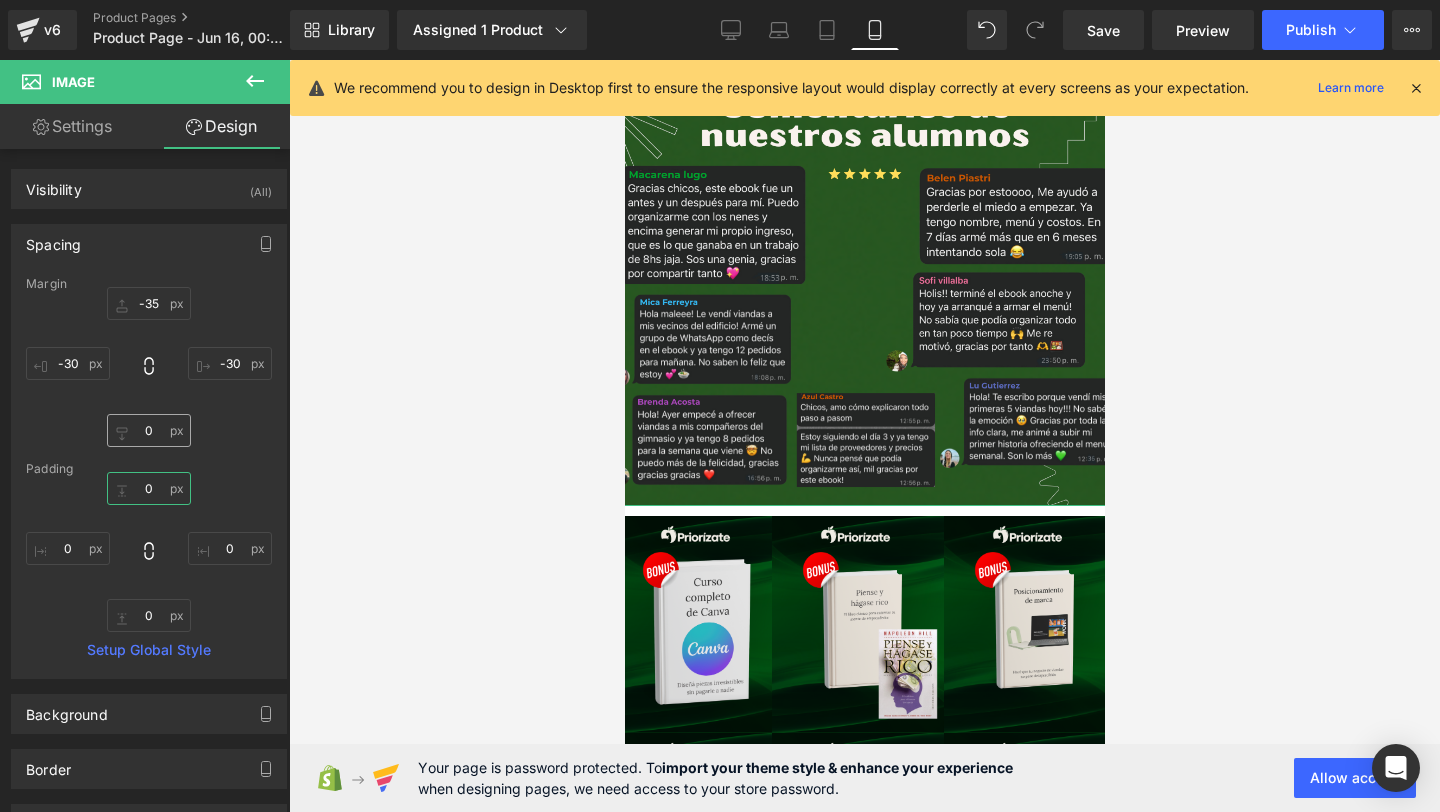 type 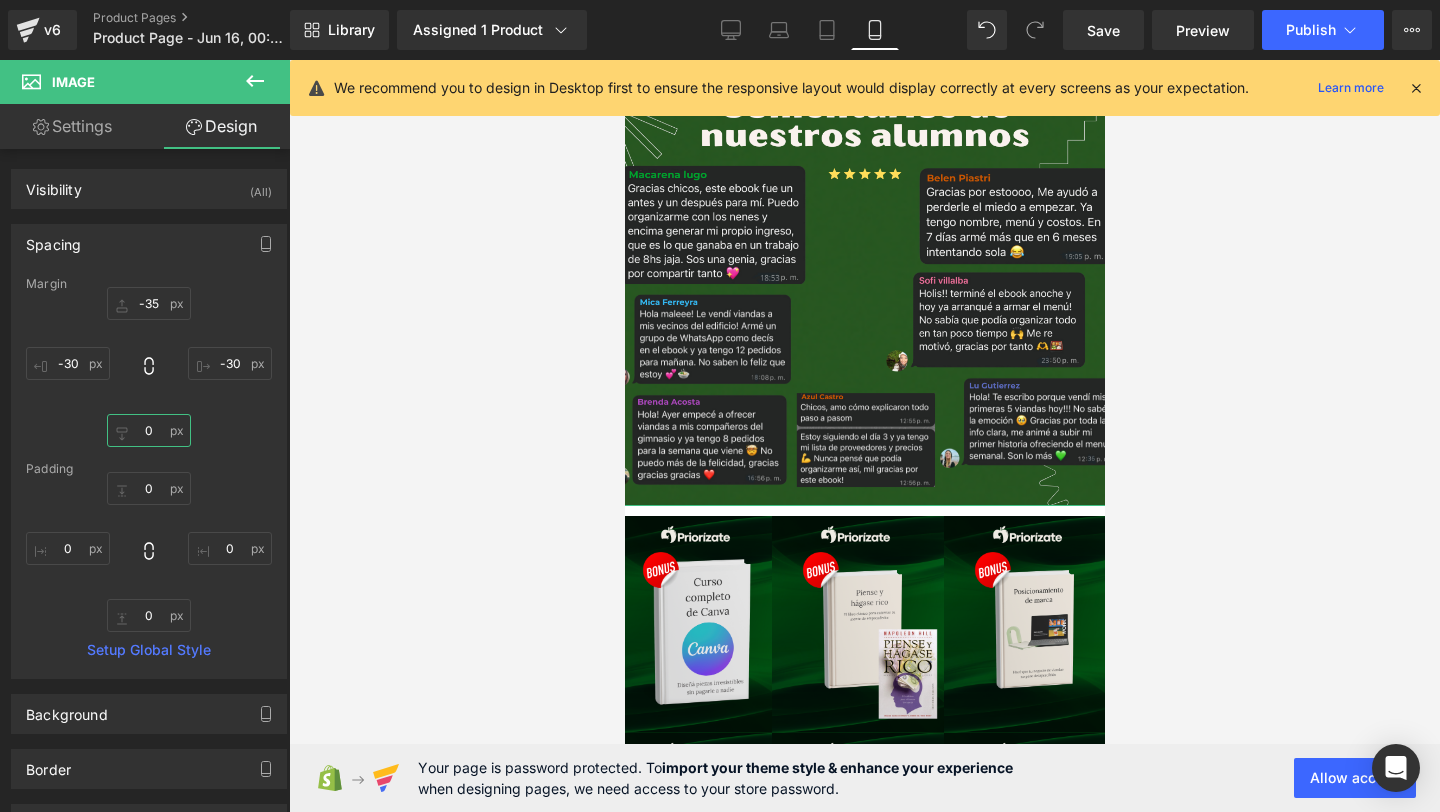 click on "0" at bounding box center [149, 430] 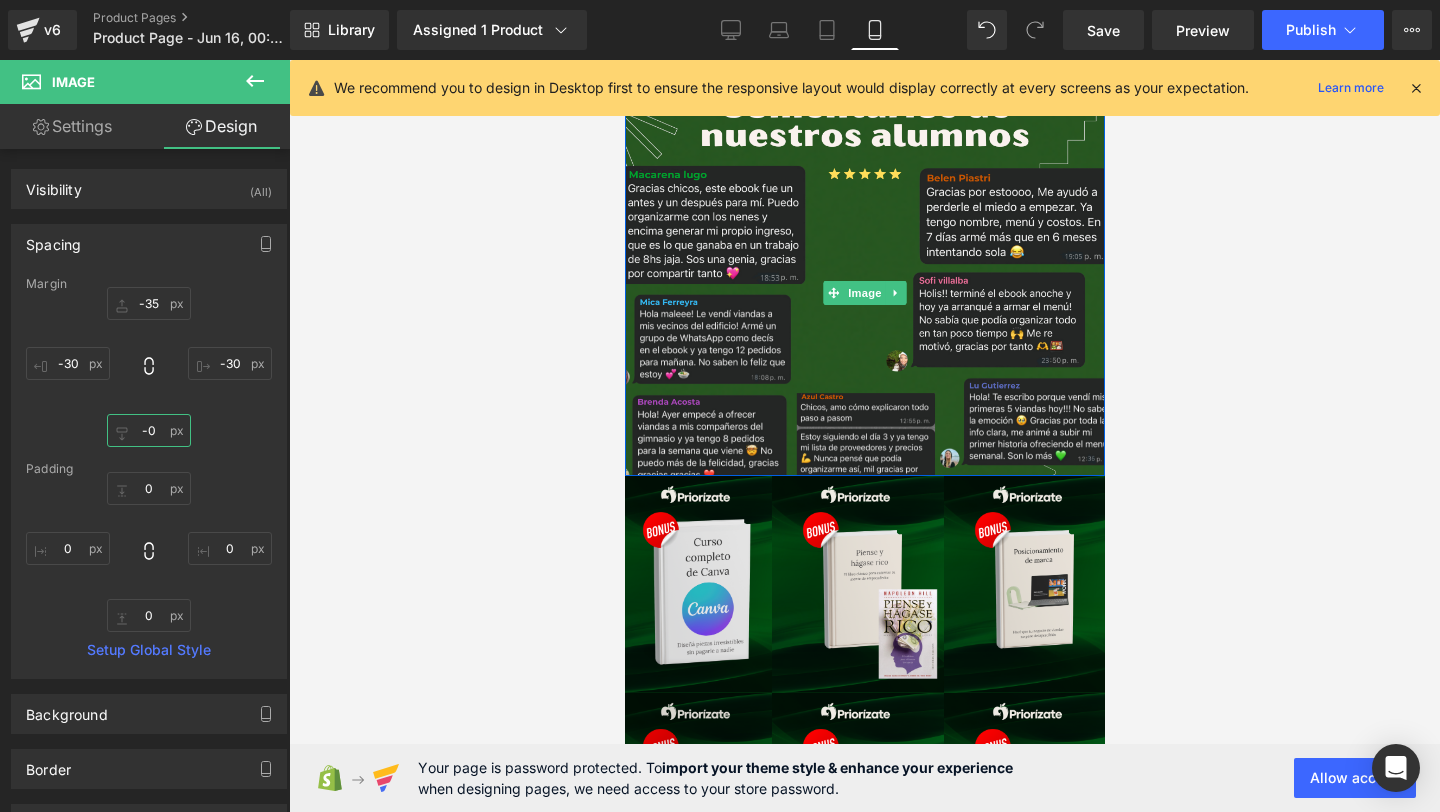 type on "-20" 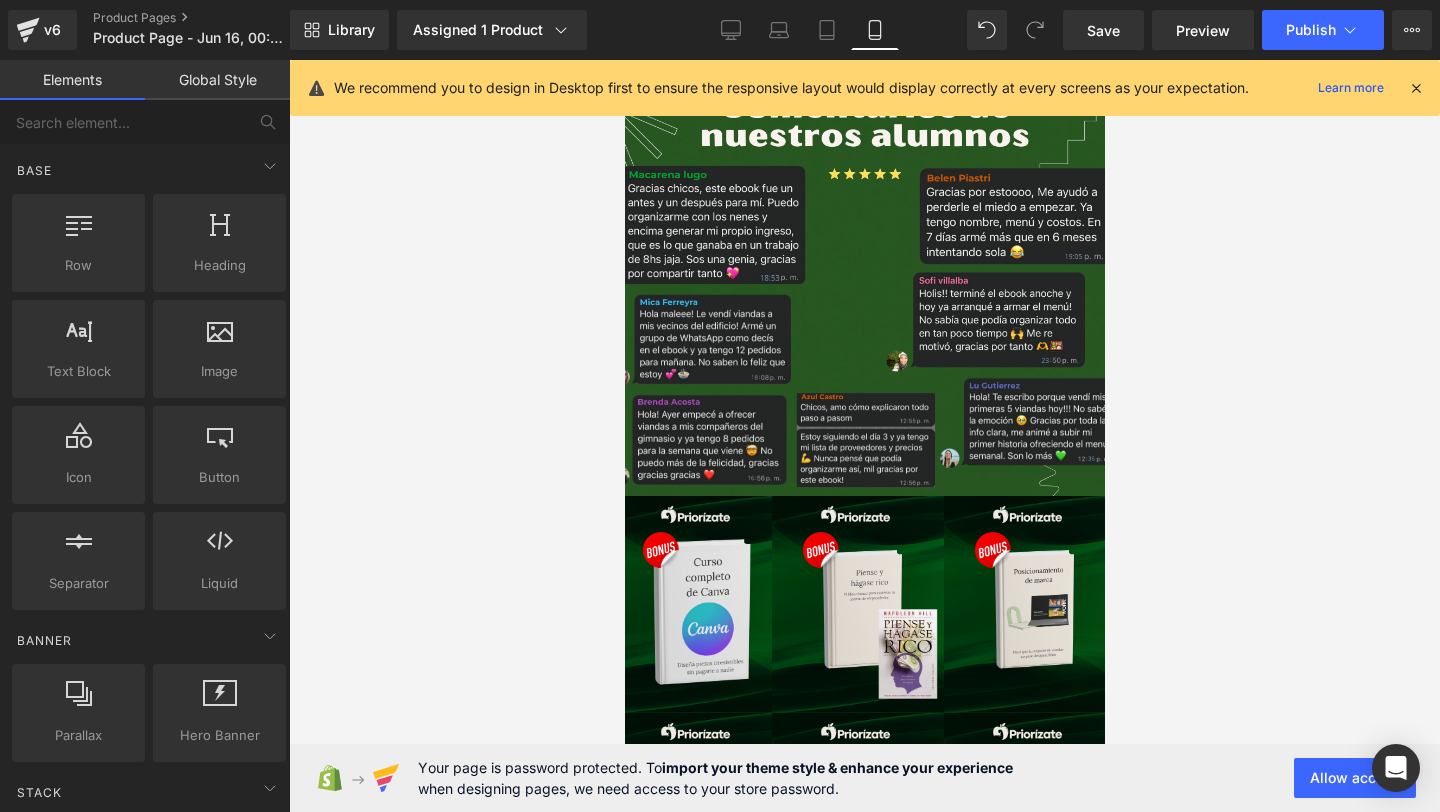 click at bounding box center [864, 436] 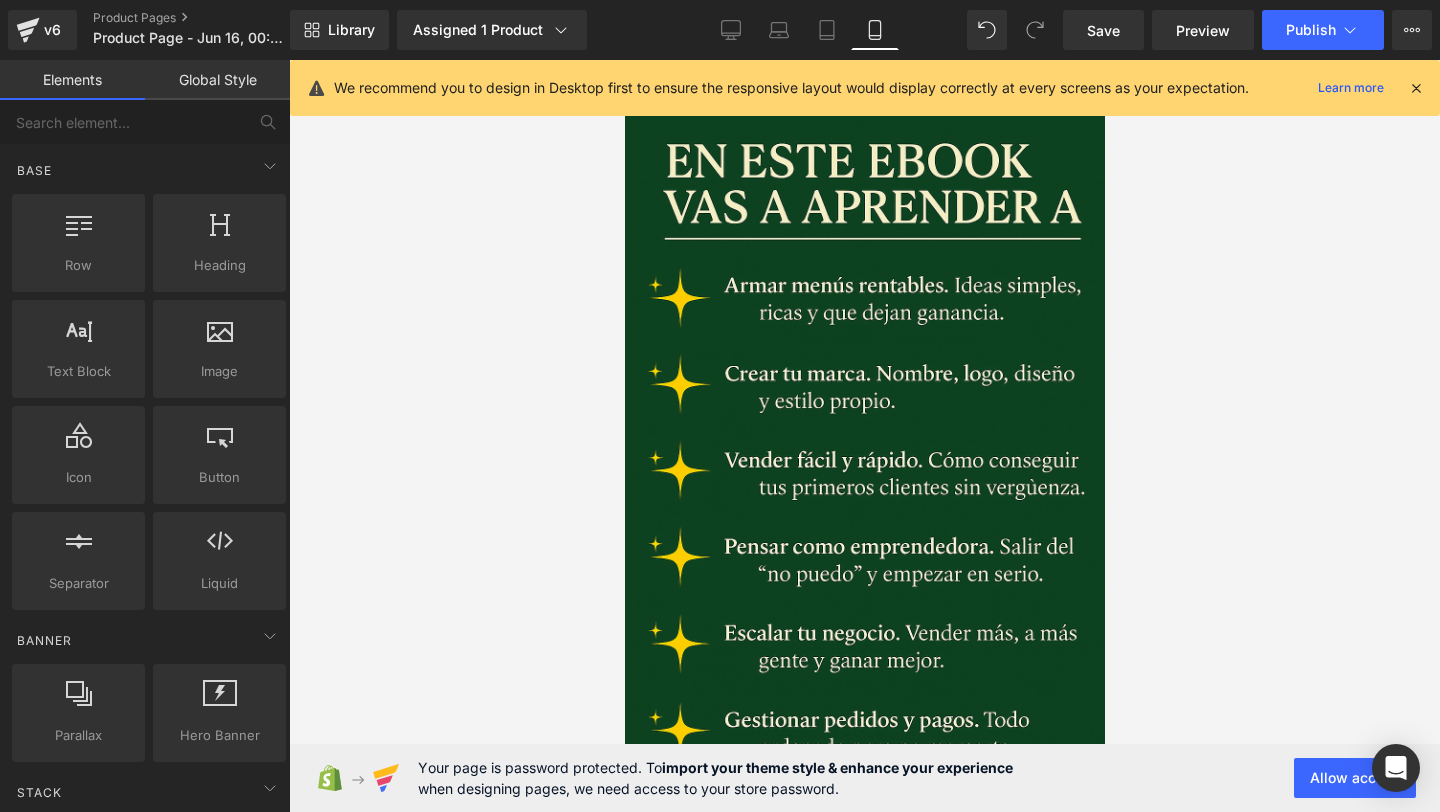 scroll, scrollTop: 262, scrollLeft: 0, axis: vertical 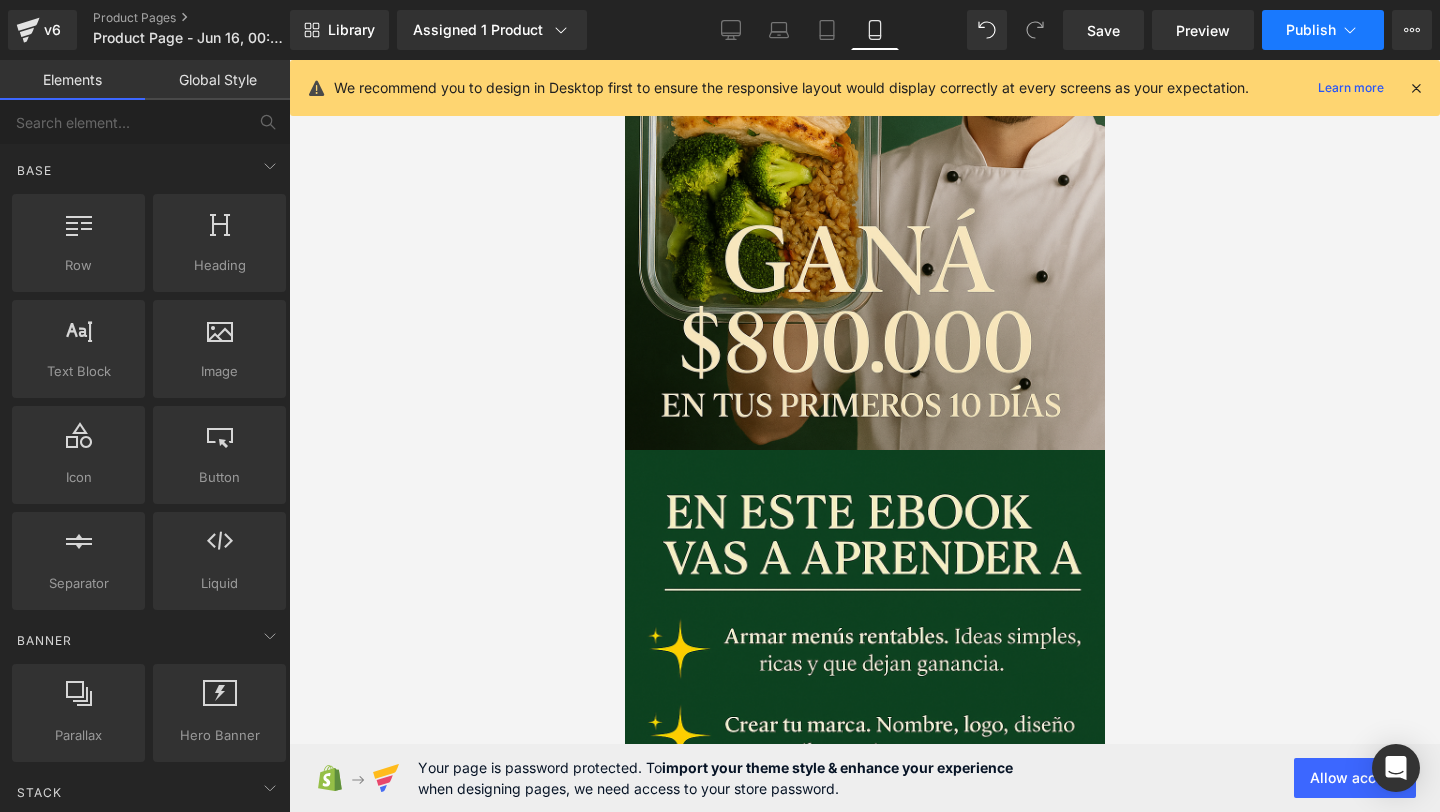 click on "Publish" at bounding box center [1311, 30] 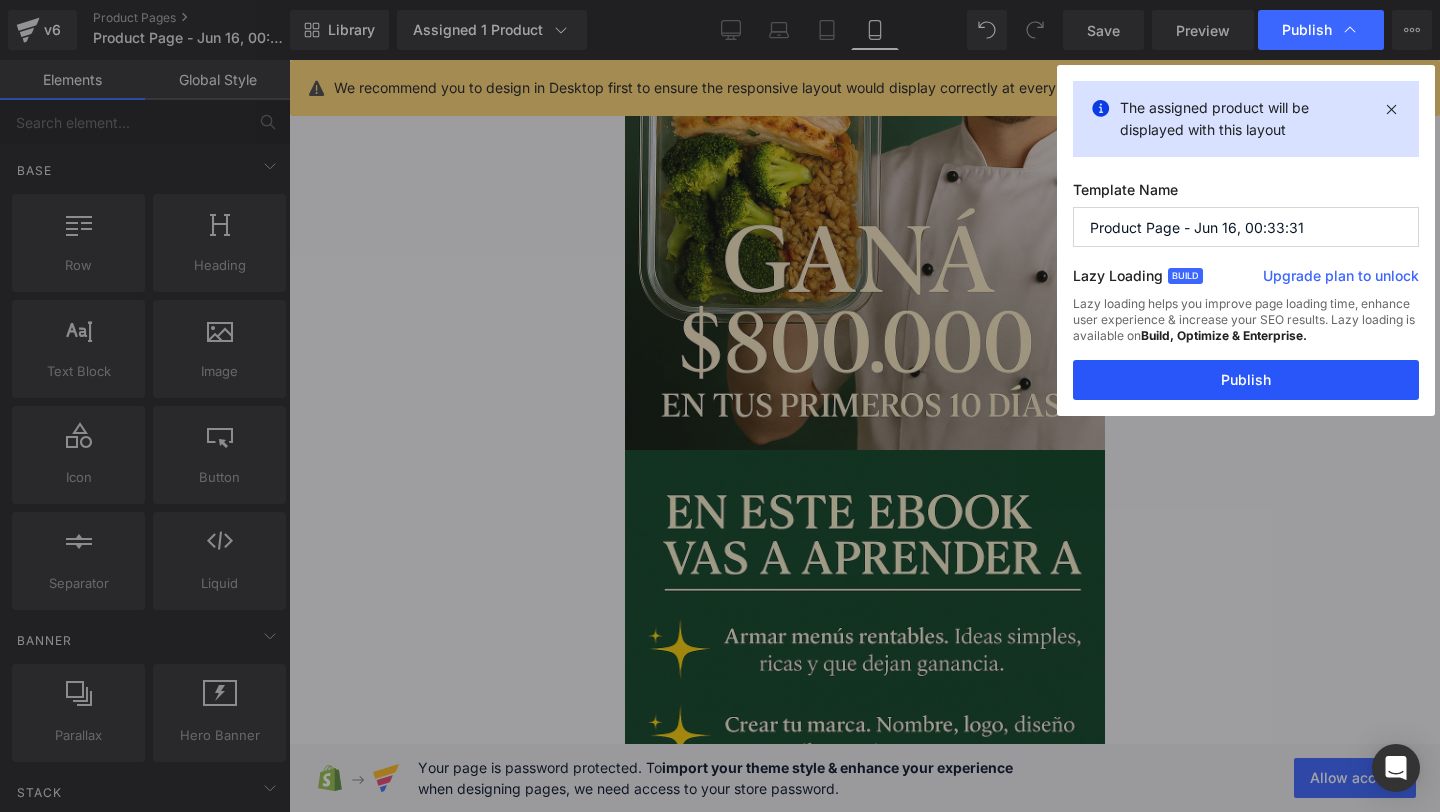 click on "Publish" at bounding box center (1246, 380) 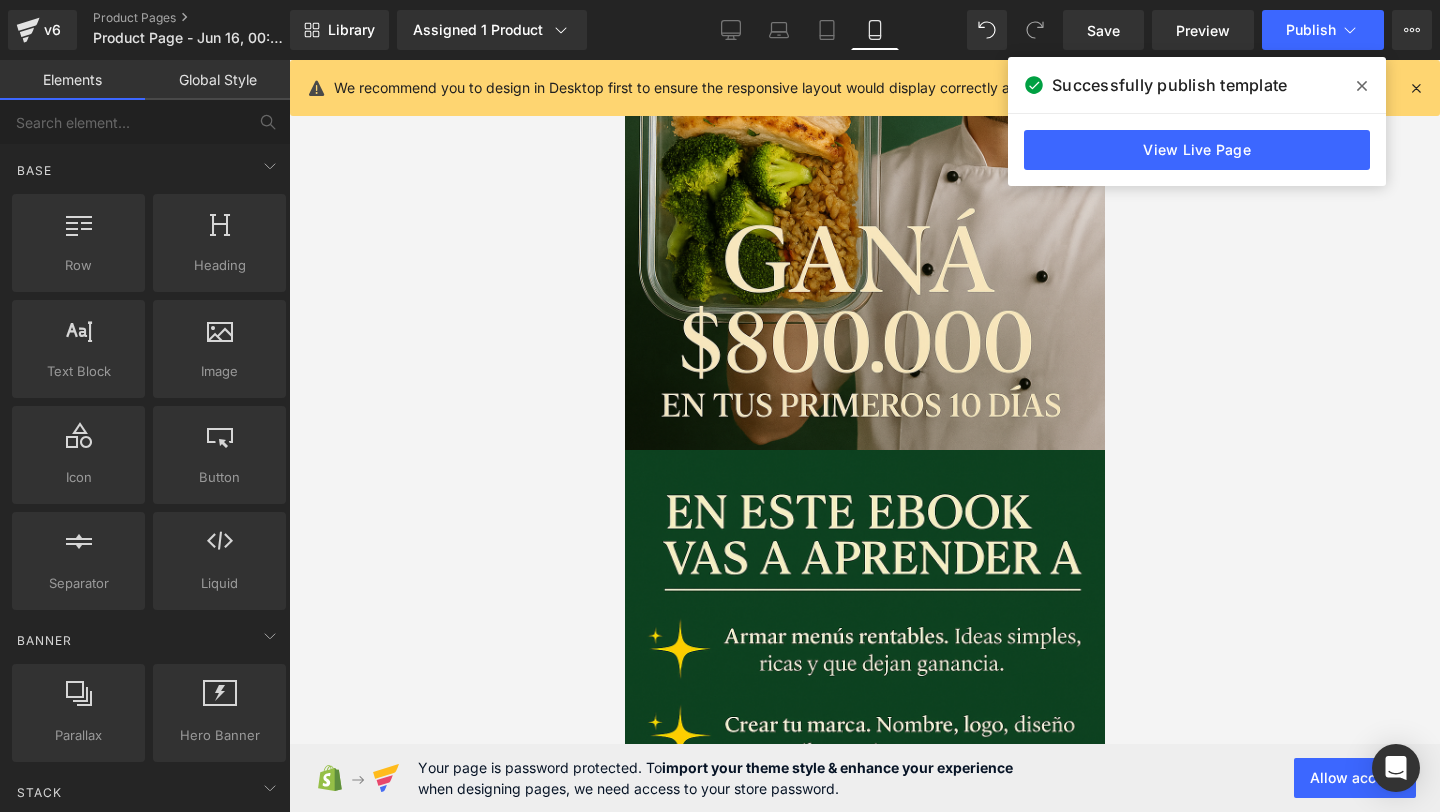 click 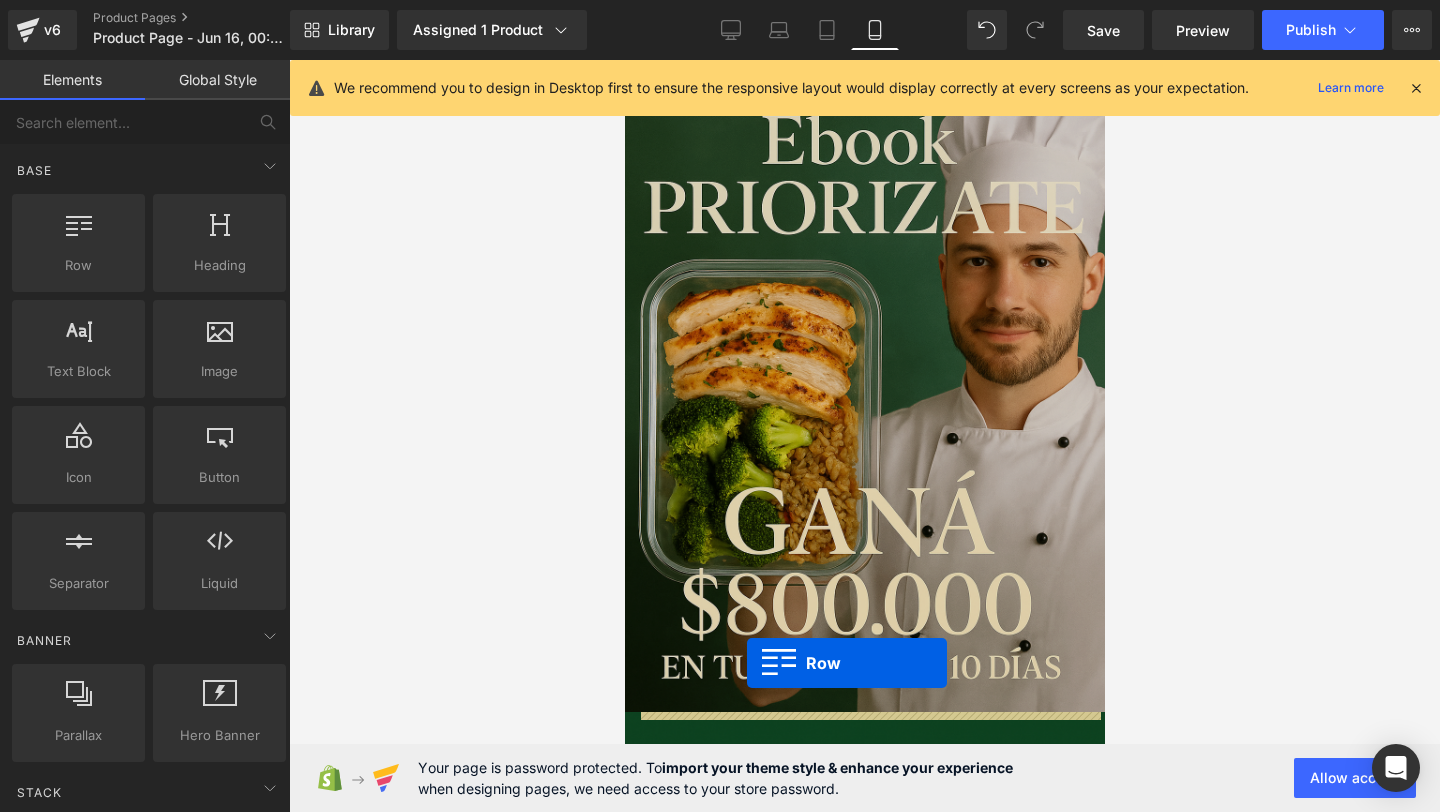 scroll, scrollTop: 95, scrollLeft: 0, axis: vertical 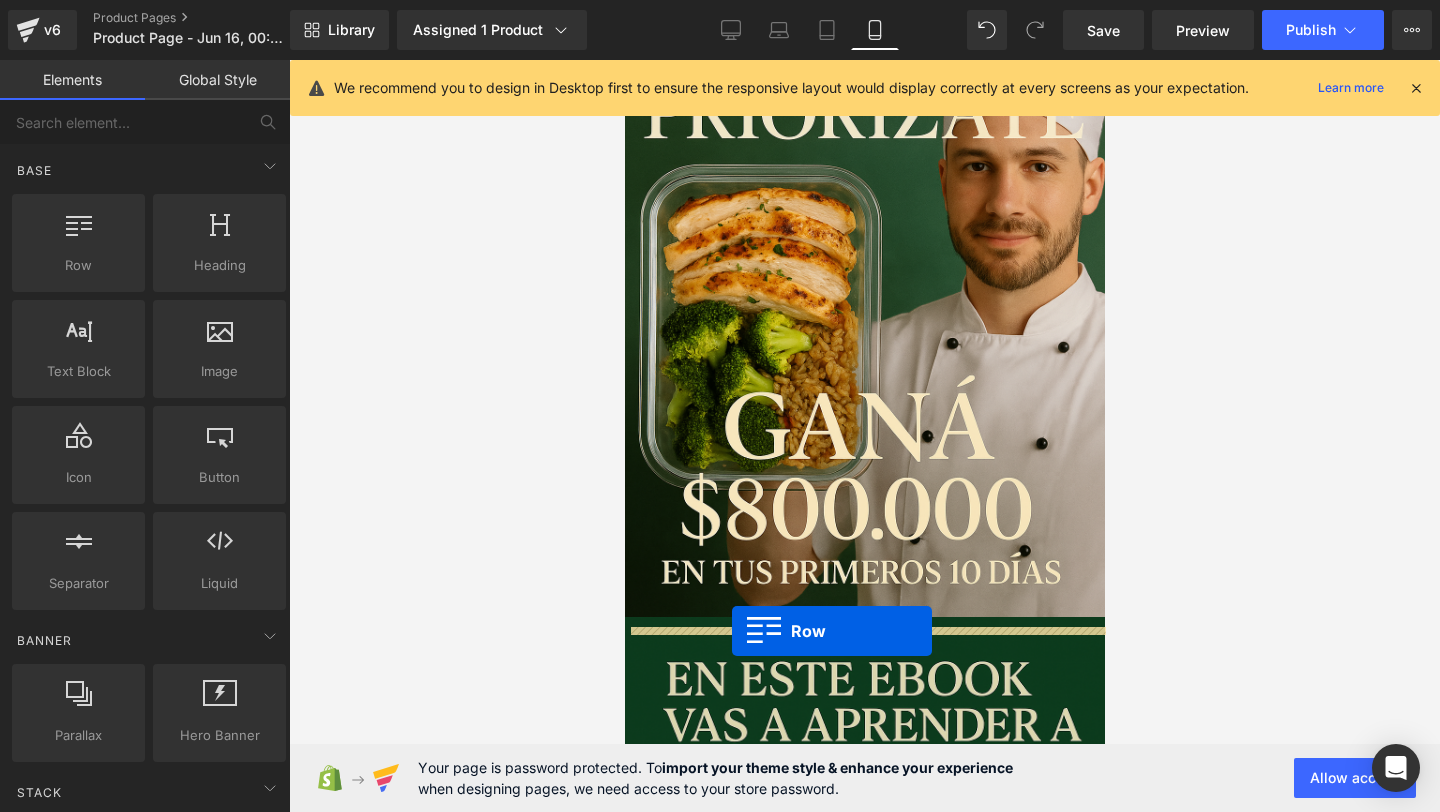 drag, startPoint x: 694, startPoint y: 310, endPoint x: 731, endPoint y: 631, distance: 323.12537 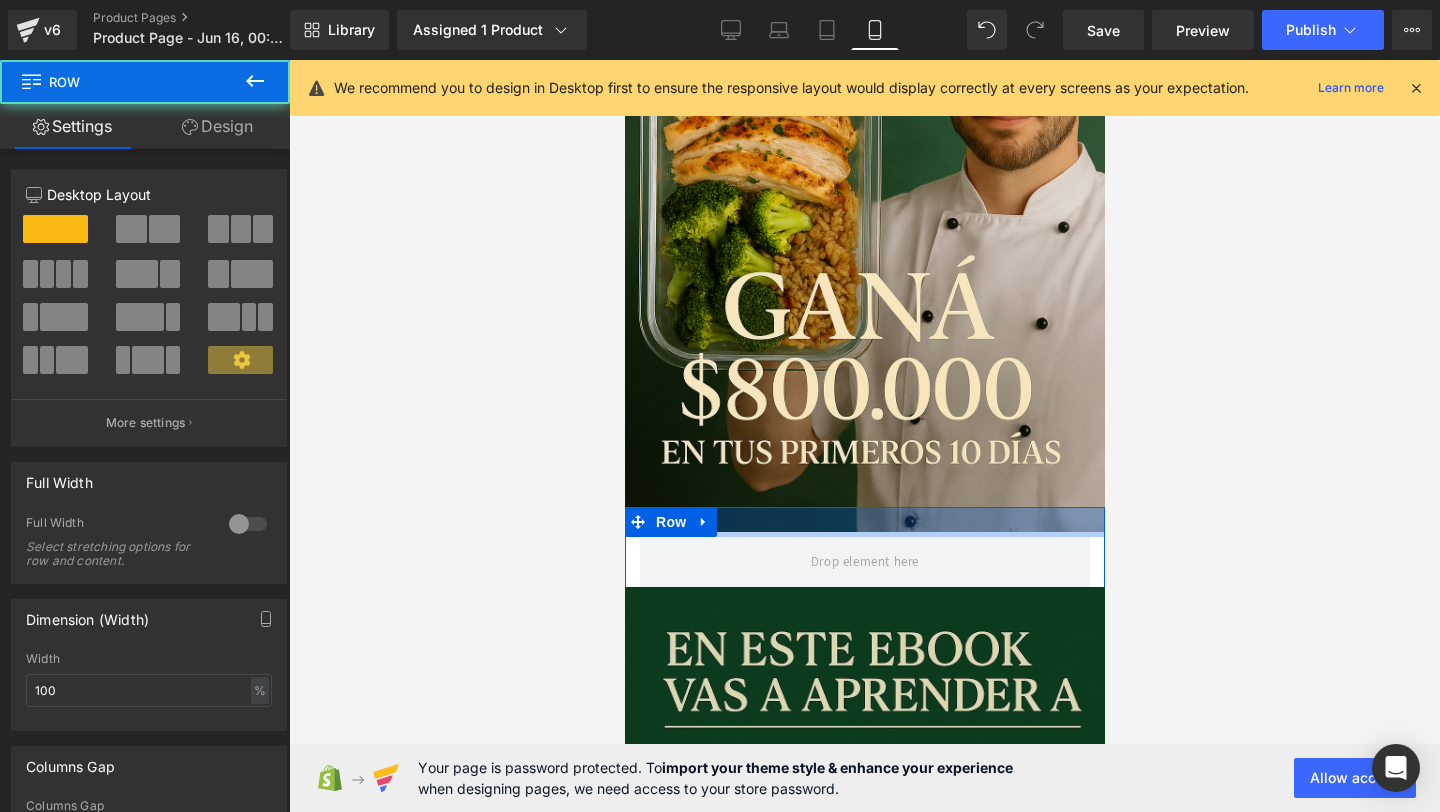 scroll, scrollTop: 243, scrollLeft: 0, axis: vertical 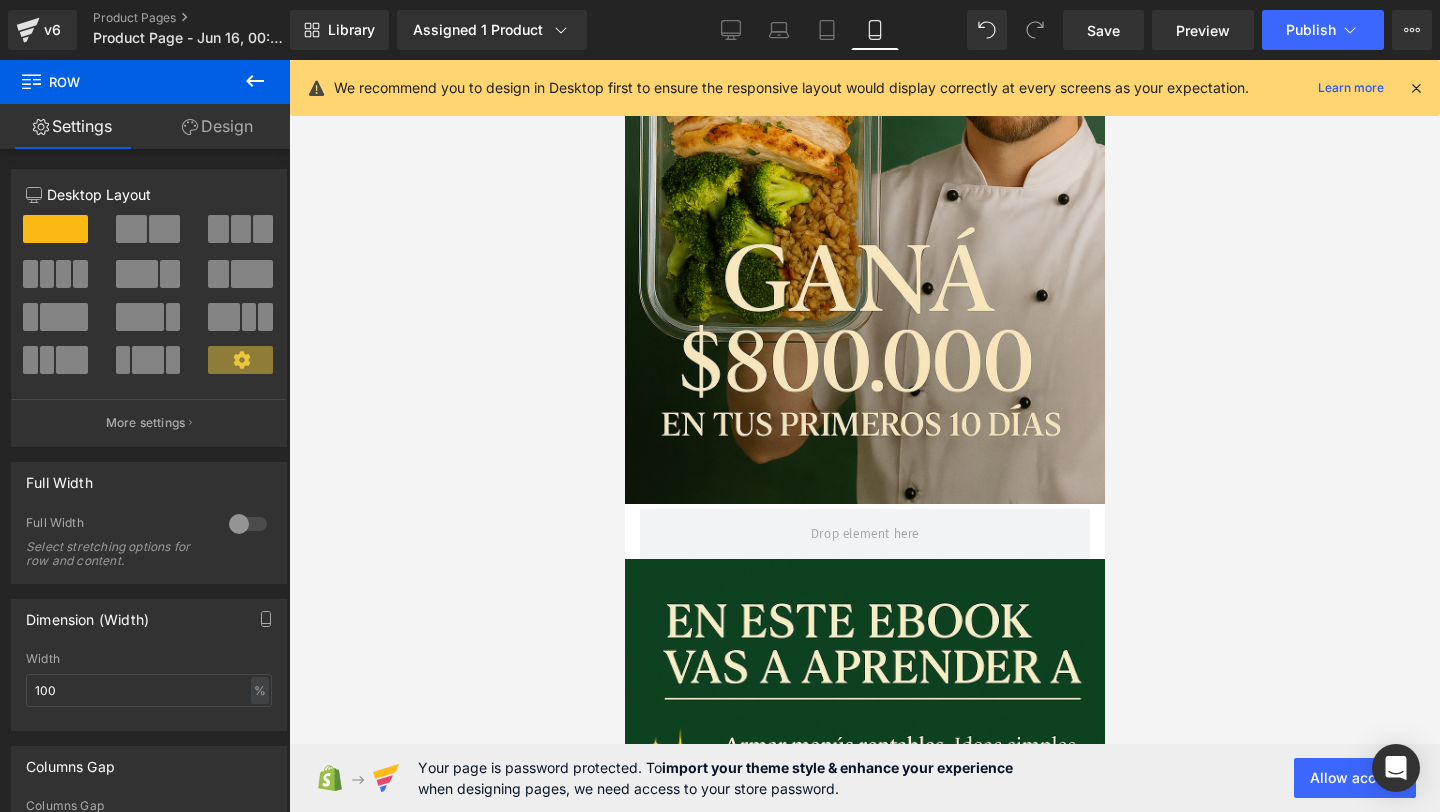 click 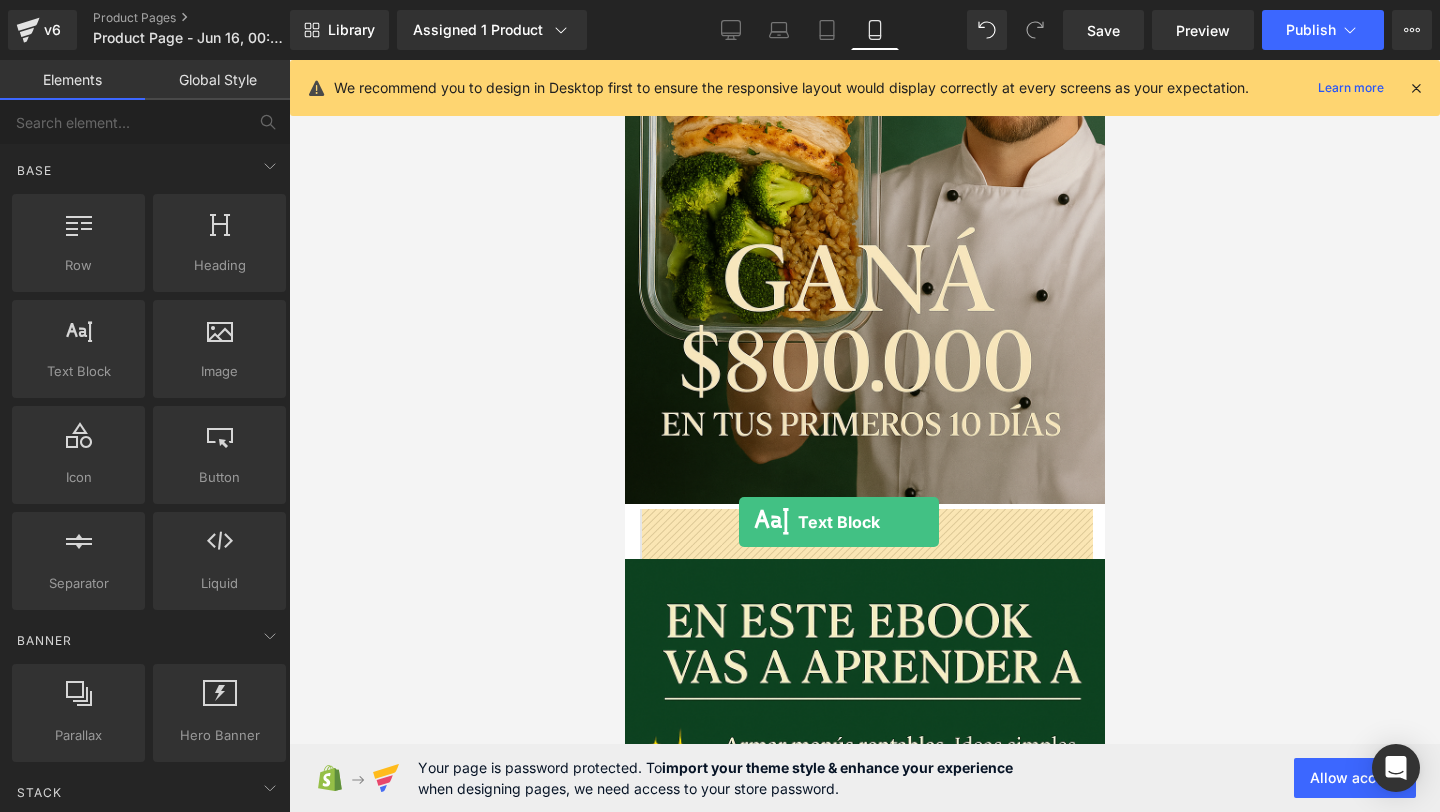 drag, startPoint x: 699, startPoint y: 440, endPoint x: 738, endPoint y: 522, distance: 90.80198 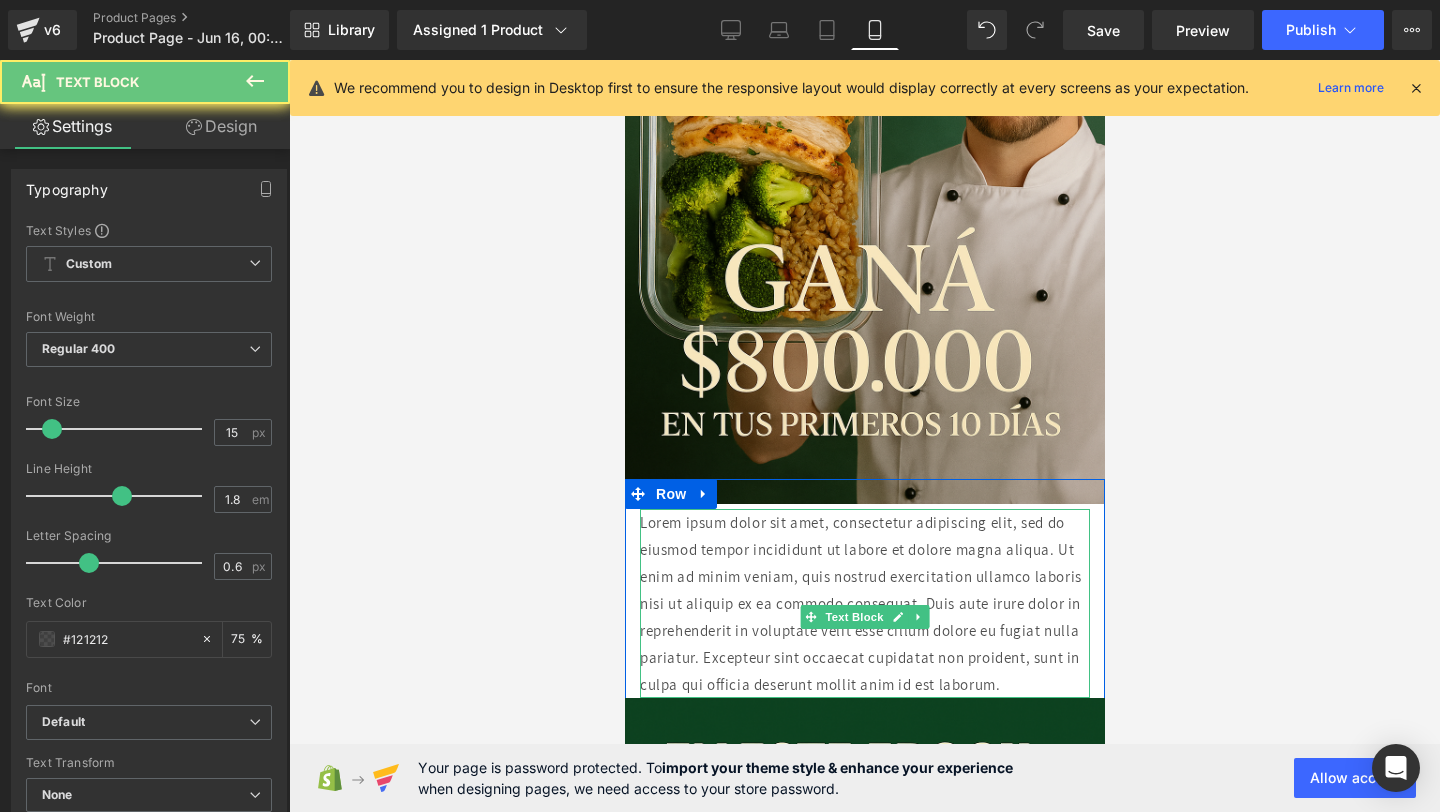 click on "Lorem ipsum dolor sit amet, consectetur adipiscing elit, sed do eiusmod tempor incididunt ut labore et dolore magna aliqua. Ut enim ad minim veniam, quis nostrud exercitation ullamco laboris nisi ut aliquip ex ea commodo consequat. Duis aute irure dolor in reprehenderit in voluptate velit esse cillum dolore eu fugiat nulla pariatur. Excepteur sint occaecat cupidatat non proident, sunt in culpa qui officia deserunt mollit anim id est laborum." at bounding box center (864, 603) 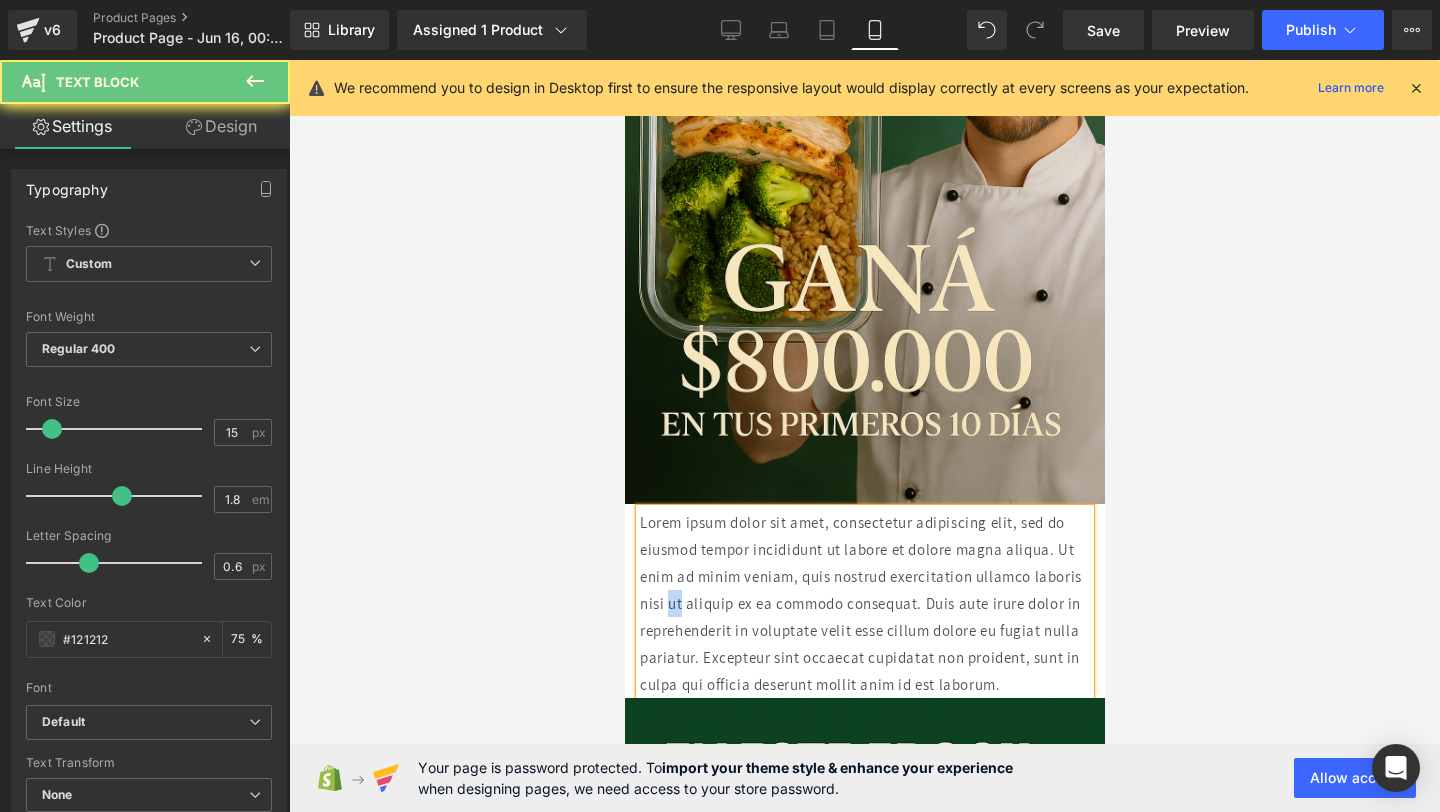 click on "Lorem ipsum dolor sit amet, consectetur adipiscing elit, sed do eiusmod tempor incididunt ut labore et dolore magna aliqua. Ut enim ad minim veniam, quis nostrud exercitation ullamco laboris nisi ut aliquip ex ea commodo consequat. Duis aute irure dolor in reprehenderit in voluptate velit esse cillum dolore eu fugiat nulla pariatur. Excepteur sint occaecat cupidatat non proident, sunt in culpa qui officia deserunt mollit anim id est laborum." at bounding box center (864, 603) 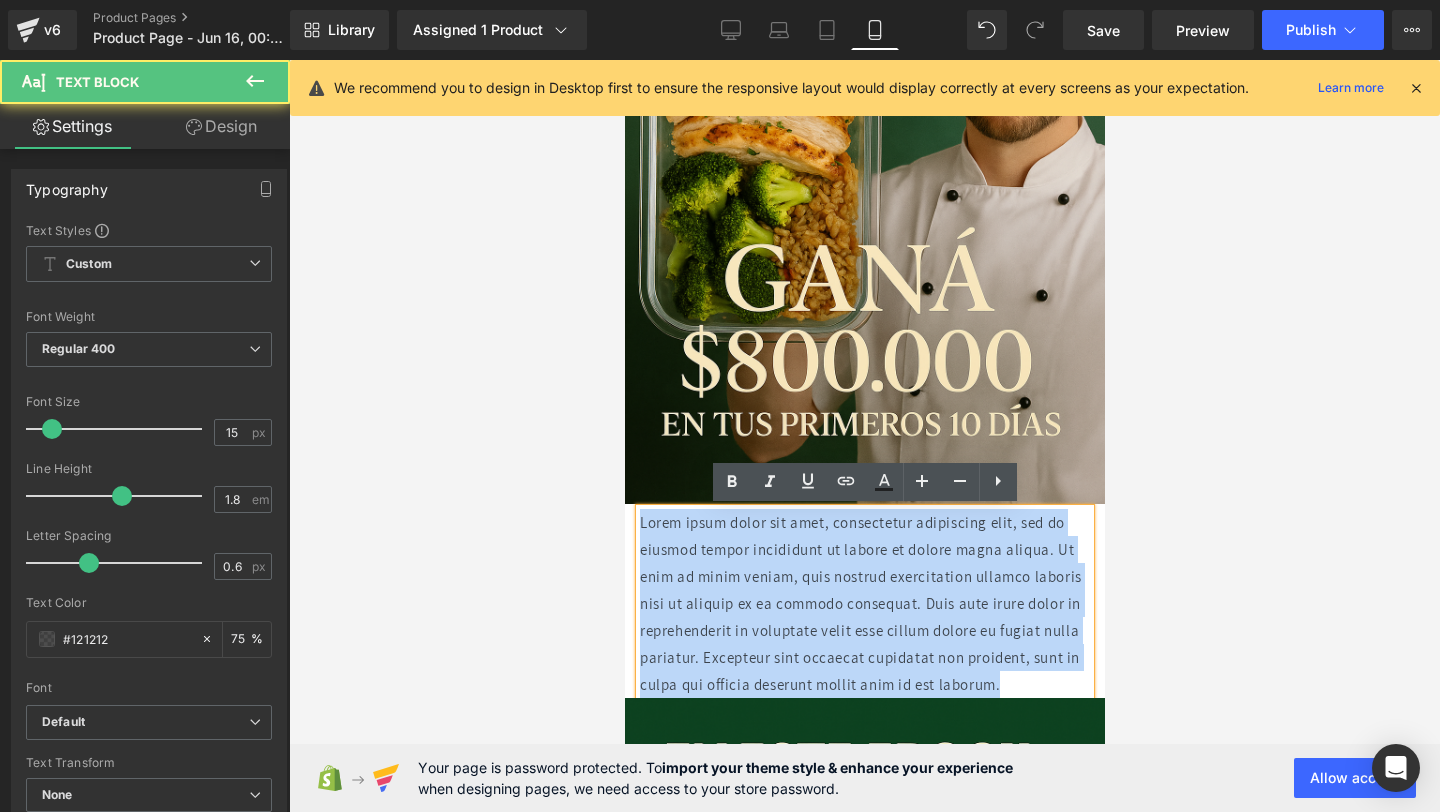 click on "Lorem ipsum dolor sit amet, consectetur adipiscing elit, sed do eiusmod tempor incididunt ut labore et dolore magna aliqua. Ut enim ad minim veniam, quis nostrud exercitation ullamco laboris nisi ut aliquip ex ea commodo consequat. Duis aute irure dolor in reprehenderit in voluptate velit esse cillum dolore eu fugiat nulla pariatur. Excepteur sint occaecat cupidatat non proident, sunt in culpa qui officia deserunt mollit anim id est laborum." at bounding box center (864, 603) 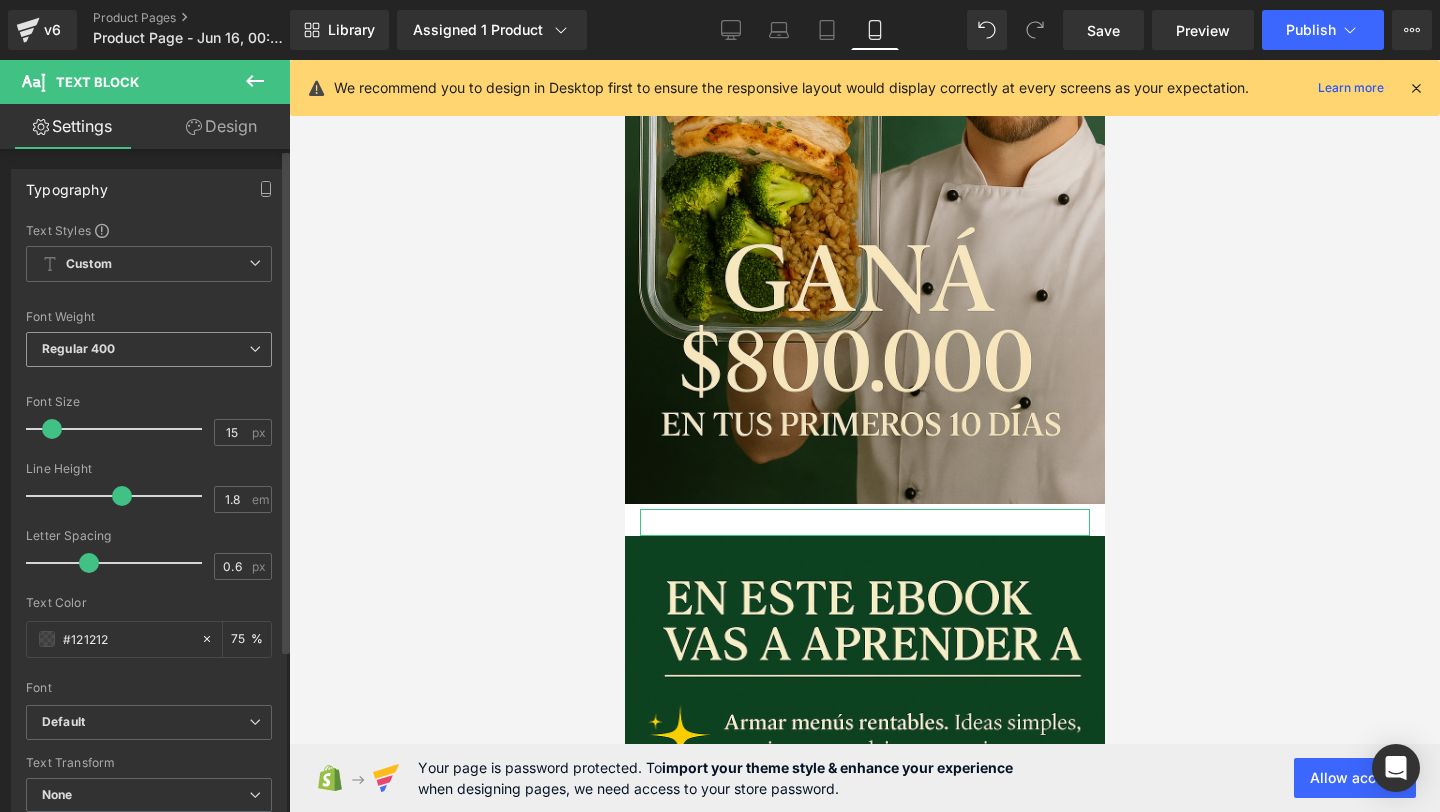 click on "Regular 400" at bounding box center [149, 349] 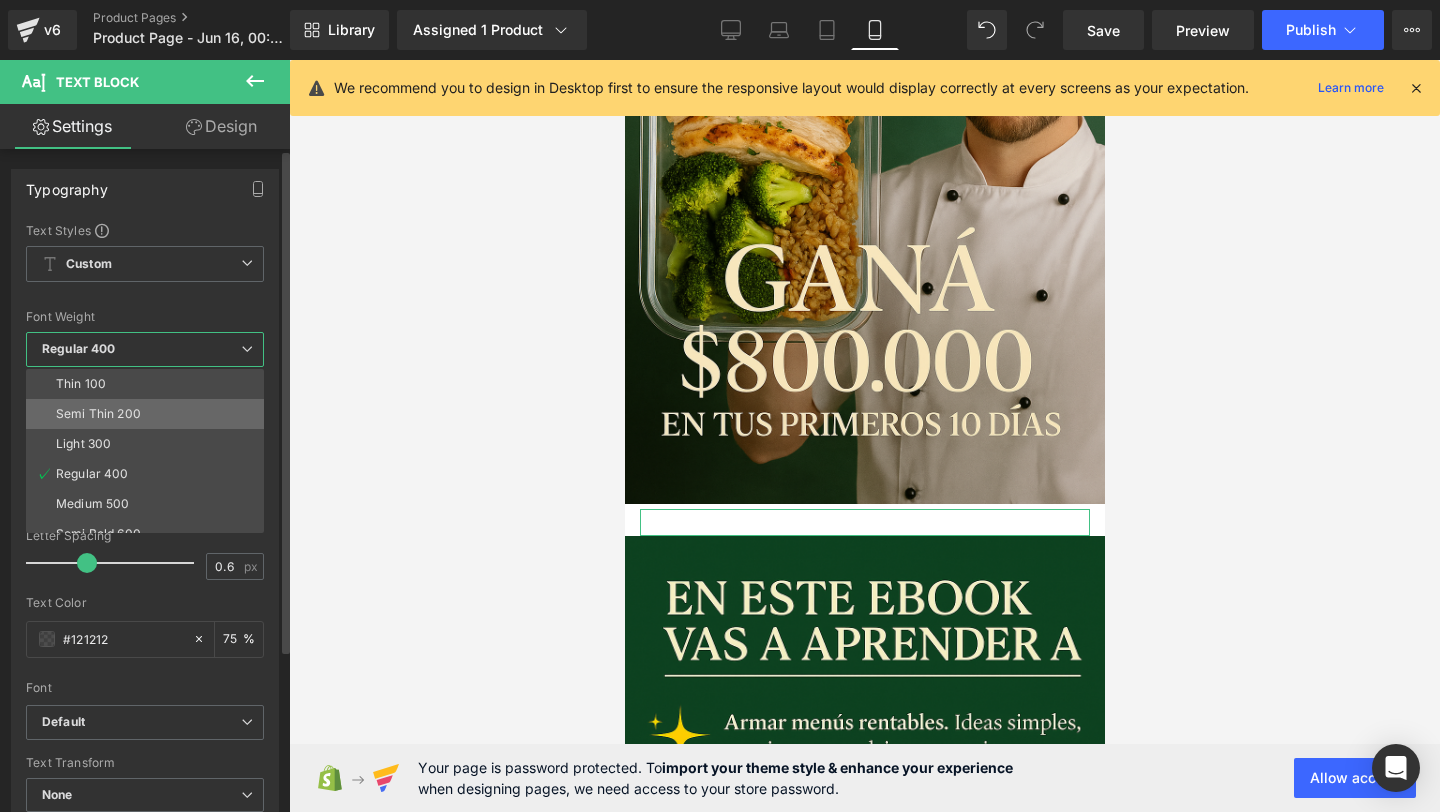 click on "Semi Thin 200" at bounding box center [98, 414] 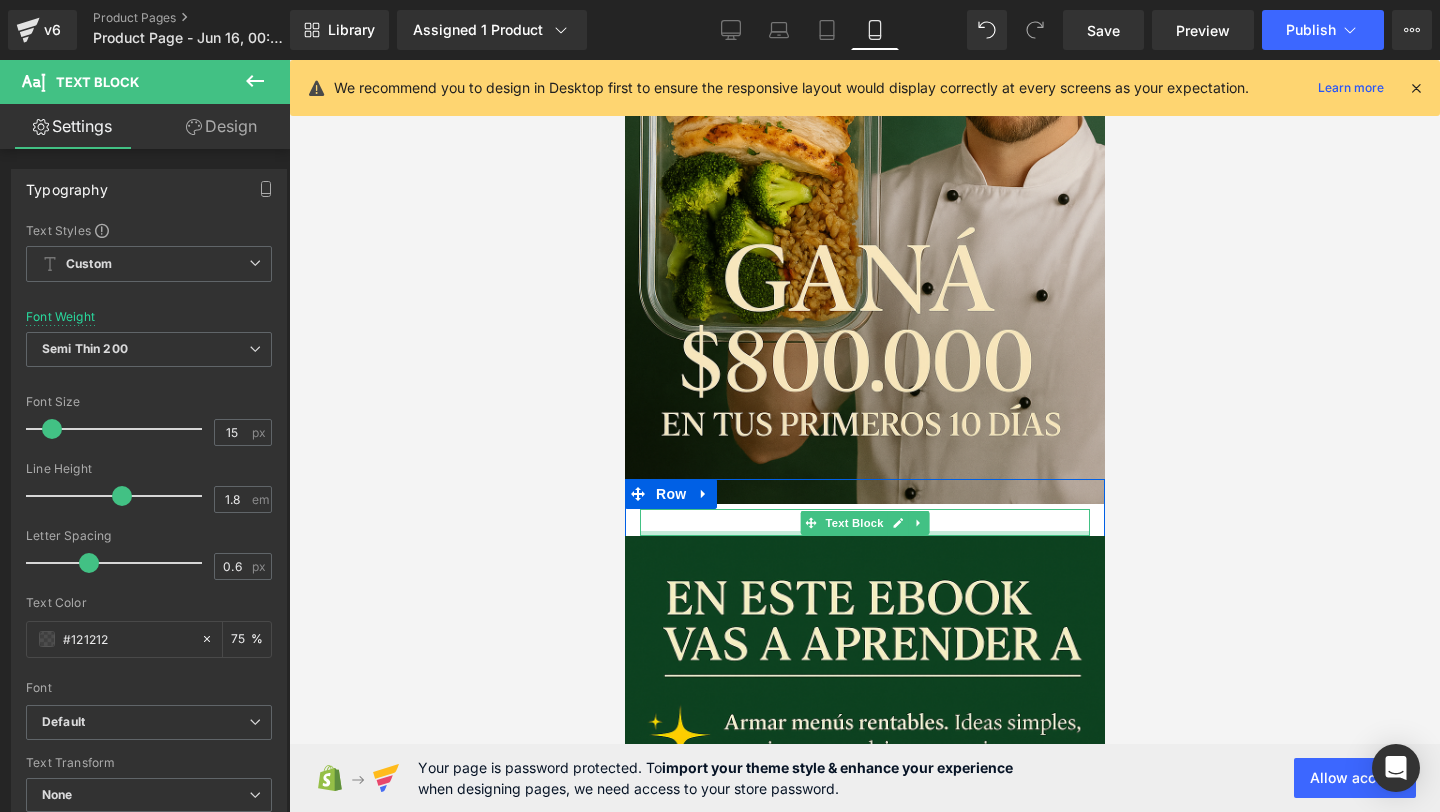 click on "Text Block" at bounding box center [864, 522] 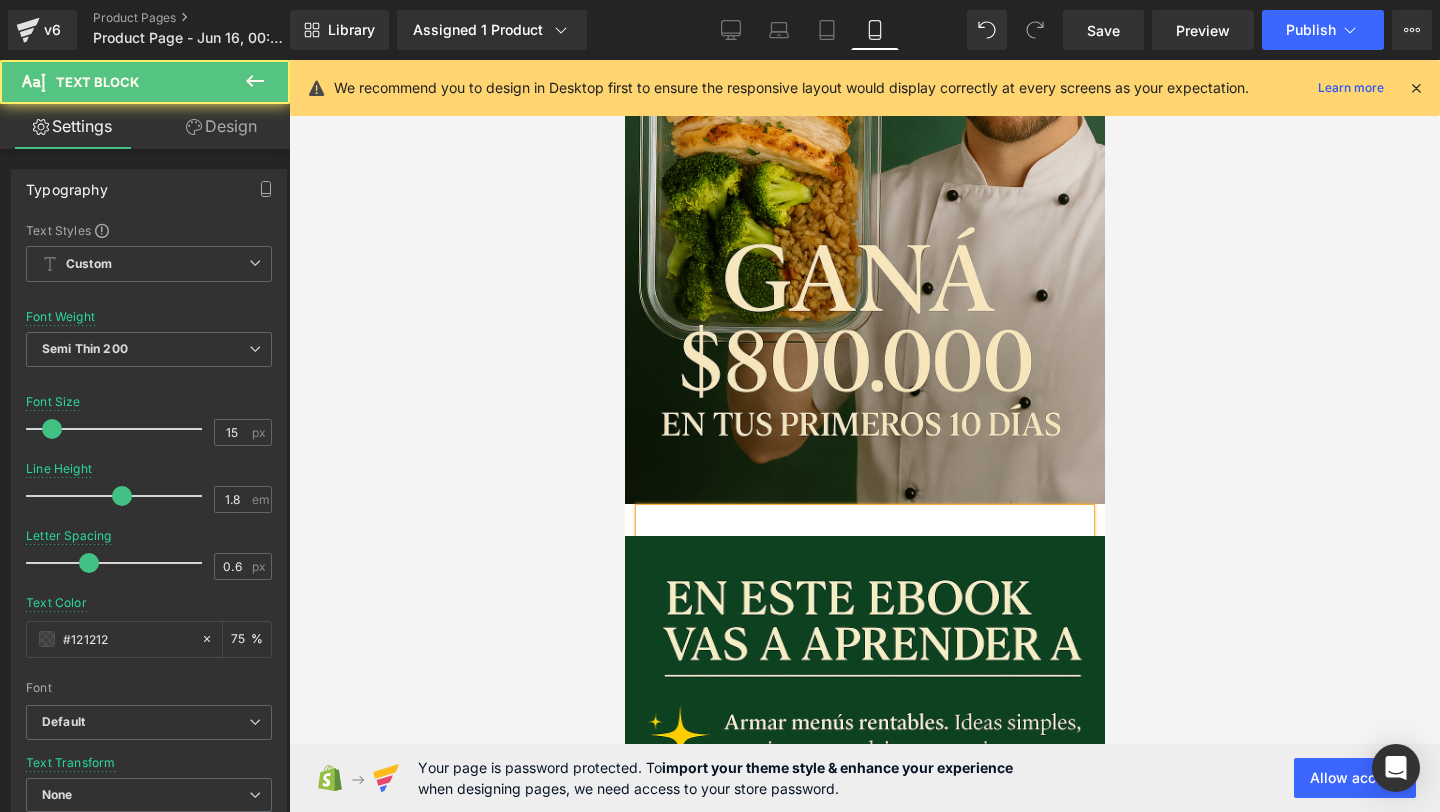 click at bounding box center (864, 522) 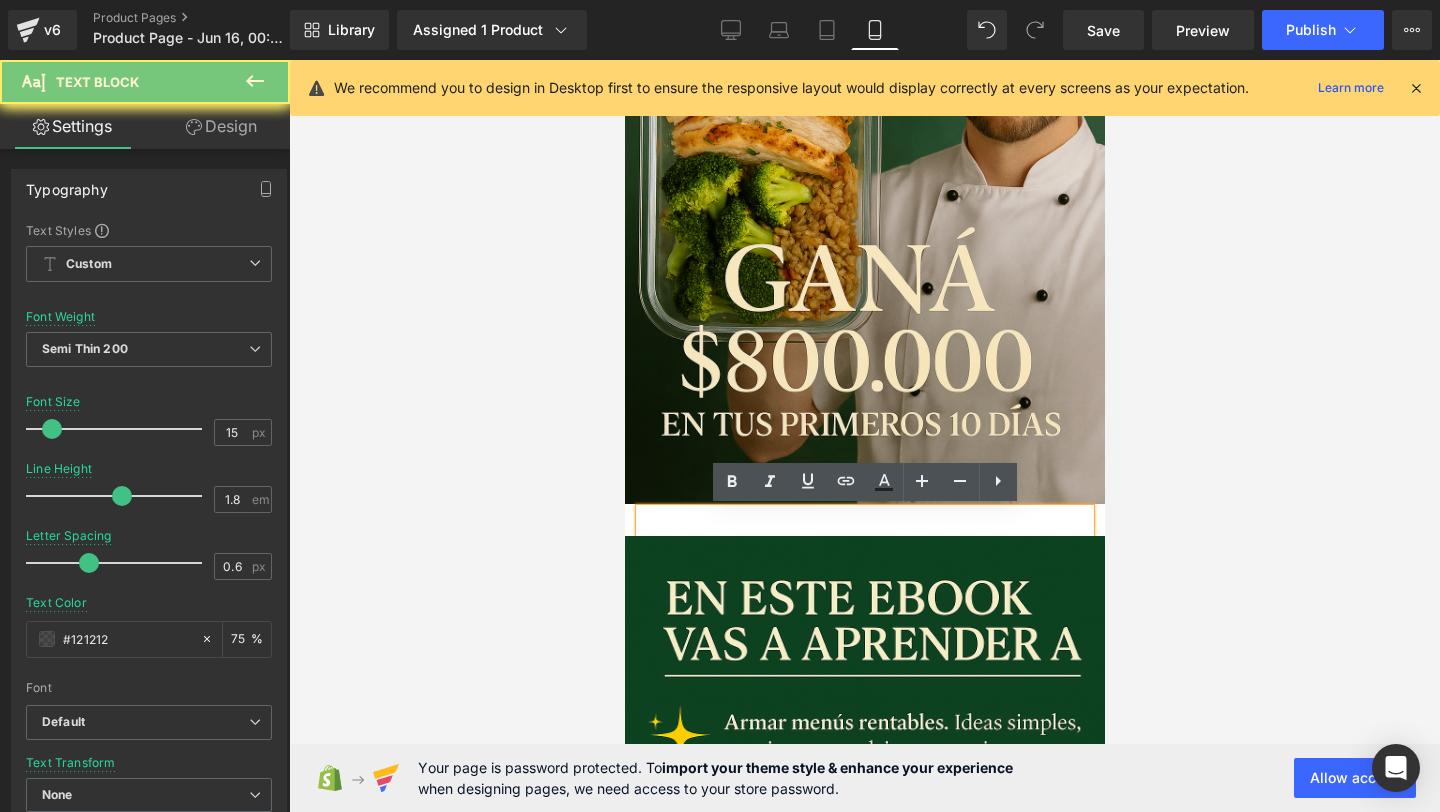 click at bounding box center [864, 522] 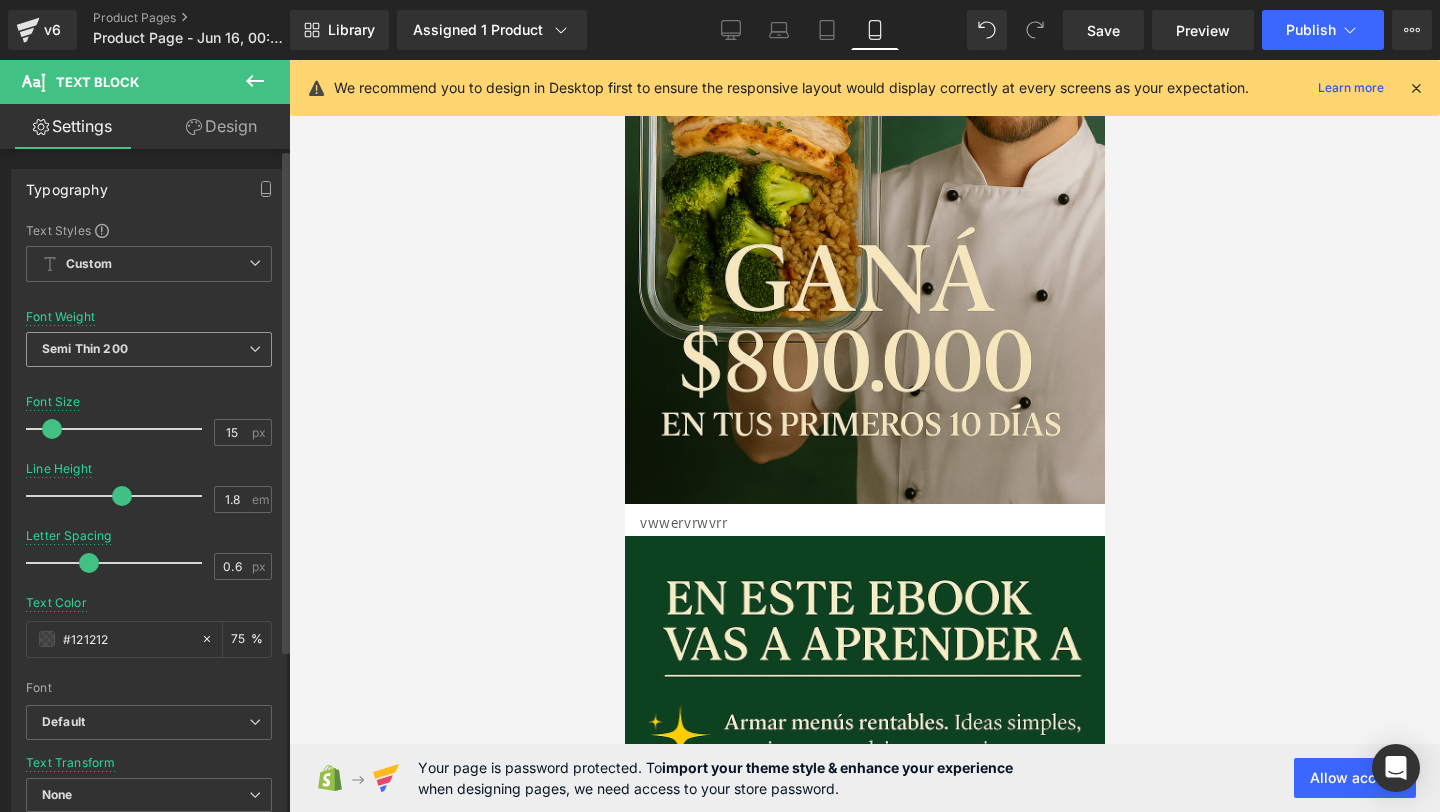 click on "Semi Thin 200" at bounding box center (149, 349) 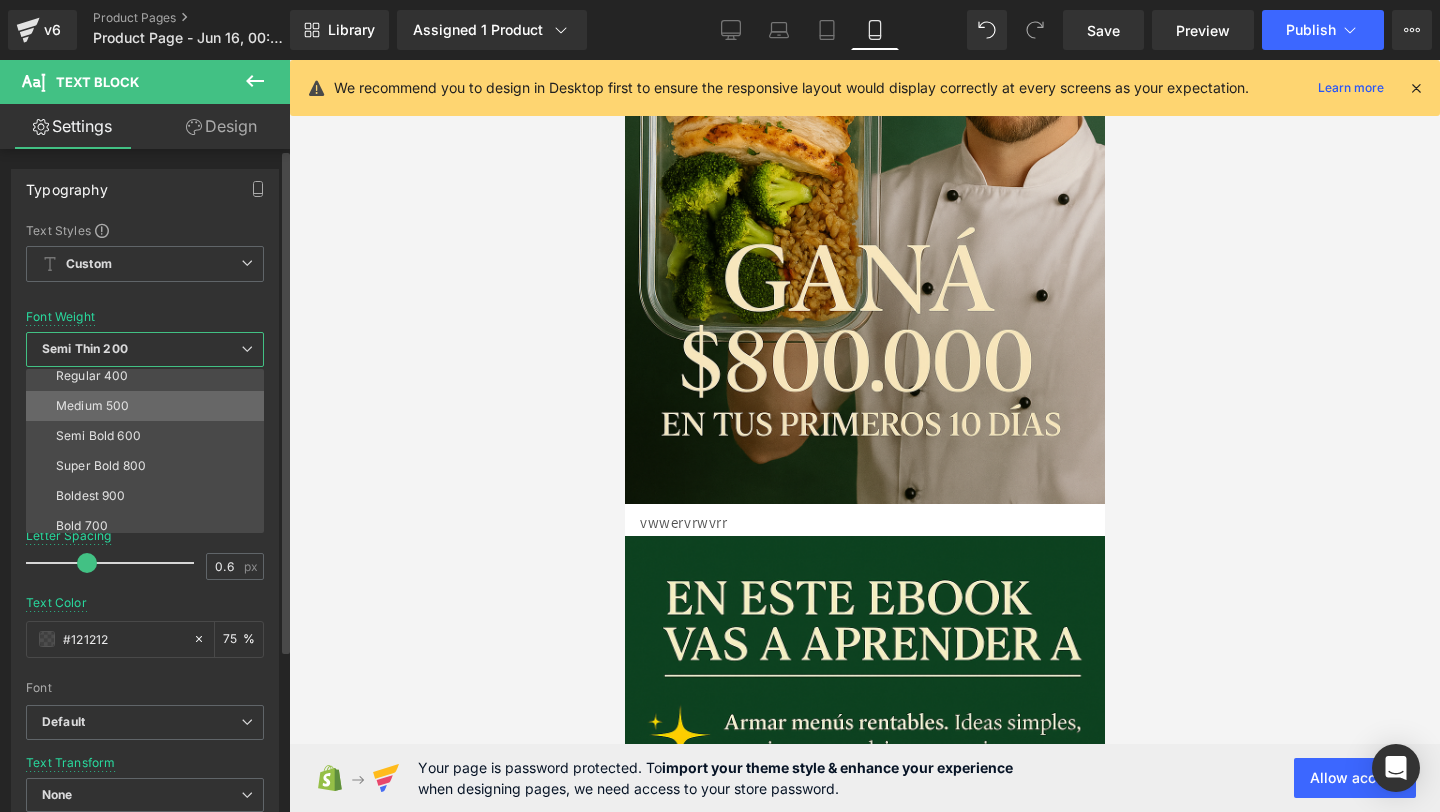 scroll, scrollTop: 105, scrollLeft: 0, axis: vertical 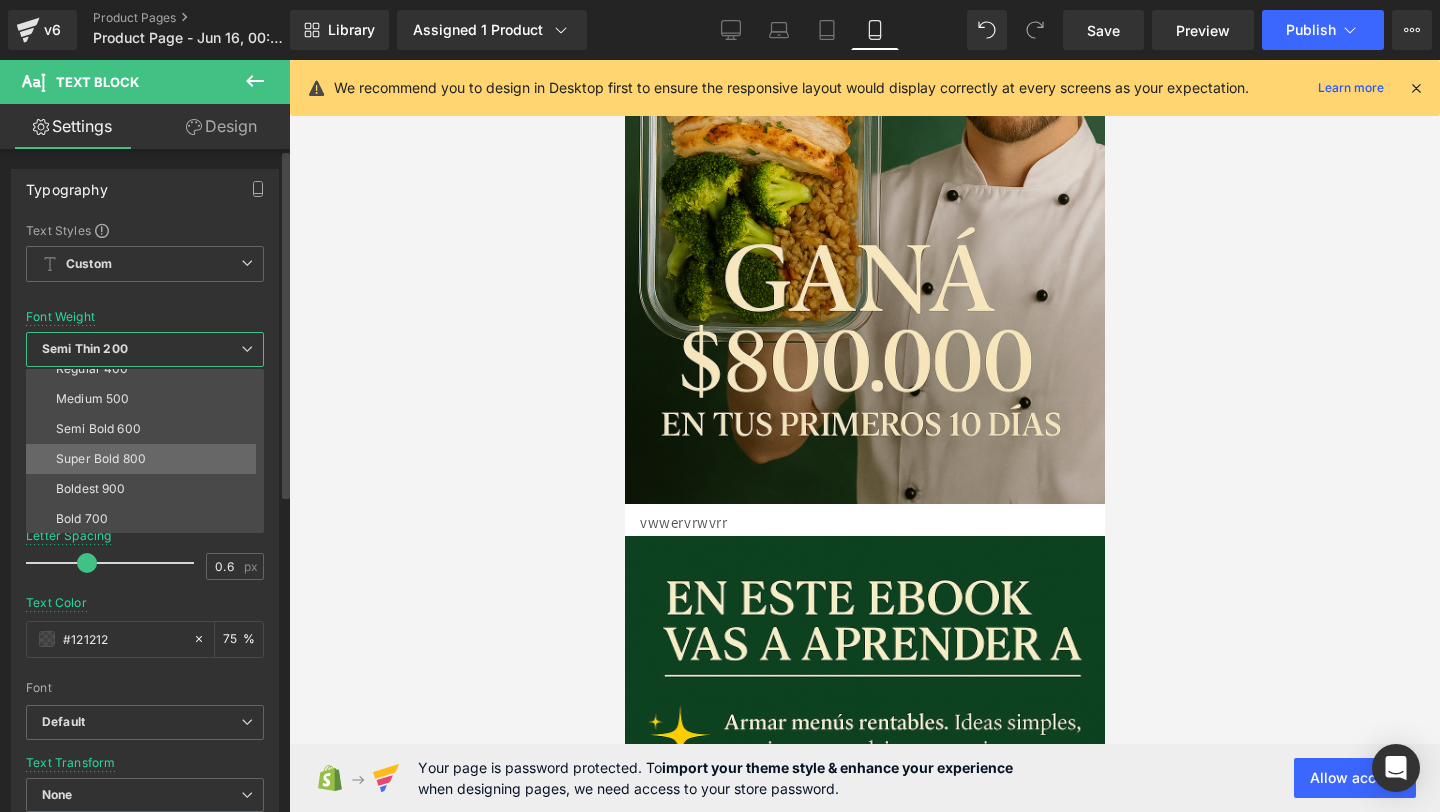 click on "Super Bold 800" at bounding box center (149, 459) 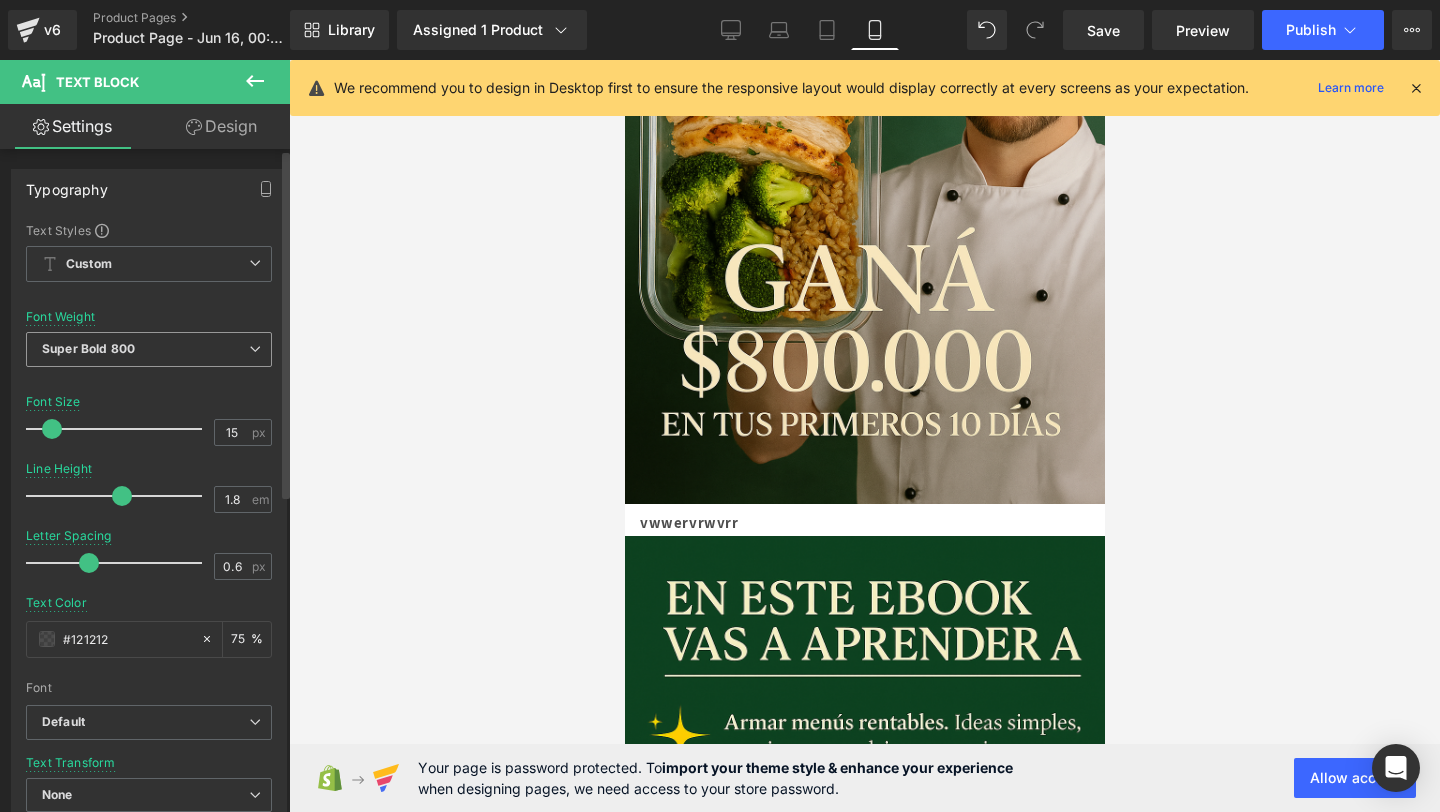 click on "Super Bold 800" at bounding box center (88, 348) 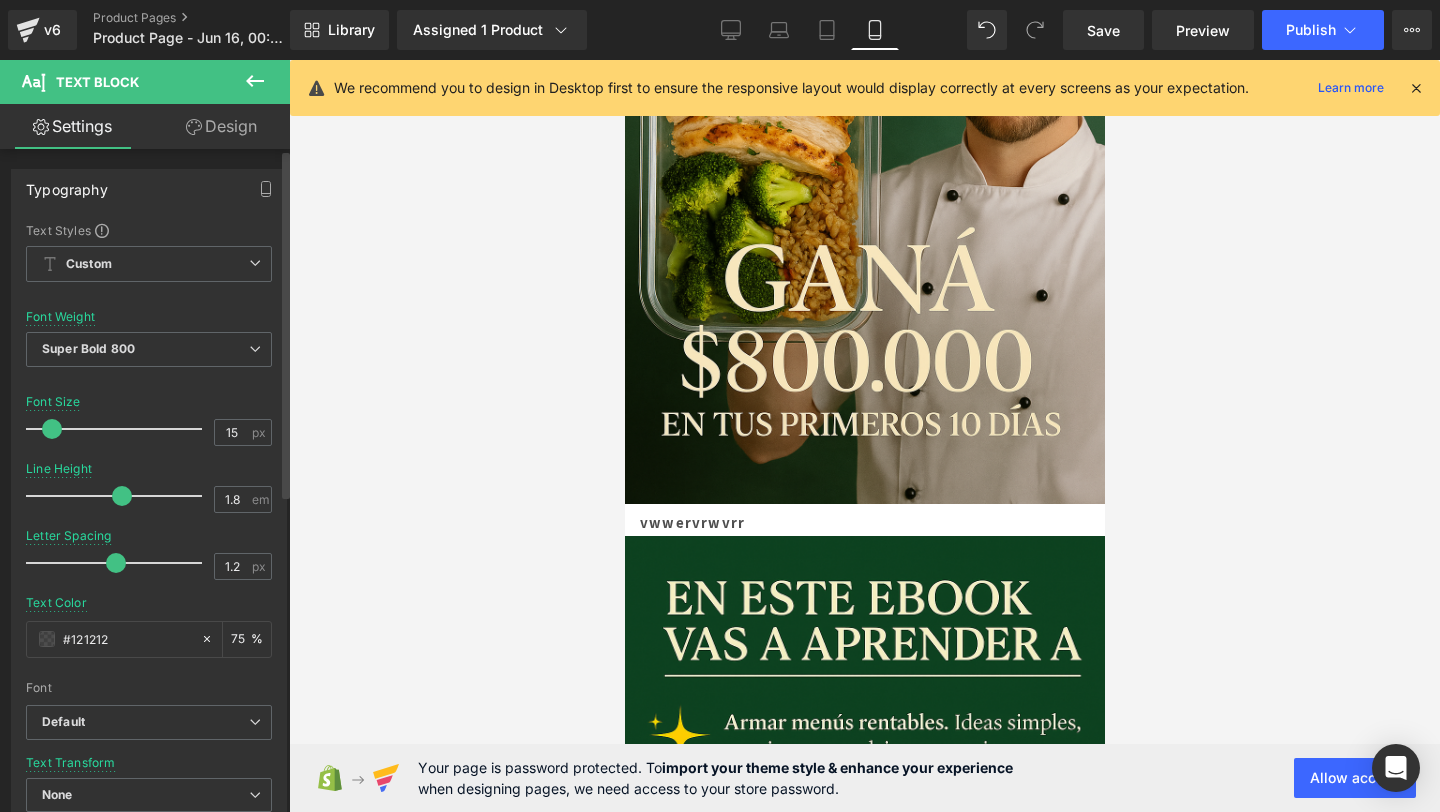 type on "1.1" 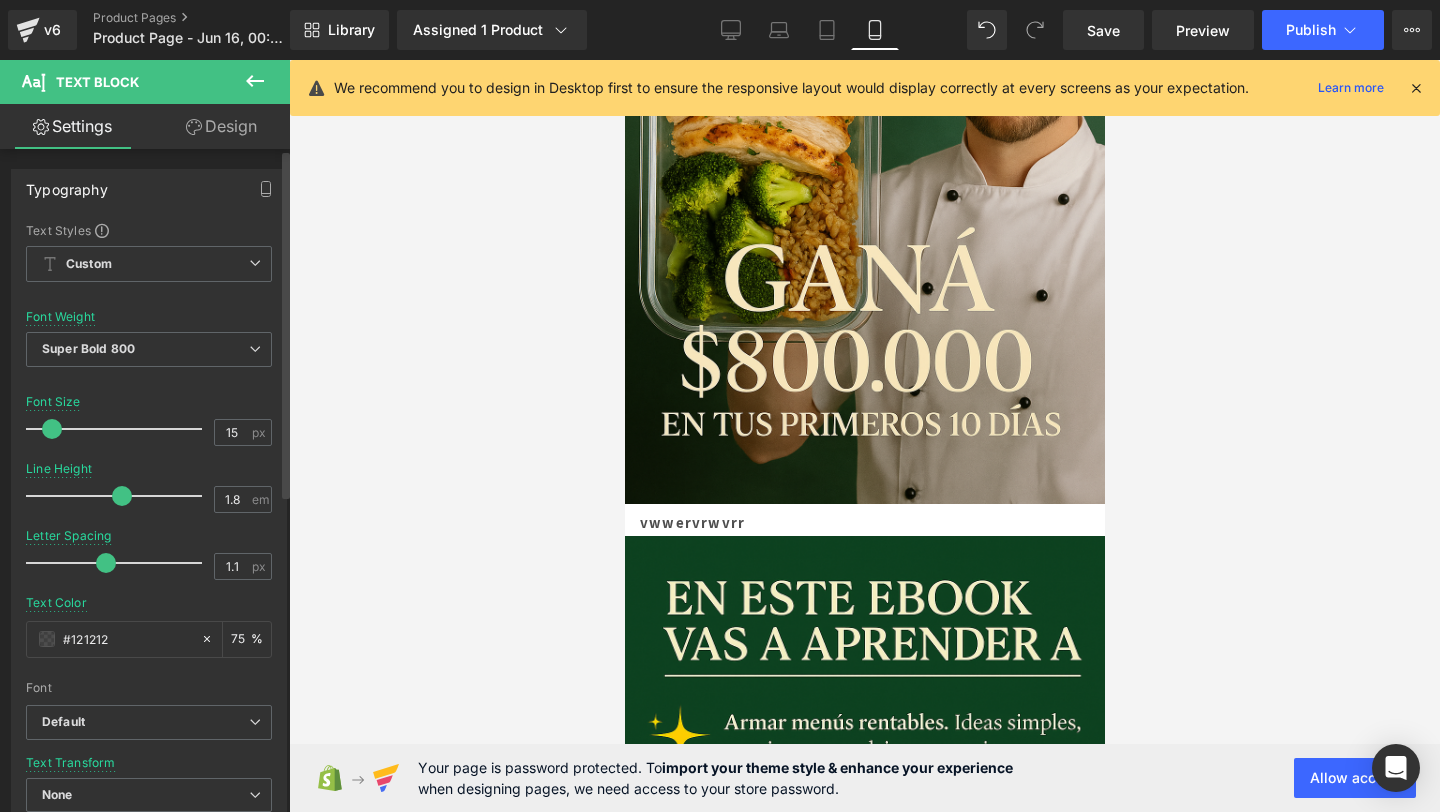 drag, startPoint x: 86, startPoint y: 568, endPoint x: 101, endPoint y: 569, distance: 15.033297 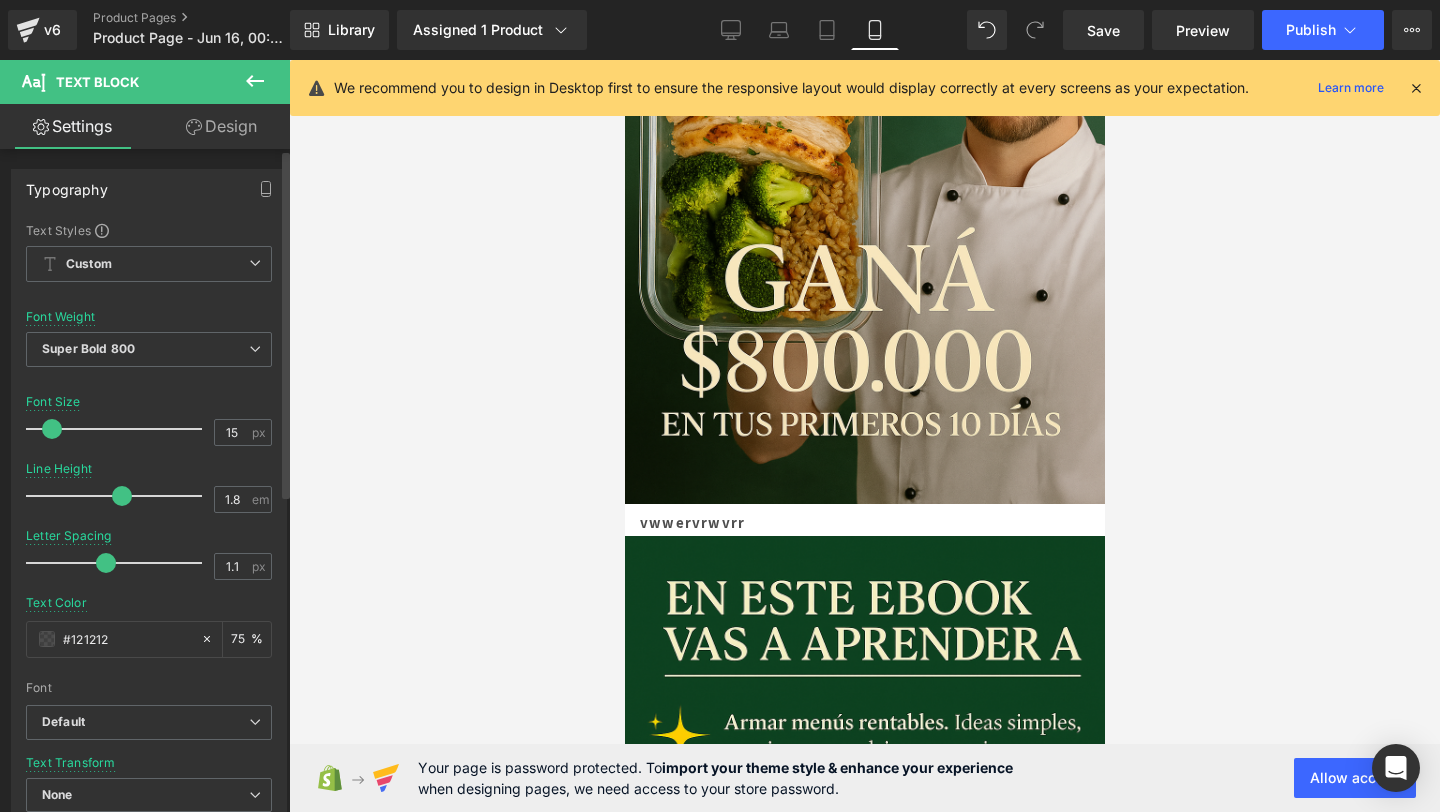 click at bounding box center (106, 563) 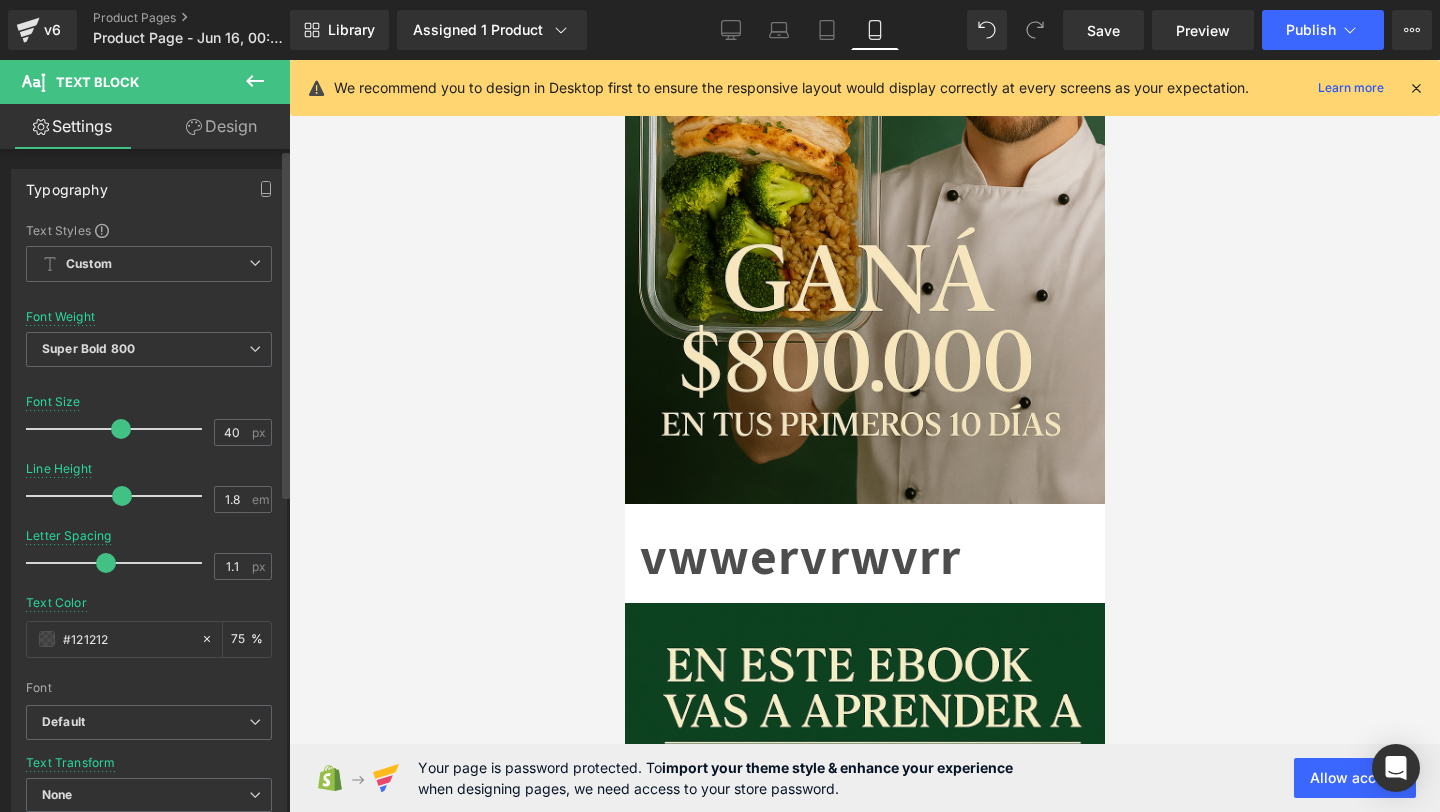 type on "39" 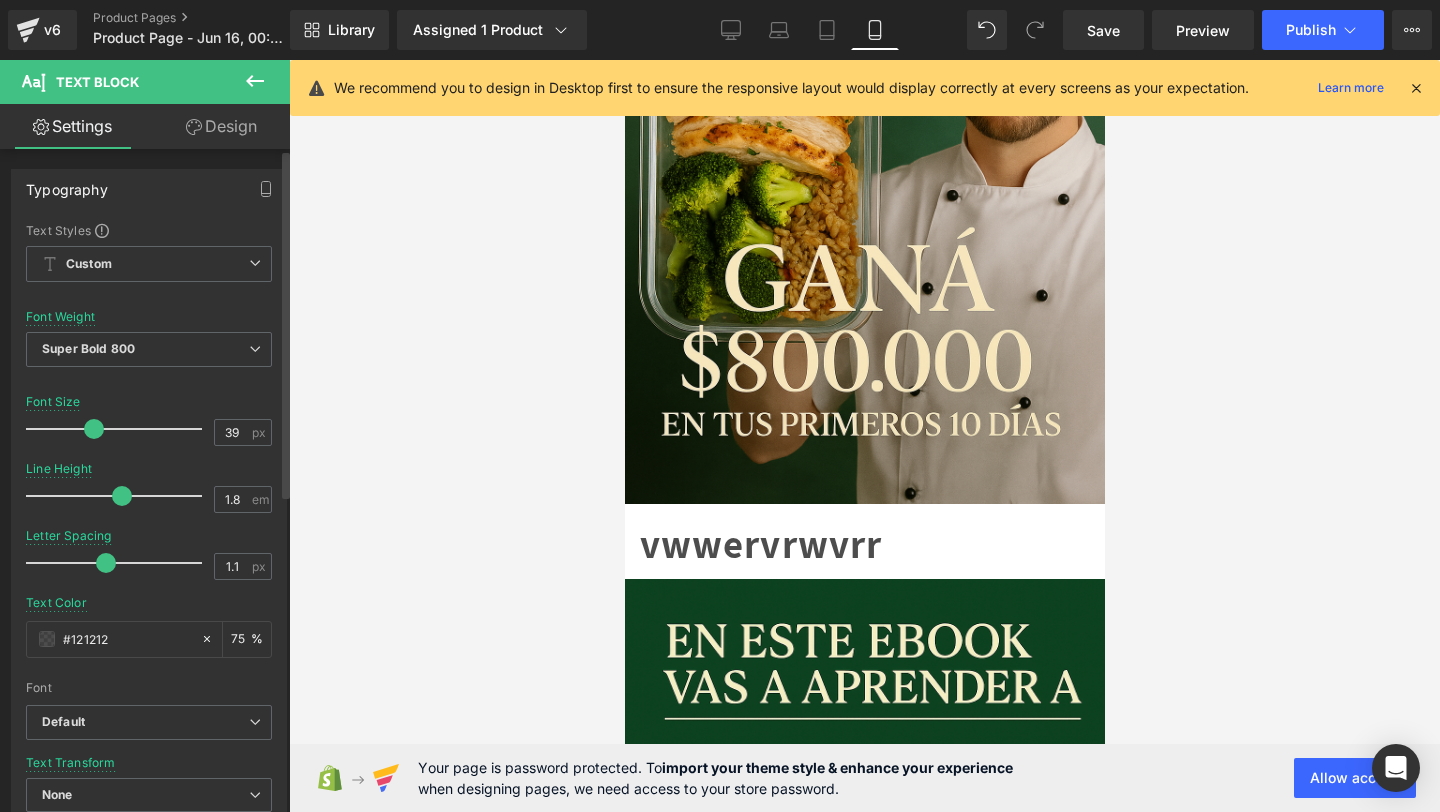 drag, startPoint x: 49, startPoint y: 426, endPoint x: 90, endPoint y: 434, distance: 41.773197 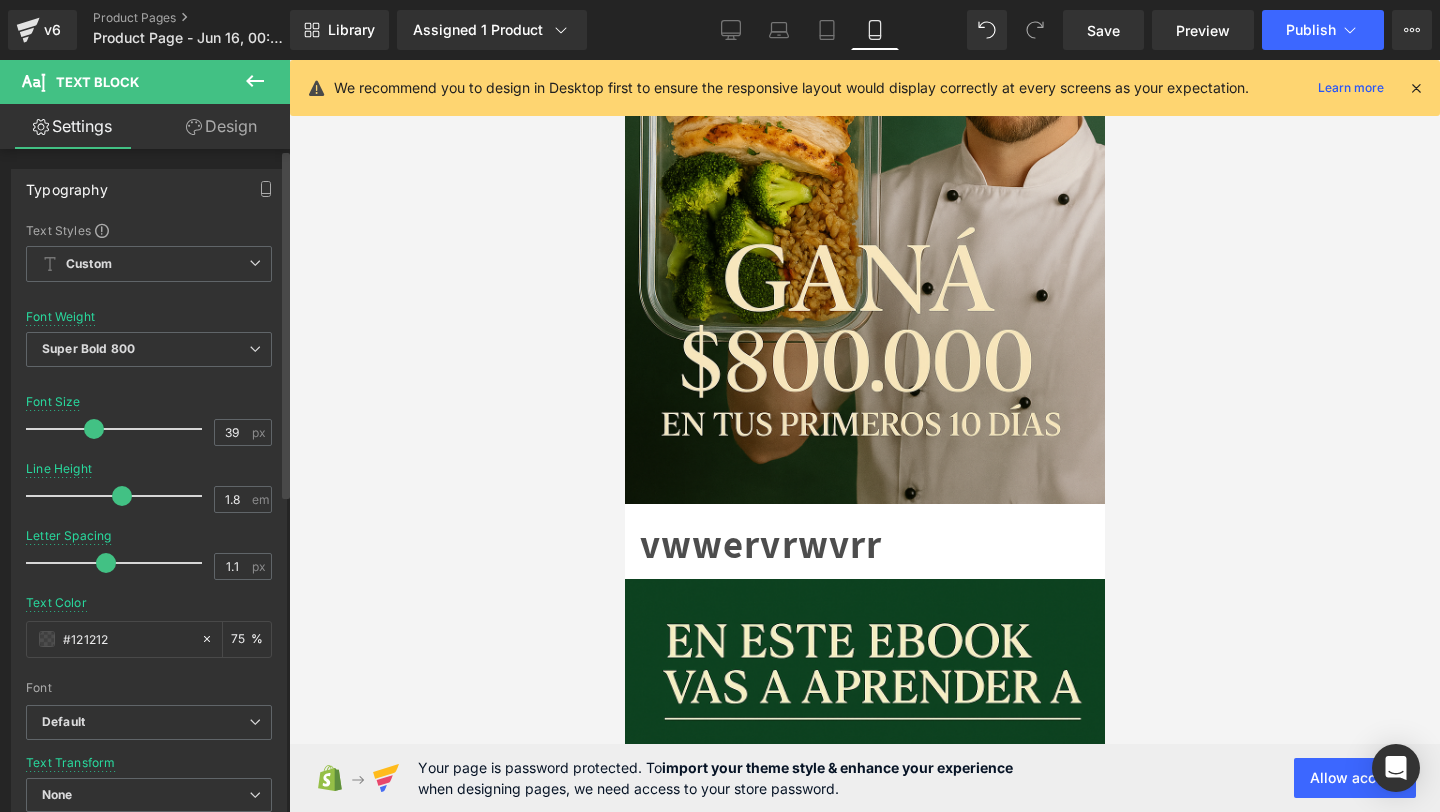 click at bounding box center (94, 429) 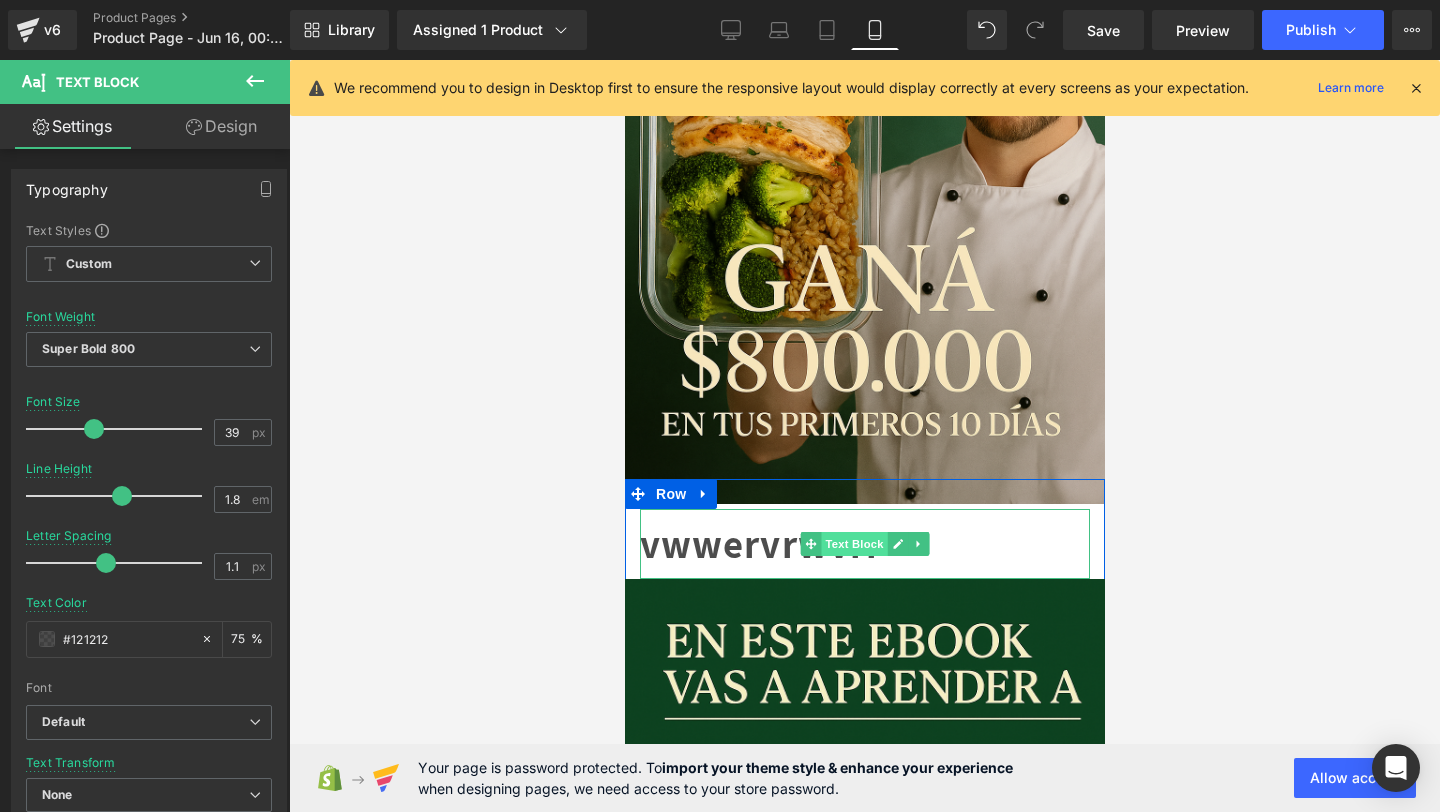 click on "Text Block" at bounding box center [853, 544] 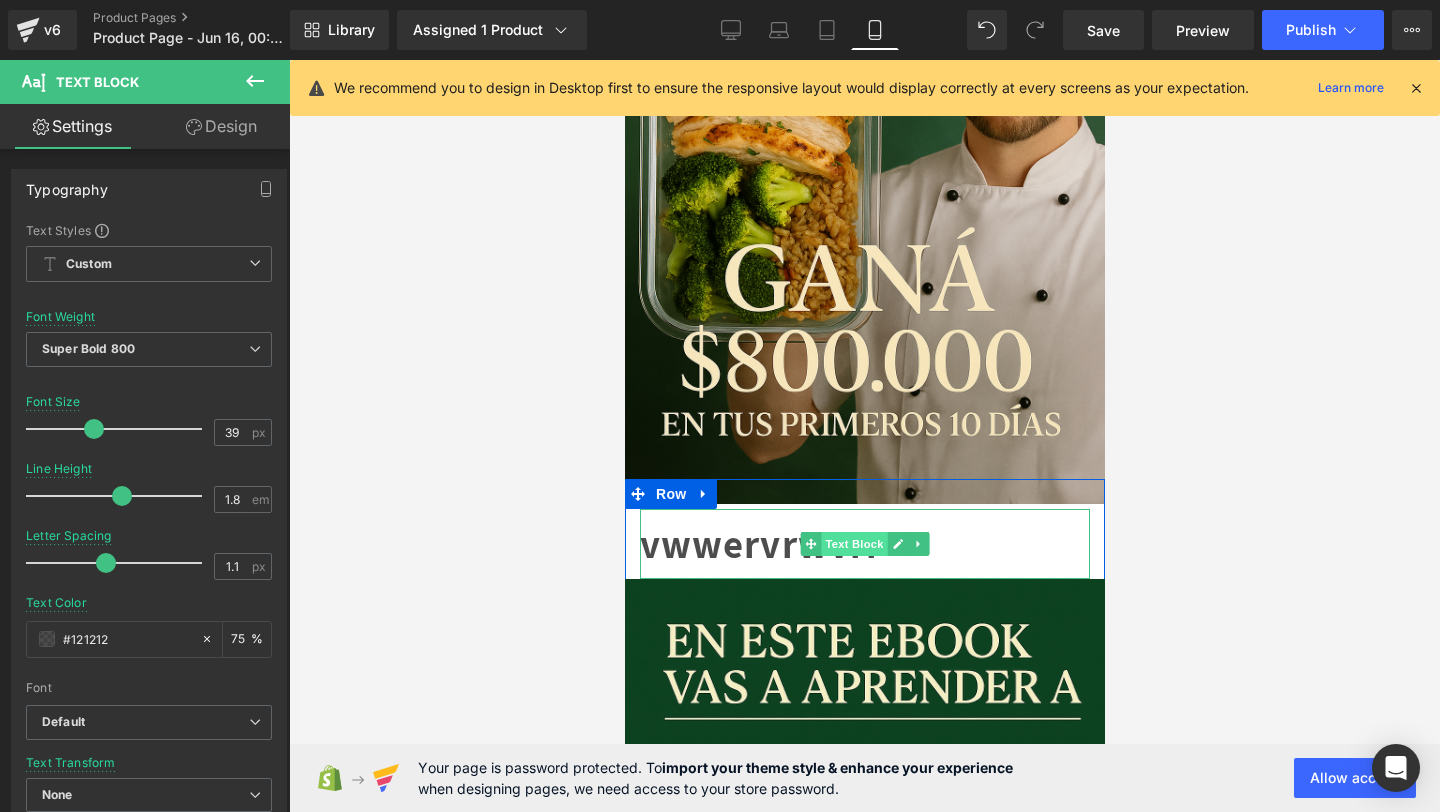click on "Text Block" at bounding box center (853, 544) 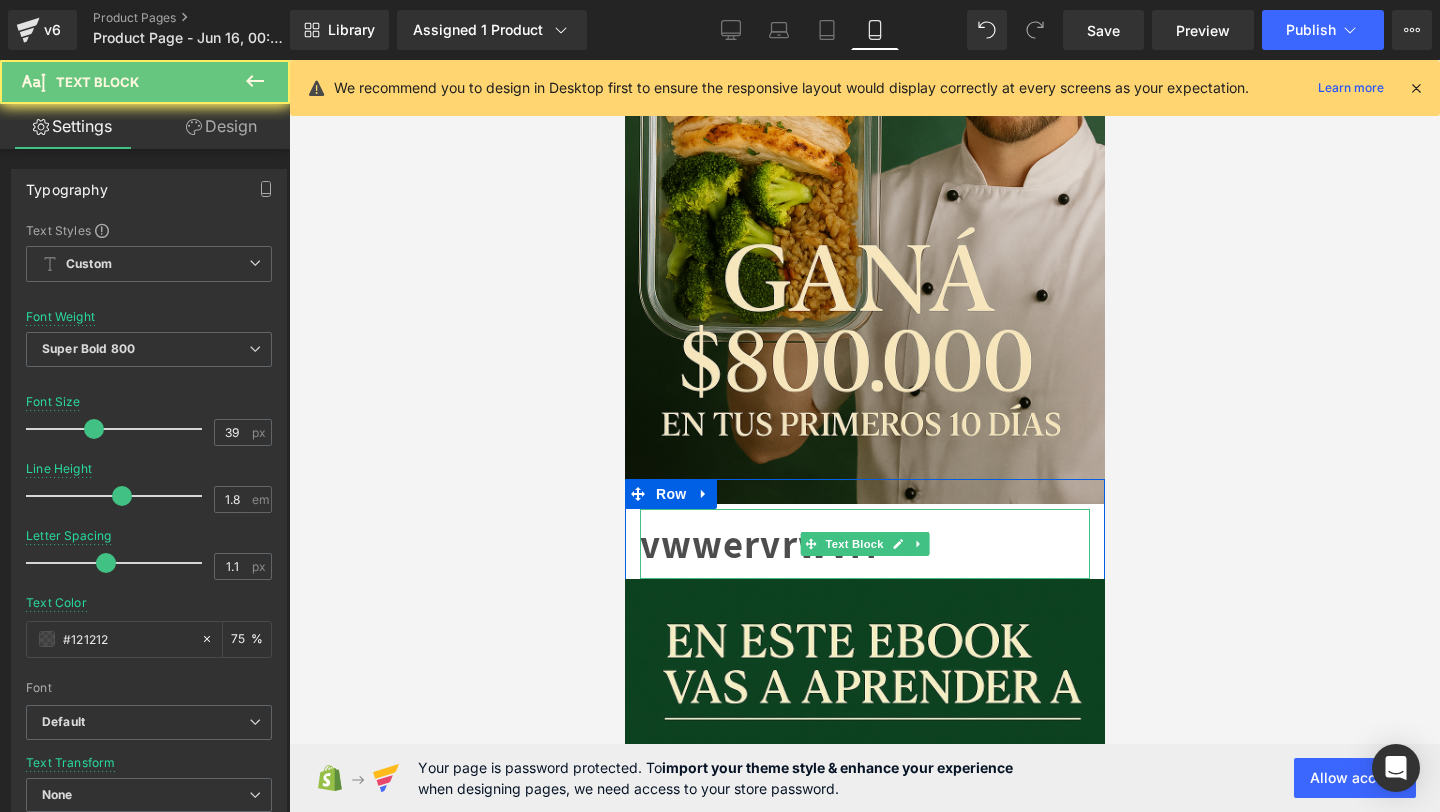 click on "vwwervrwvrr" at bounding box center (864, 544) 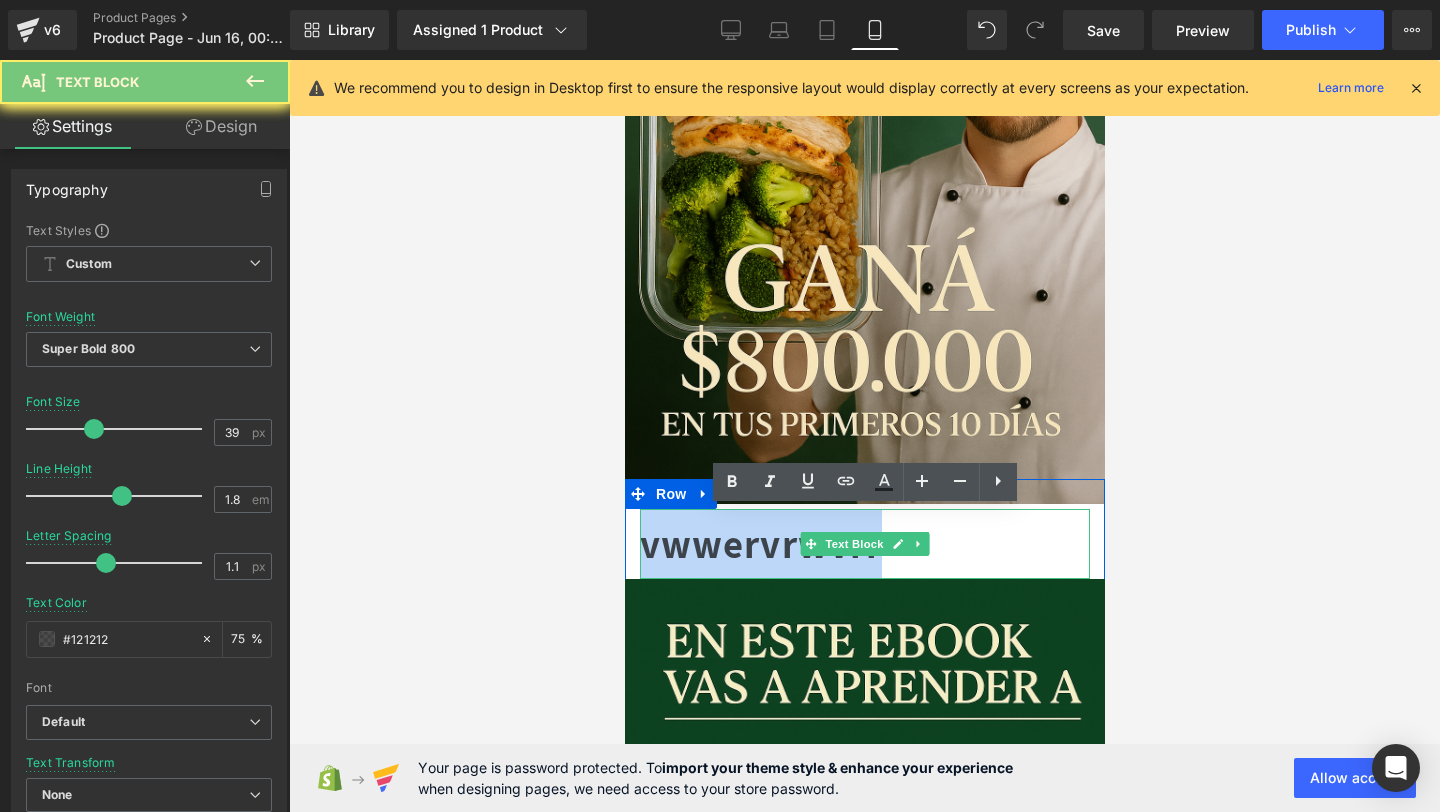 click on "vwwervrwvrr" at bounding box center (864, 544) 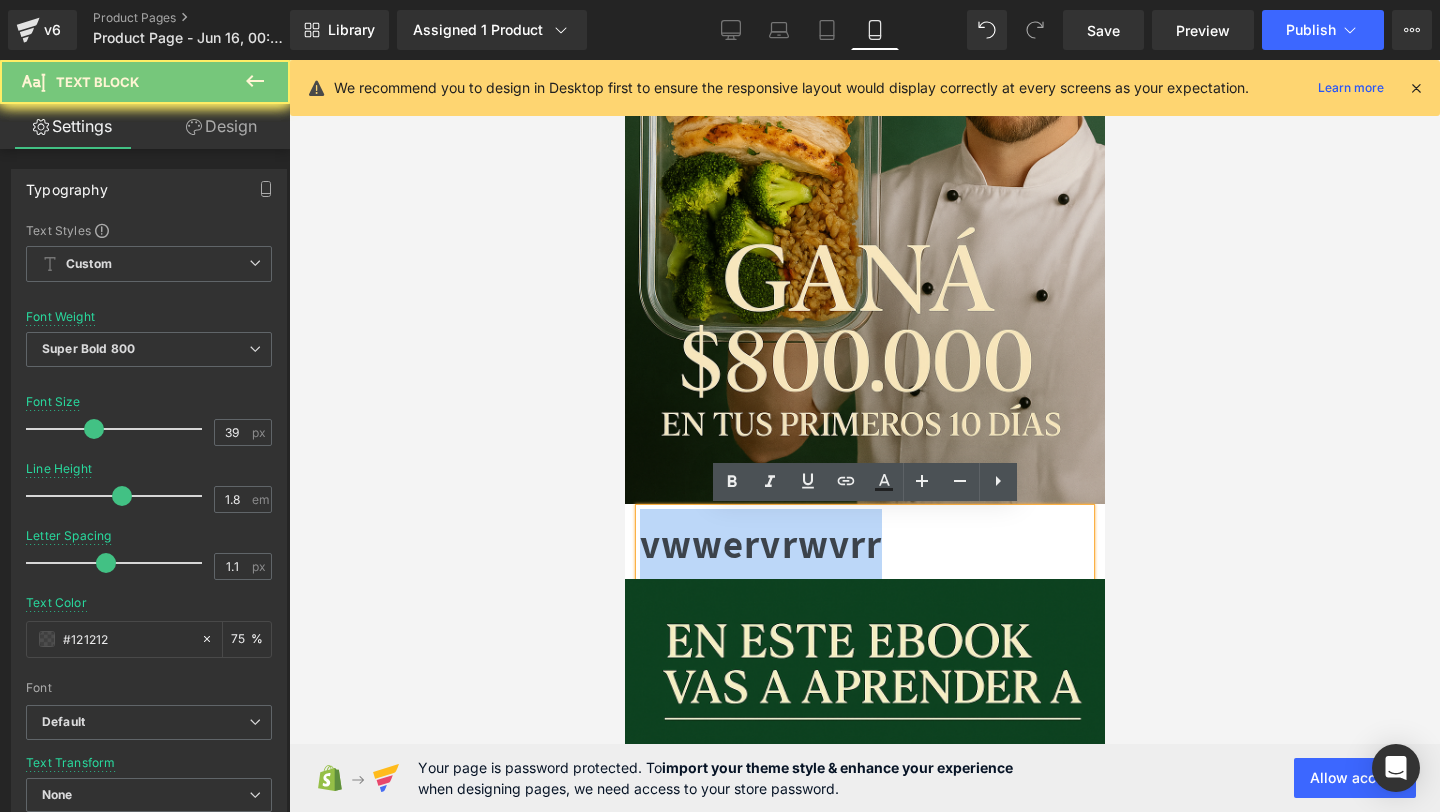 click on "vwwervrwvrr" at bounding box center (864, 544) 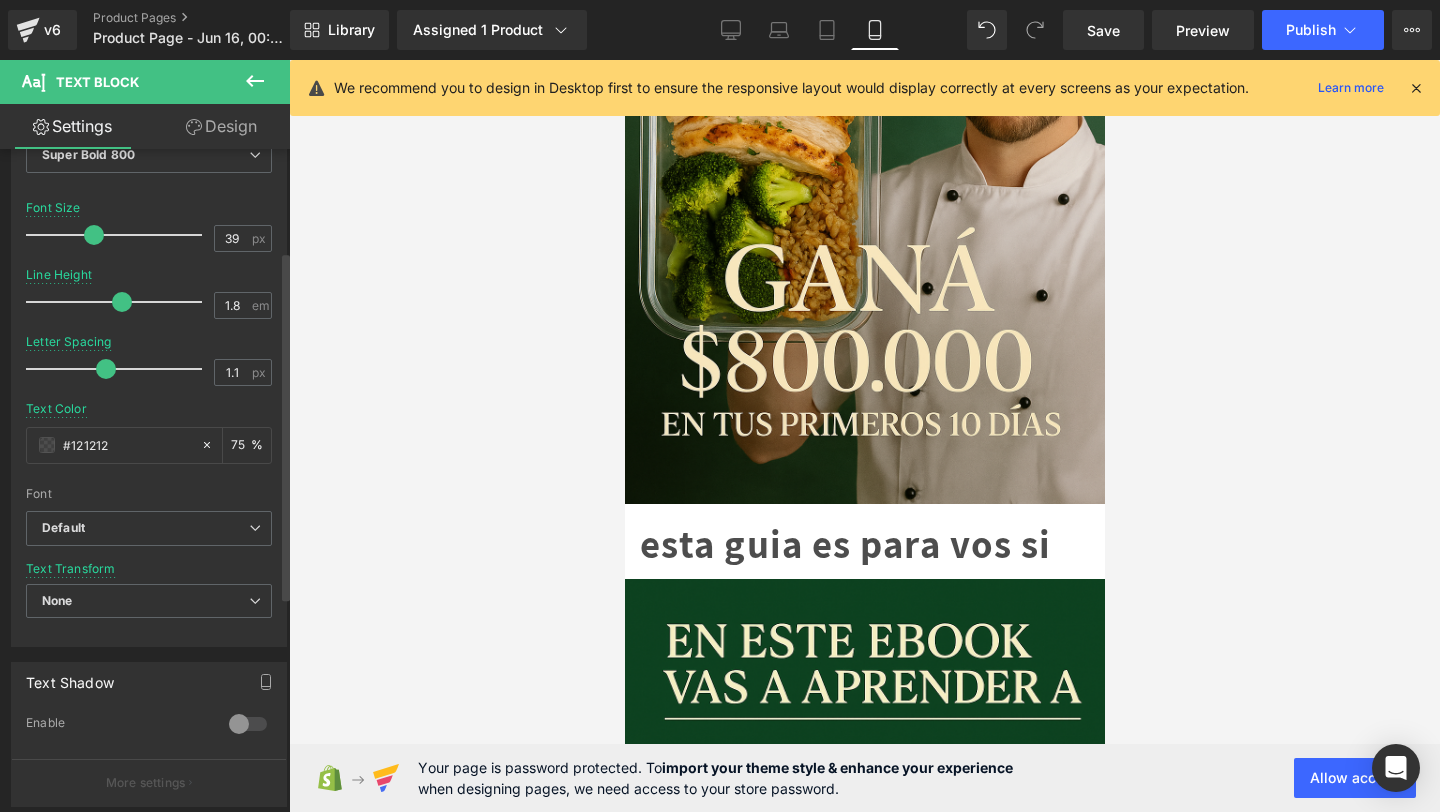 scroll, scrollTop: 196, scrollLeft: 0, axis: vertical 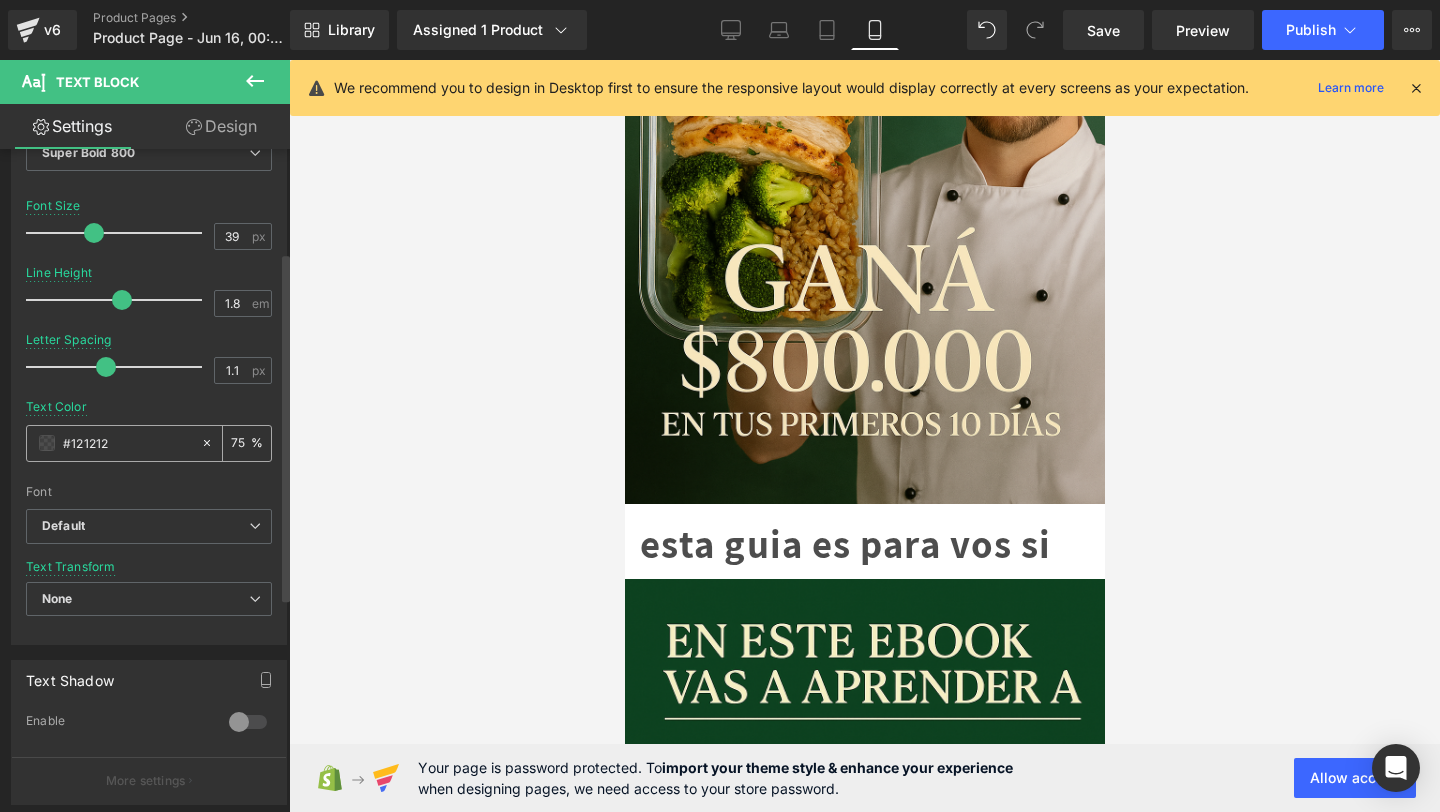 click at bounding box center [47, 443] 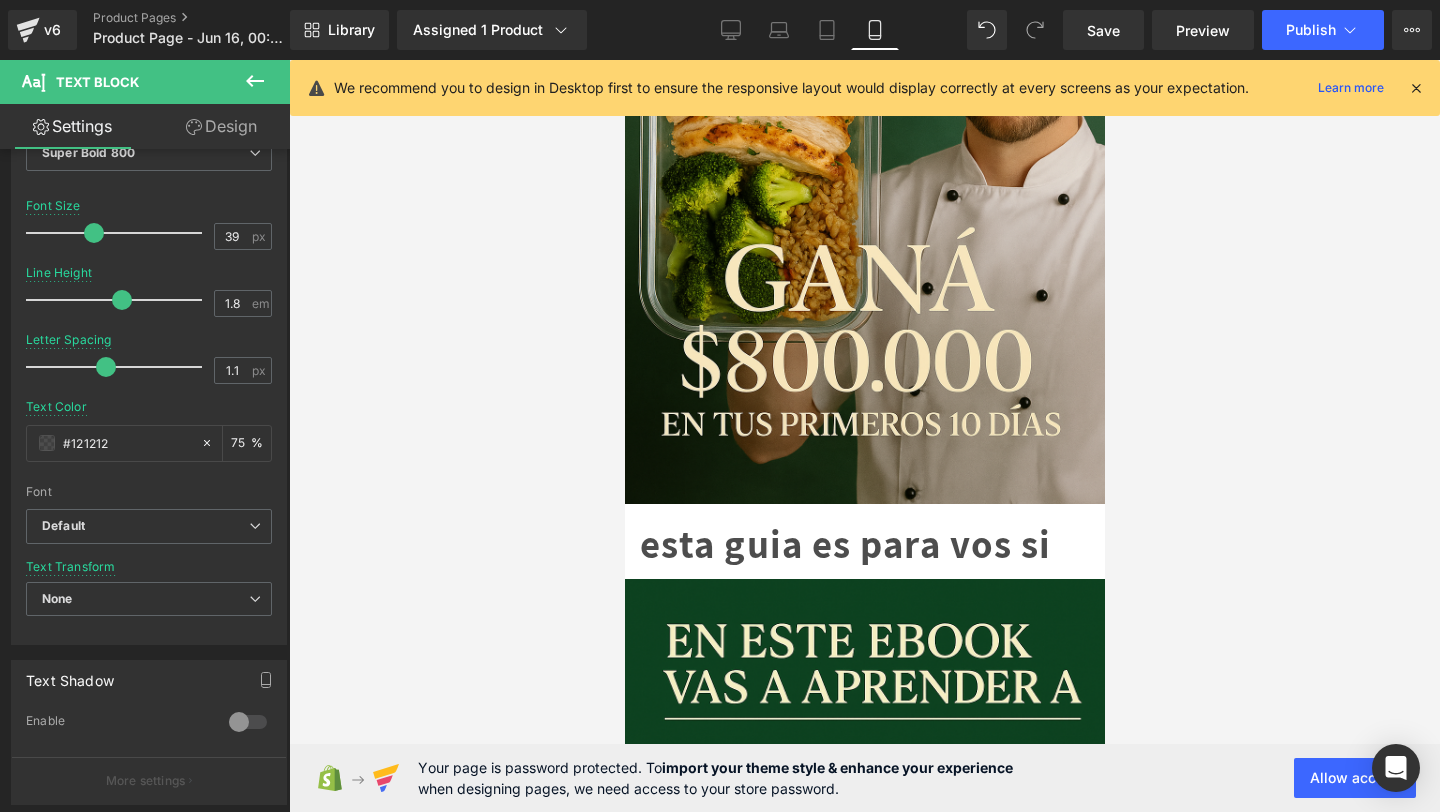 click on "Image         Image
esta guia es para vos si
Text Block
Row
Image
Image         Image
Image
Row
37 personas  están viendo
Text Block
Sale Off
(P) Image
Crea tu negocio de viandas en 7 dias + 12 bonus de regalo
(P) Title
$40,000.99
$14,980.99
(P) Price
+2393 Descargas" at bounding box center [864, 2935] 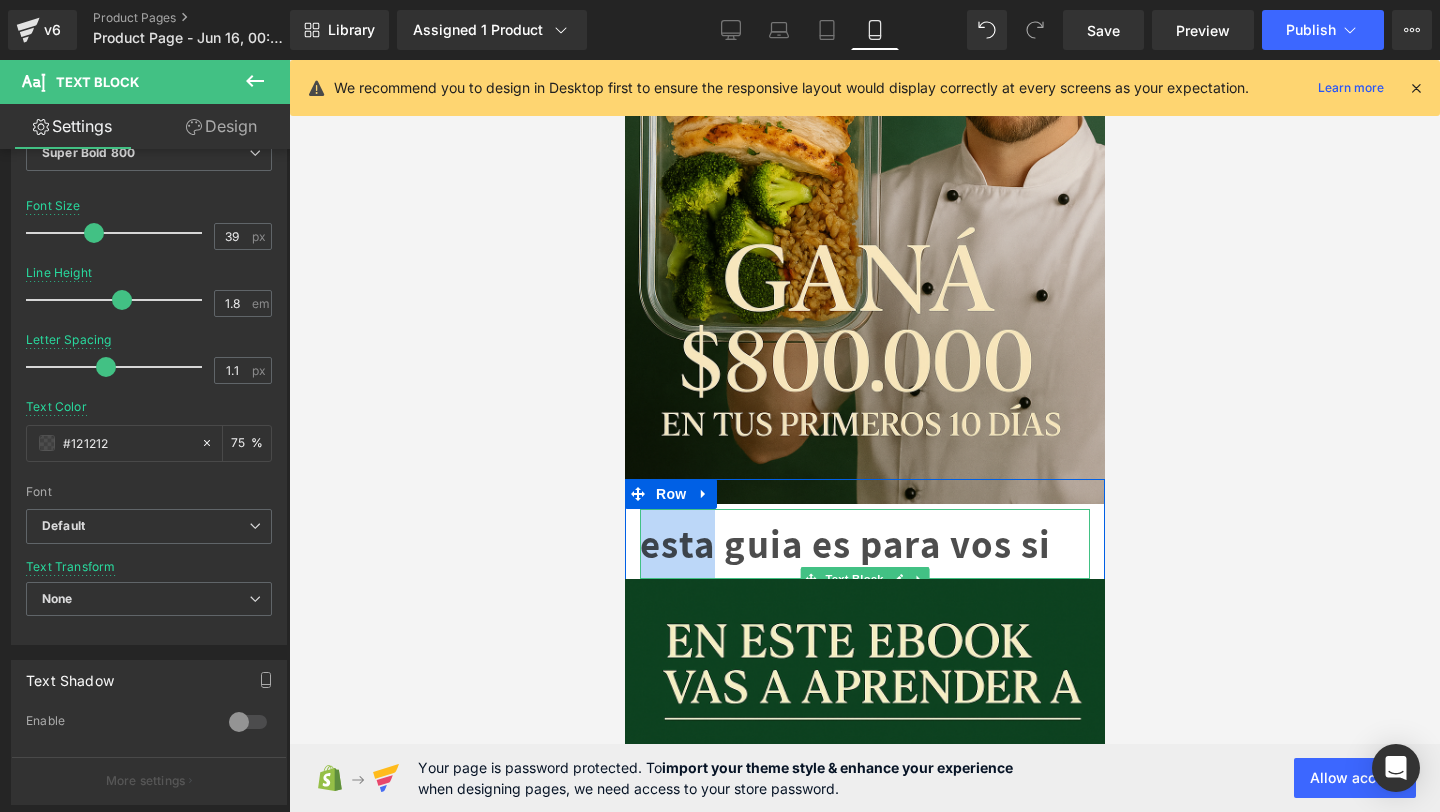 click on "esta guia es para vos si" at bounding box center (864, 544) 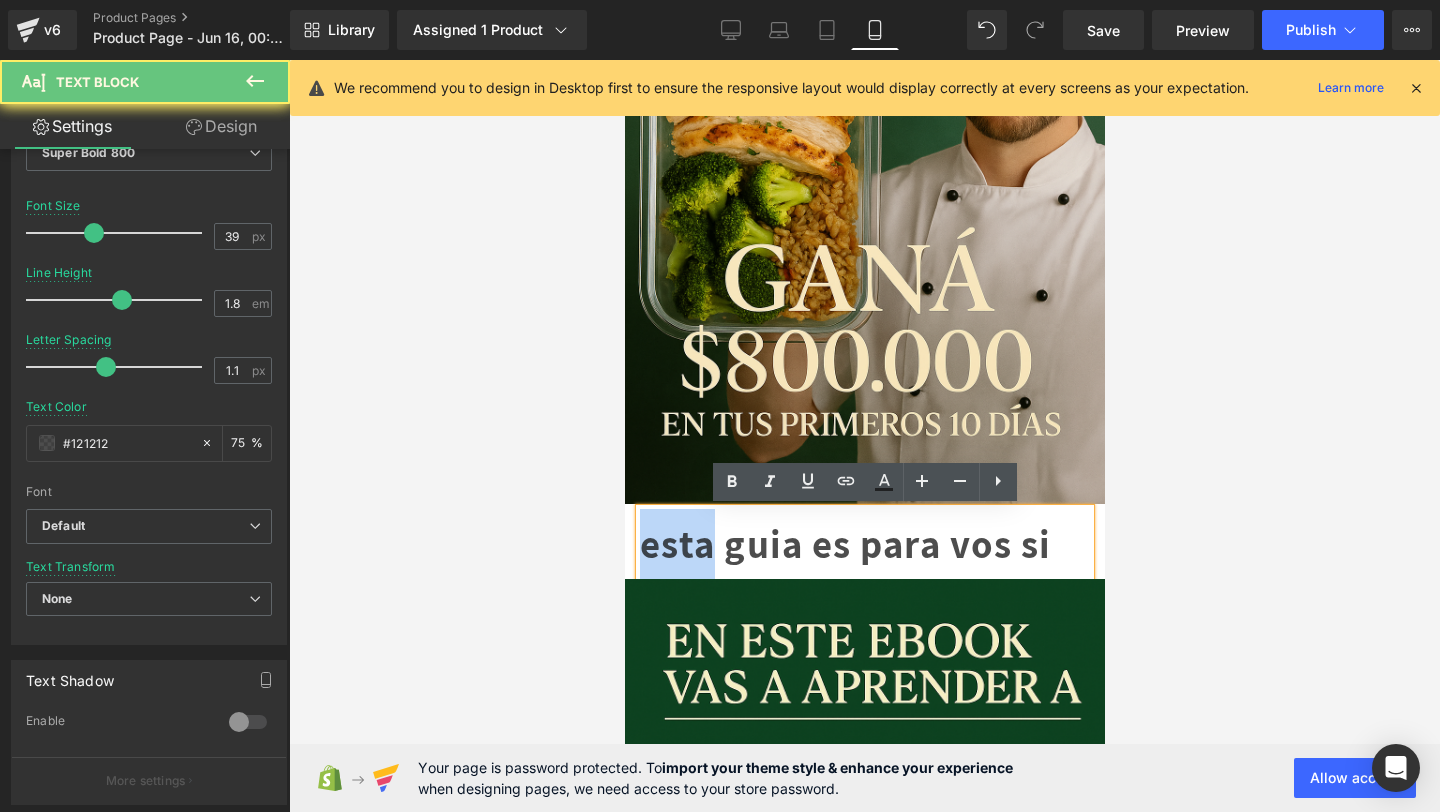 click on "esta guia es para vos si" at bounding box center [864, 544] 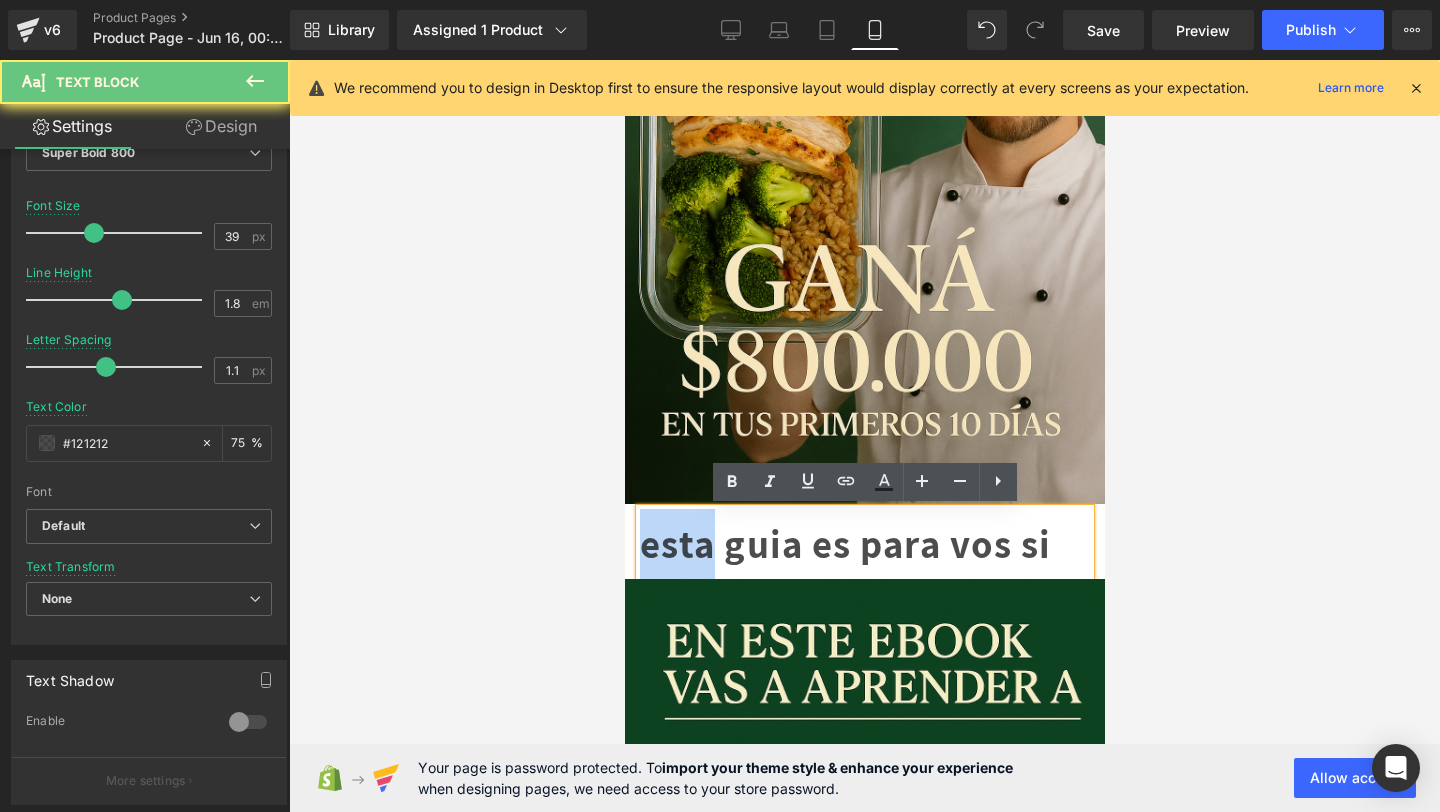 click on "esta guia es para vos si" at bounding box center [864, 544] 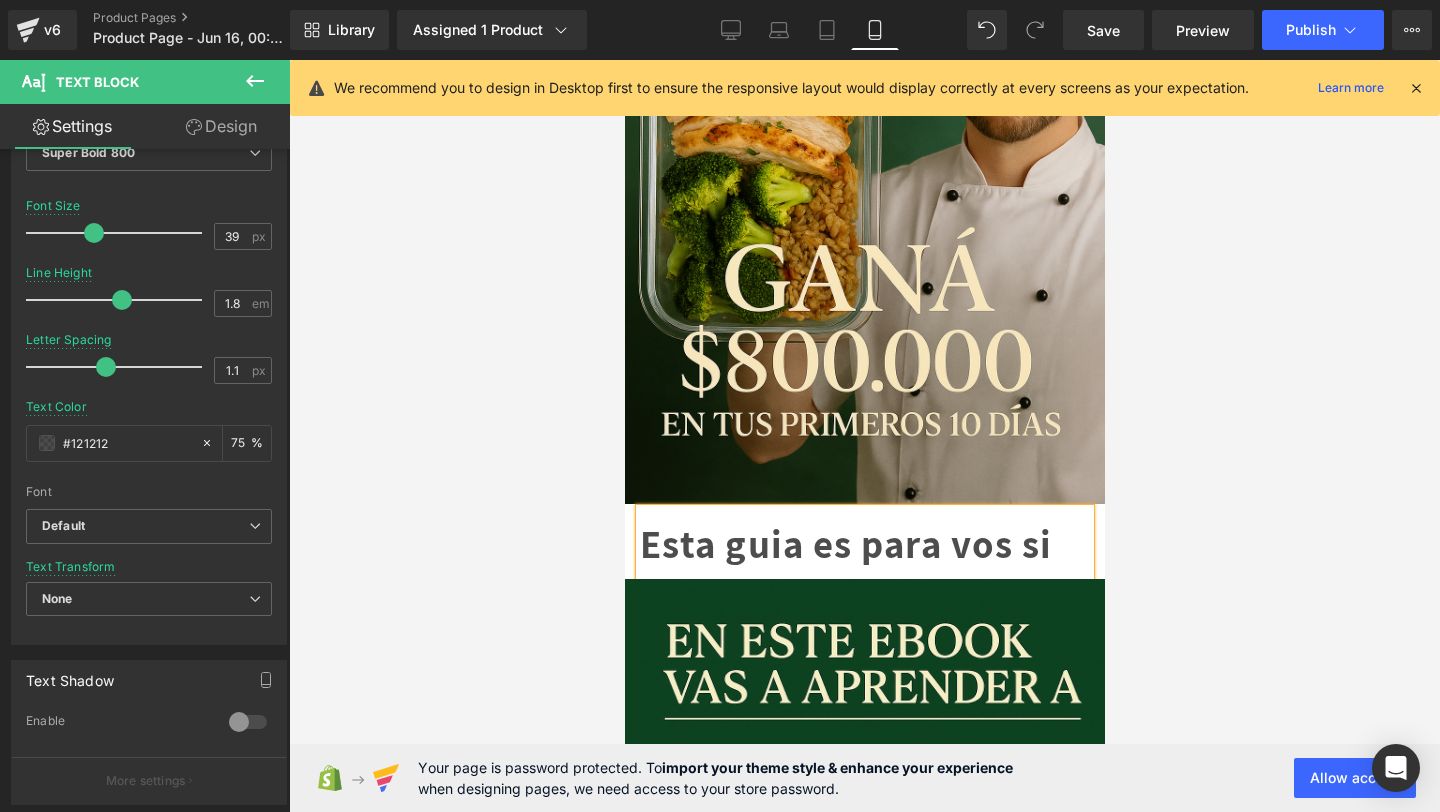 click on "Esta guia es para vos si" at bounding box center [864, 544] 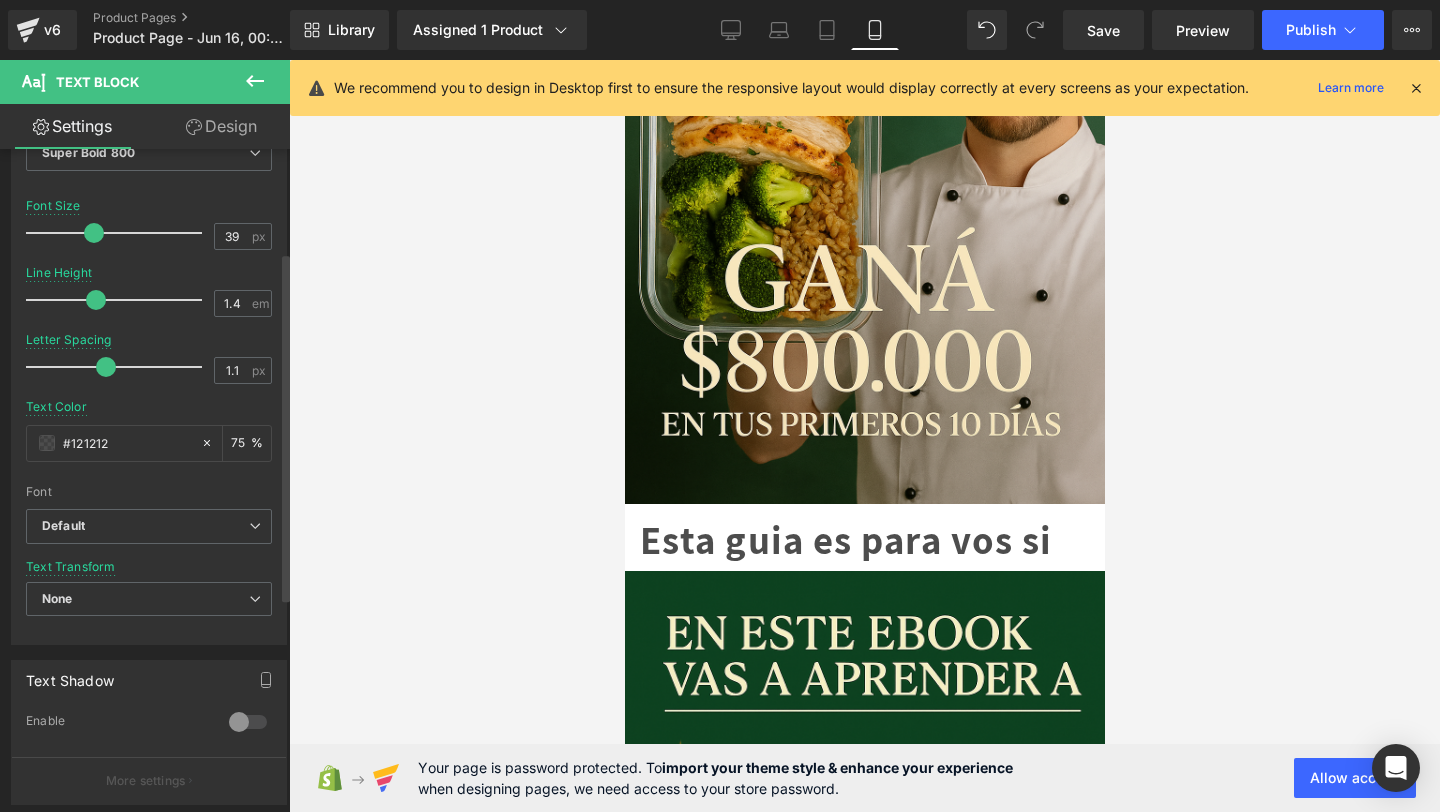 type on "1.3" 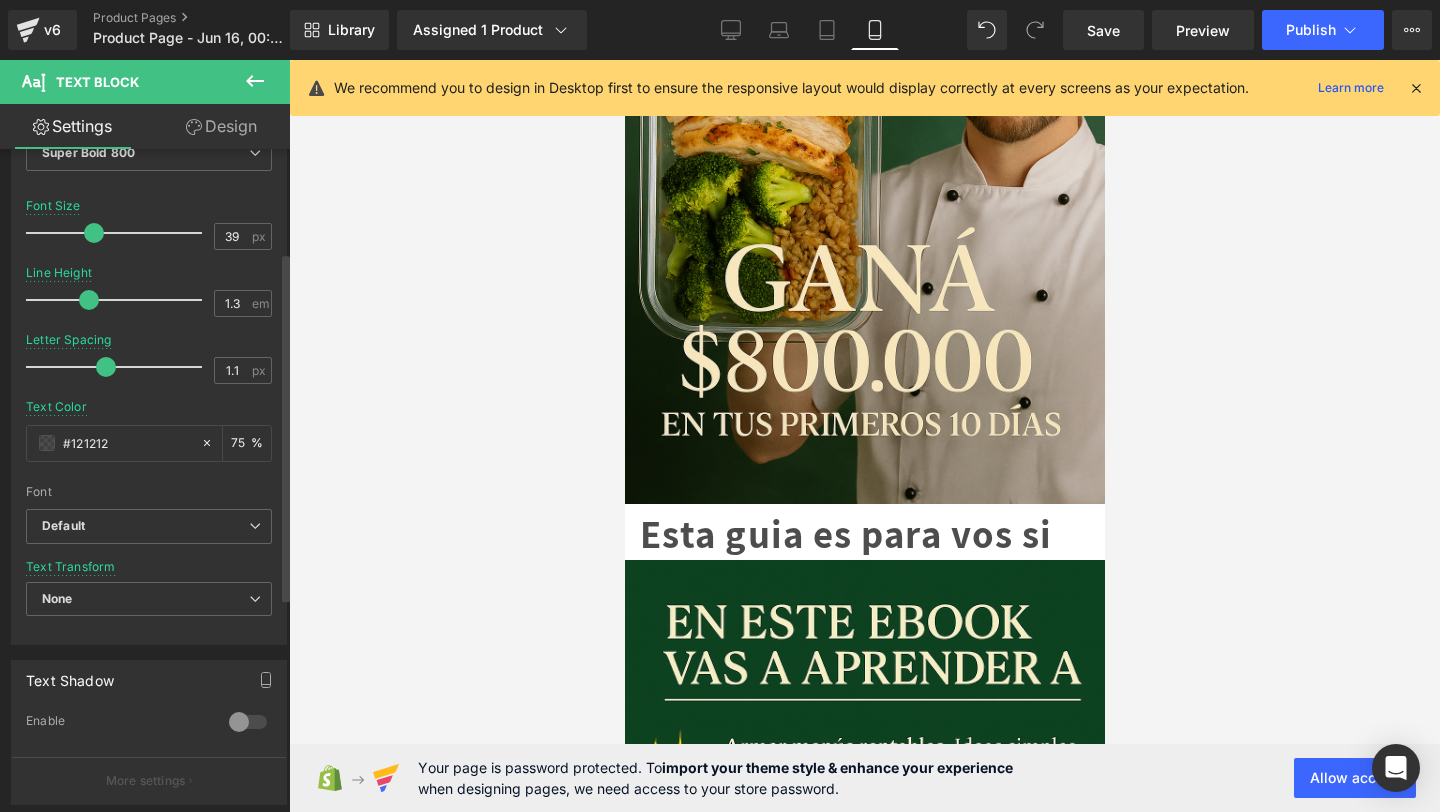 drag, startPoint x: 112, startPoint y: 305, endPoint x: 81, endPoint y: 303, distance: 31.06445 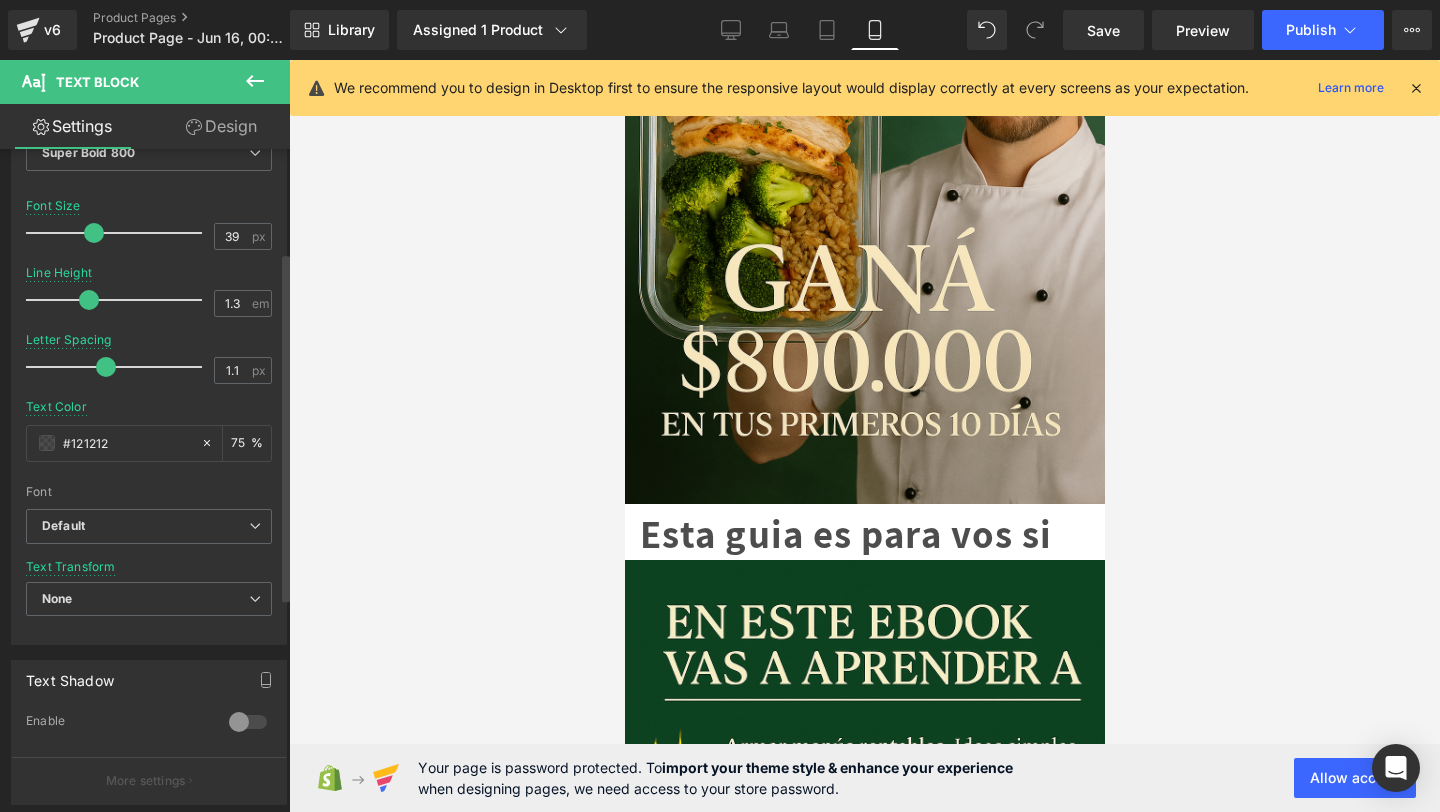 click at bounding box center [89, 300] 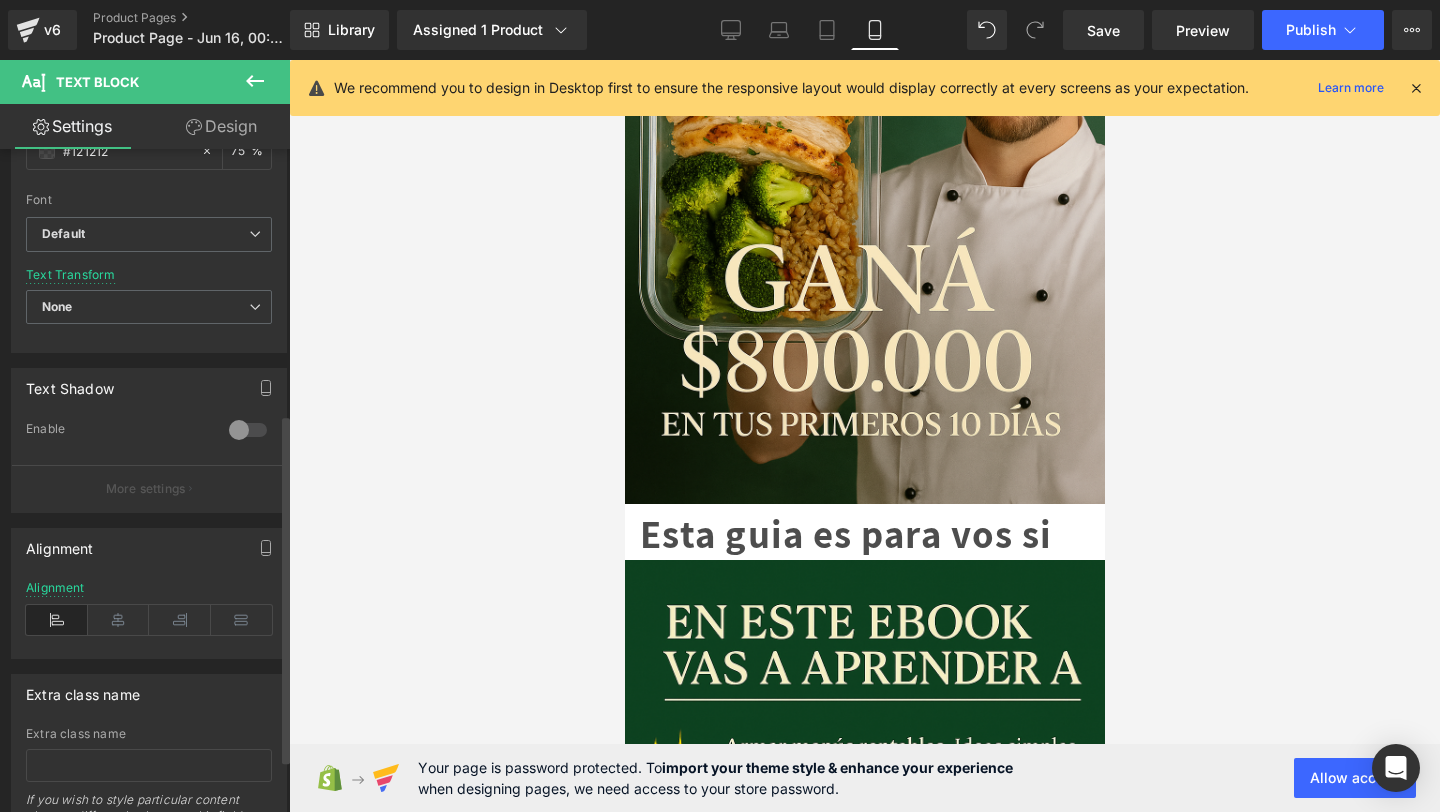 scroll, scrollTop: 503, scrollLeft: 0, axis: vertical 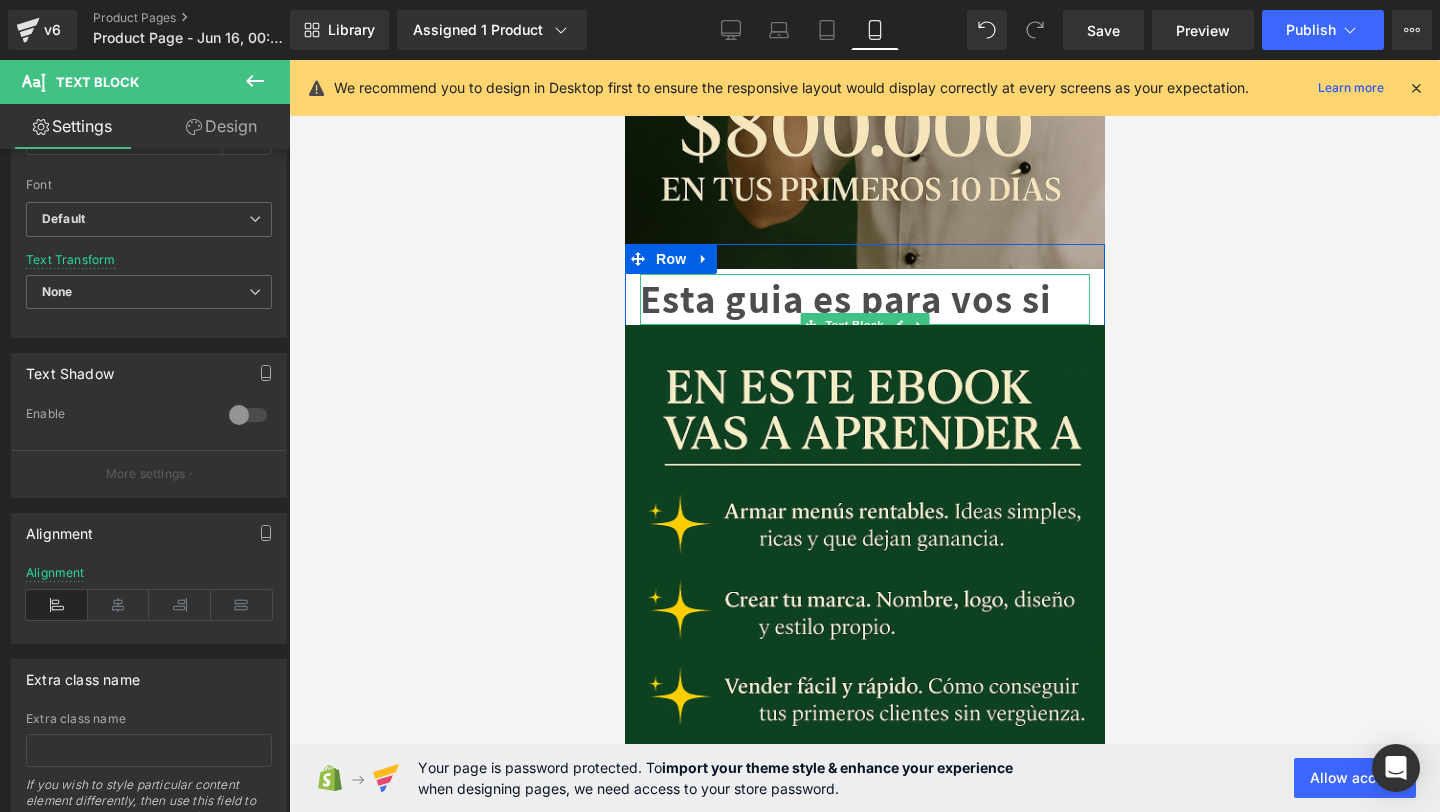 click on "Esta guia es para vos si" at bounding box center [864, 299] 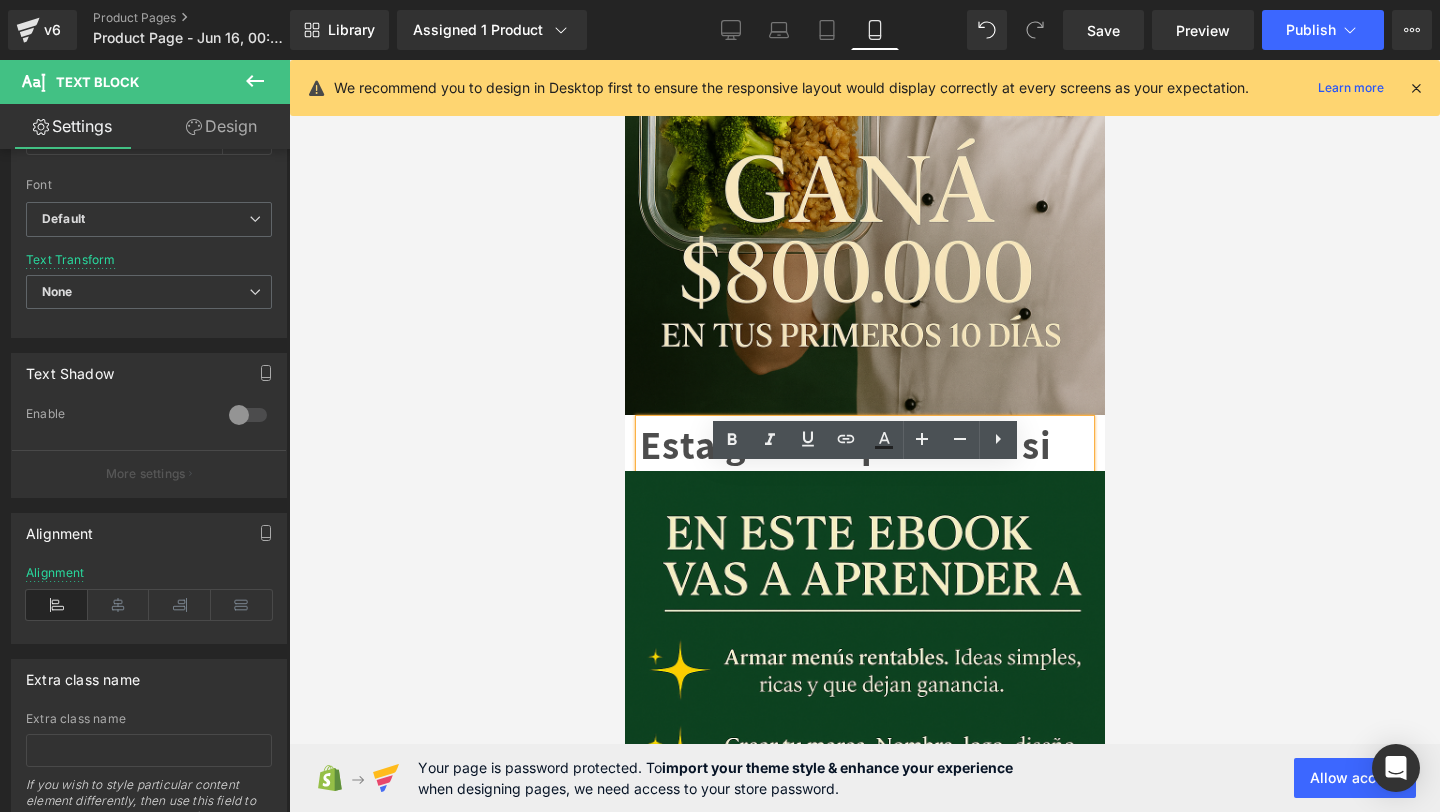 scroll, scrollTop: 338, scrollLeft: 0, axis: vertical 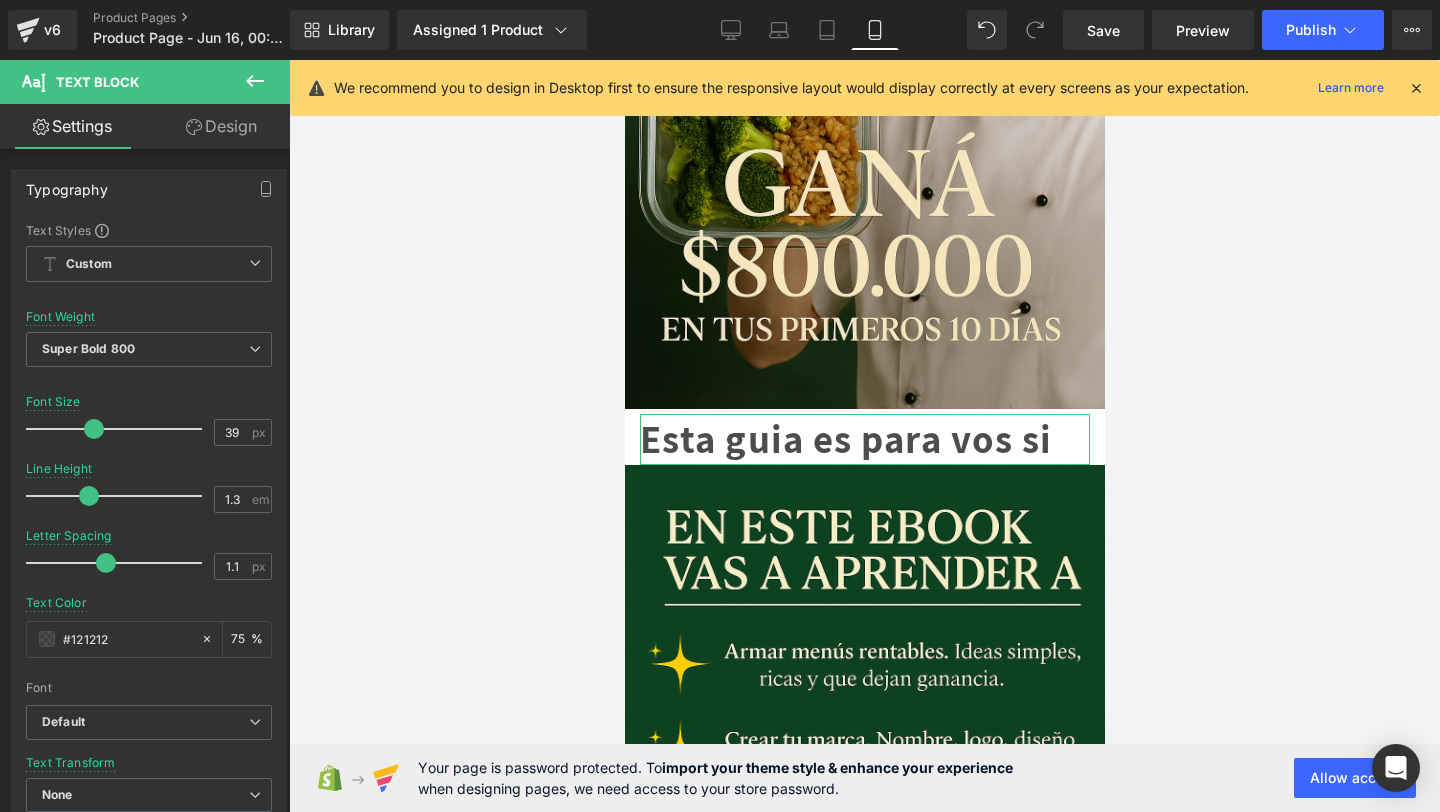 click on "Design" at bounding box center [221, 126] 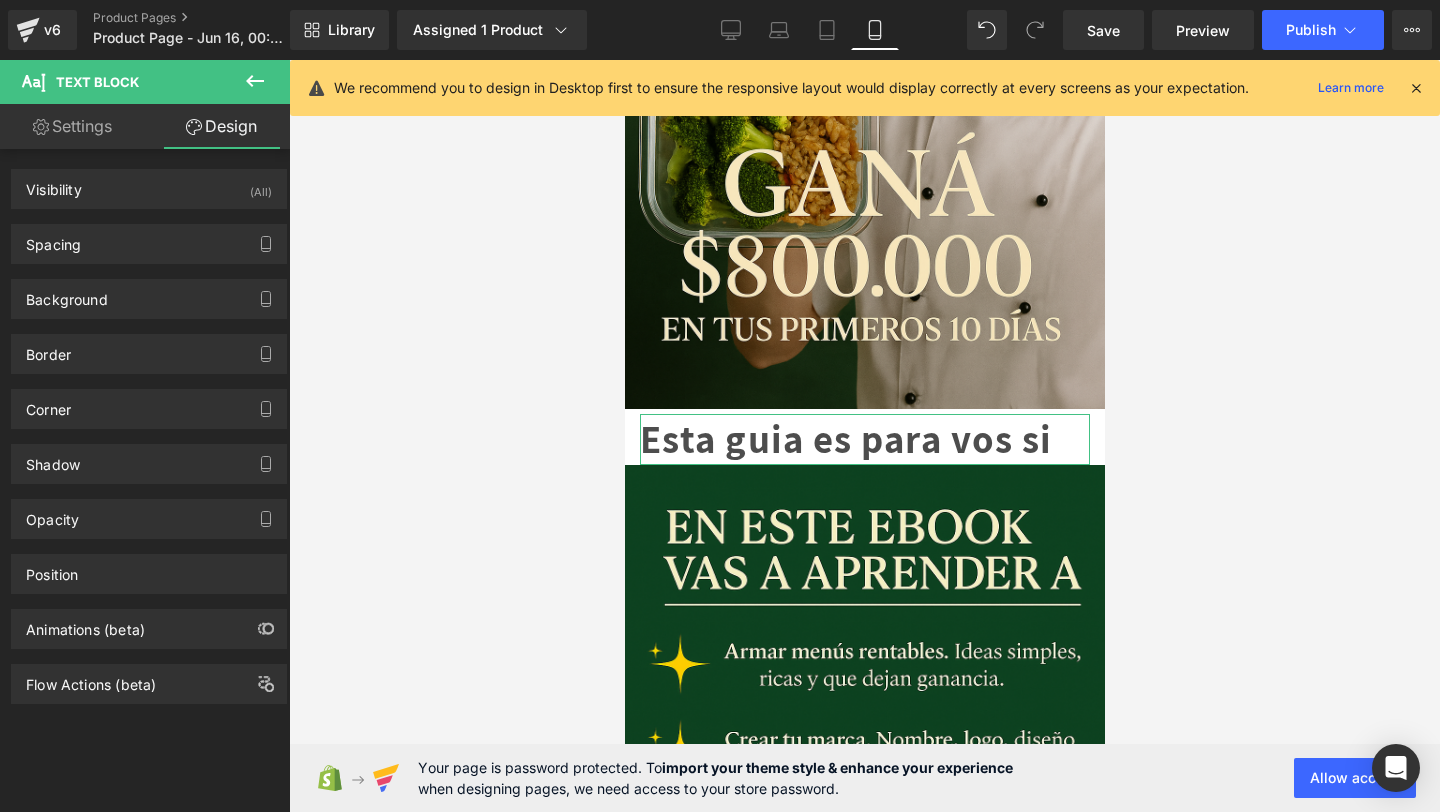 click on "Settings" at bounding box center [72, 126] 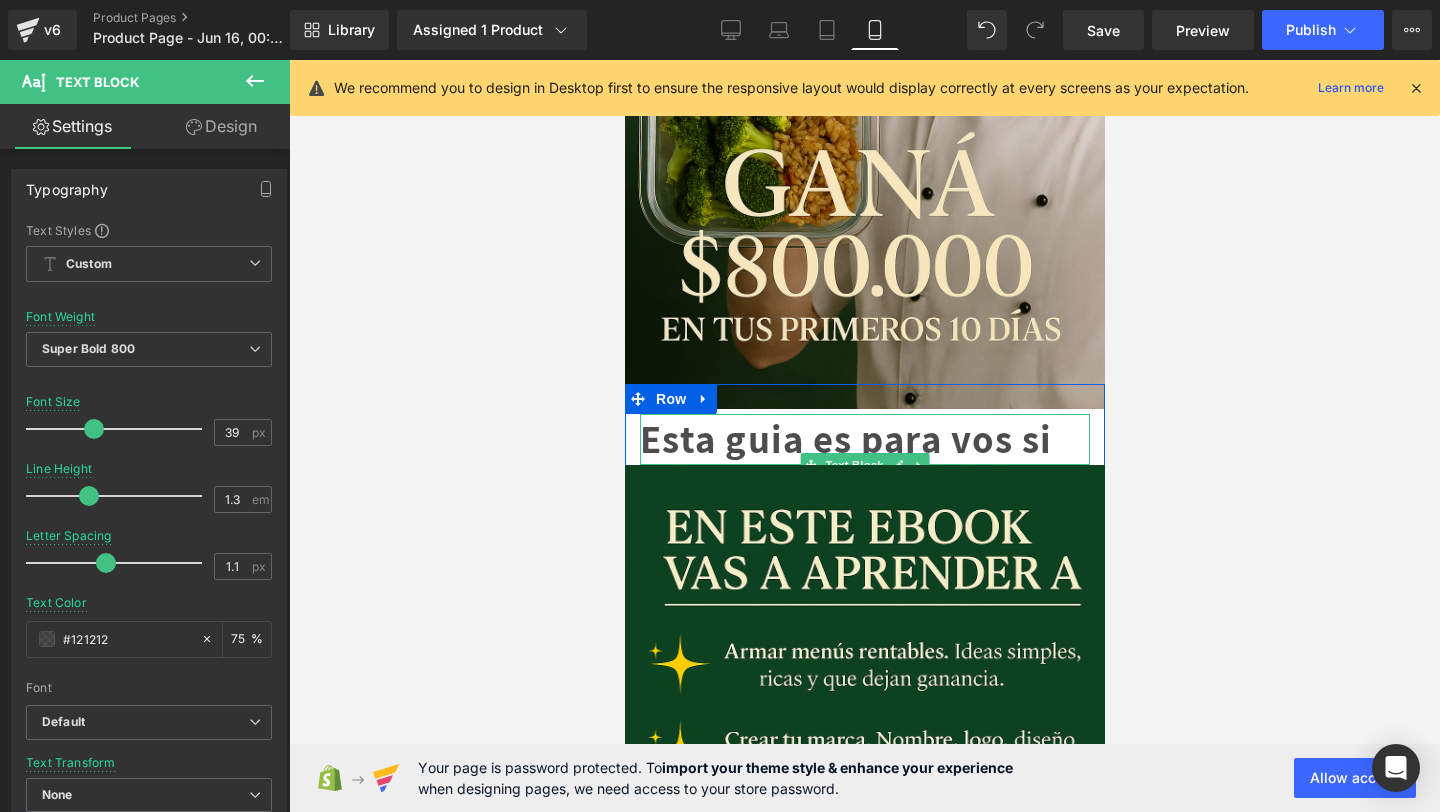 click on "Esta guia es para vos si" at bounding box center [864, 439] 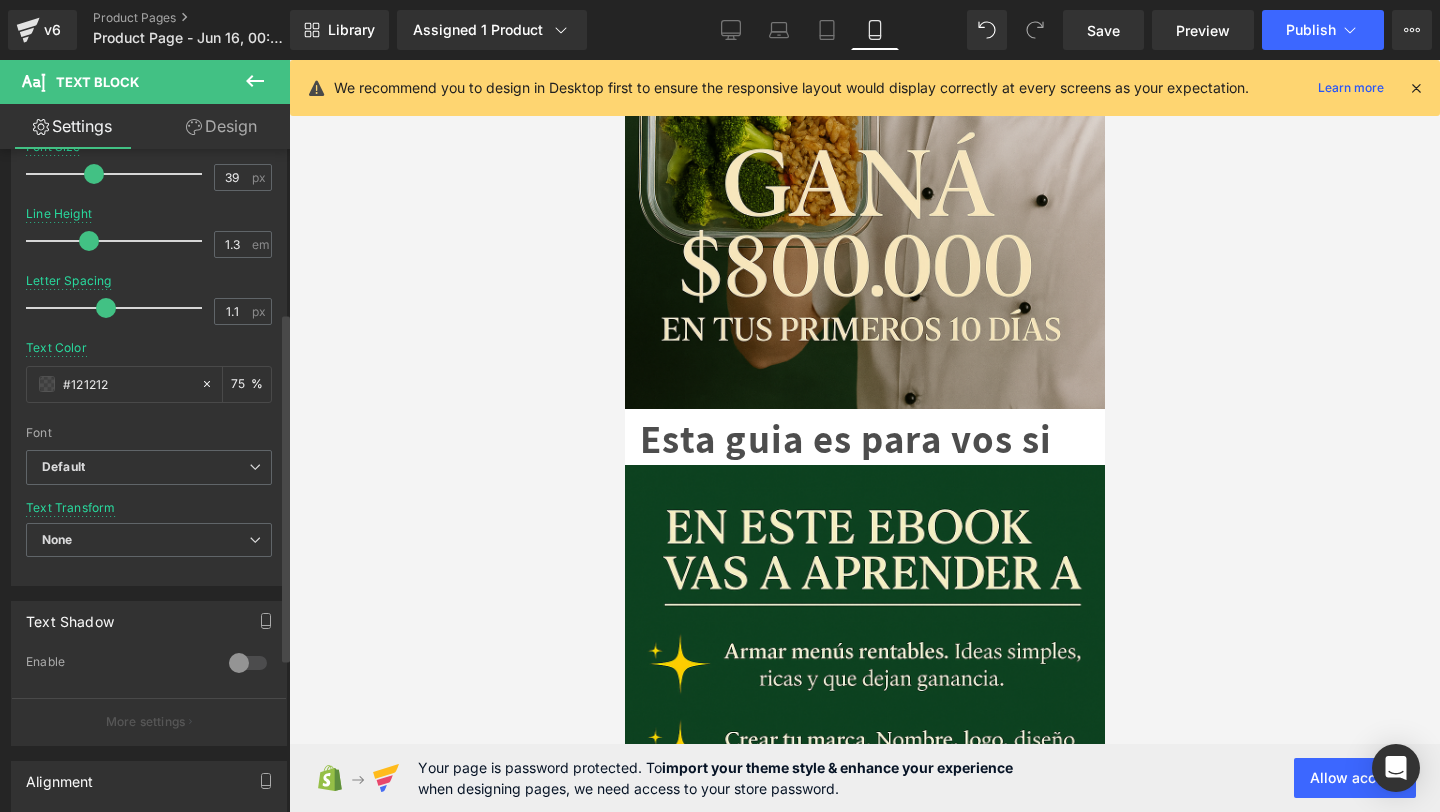 scroll, scrollTop: 367, scrollLeft: 0, axis: vertical 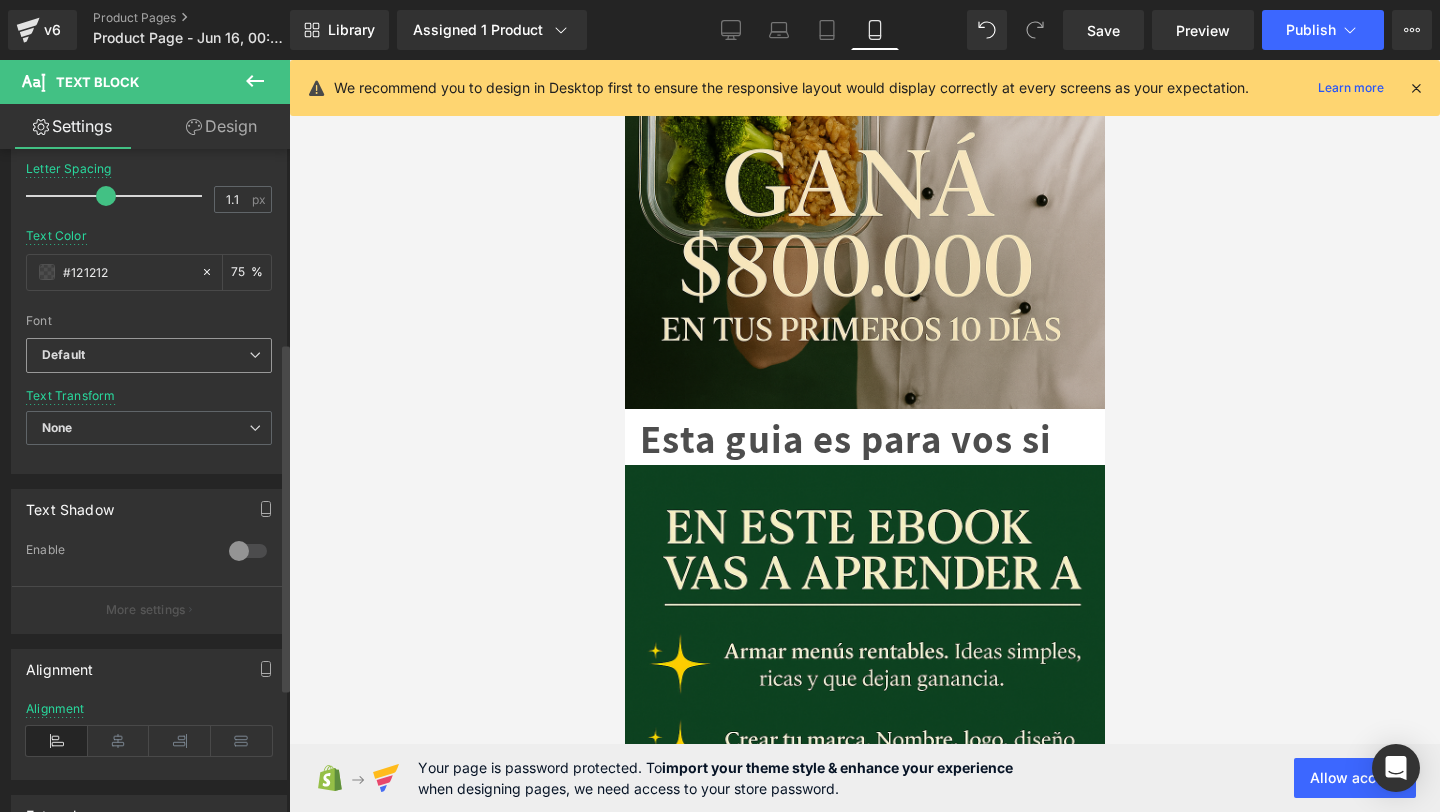 click on "Default" at bounding box center [145, 355] 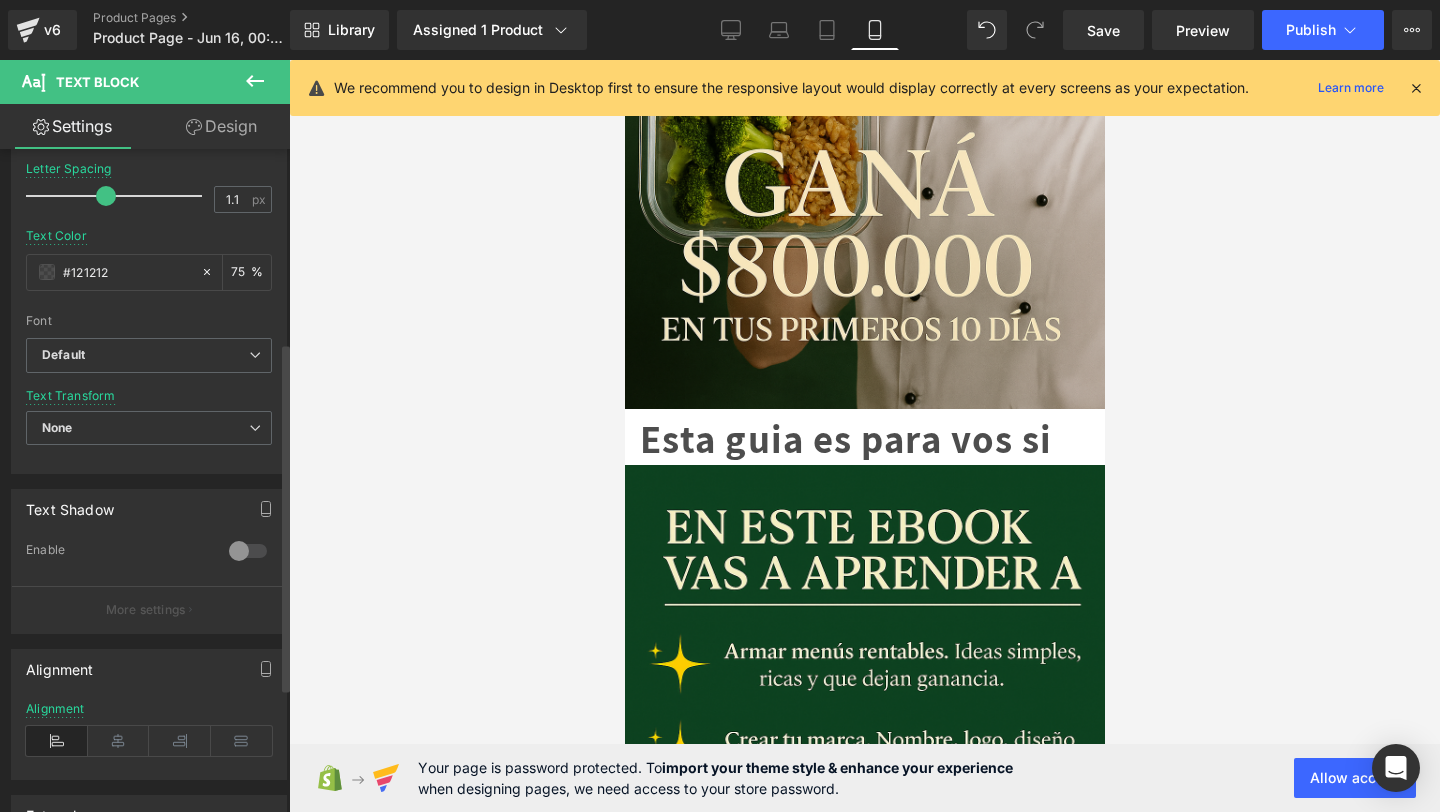 click on "Text Shadow" at bounding box center [70, 504] 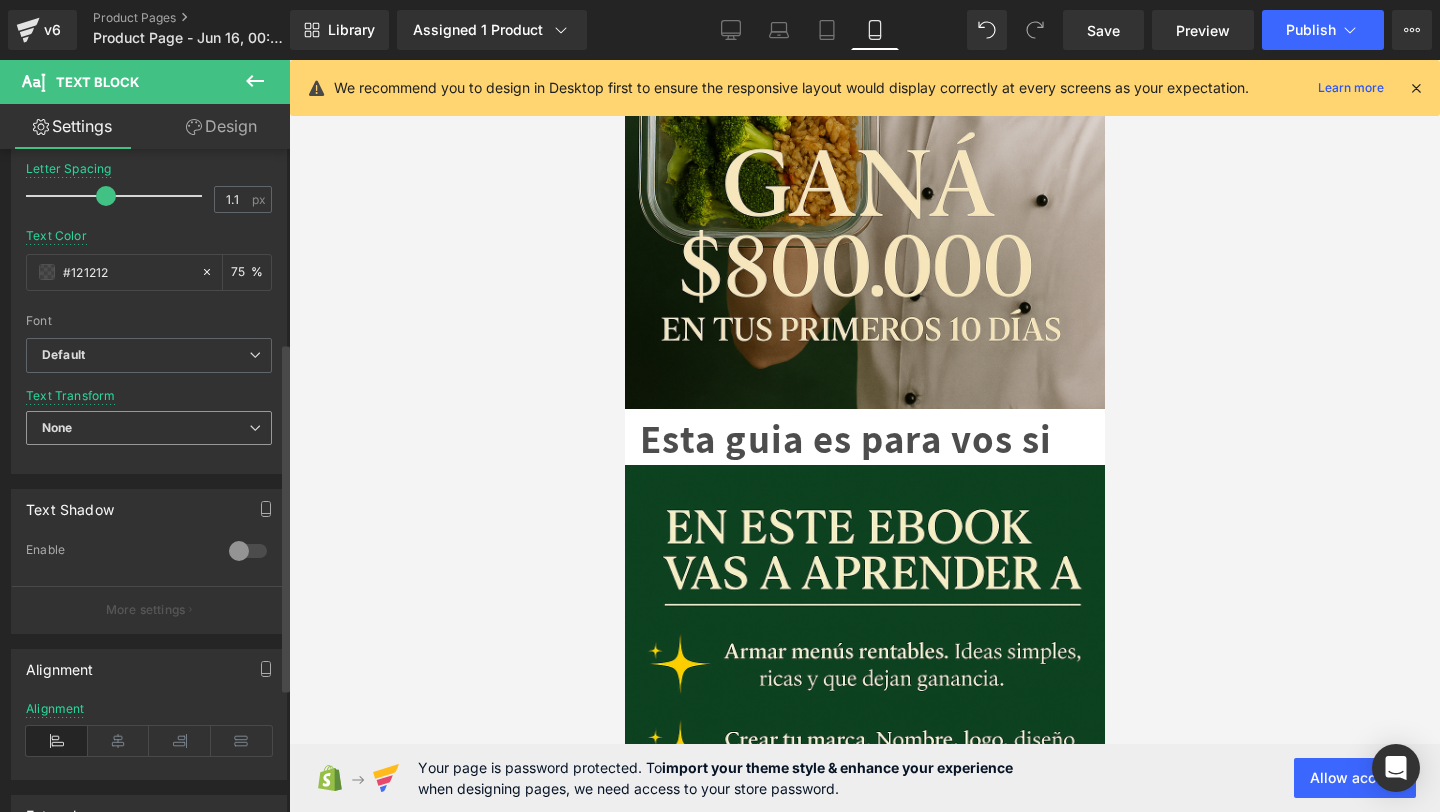click on "None" at bounding box center [149, 428] 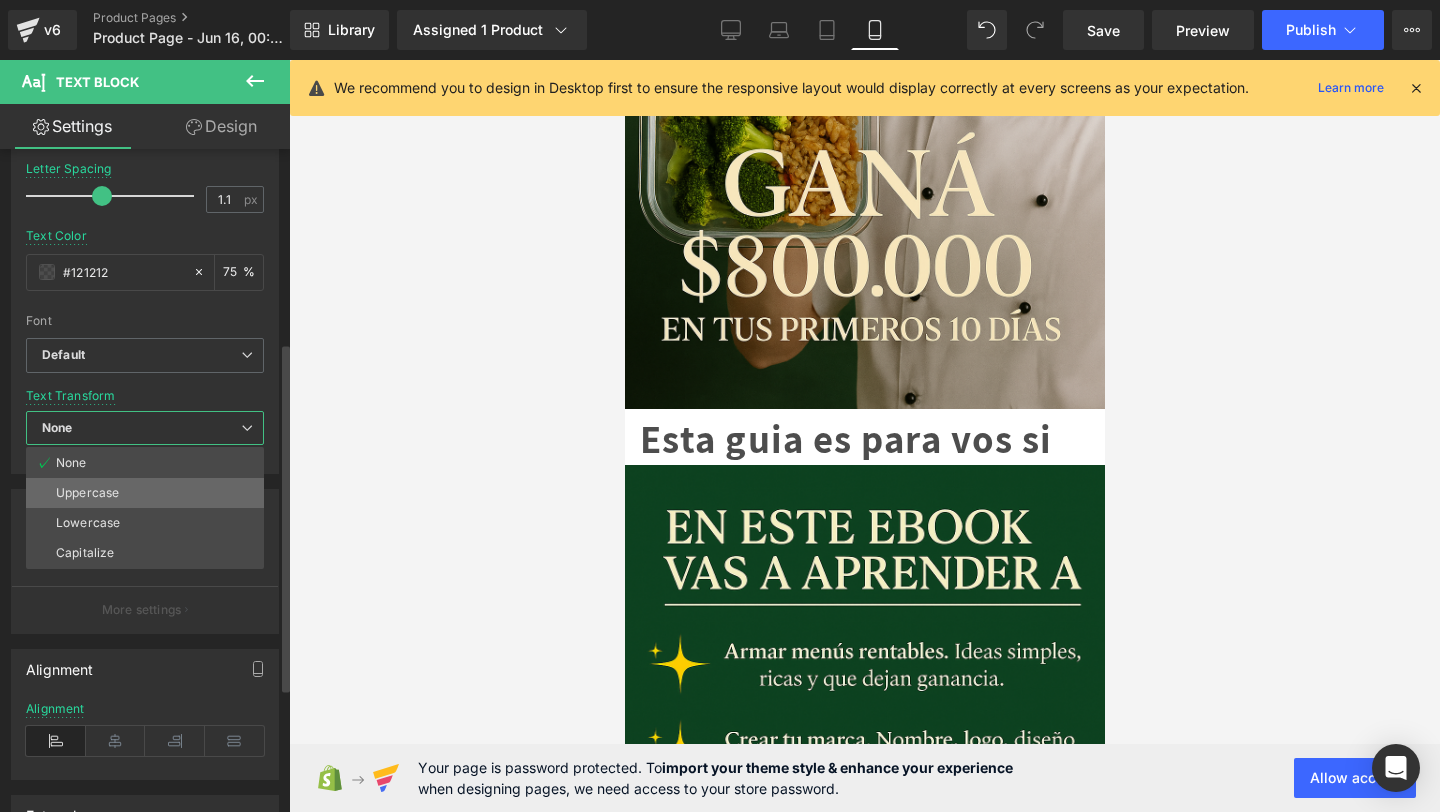 click on "Uppercase" at bounding box center [87, 493] 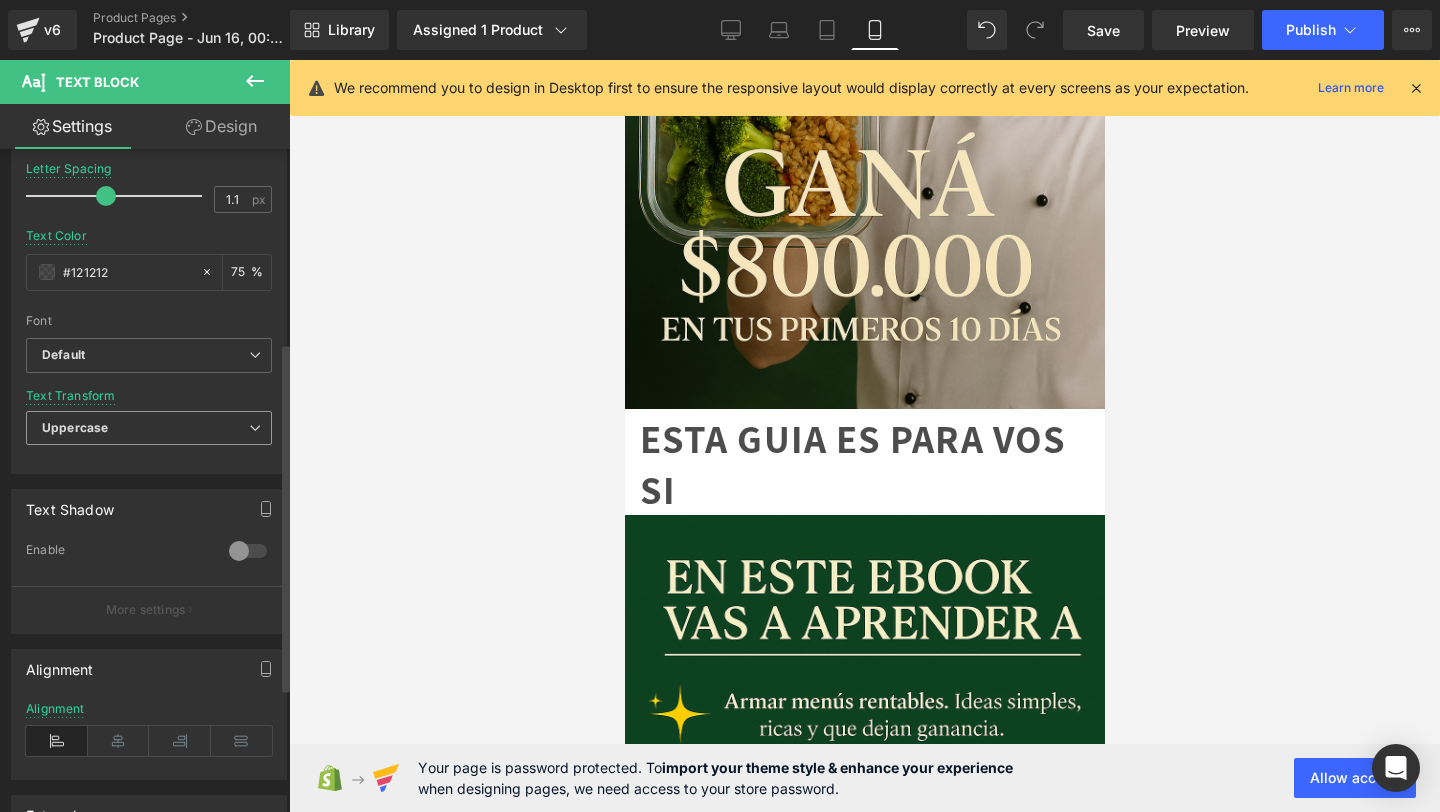 click on "Uppercase" at bounding box center [149, 428] 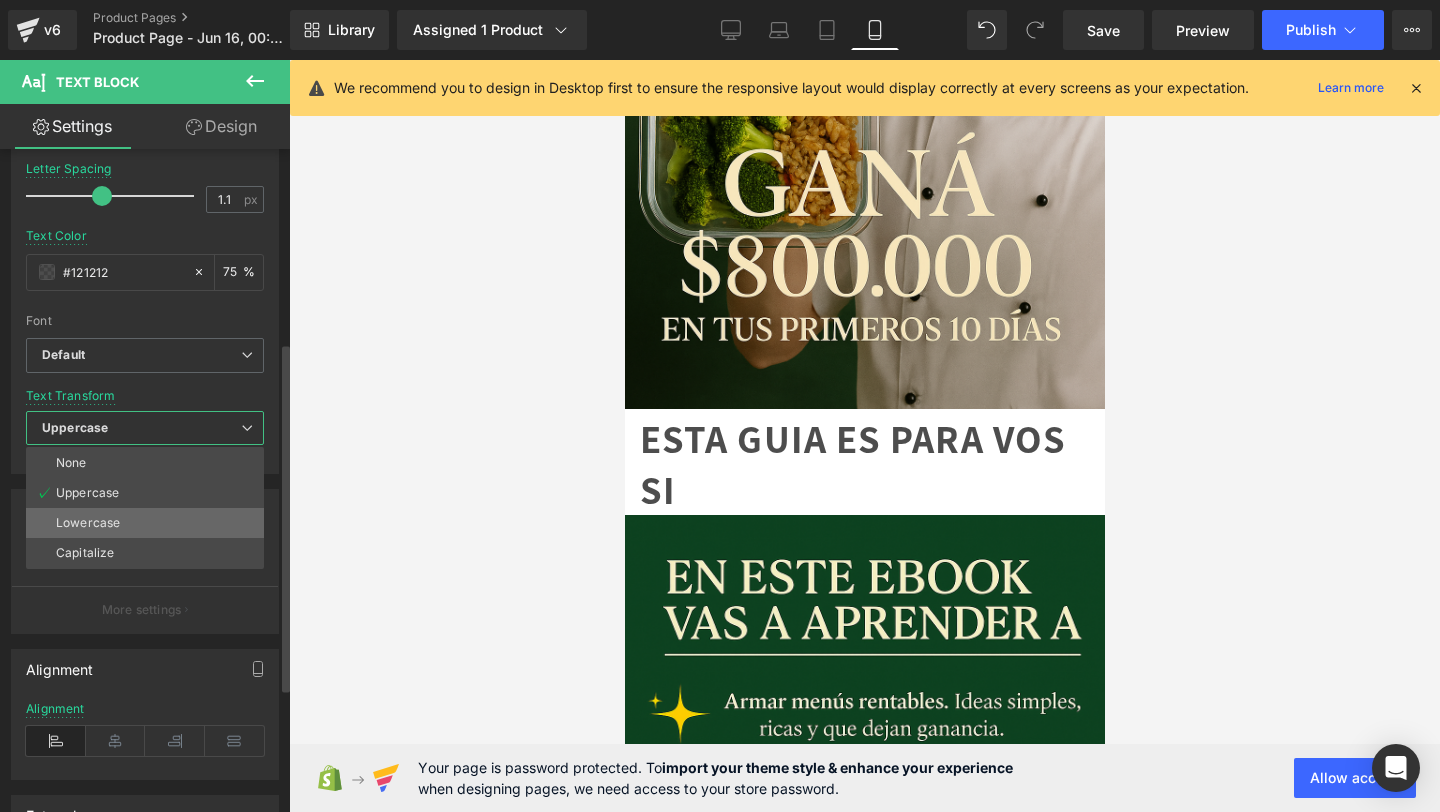 click on "Lowercase" at bounding box center [145, 523] 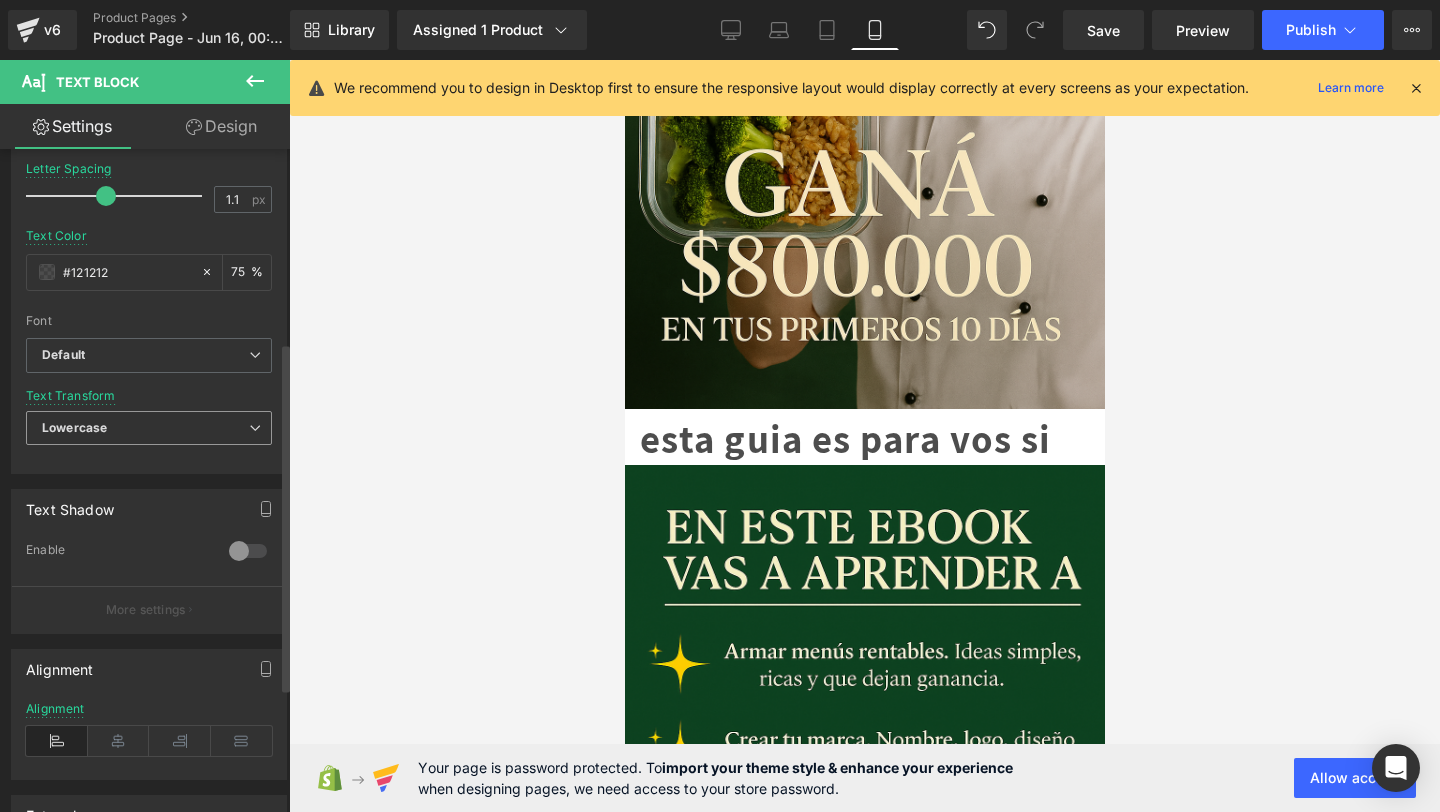 click on "Lowercase" at bounding box center [149, 428] 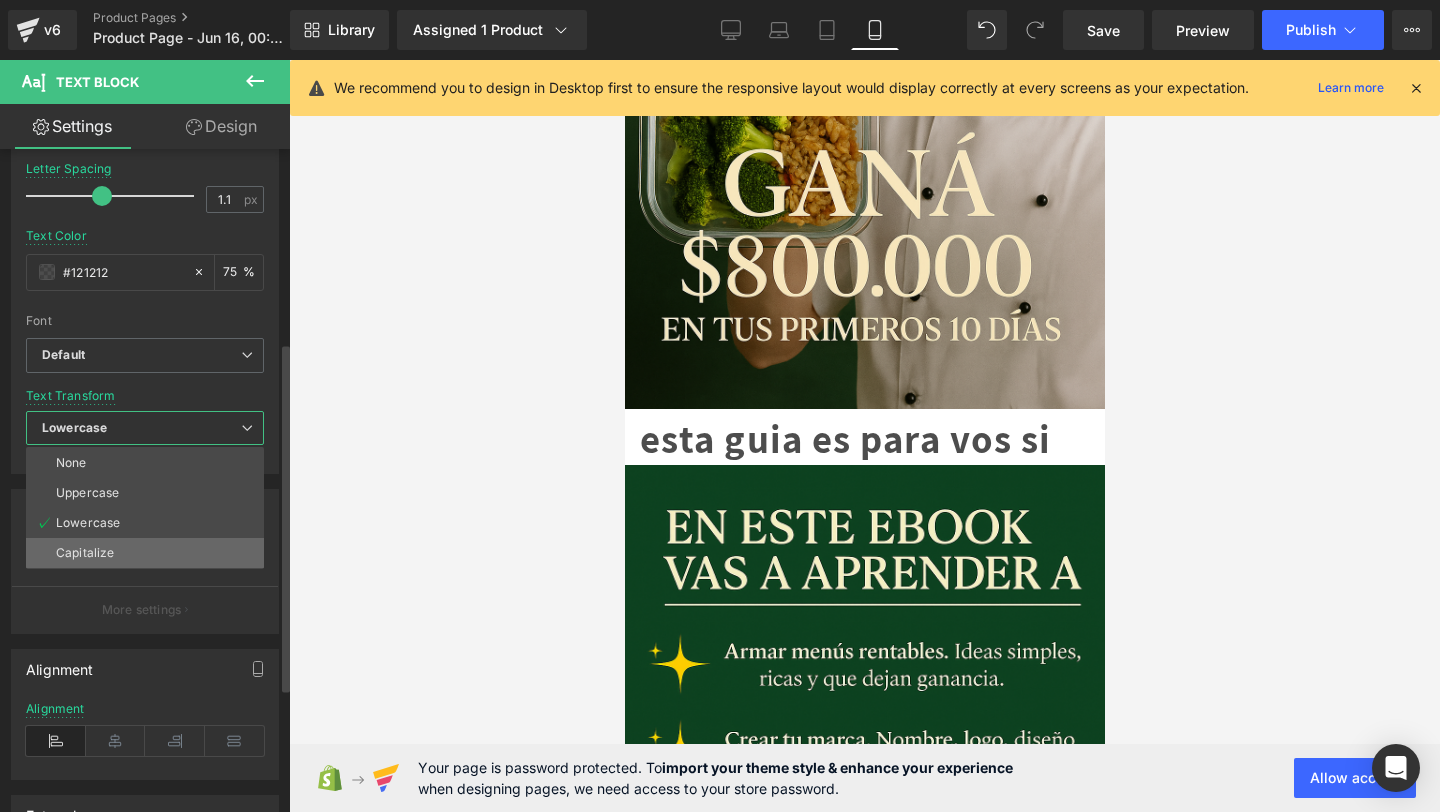 click on "Capitalize" at bounding box center [145, 553] 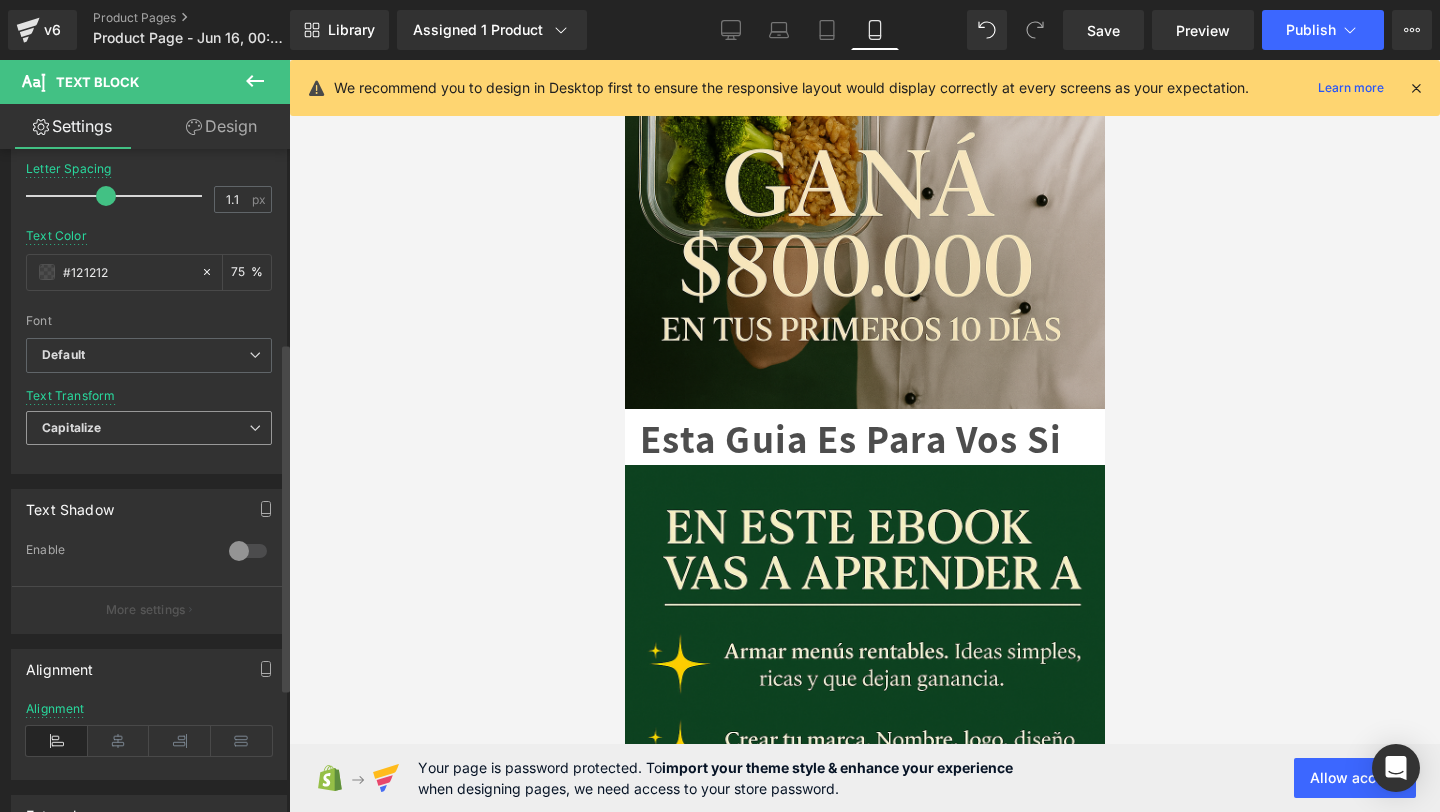 click on "Capitalize" at bounding box center [149, 428] 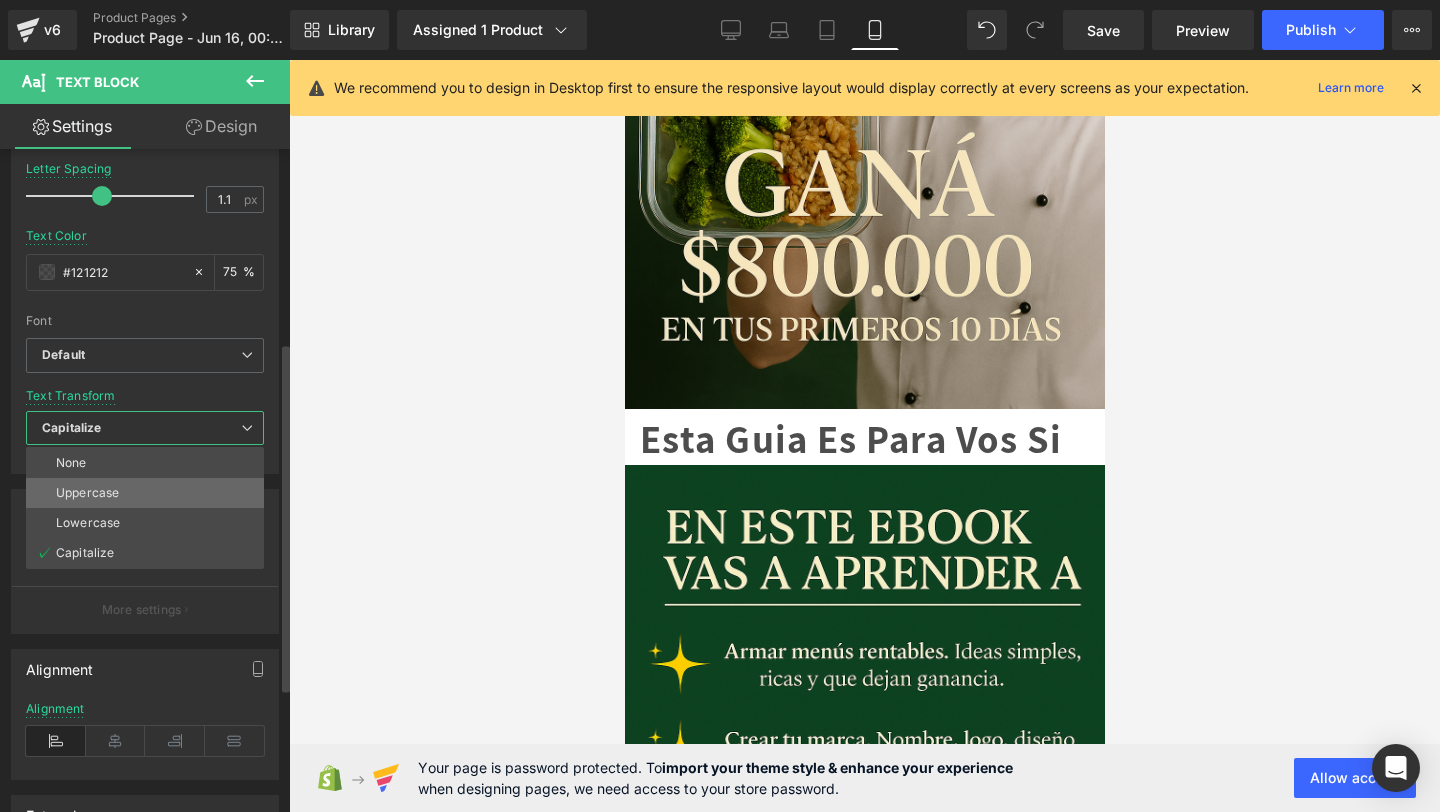 click on "Uppercase" at bounding box center (145, 493) 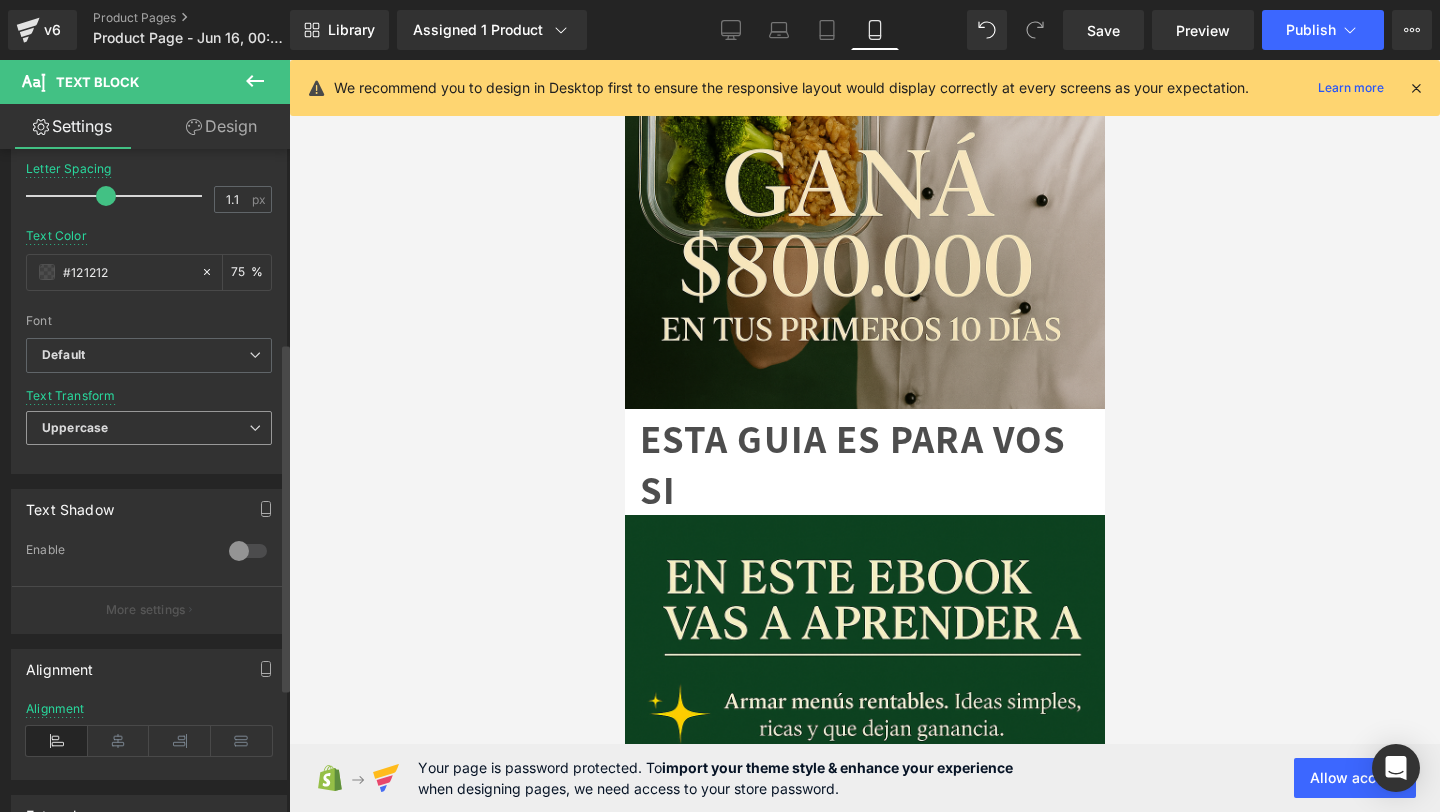 click on "Uppercase" at bounding box center (149, 428) 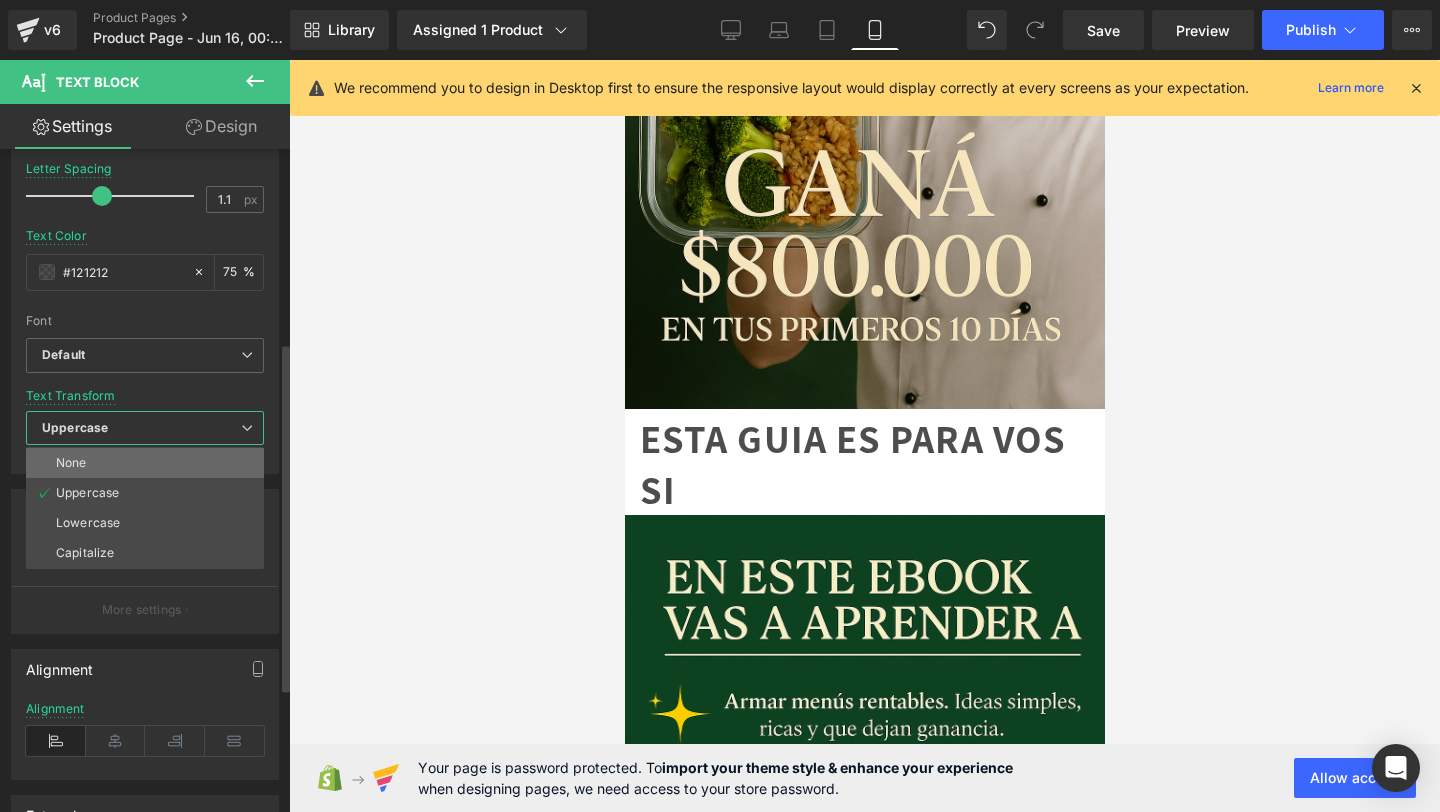 click on "None" at bounding box center [145, 463] 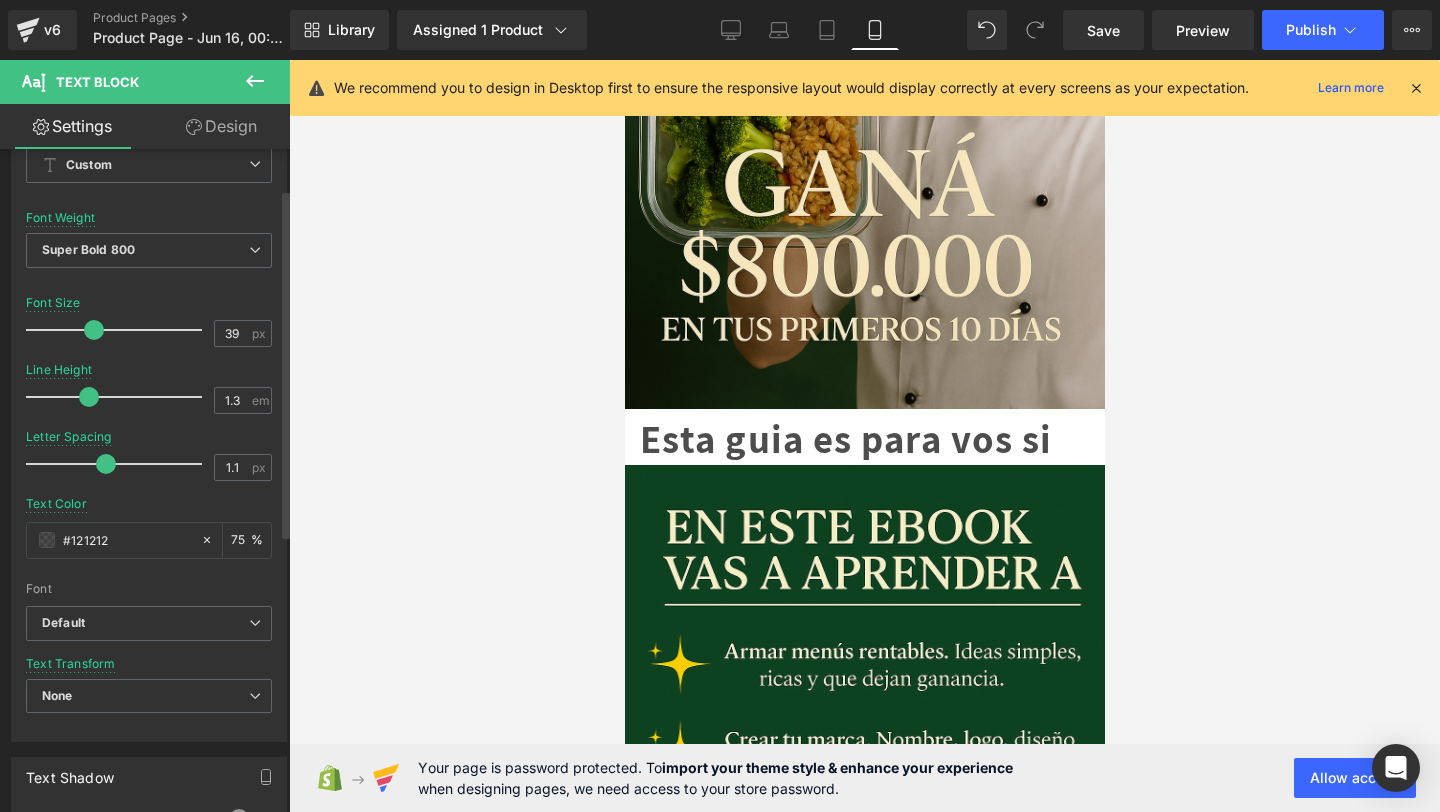 scroll, scrollTop: 0, scrollLeft: 0, axis: both 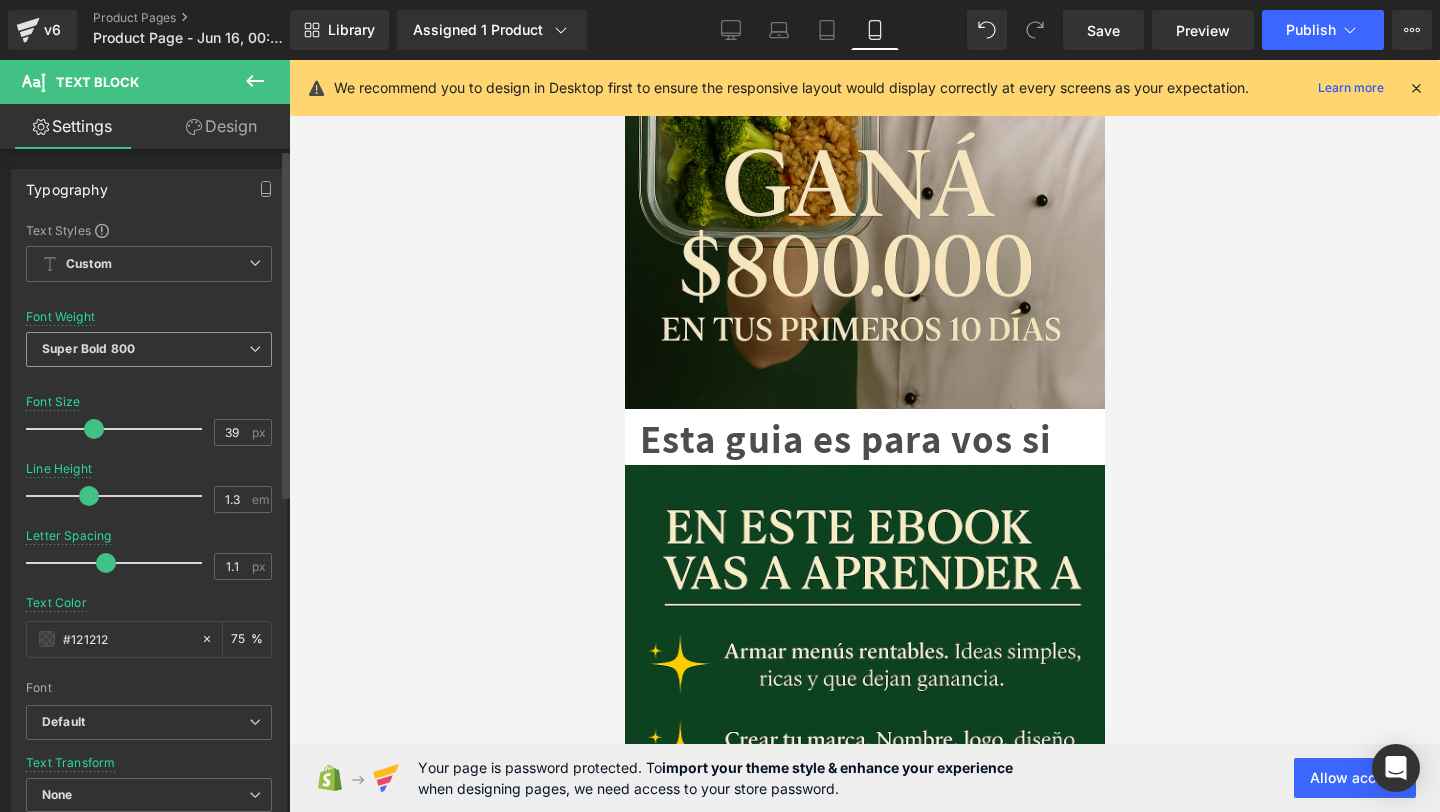 click on "Super Bold 800" at bounding box center (149, 349) 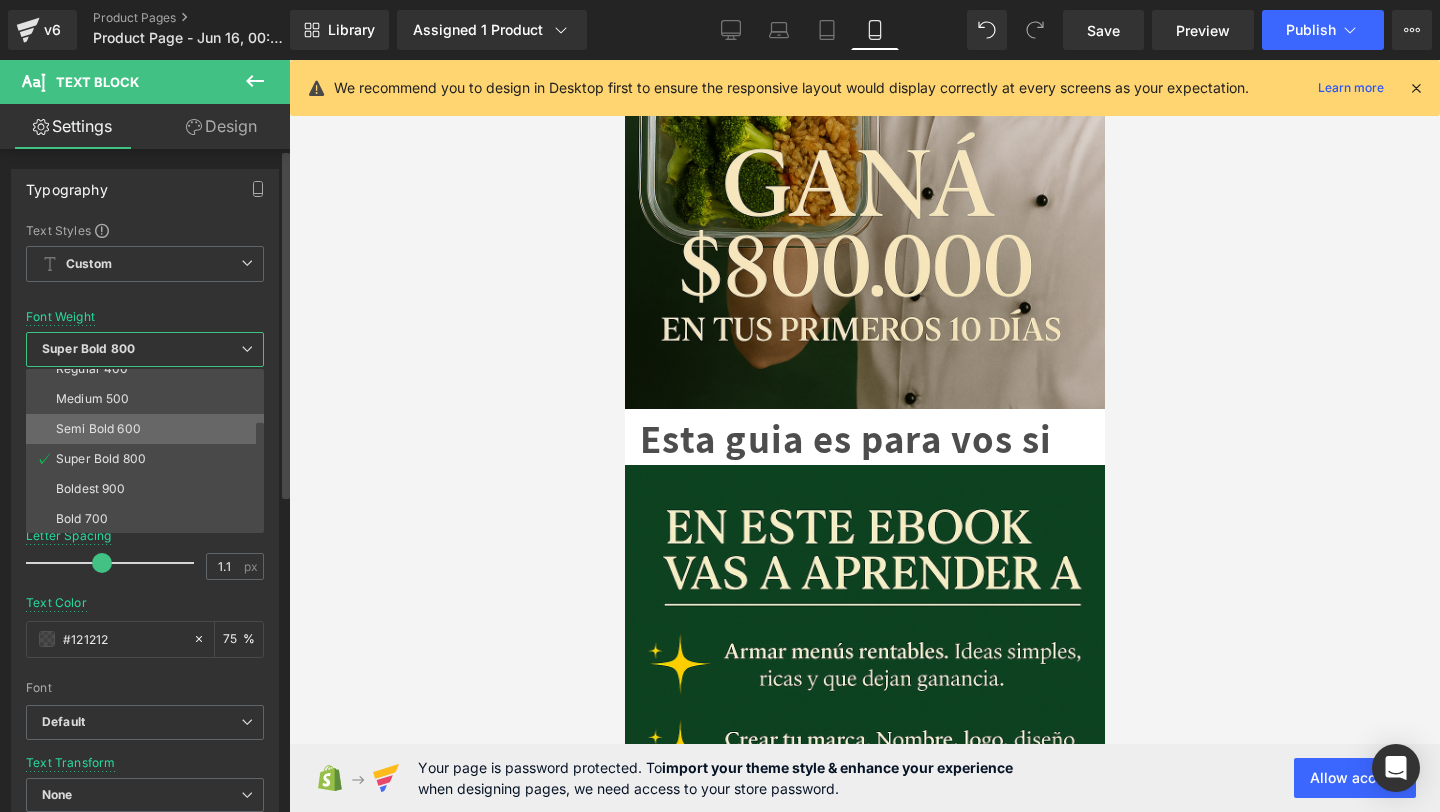 click on "Semi Bold 600" at bounding box center (149, 429) 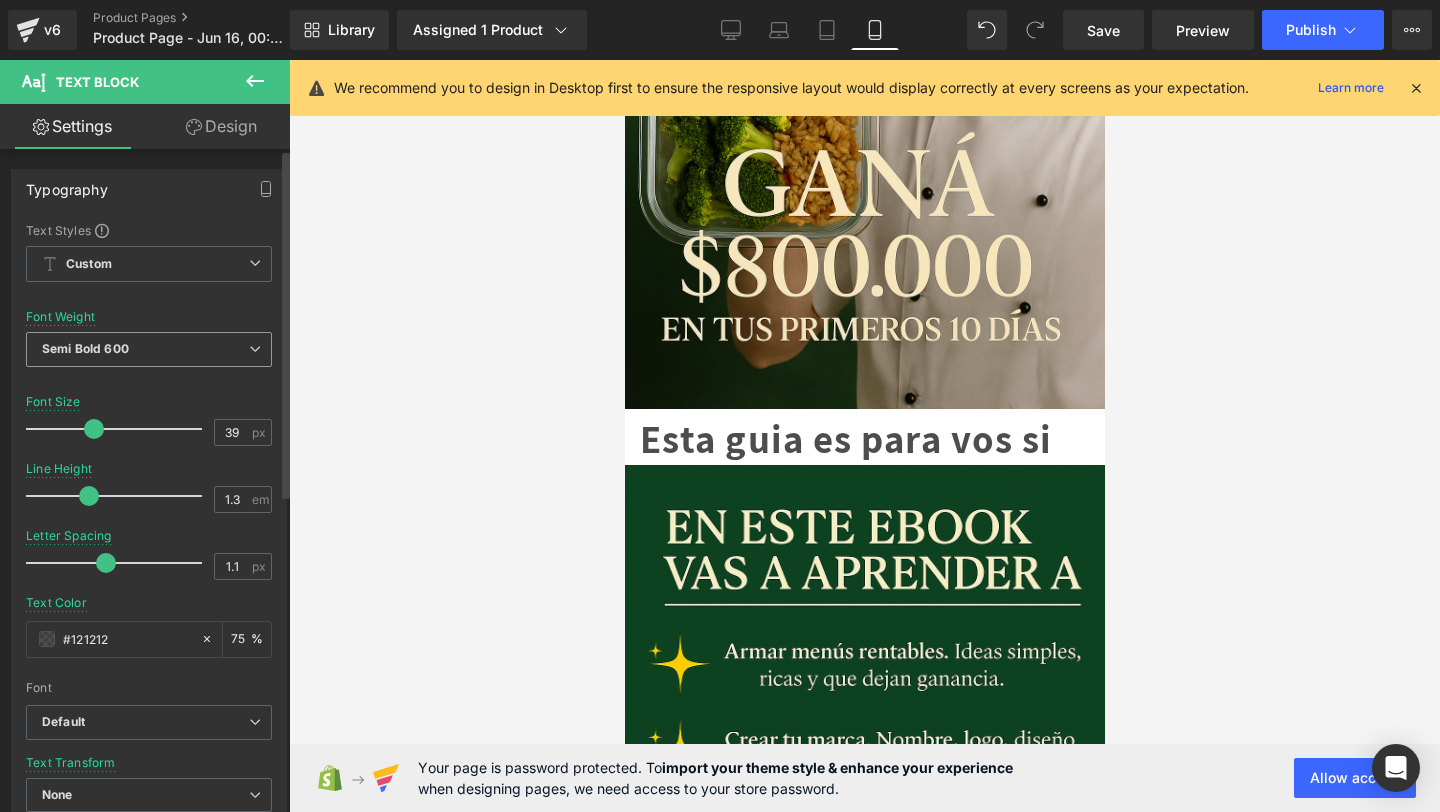 click on "Semi Bold 600" at bounding box center (149, 349) 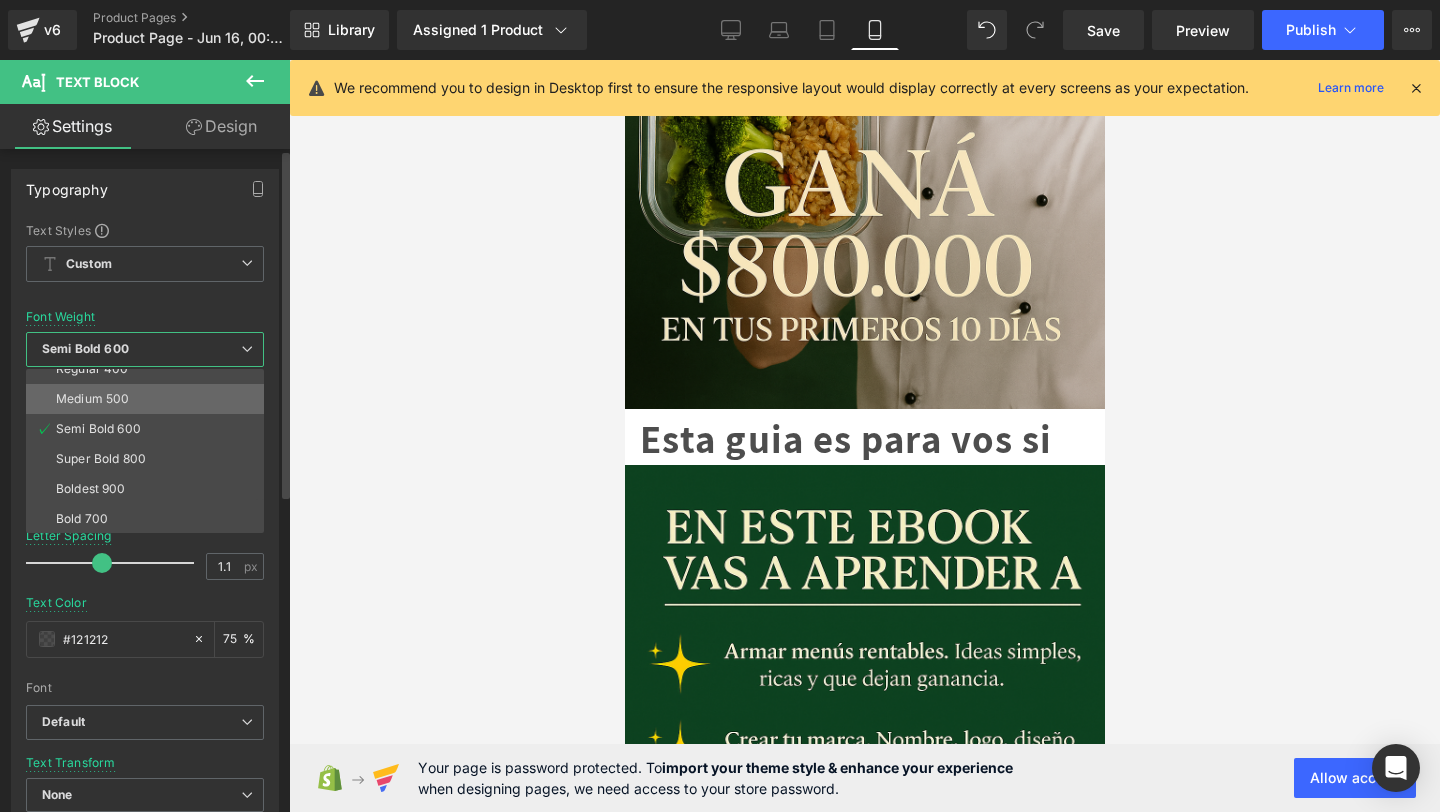 click on "Medium 500" at bounding box center (149, 399) 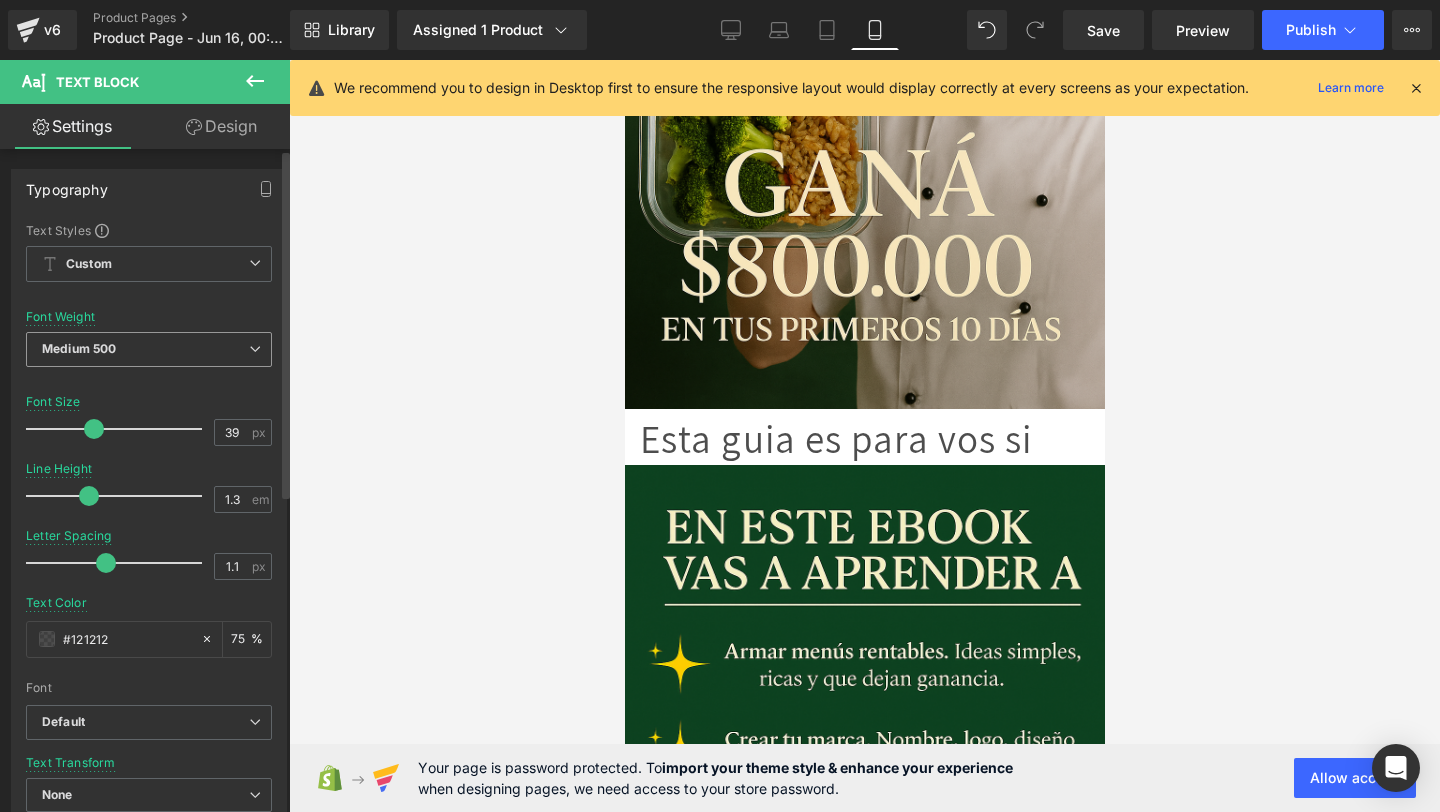 click on "Medium 500" at bounding box center [149, 349] 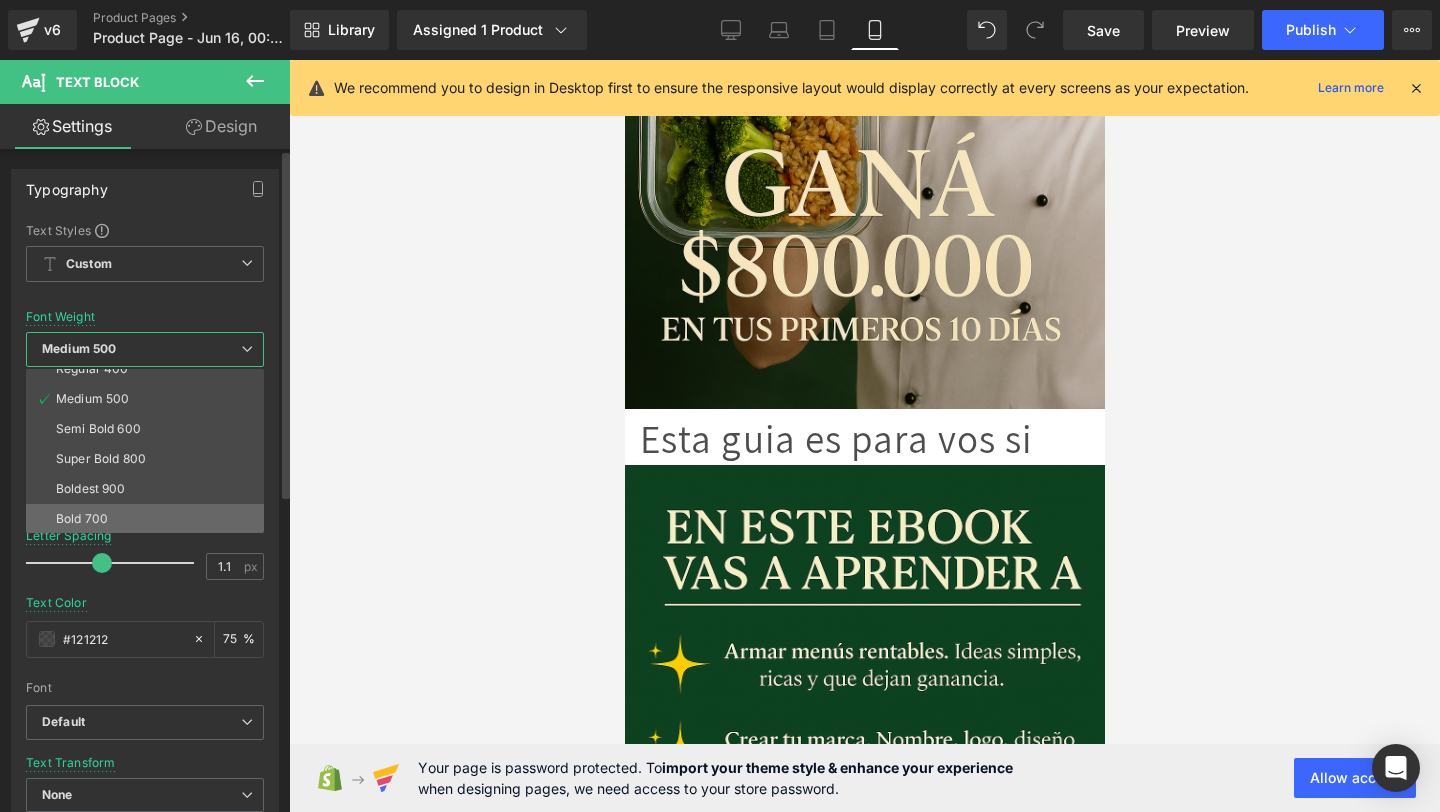 click on "Bold 700" at bounding box center (149, 519) 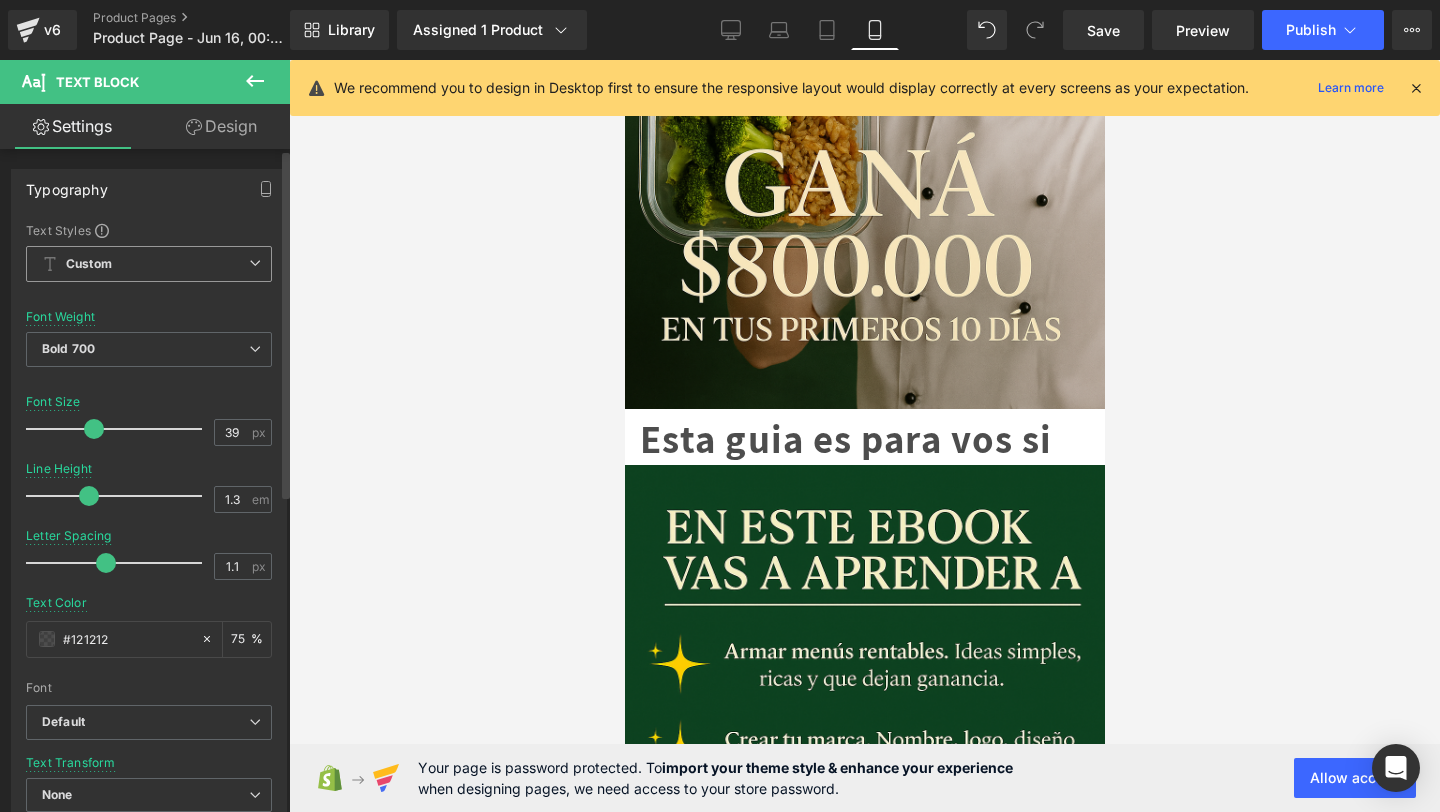 click on "Custom
Setup Global Style" at bounding box center (149, 264) 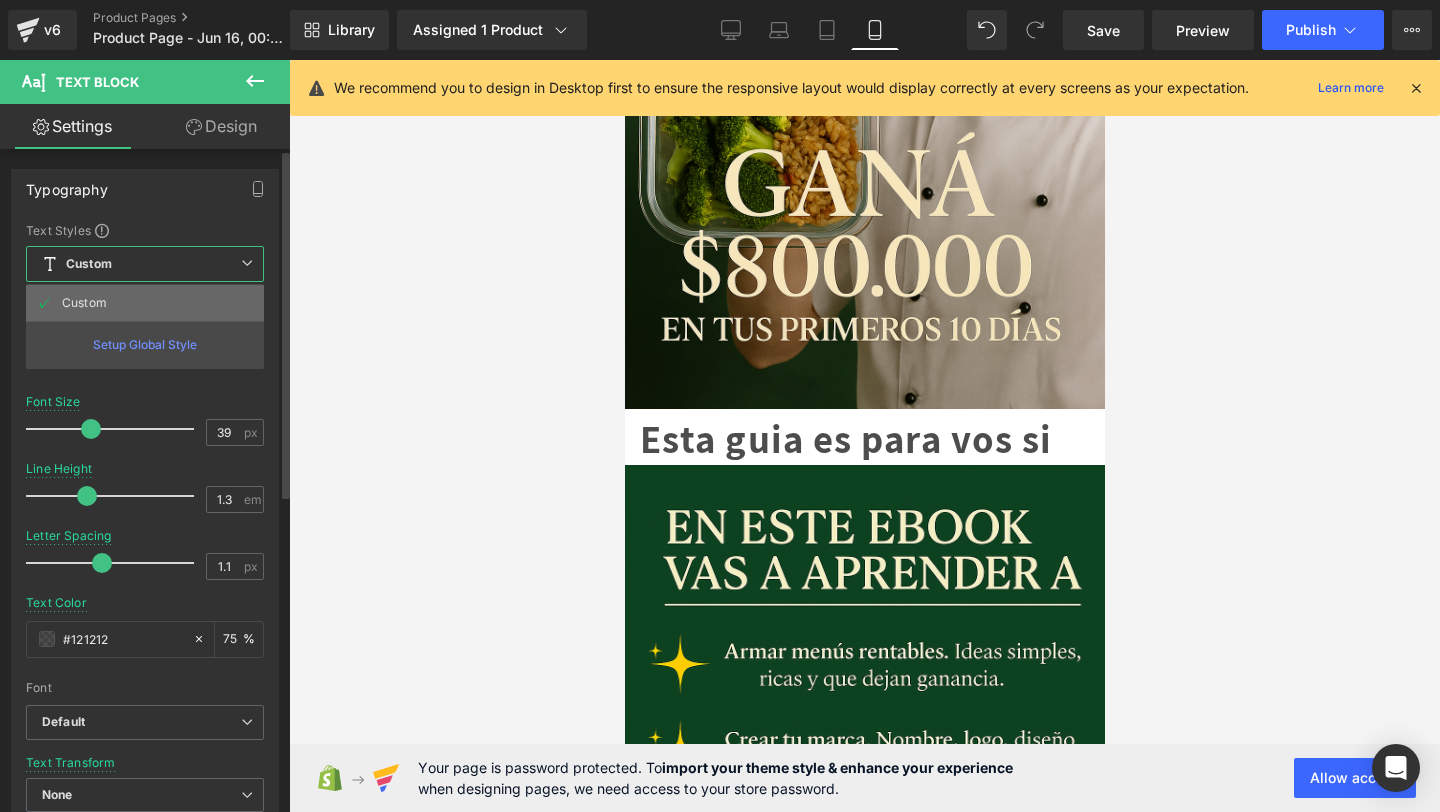 click on "Custom" at bounding box center [145, 303] 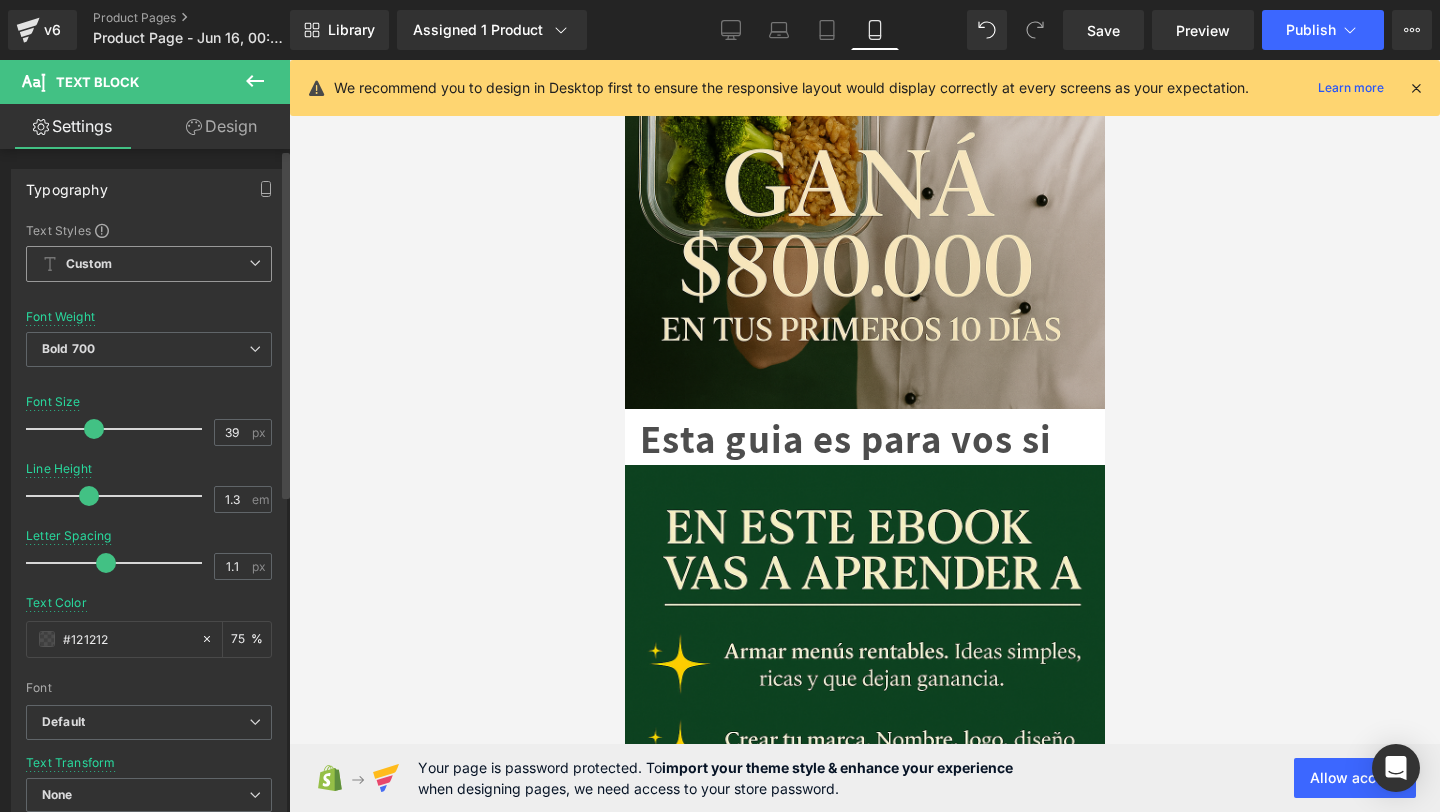 click on "Custom
Setup Global Style" at bounding box center (149, 264) 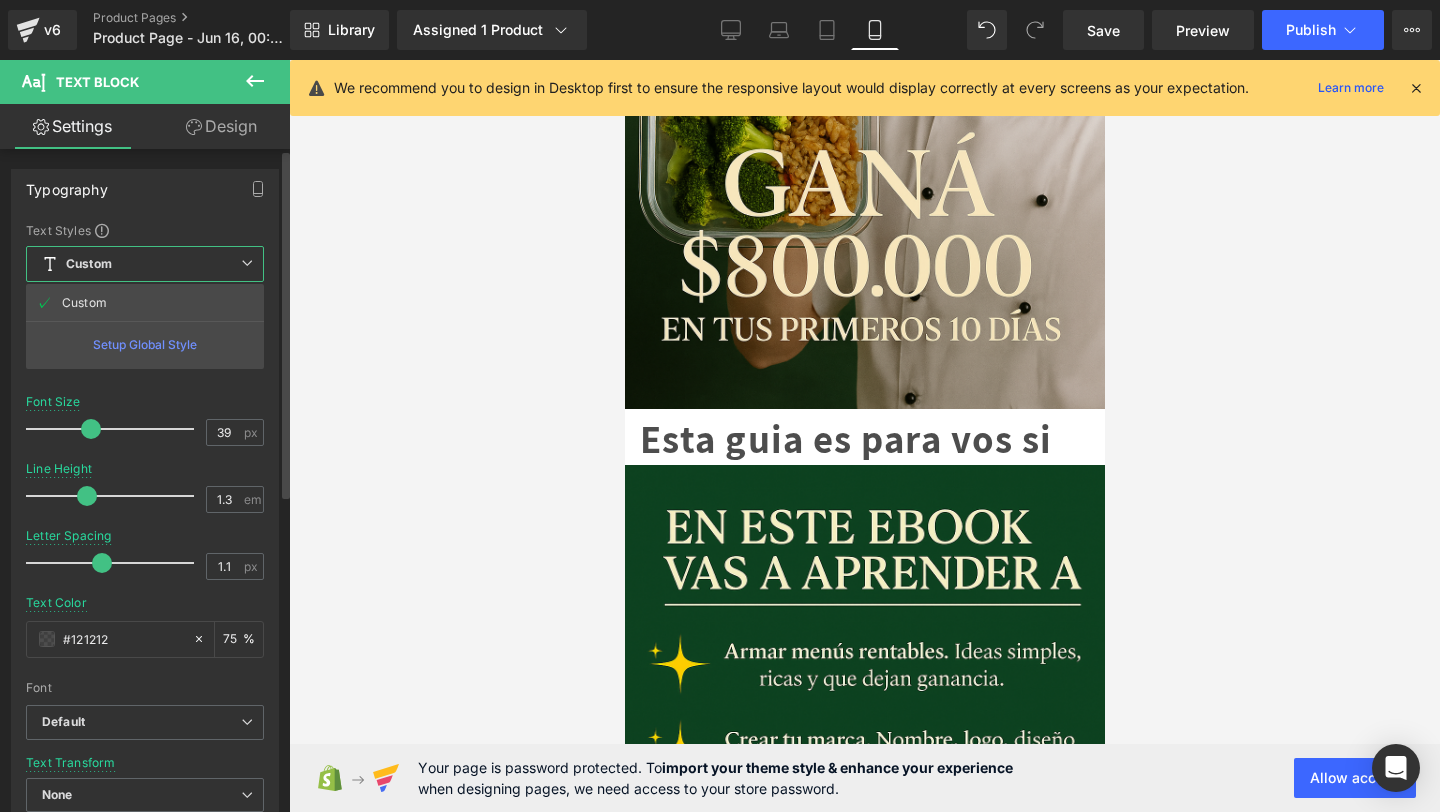 click on "Setup Global Style" at bounding box center (145, 344) 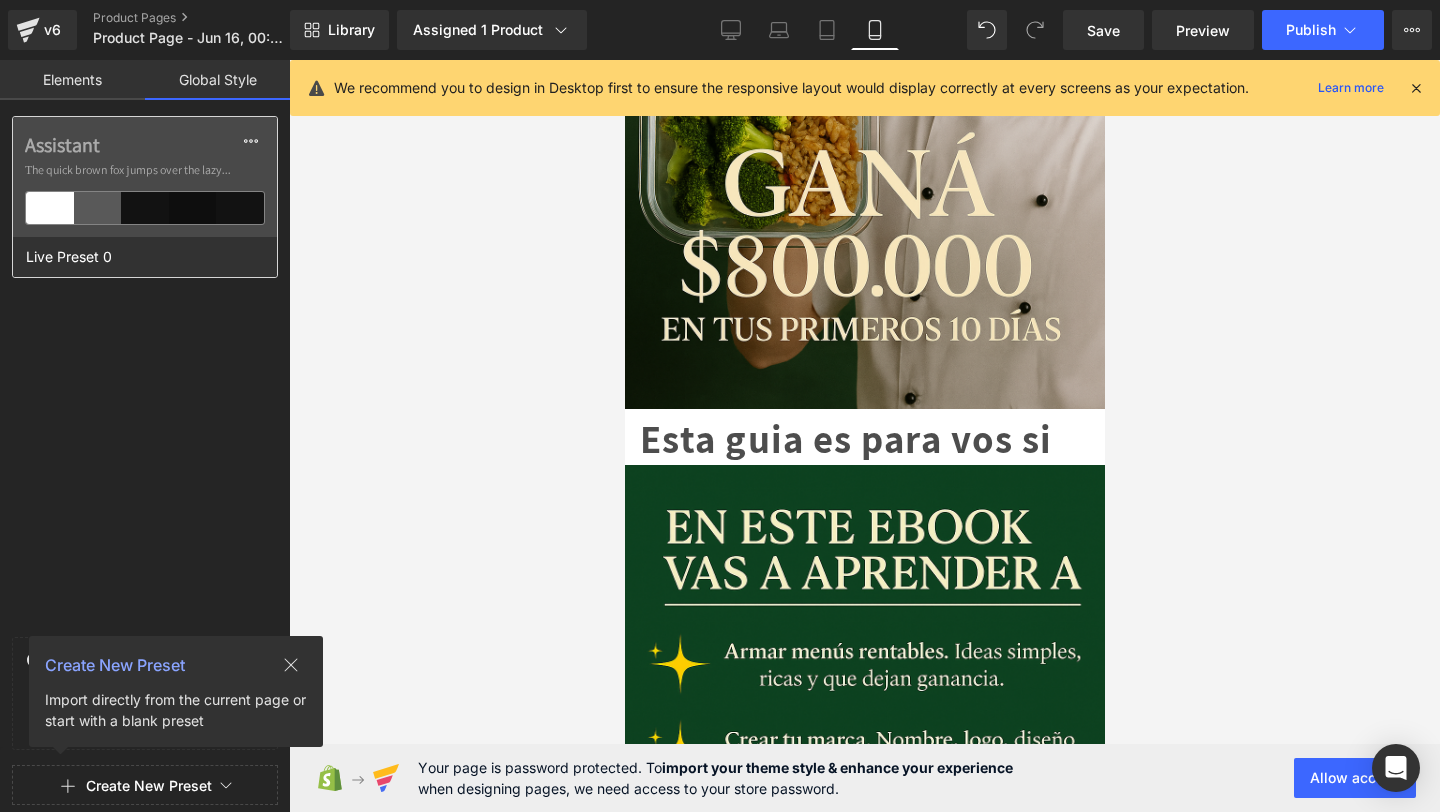 drag, startPoint x: 97, startPoint y: 215, endPoint x: 210, endPoint y: 206, distance: 113.35784 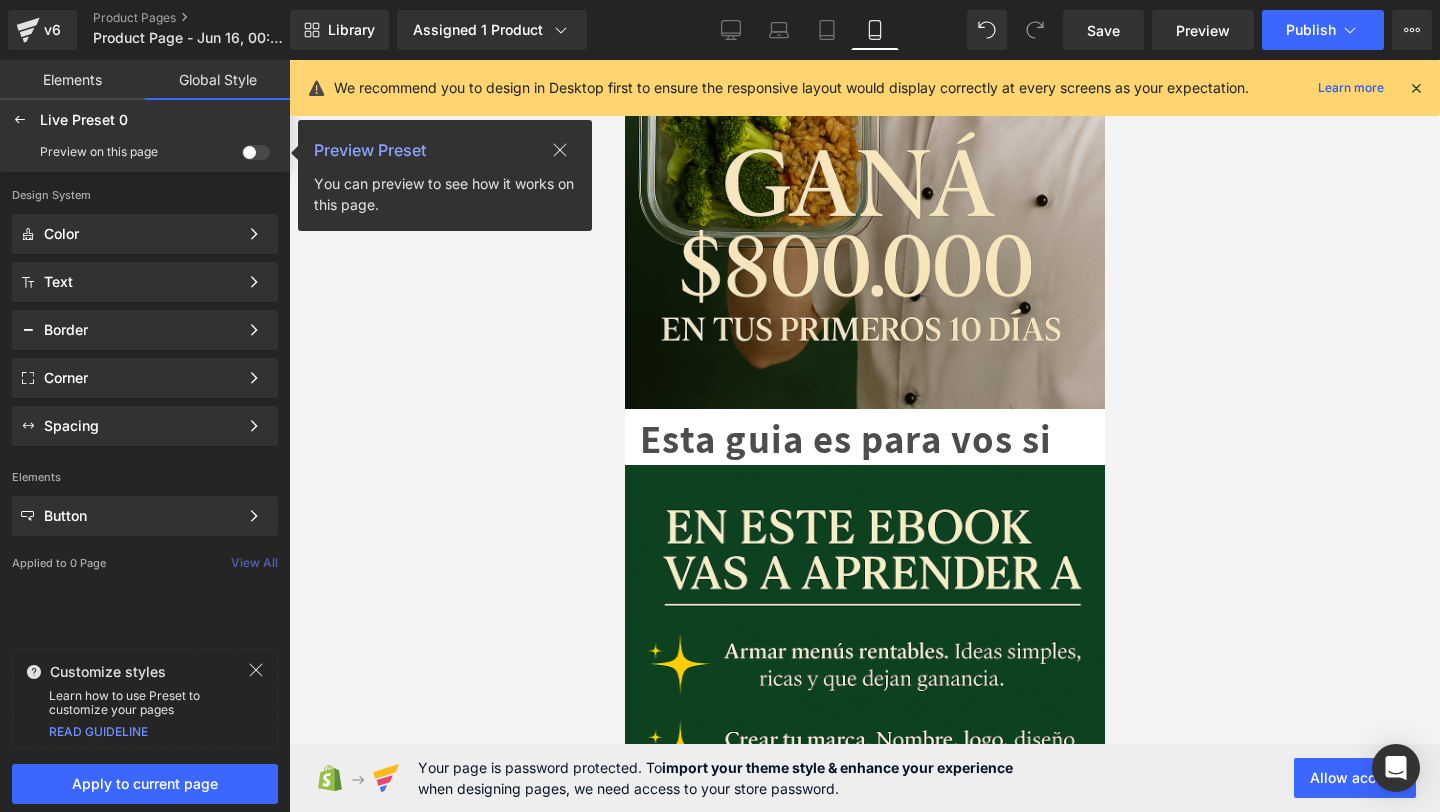 click on "Design System" at bounding box center (145, 193) 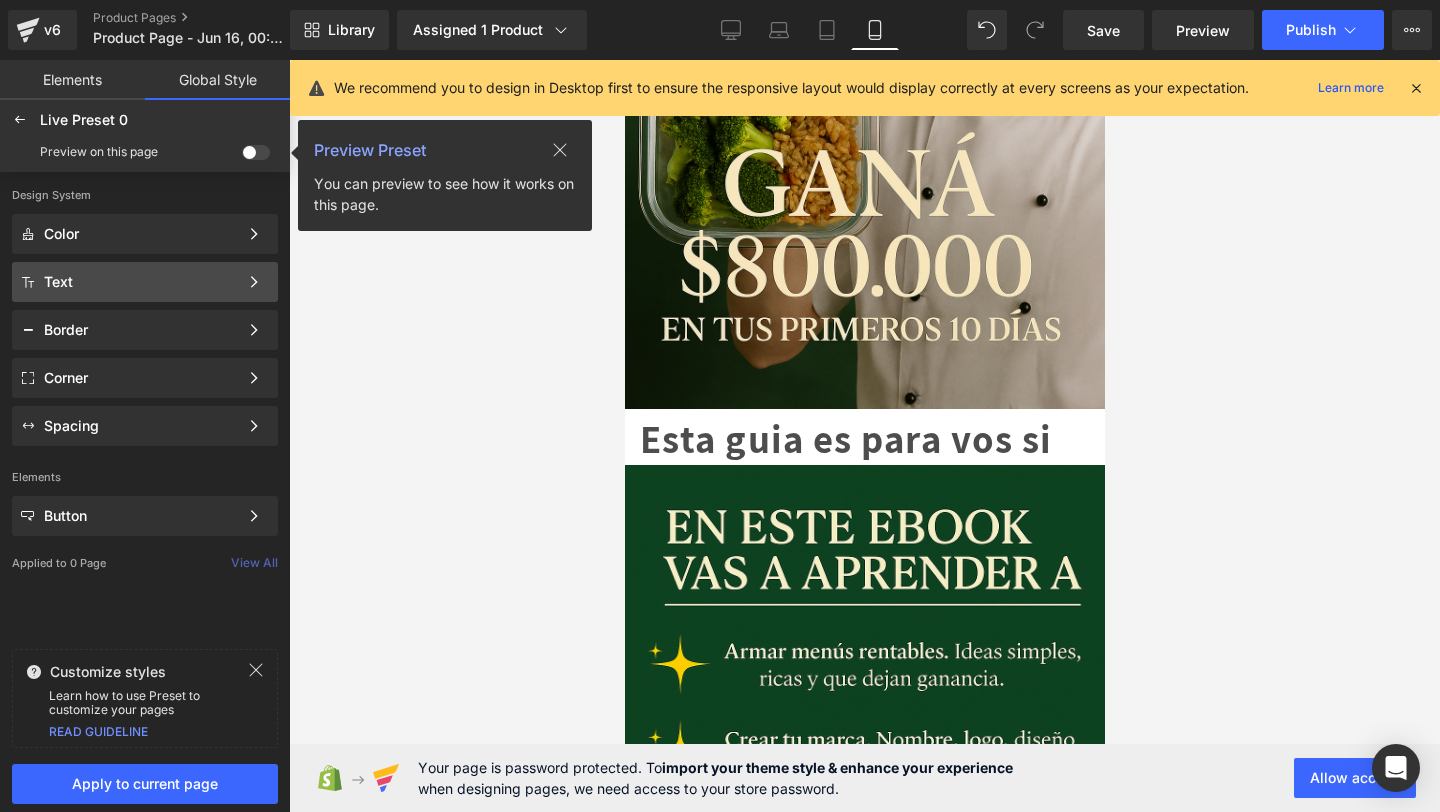 click on "Text" 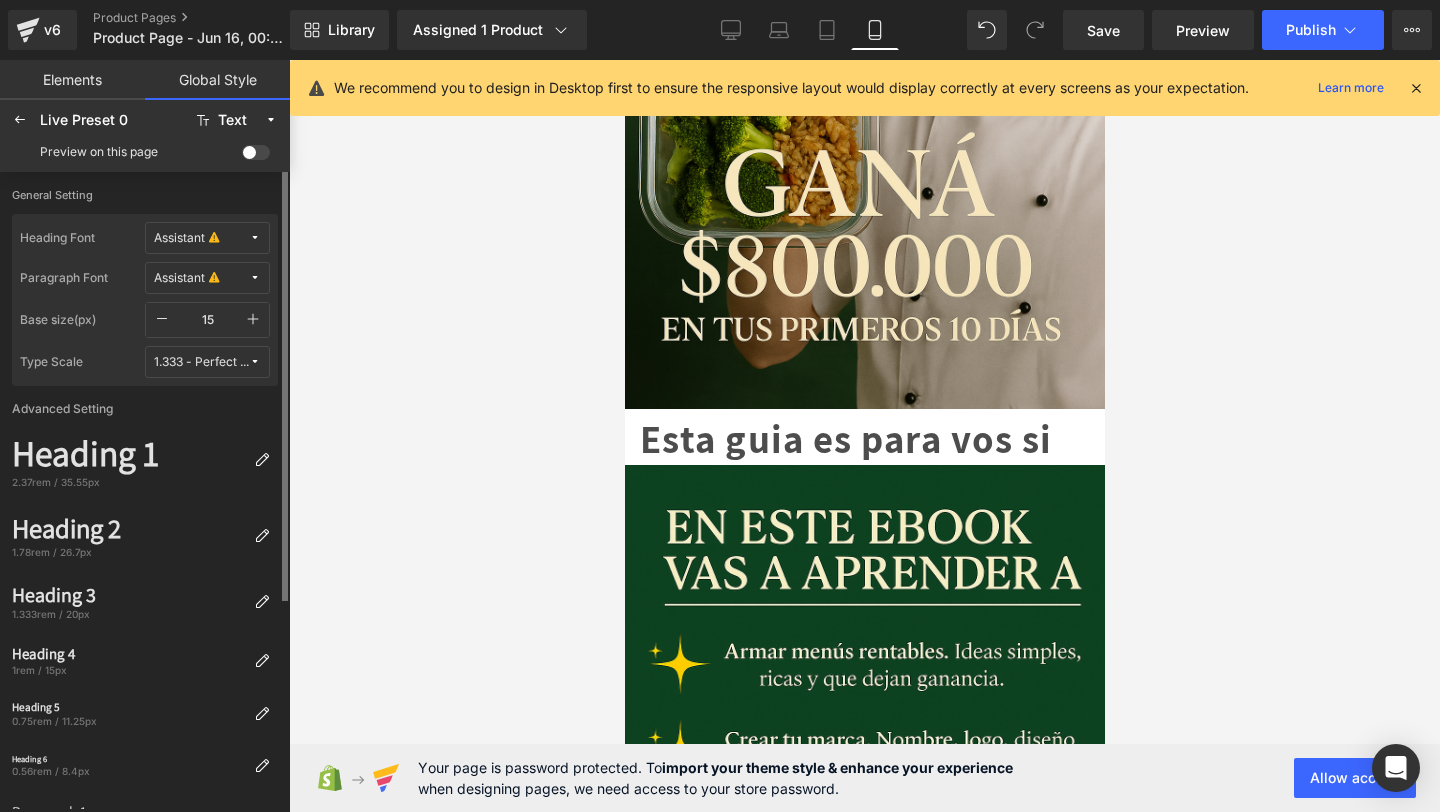 click at bounding box center (253, 320) 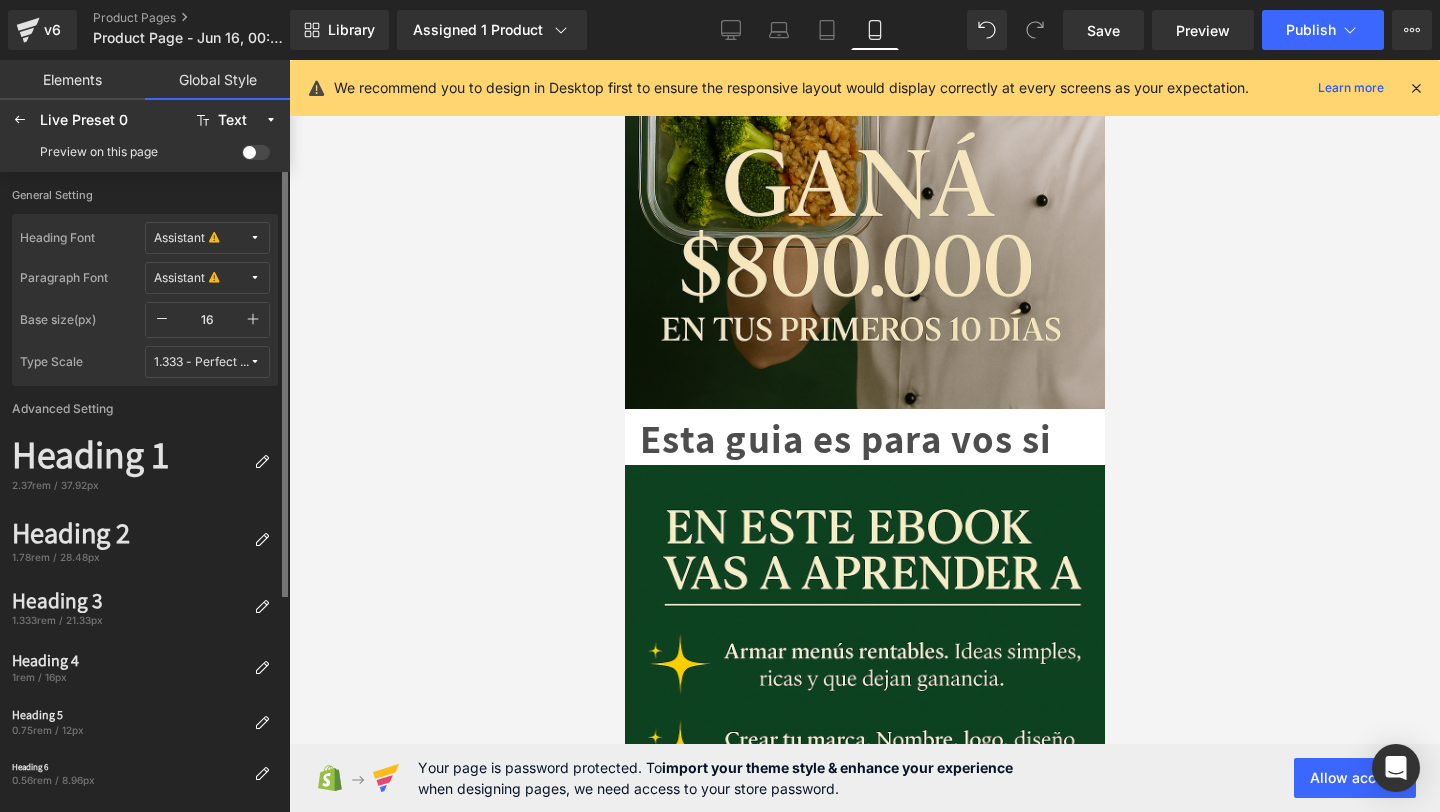 click 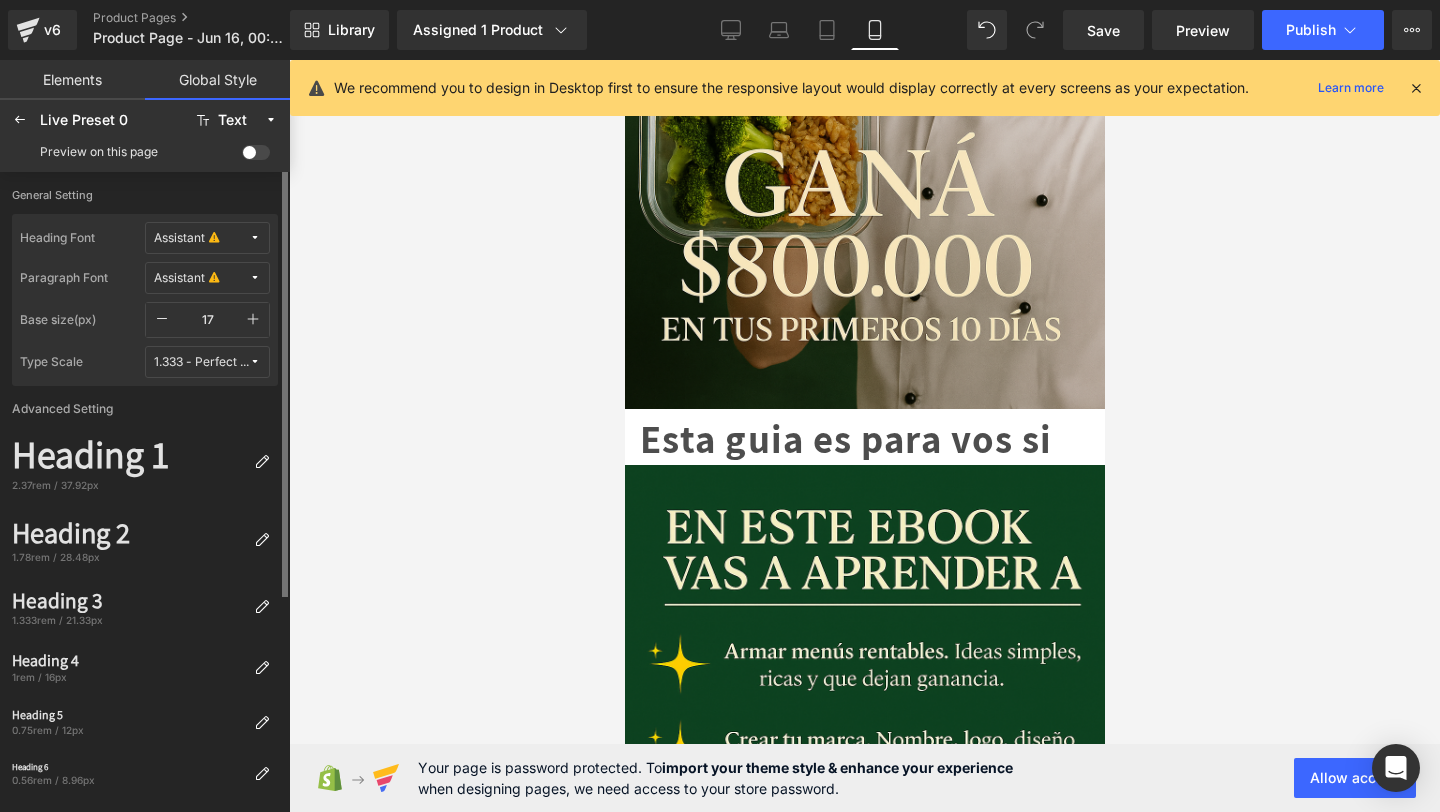 click 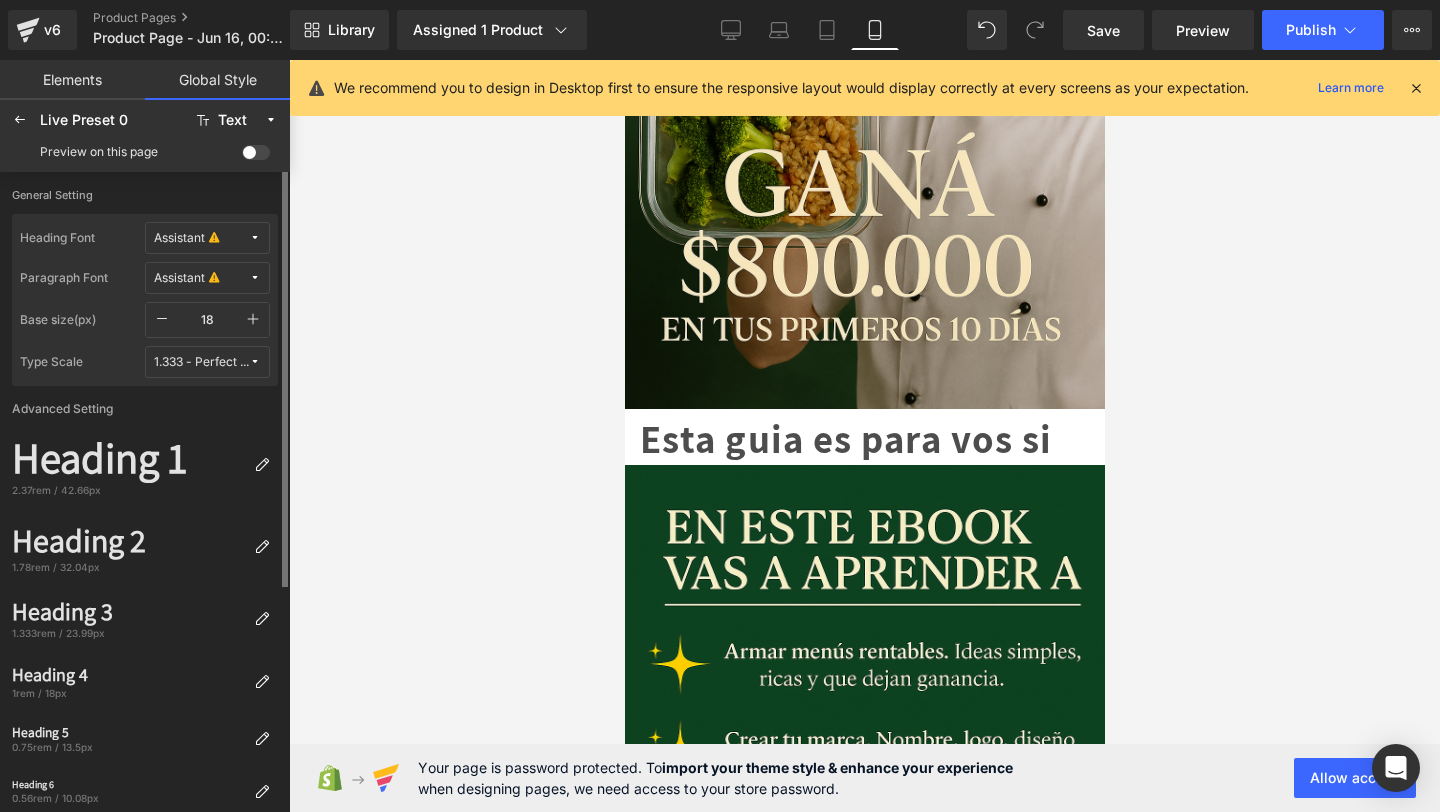 click 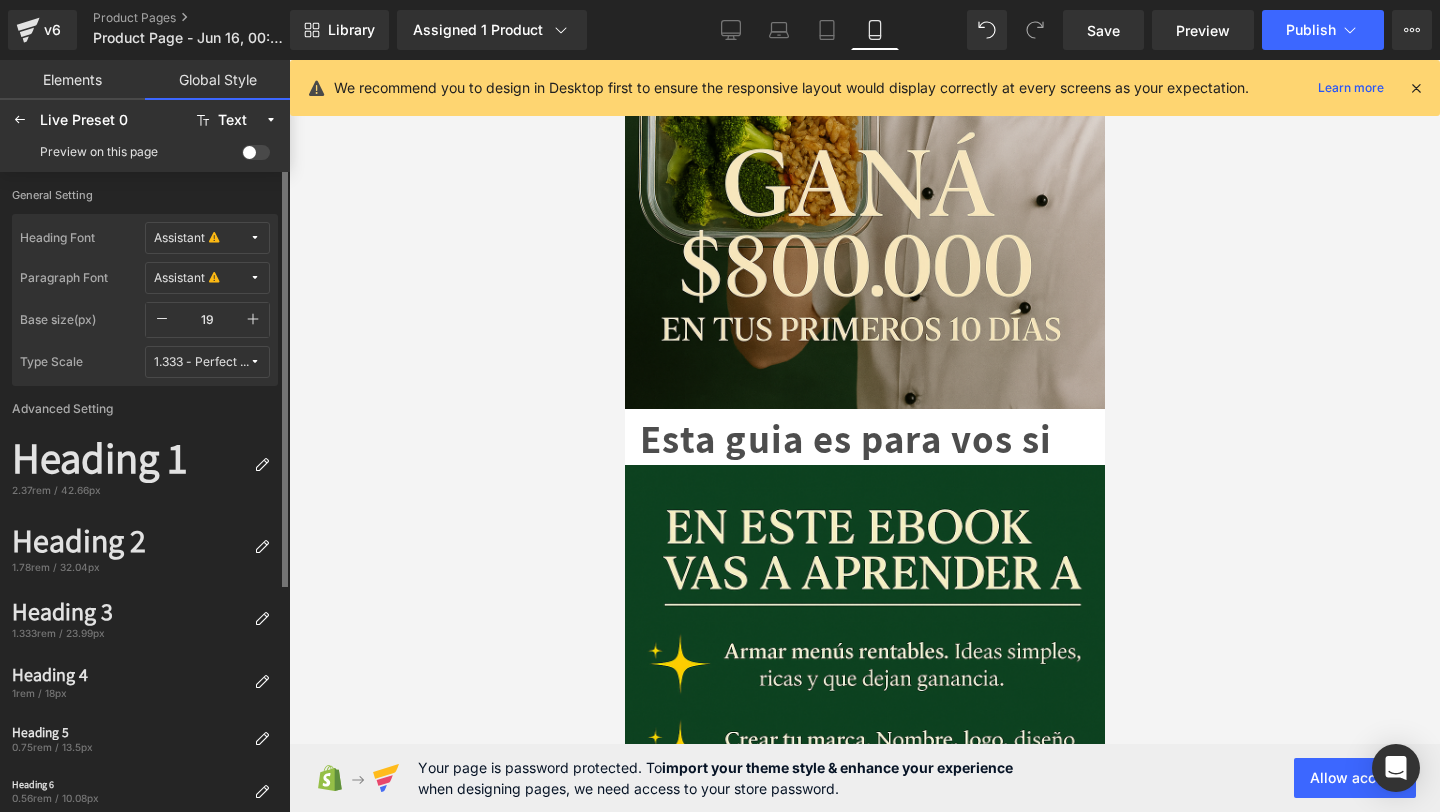 click 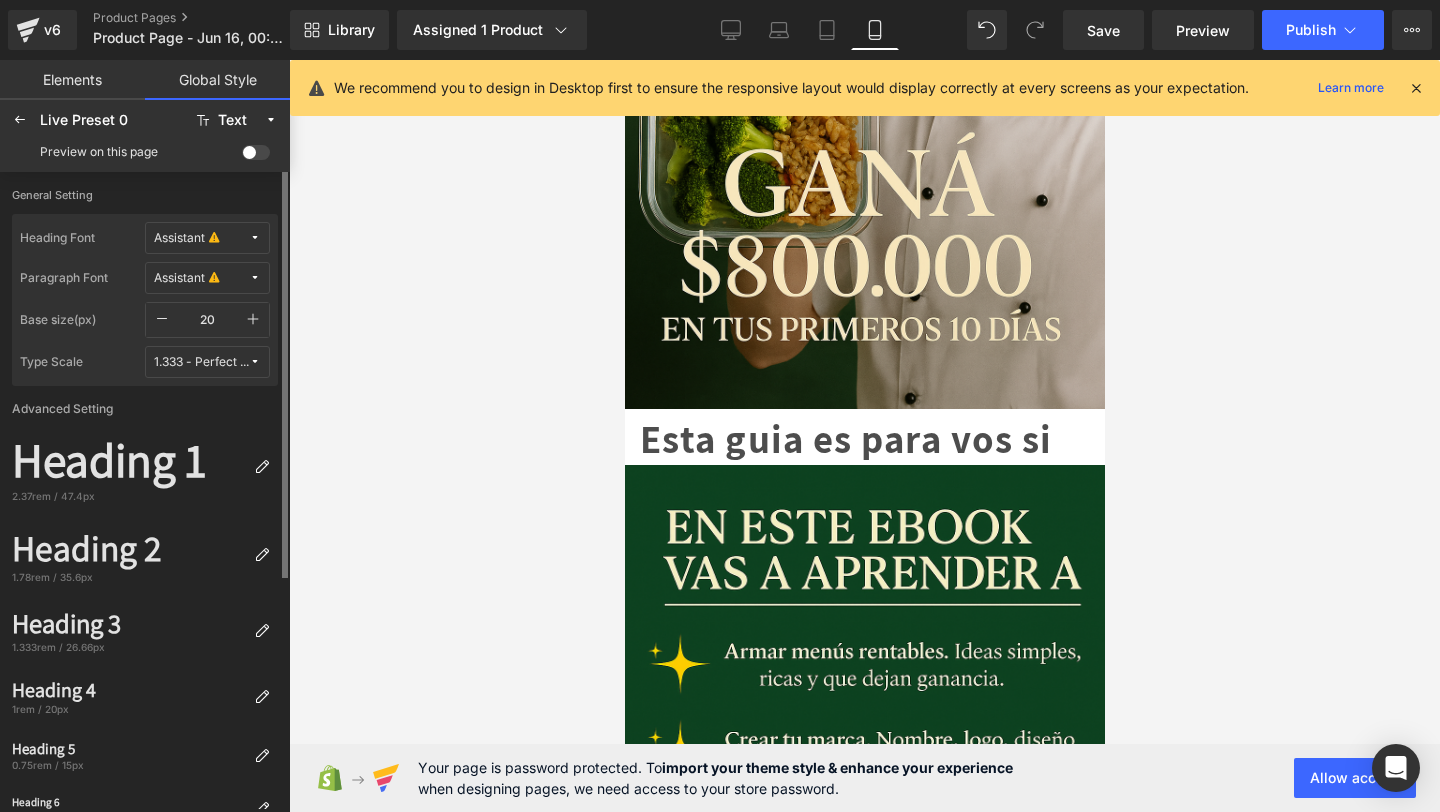 click 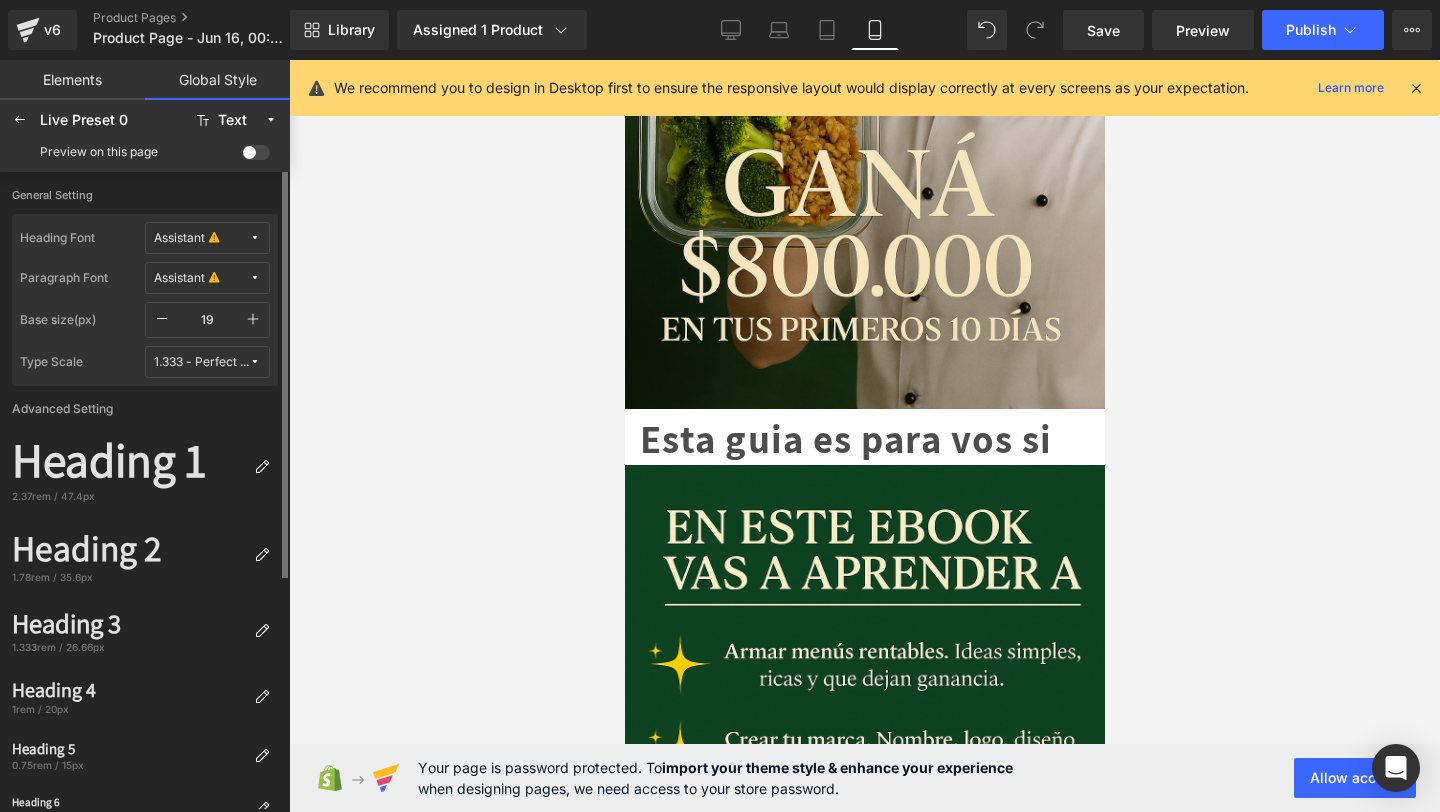 click 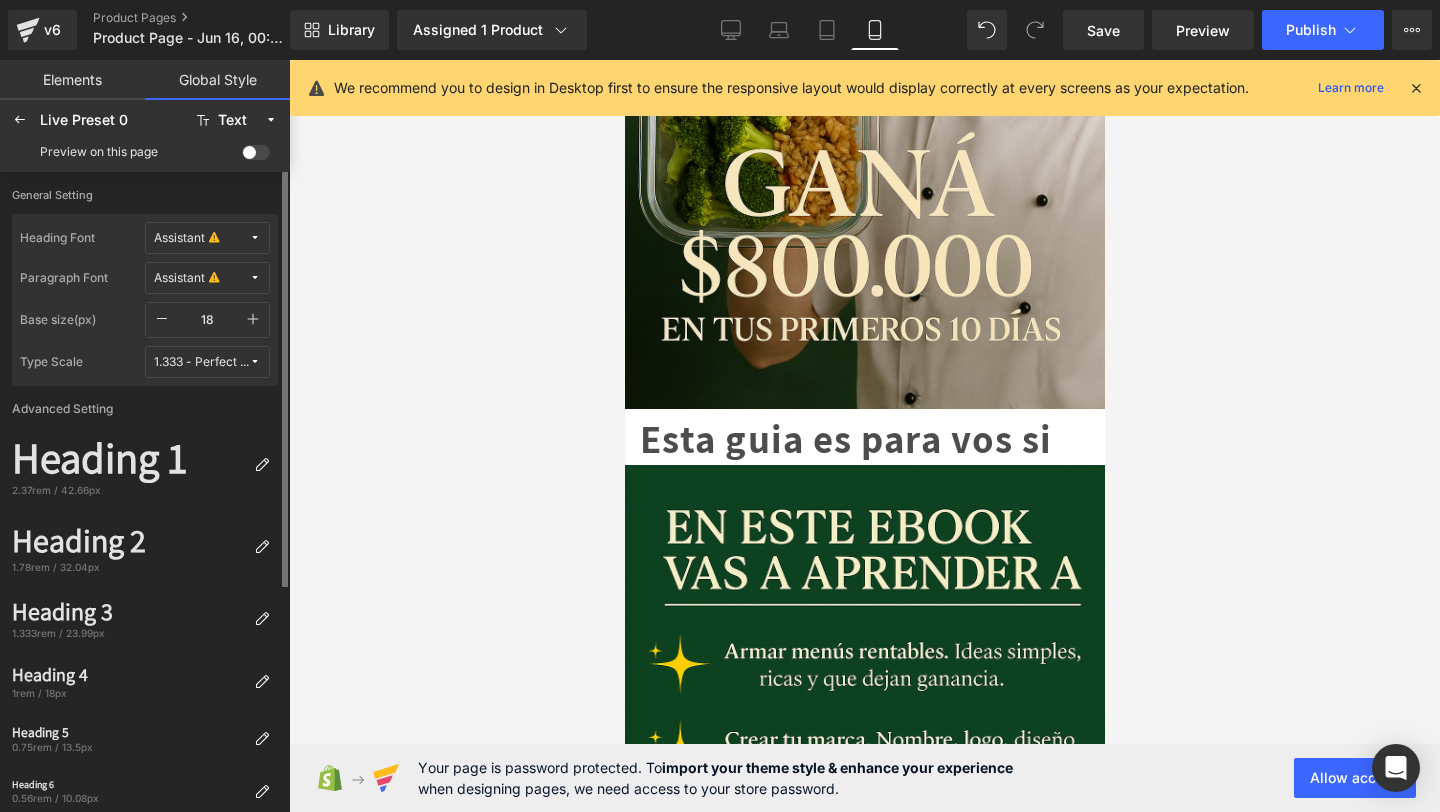 click 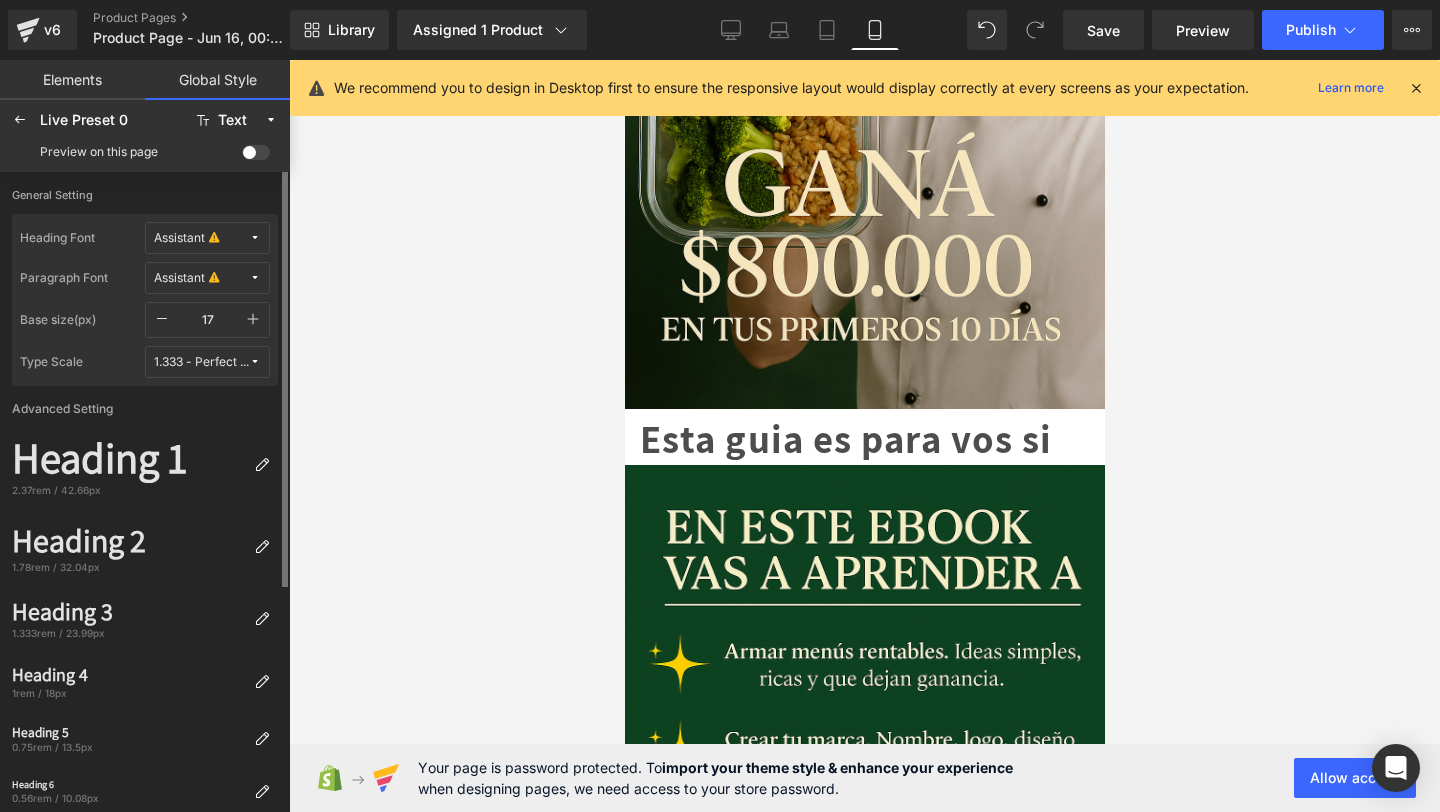click 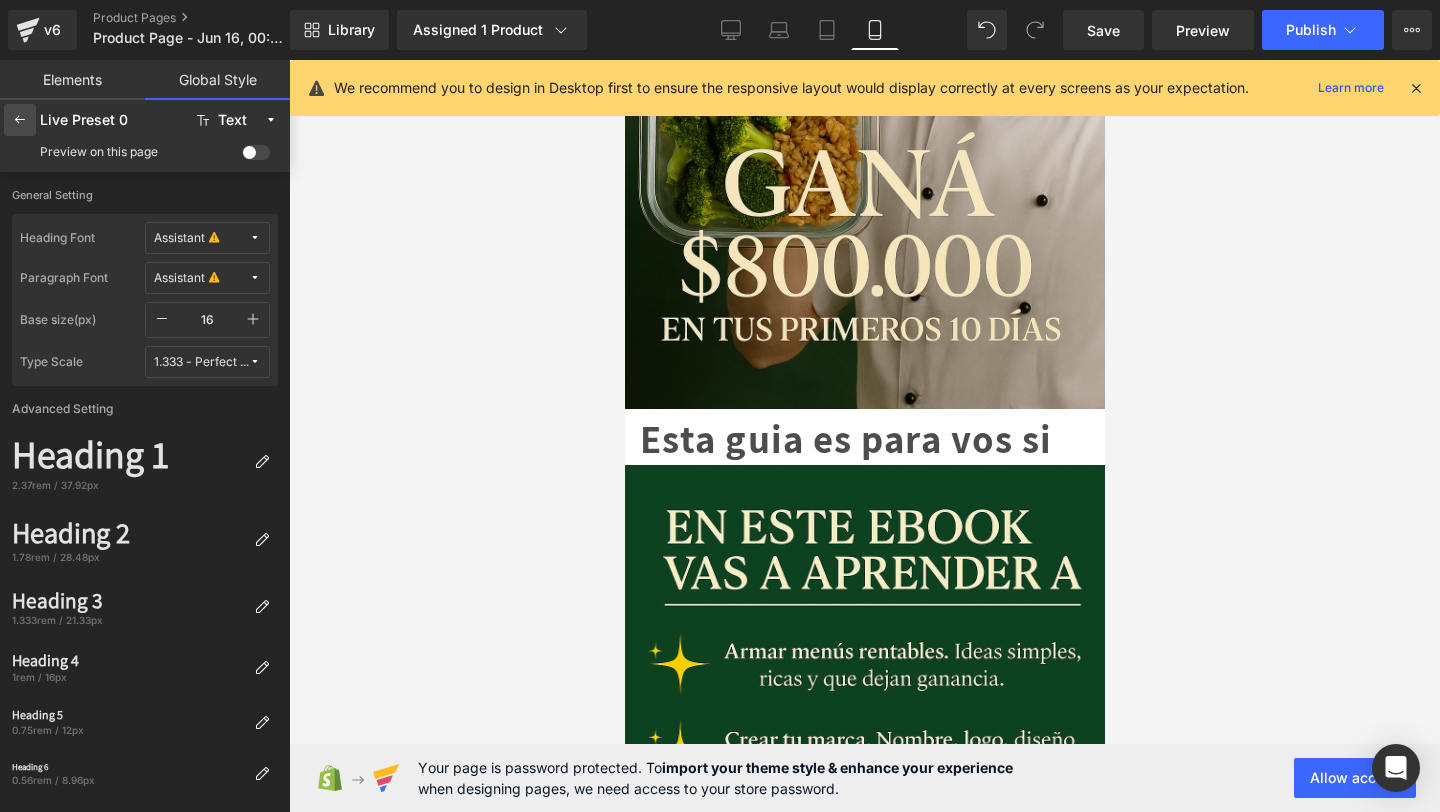 click at bounding box center [20, 120] 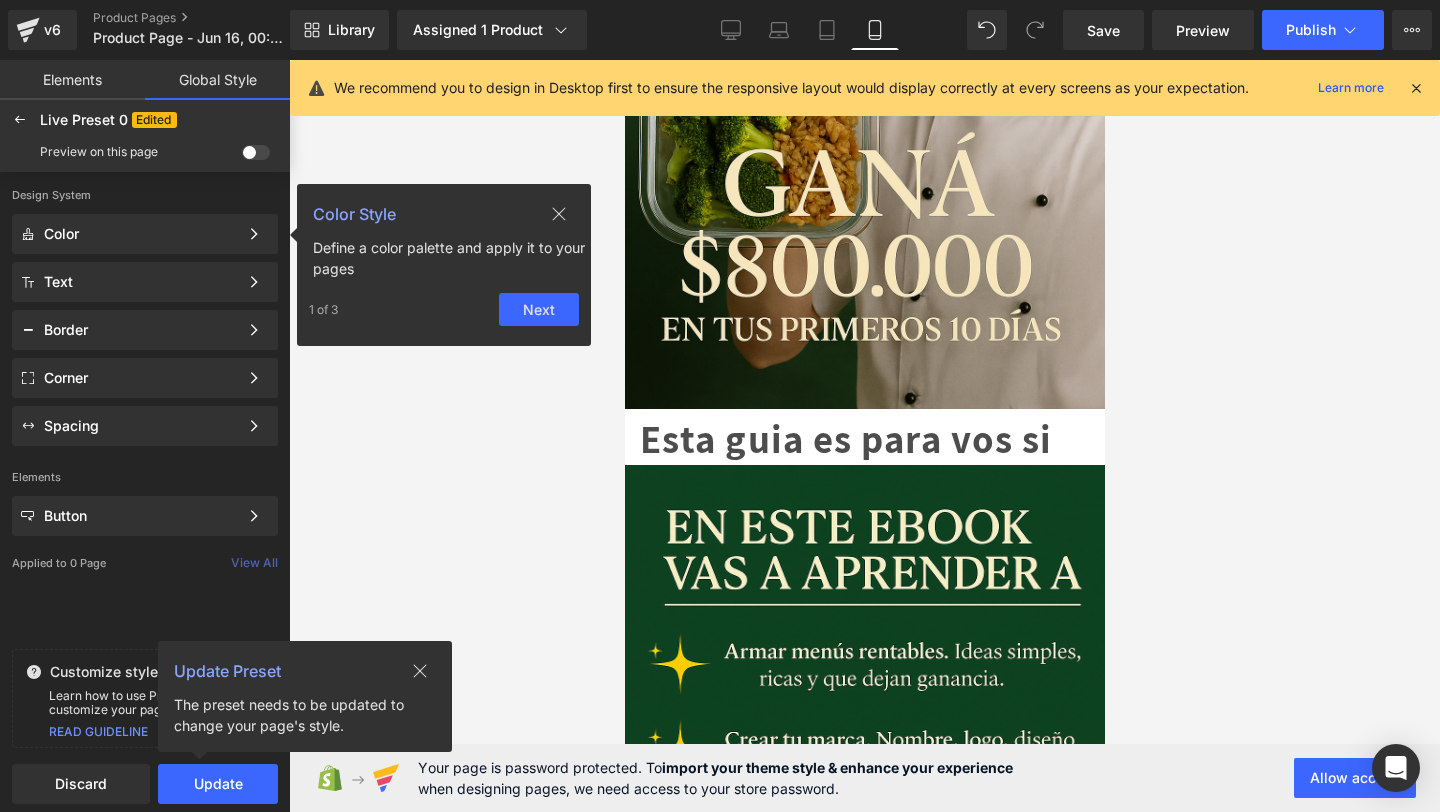click at bounding box center (20, 120) 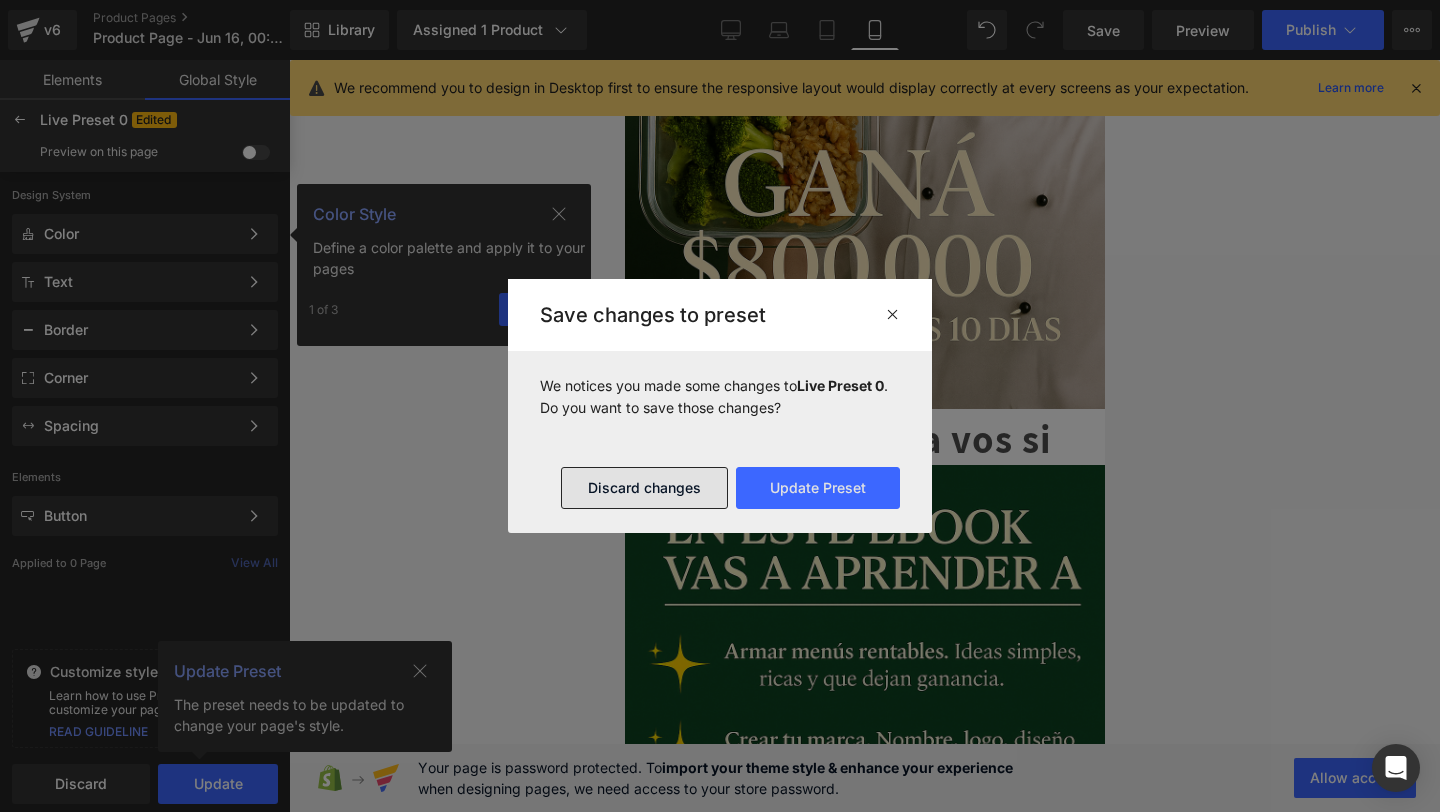 click on "Discard changes" at bounding box center [644, 488] 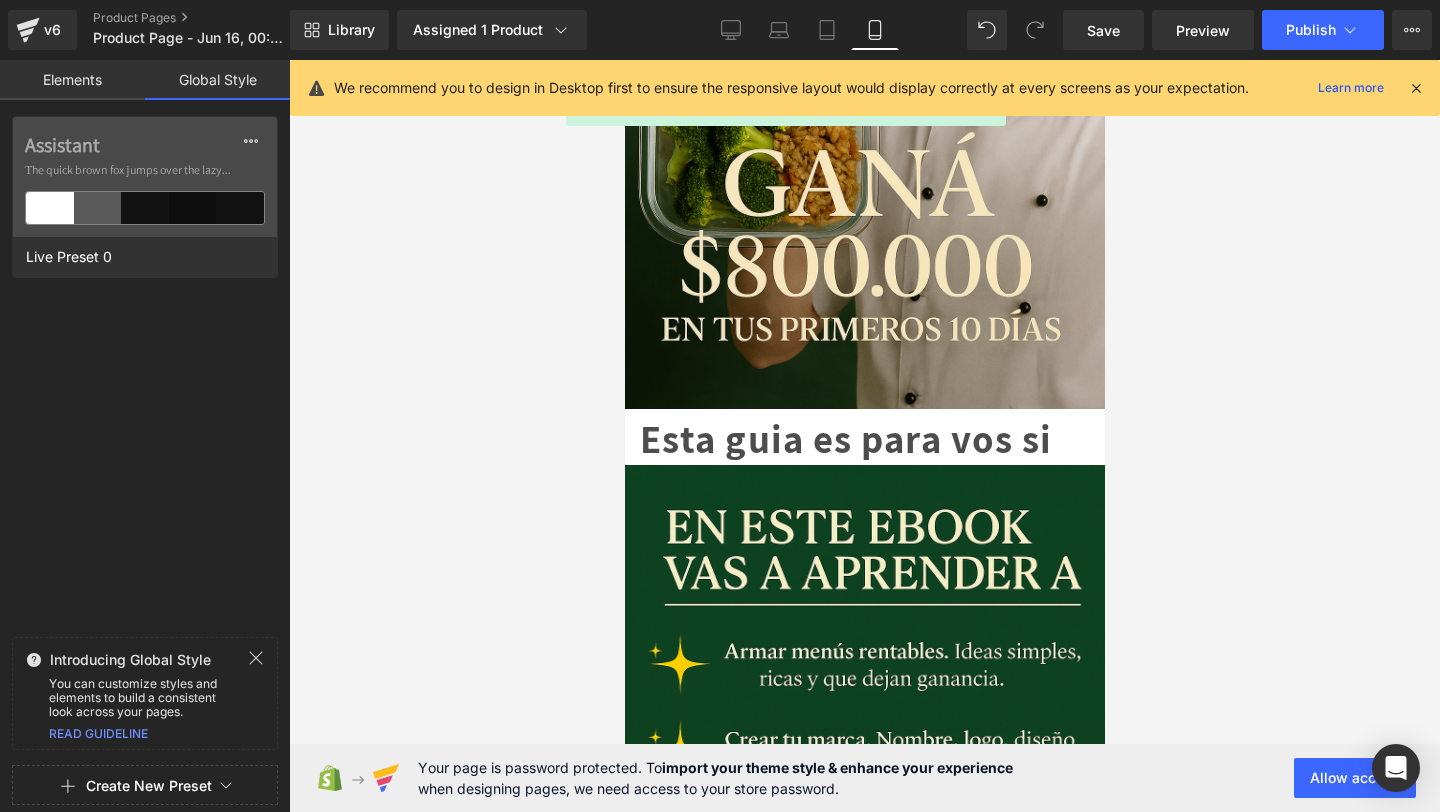 click on "Elements" at bounding box center [72, 80] 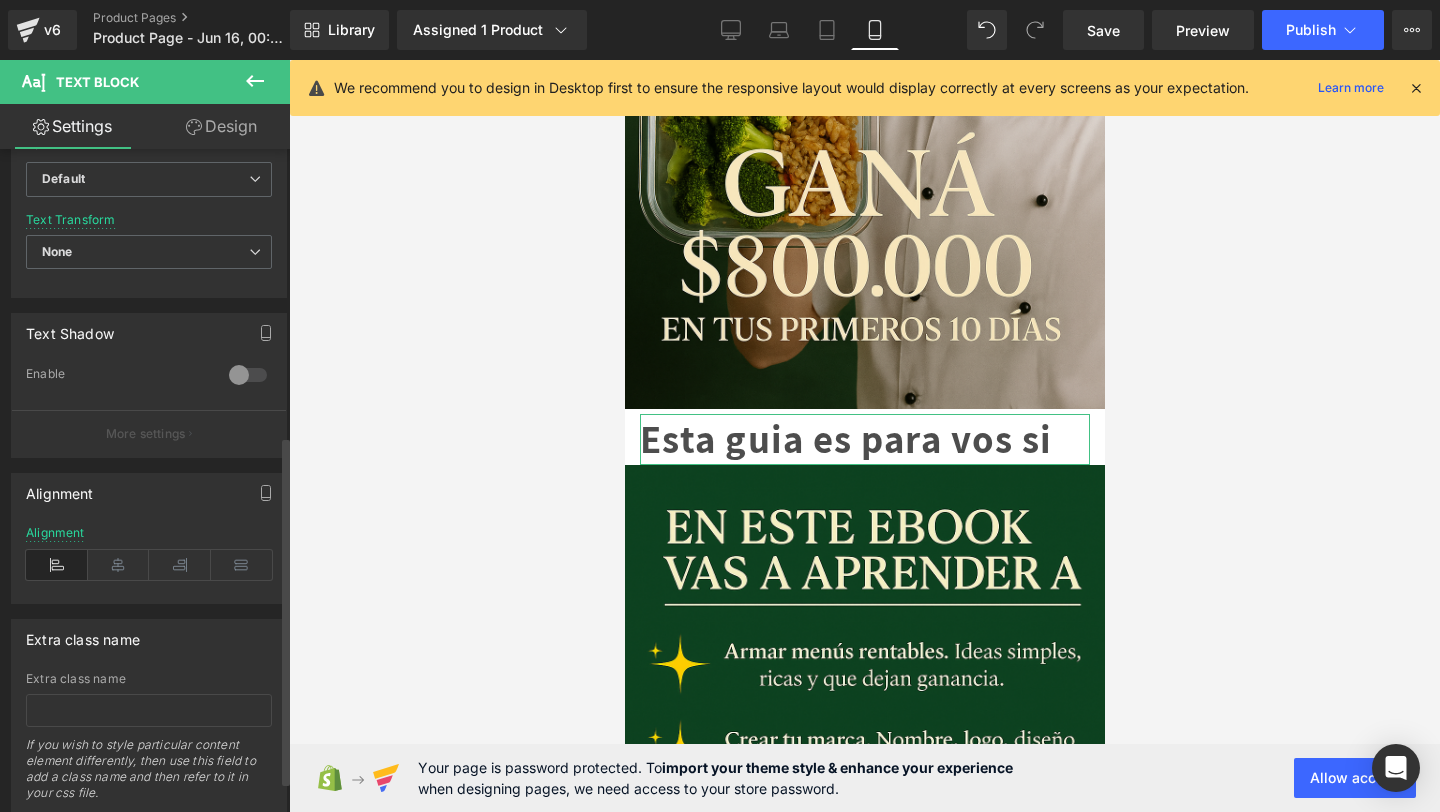 scroll, scrollTop: 603, scrollLeft: 0, axis: vertical 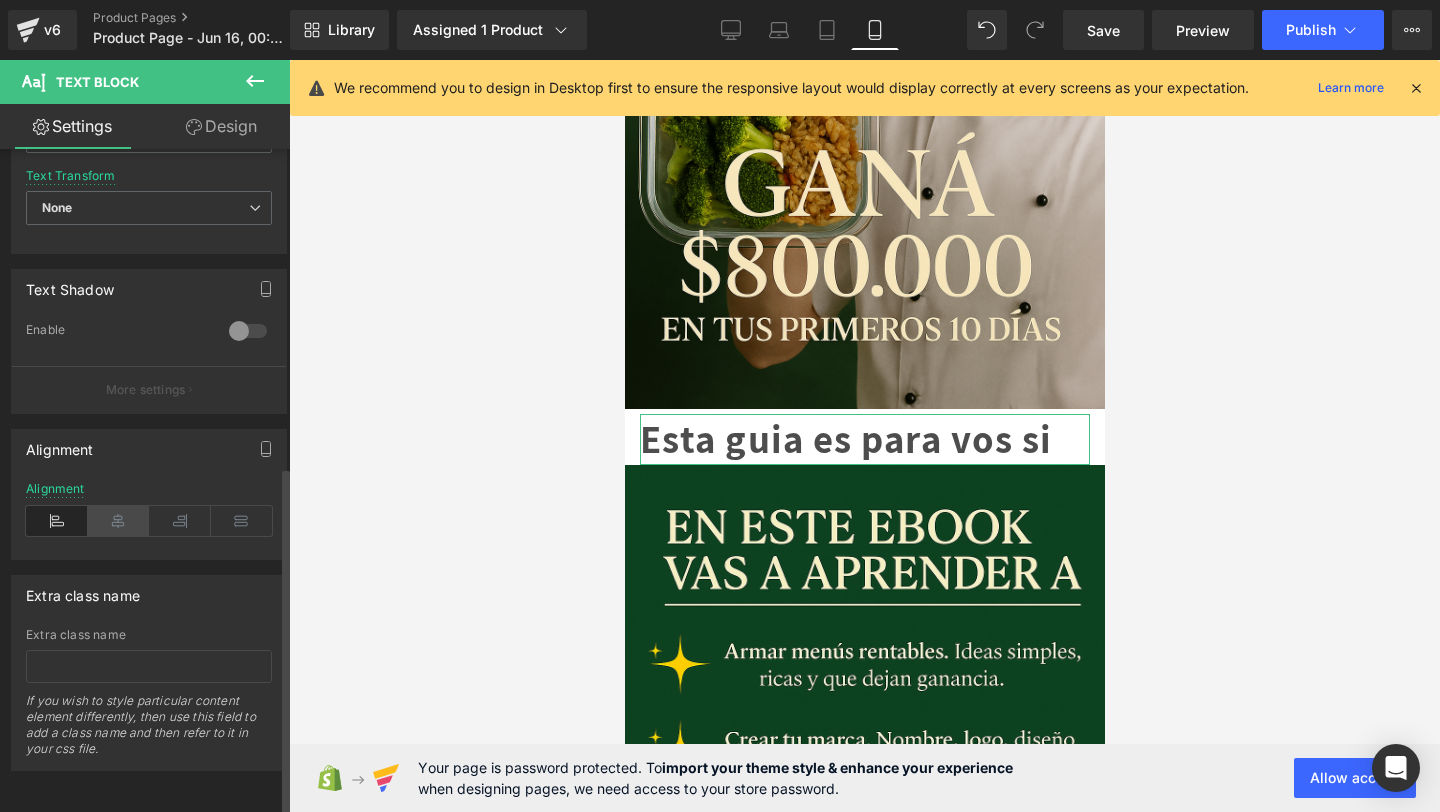 click at bounding box center (119, 521) 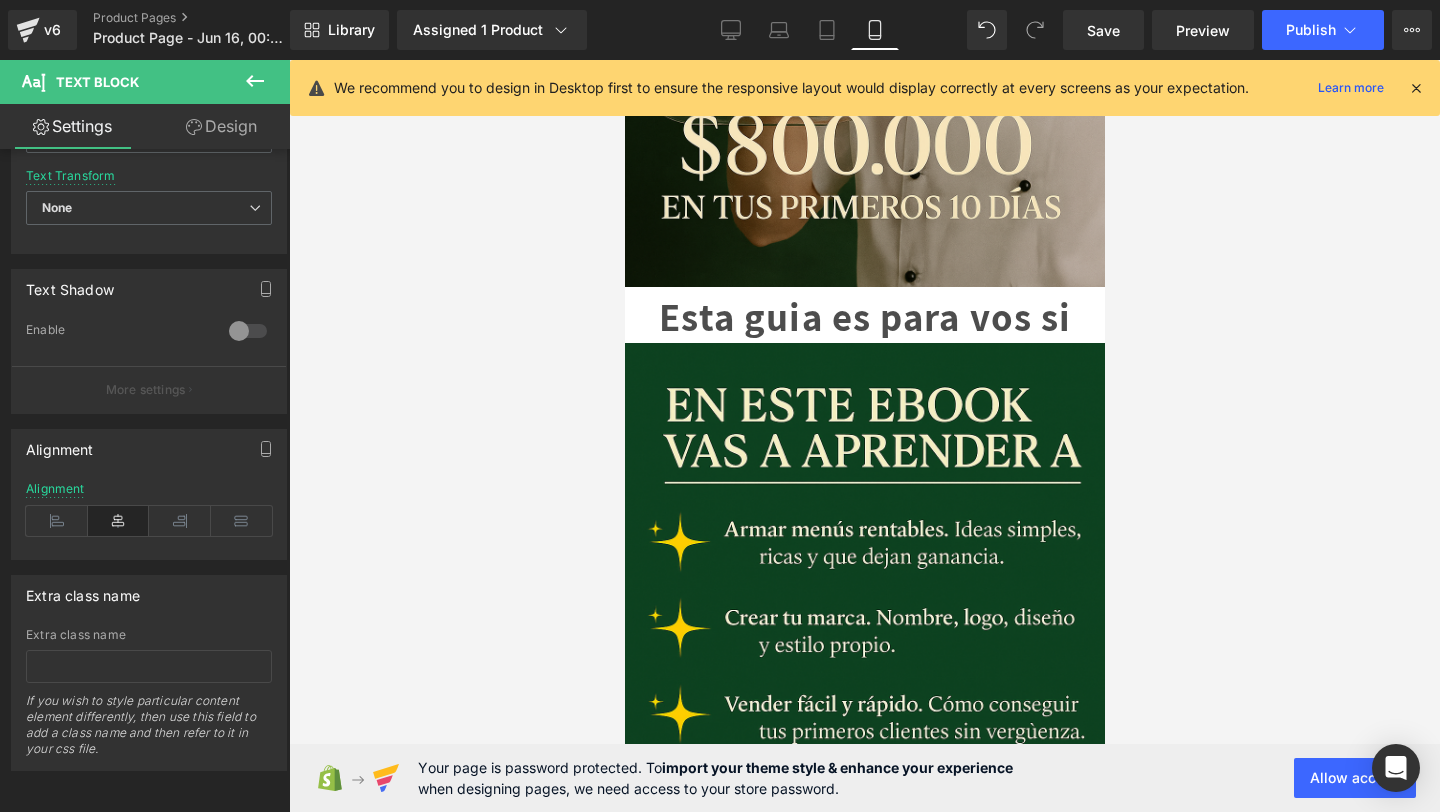 scroll, scrollTop: 0, scrollLeft: 0, axis: both 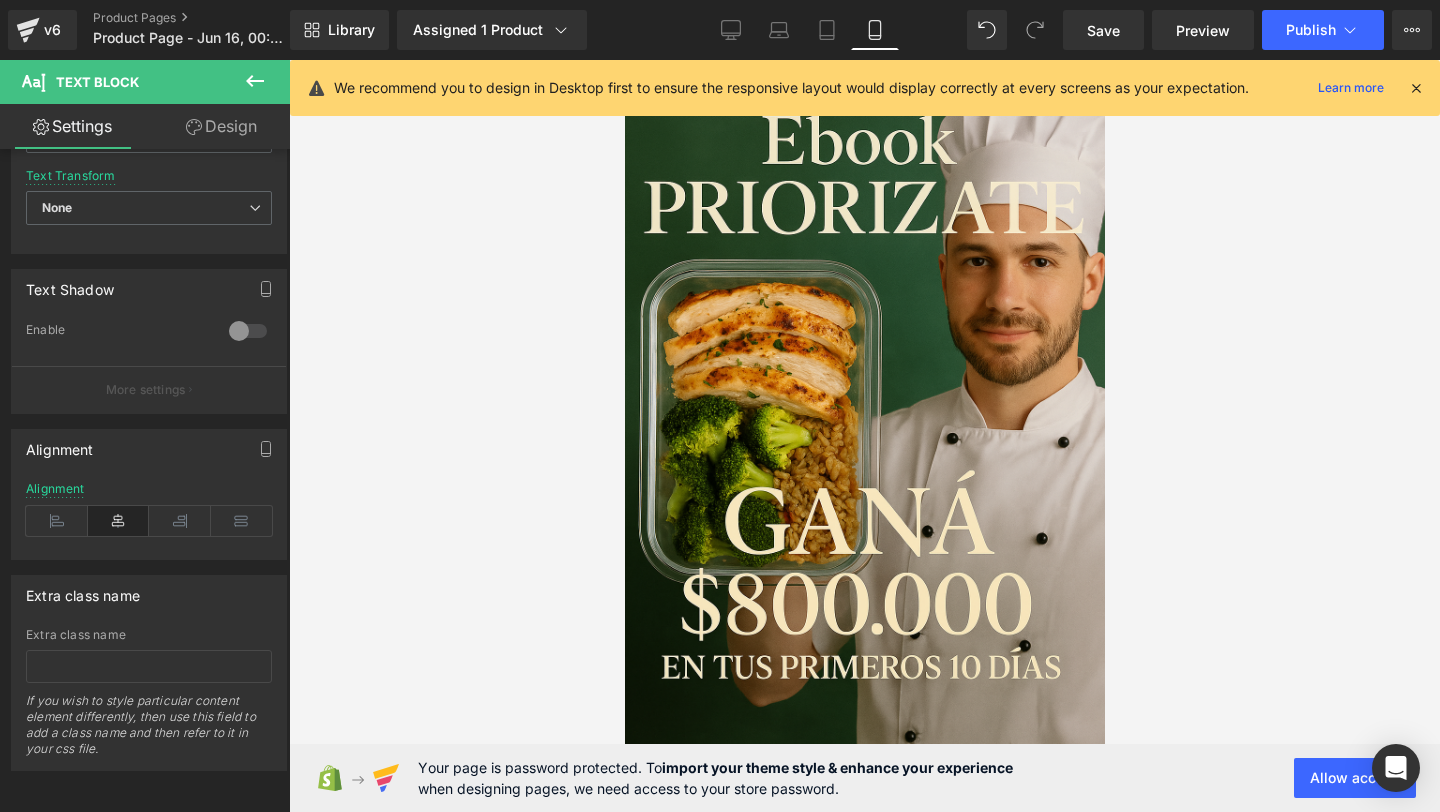 click at bounding box center (1416, 88) 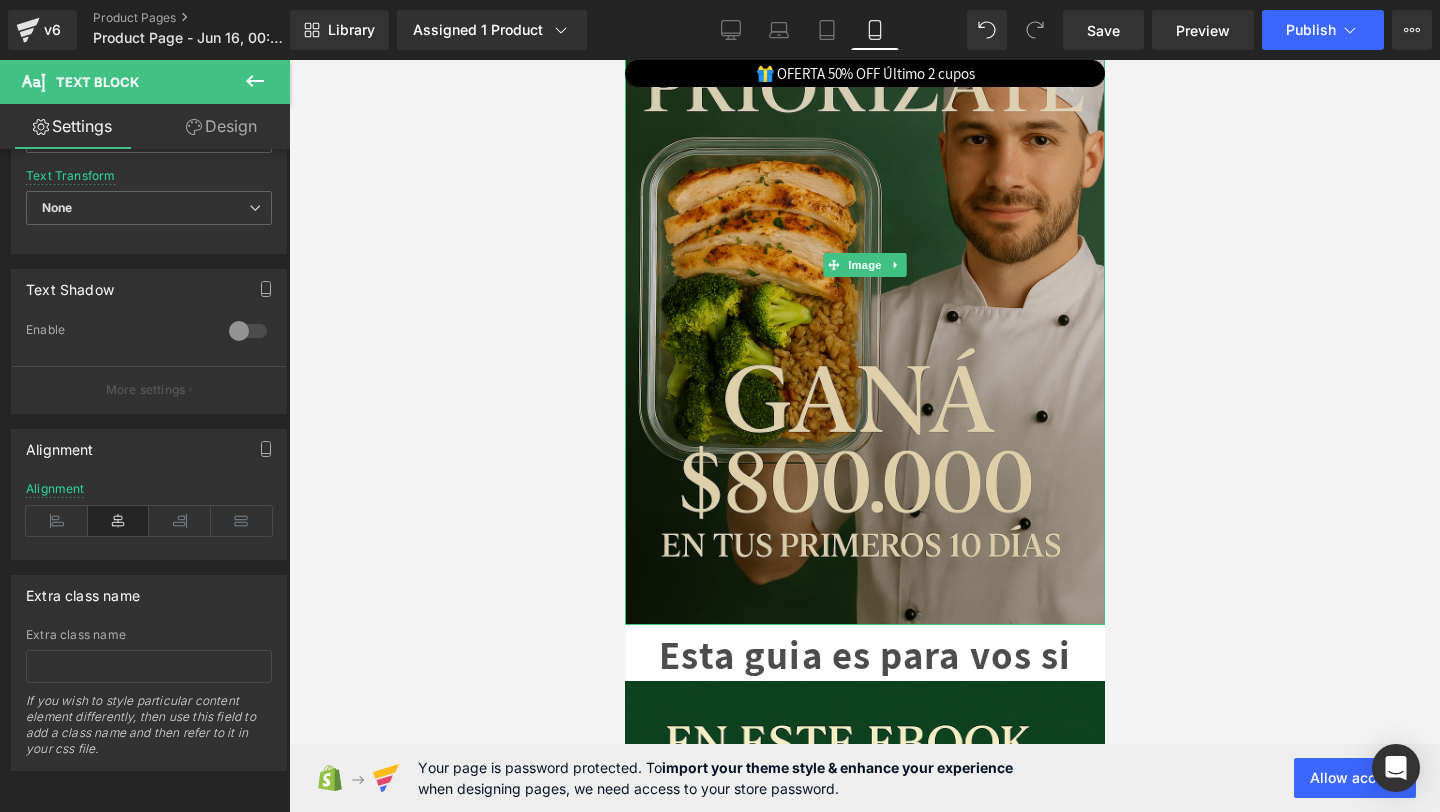 scroll, scrollTop: 0, scrollLeft: 0, axis: both 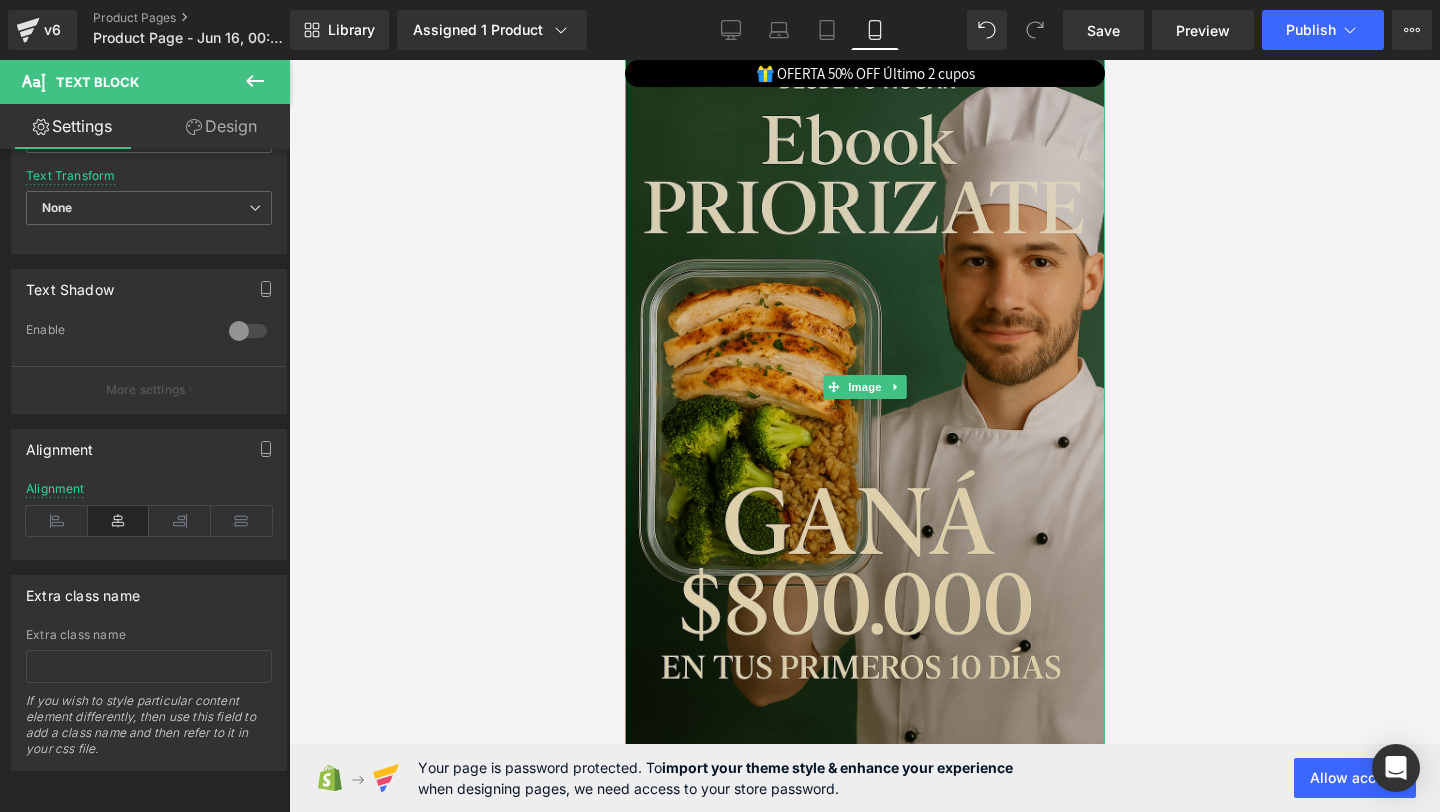 click at bounding box center [864, 387] 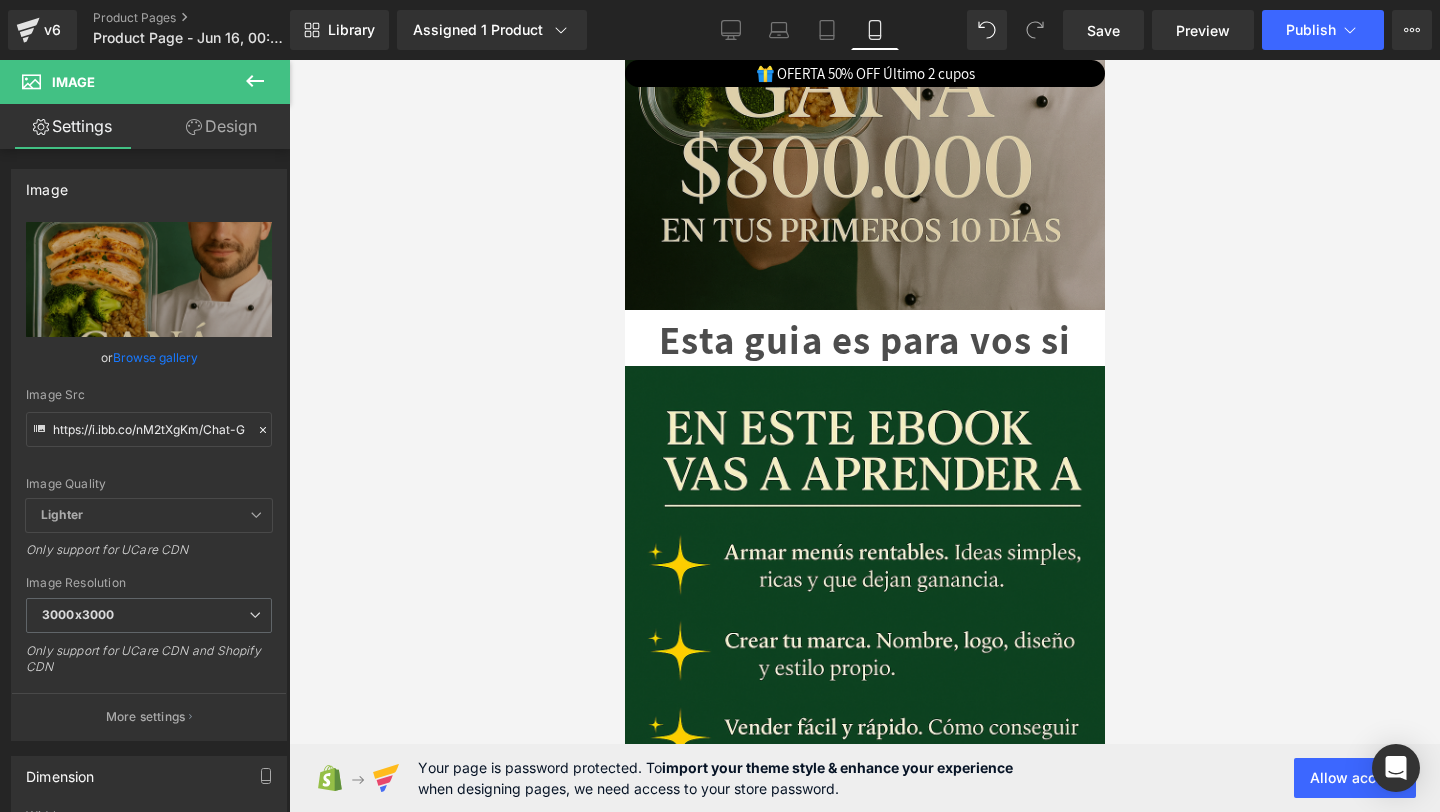scroll, scrollTop: 436, scrollLeft: 0, axis: vertical 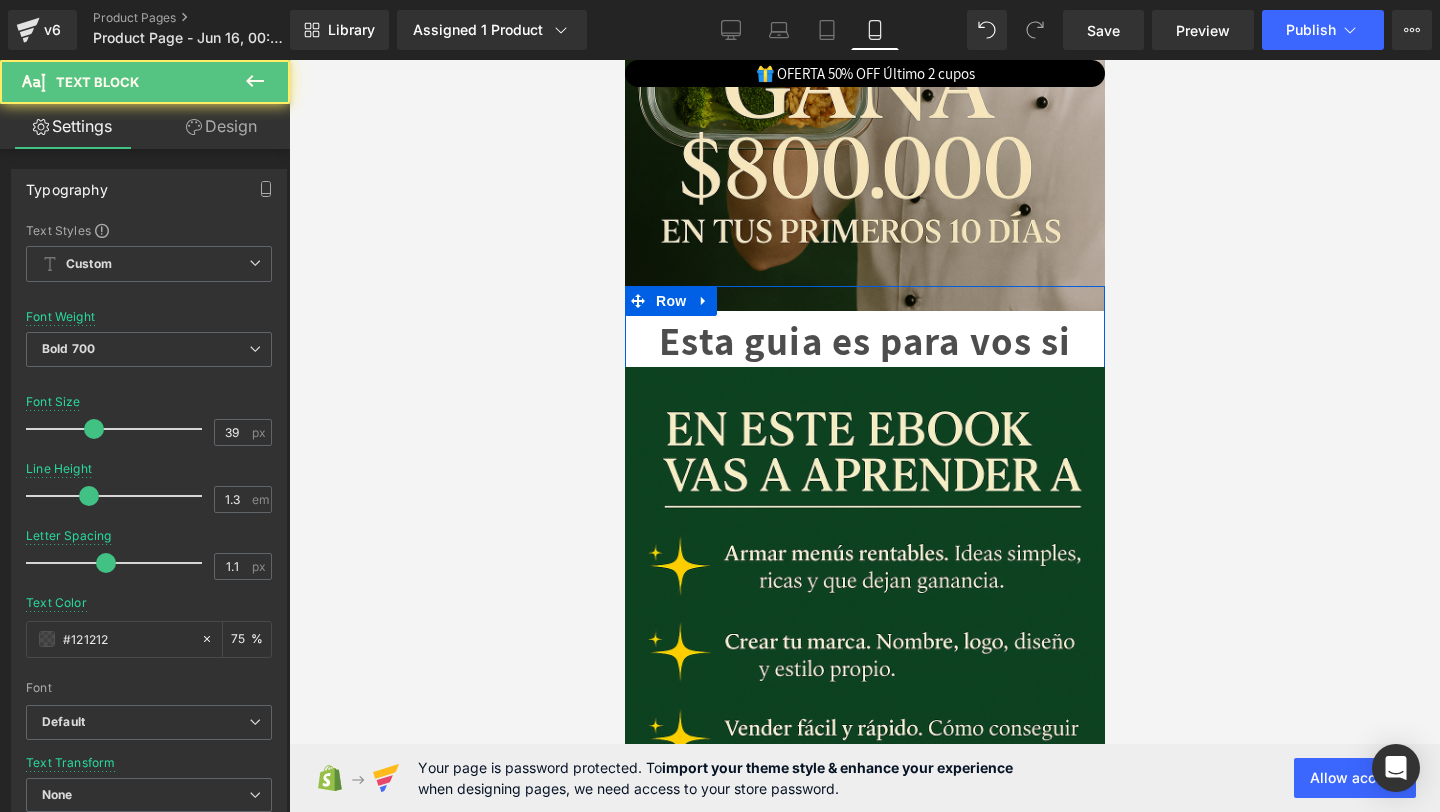 drag, startPoint x: 911, startPoint y: 386, endPoint x: 631, endPoint y: 334, distance: 284.78763 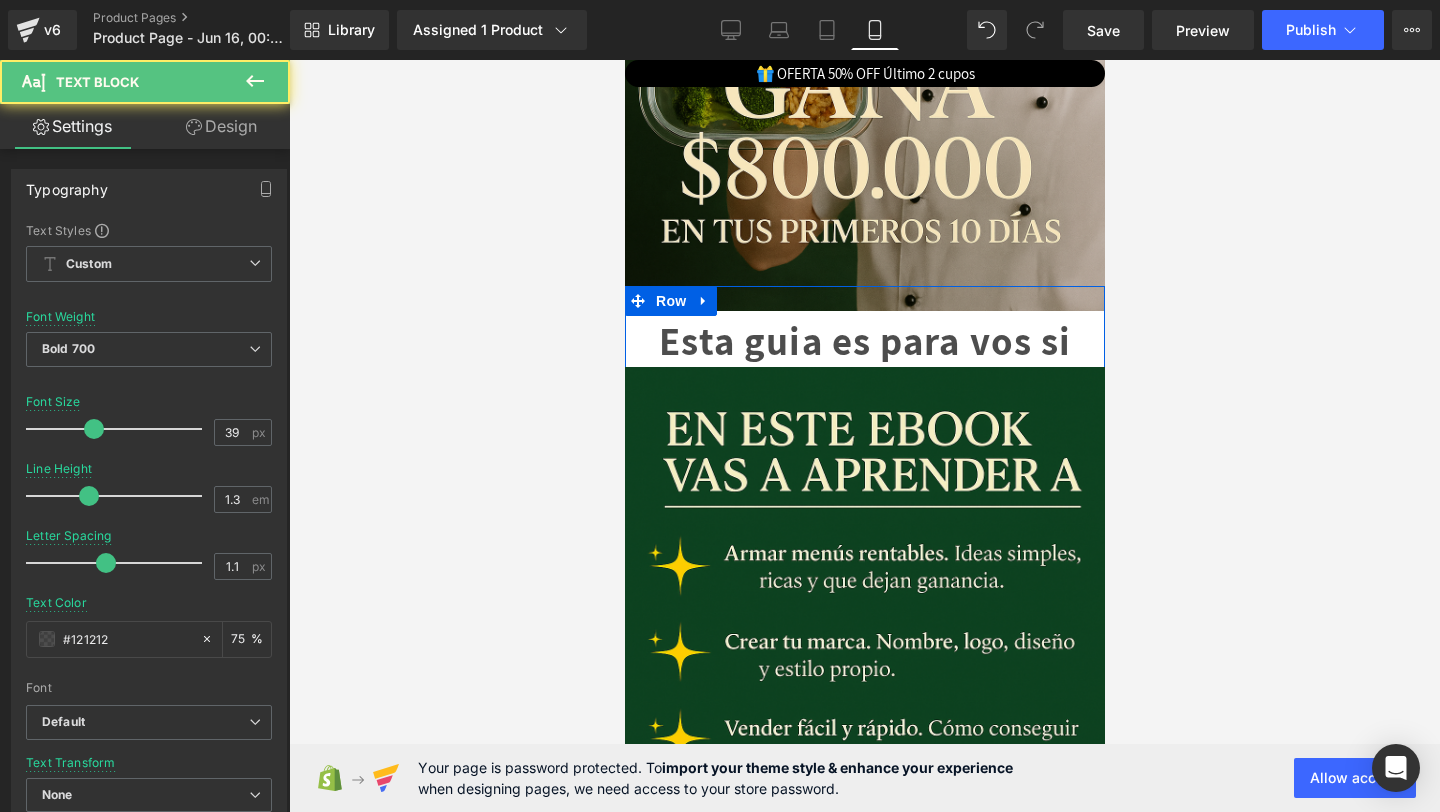click on "Esta guia es para vos si
Text Block" at bounding box center [864, 341] 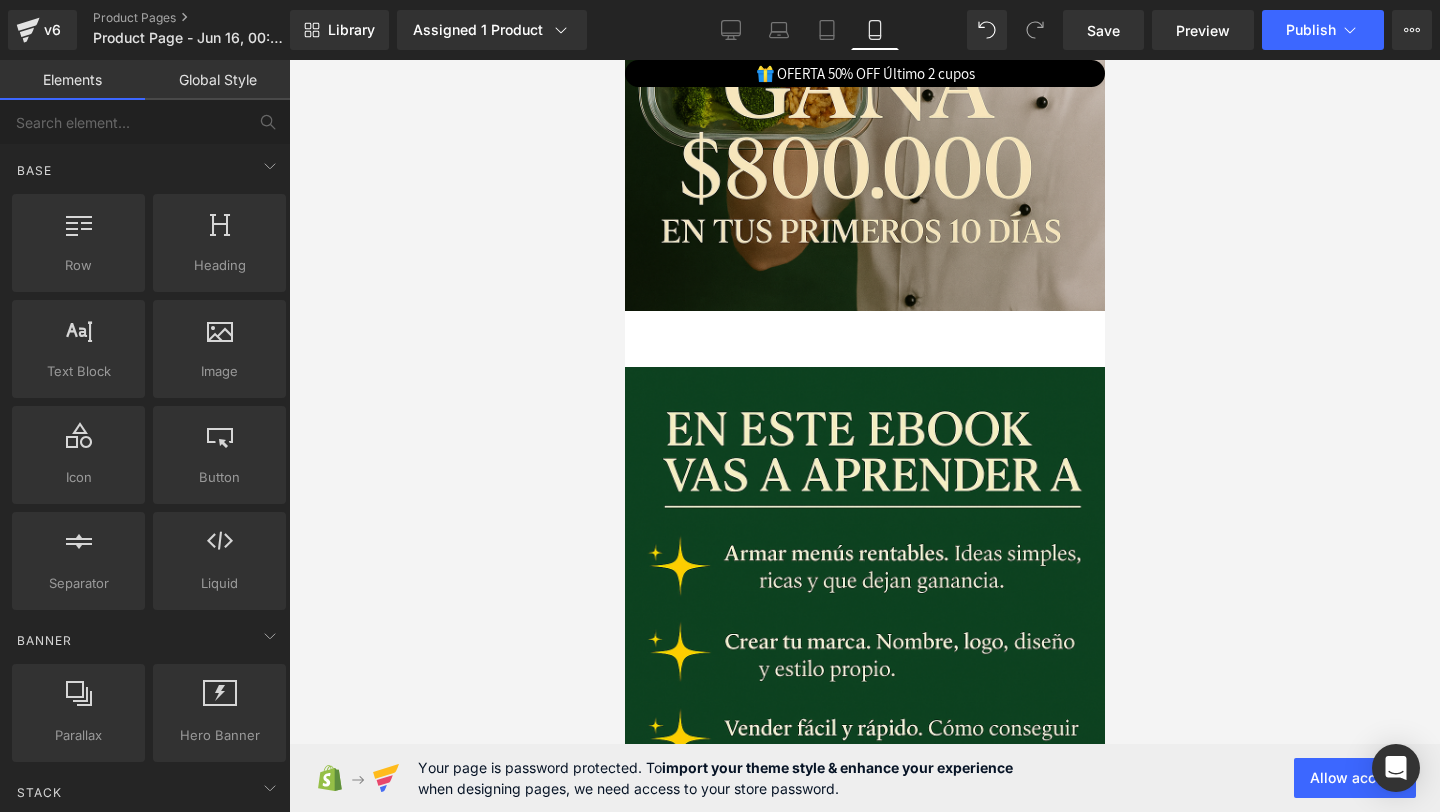 click at bounding box center [864, 436] 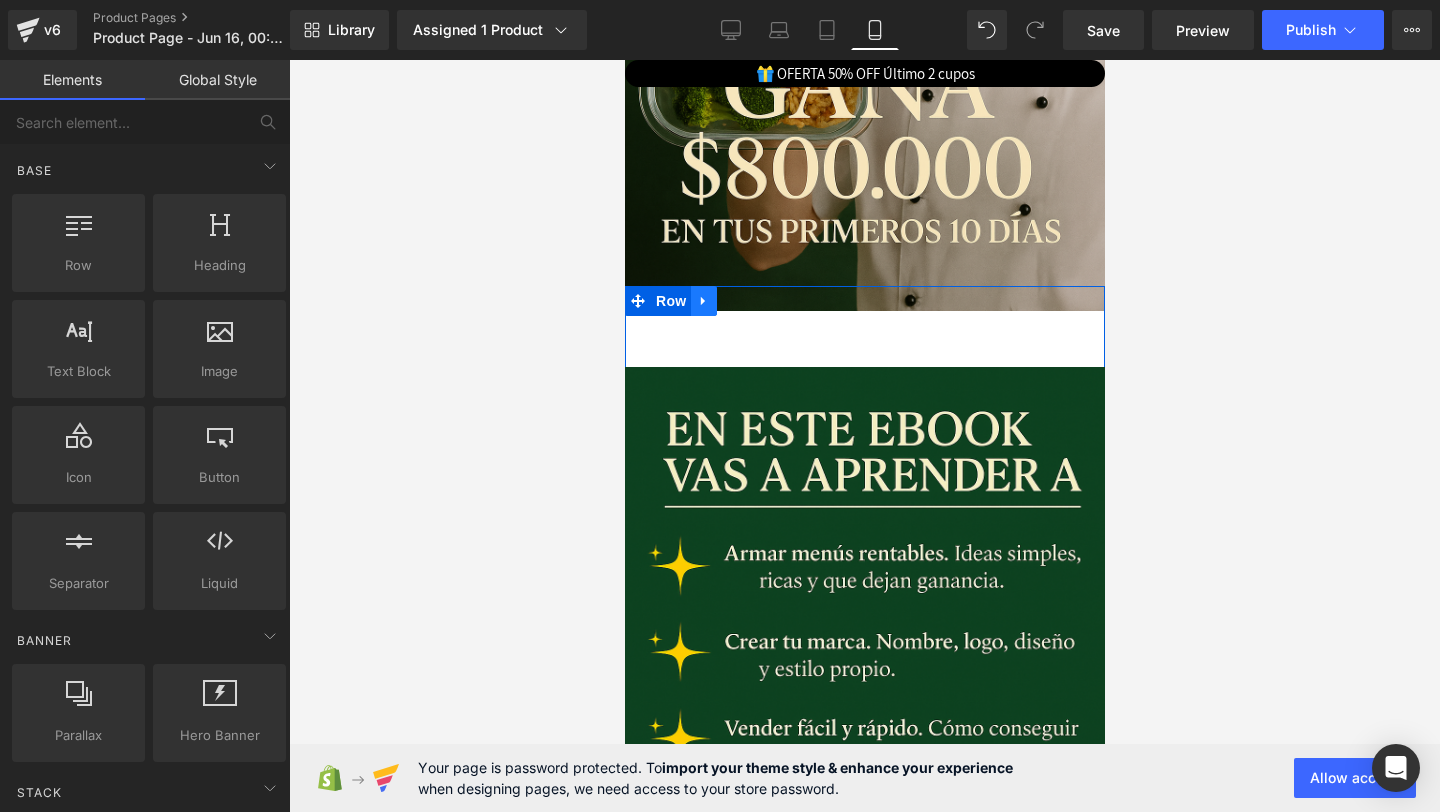 click at bounding box center [703, 301] 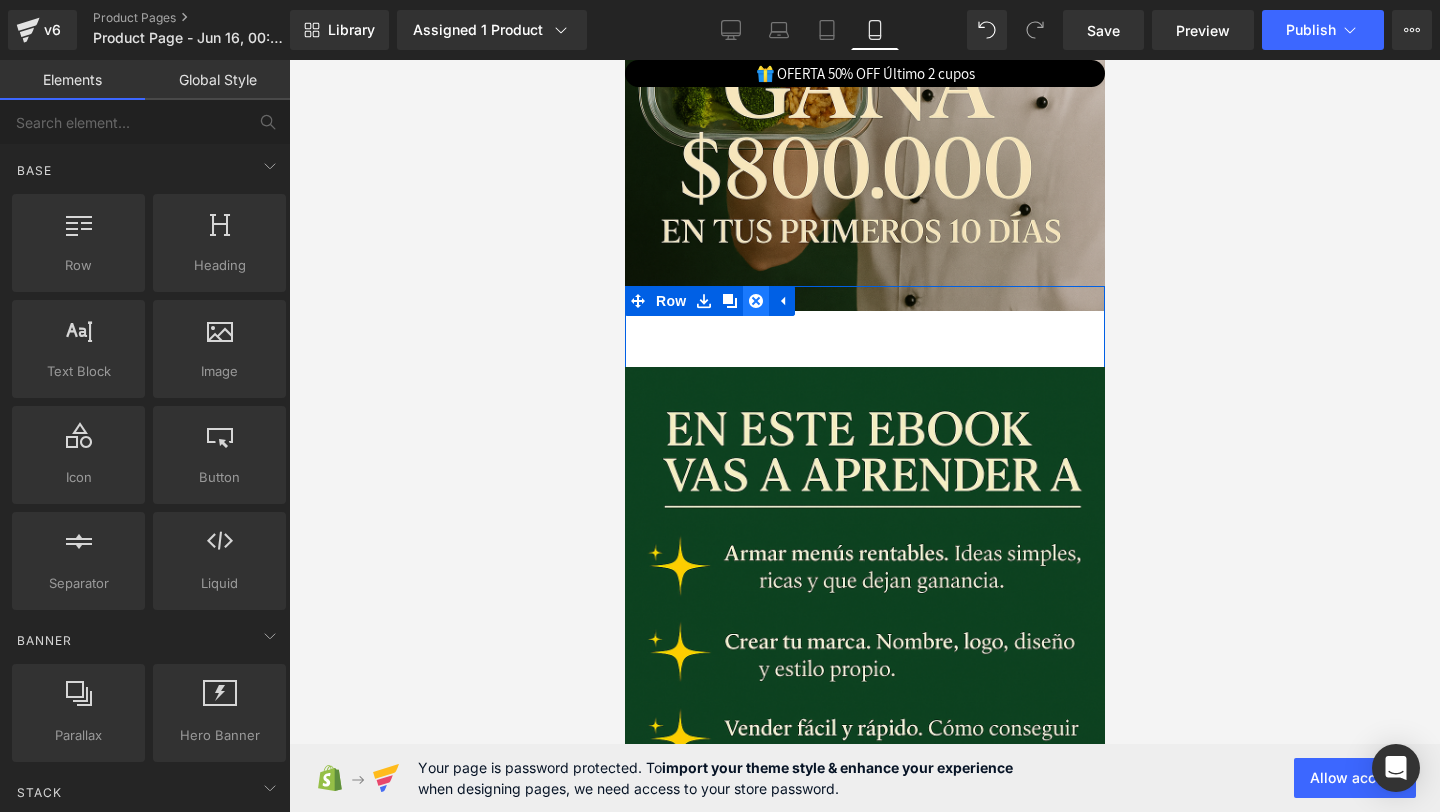 click 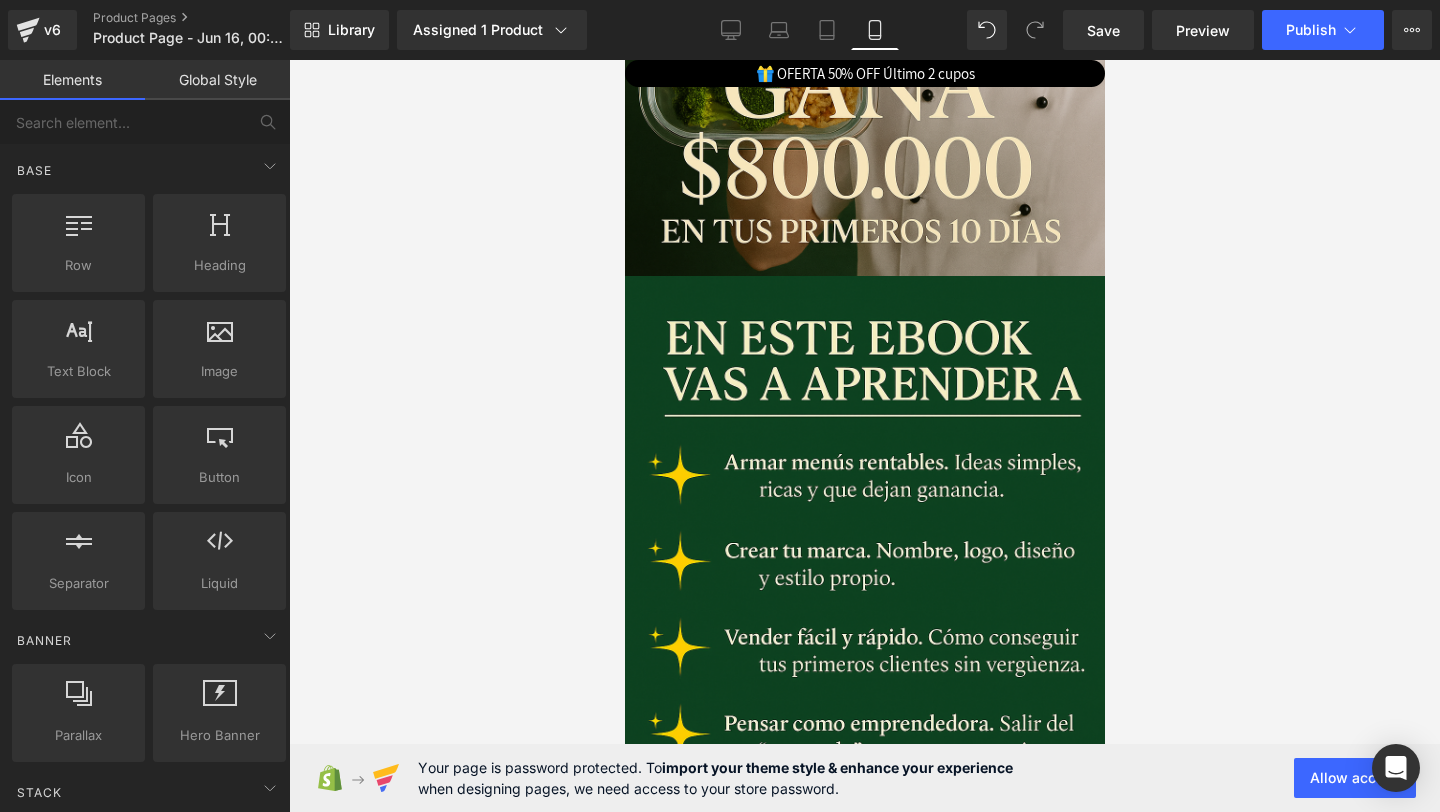 scroll, scrollTop: 0, scrollLeft: 0, axis: both 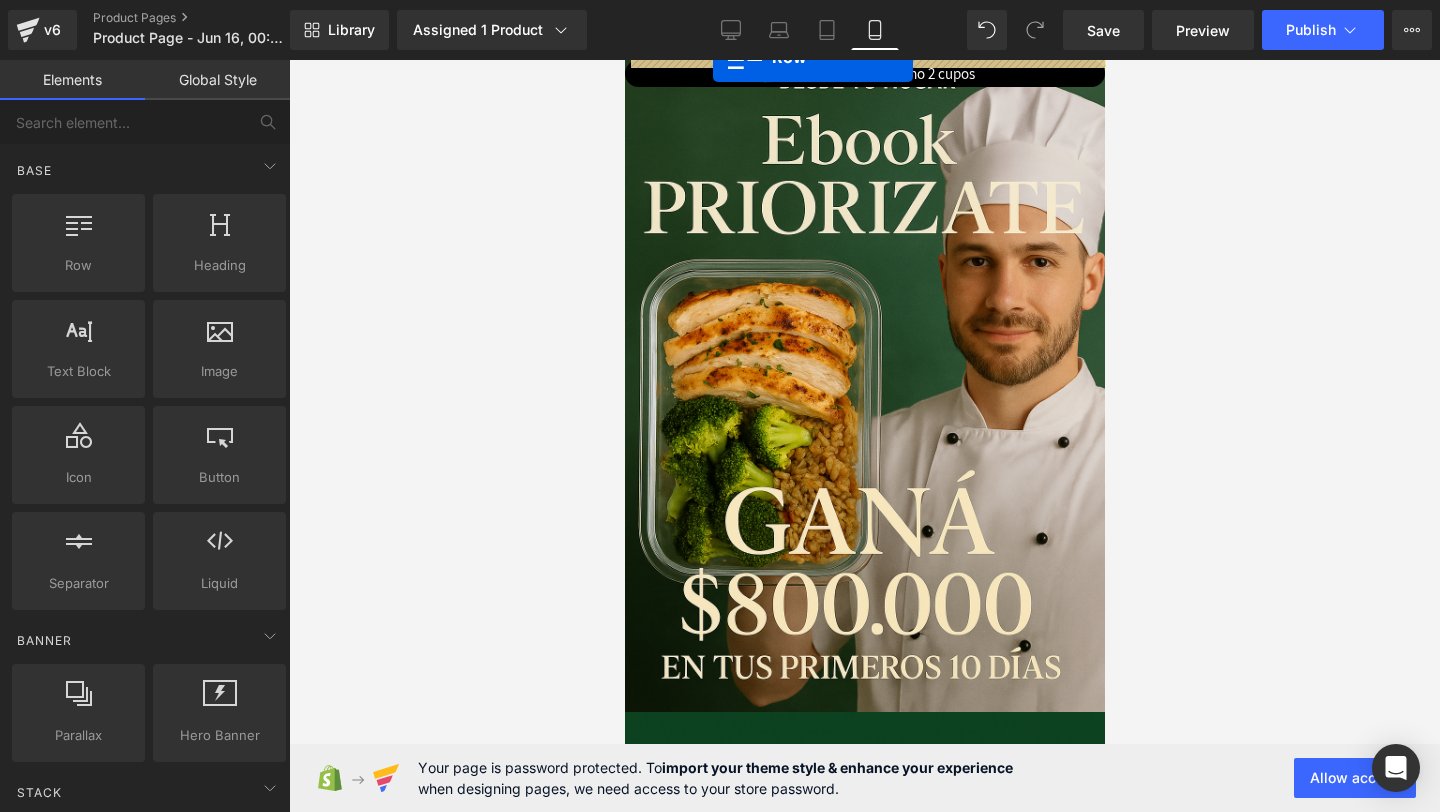 drag, startPoint x: 65, startPoint y: 274, endPoint x: 713, endPoint y: 57, distance: 683.36884 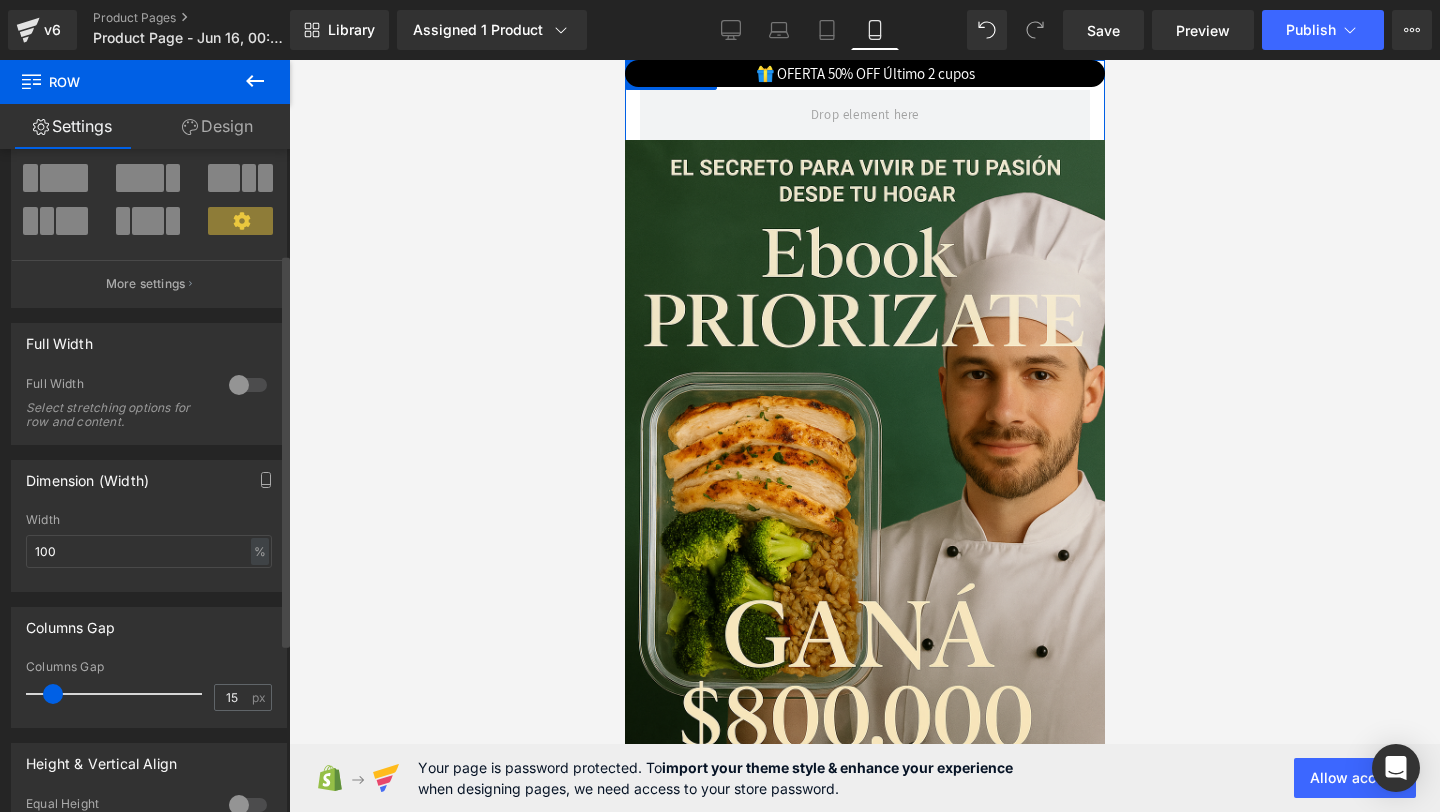 scroll, scrollTop: 0, scrollLeft: 0, axis: both 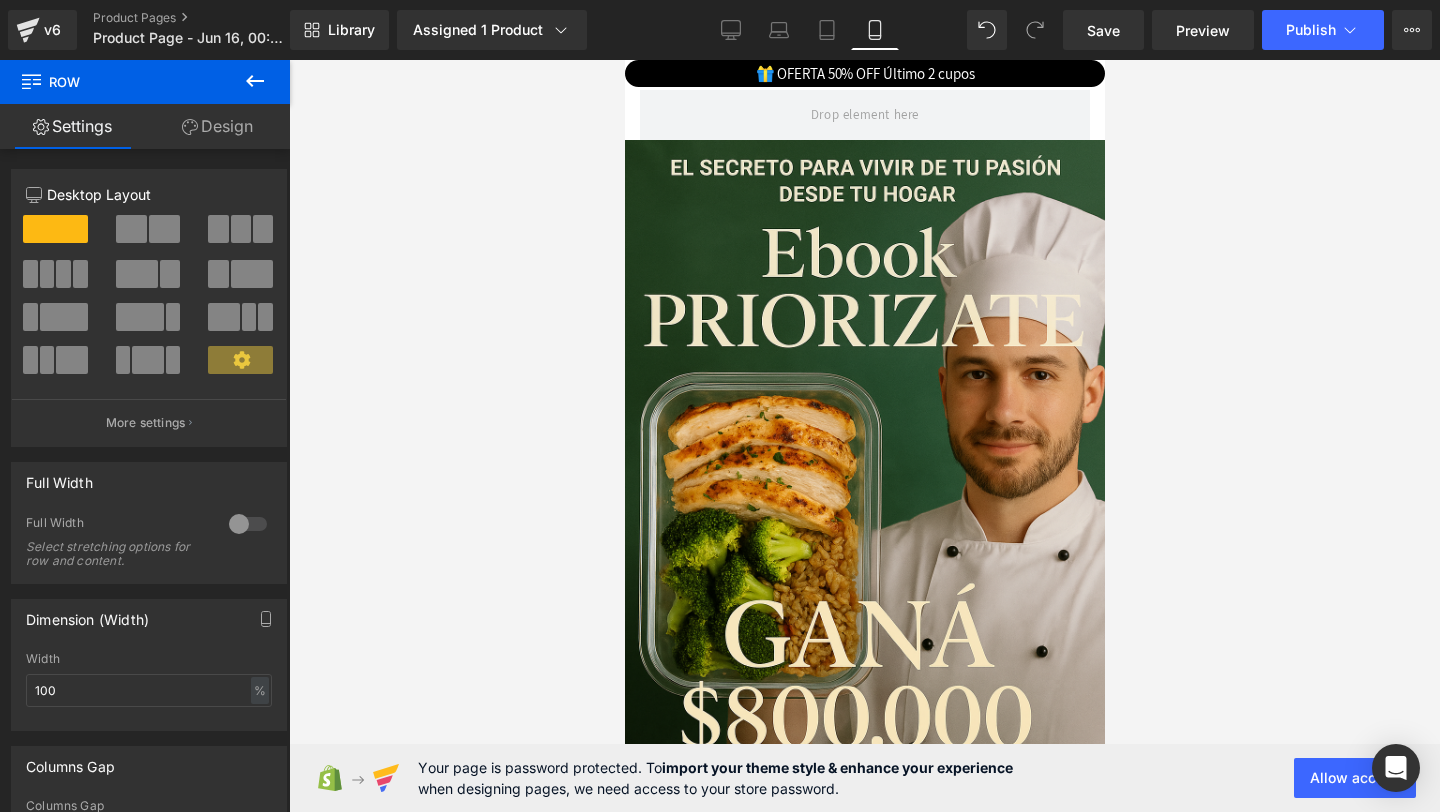 click 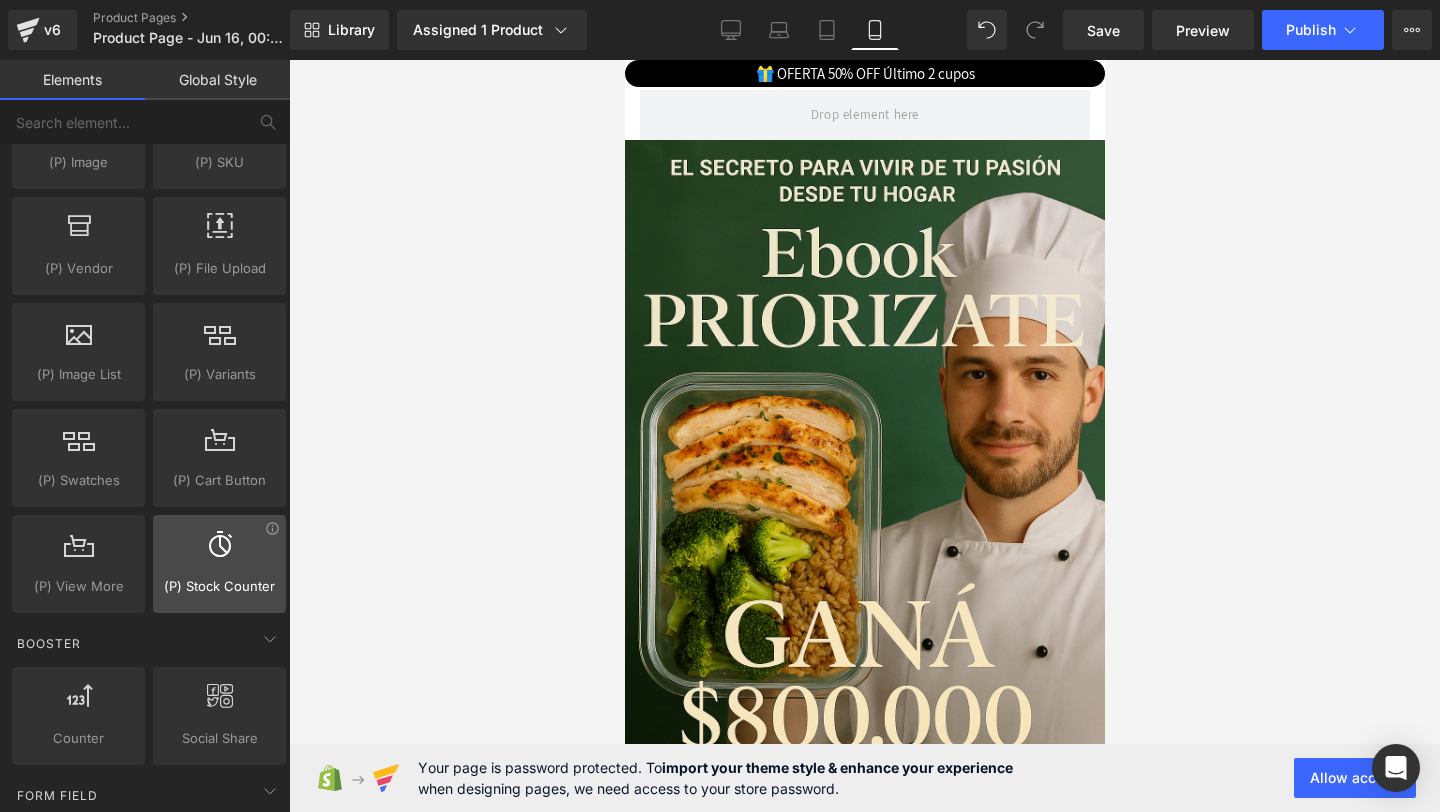 scroll, scrollTop: 2345, scrollLeft: 0, axis: vertical 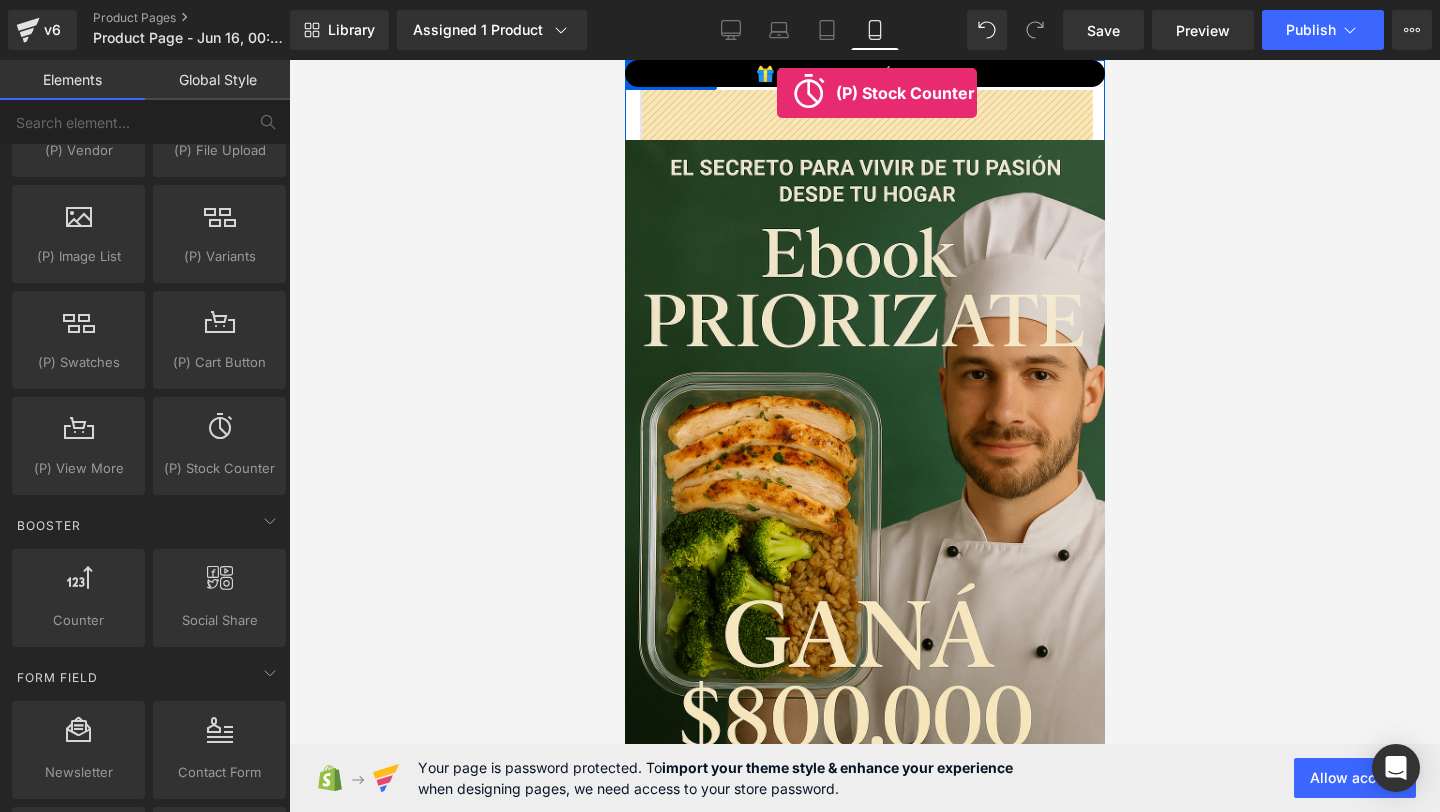 drag, startPoint x: 844, startPoint y: 542, endPoint x: 776, endPoint y: 93, distance: 454.12003 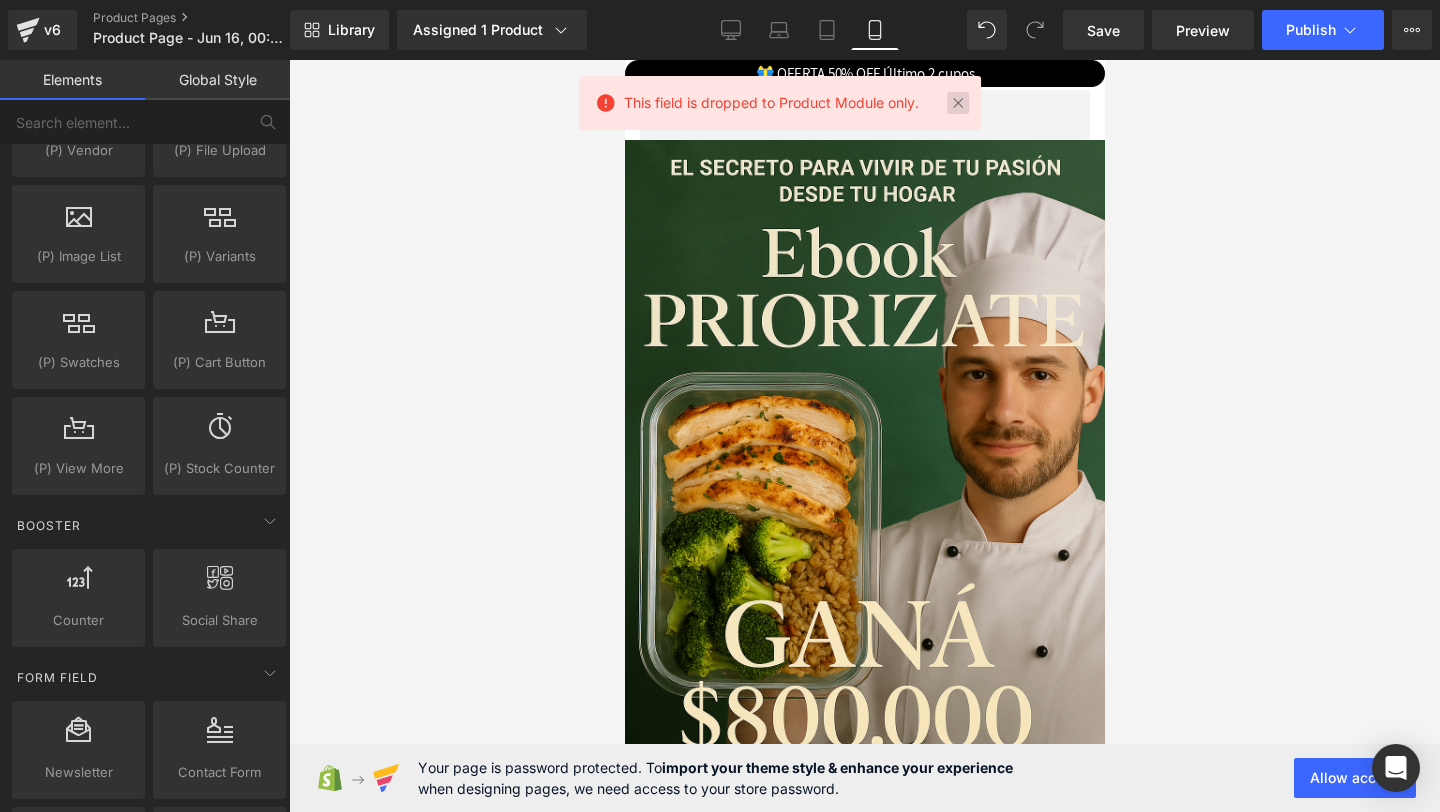 click at bounding box center [958, 103] 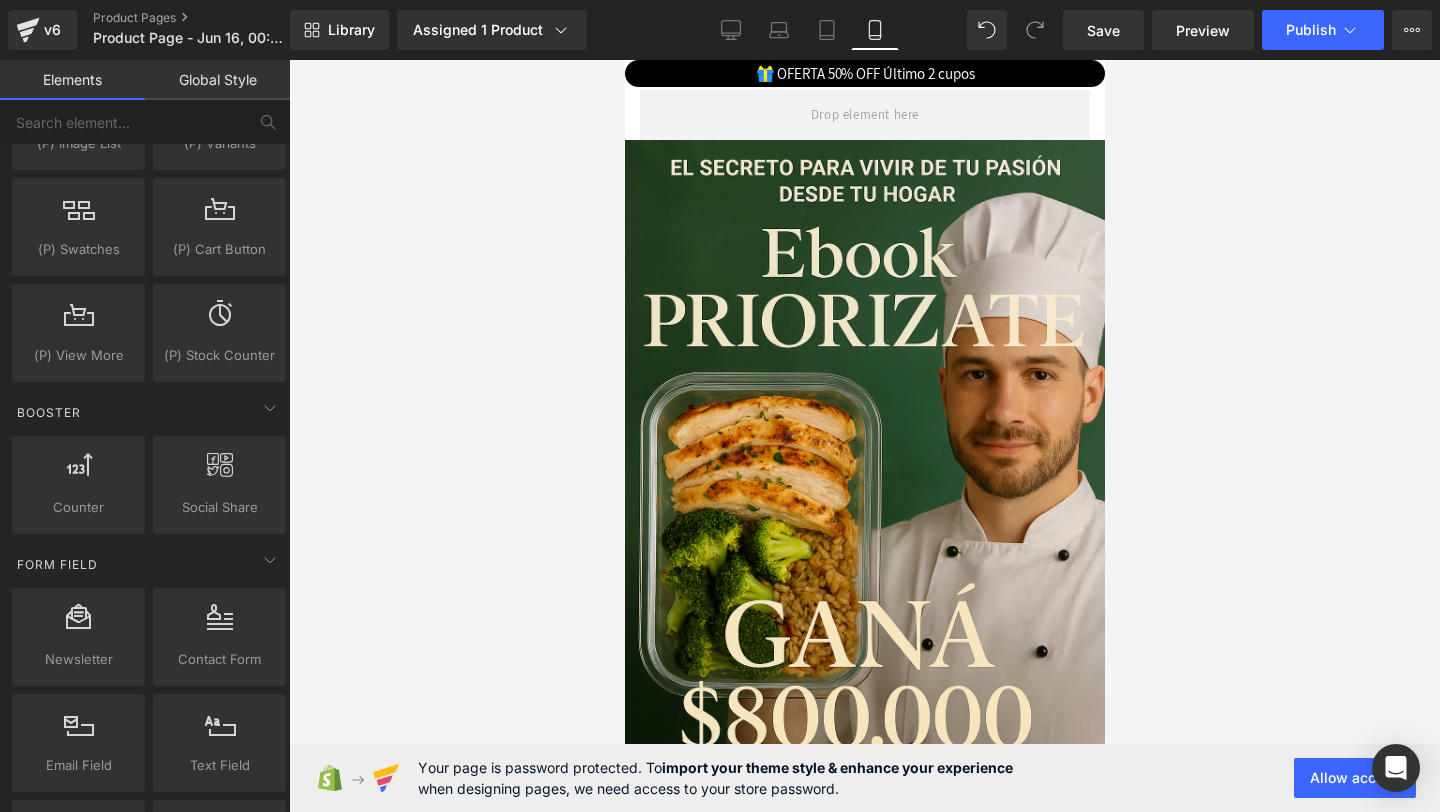 scroll, scrollTop: 2457, scrollLeft: 0, axis: vertical 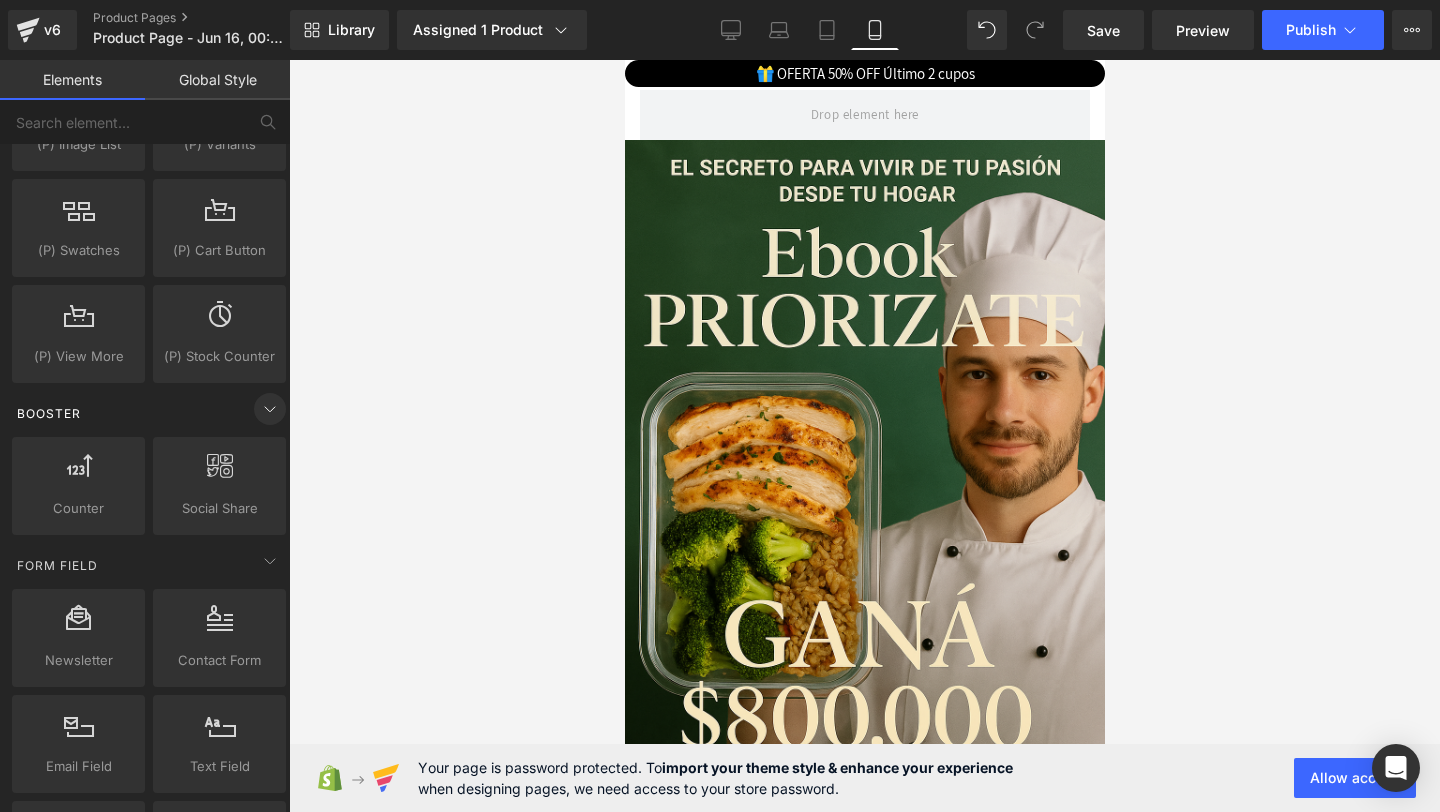 click 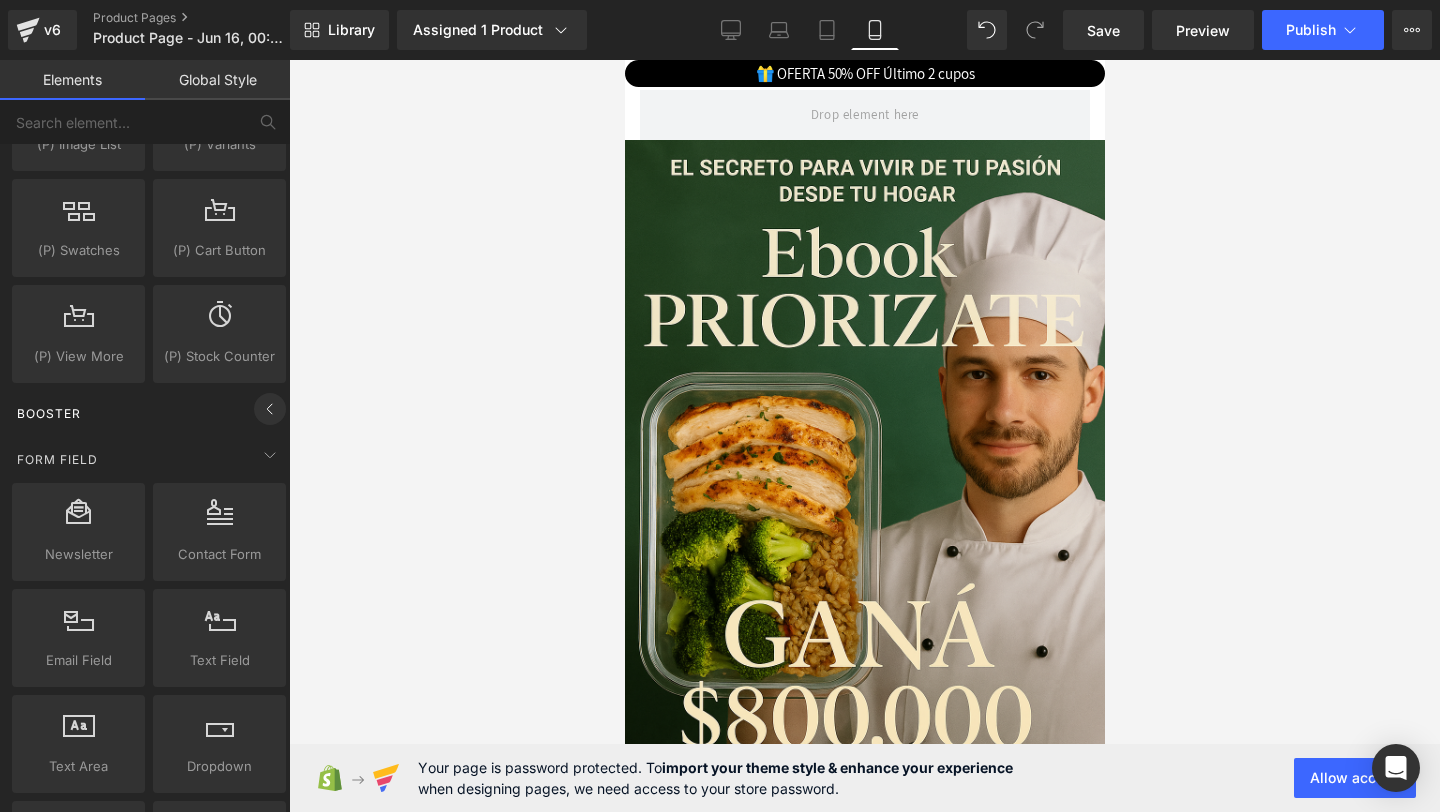 click 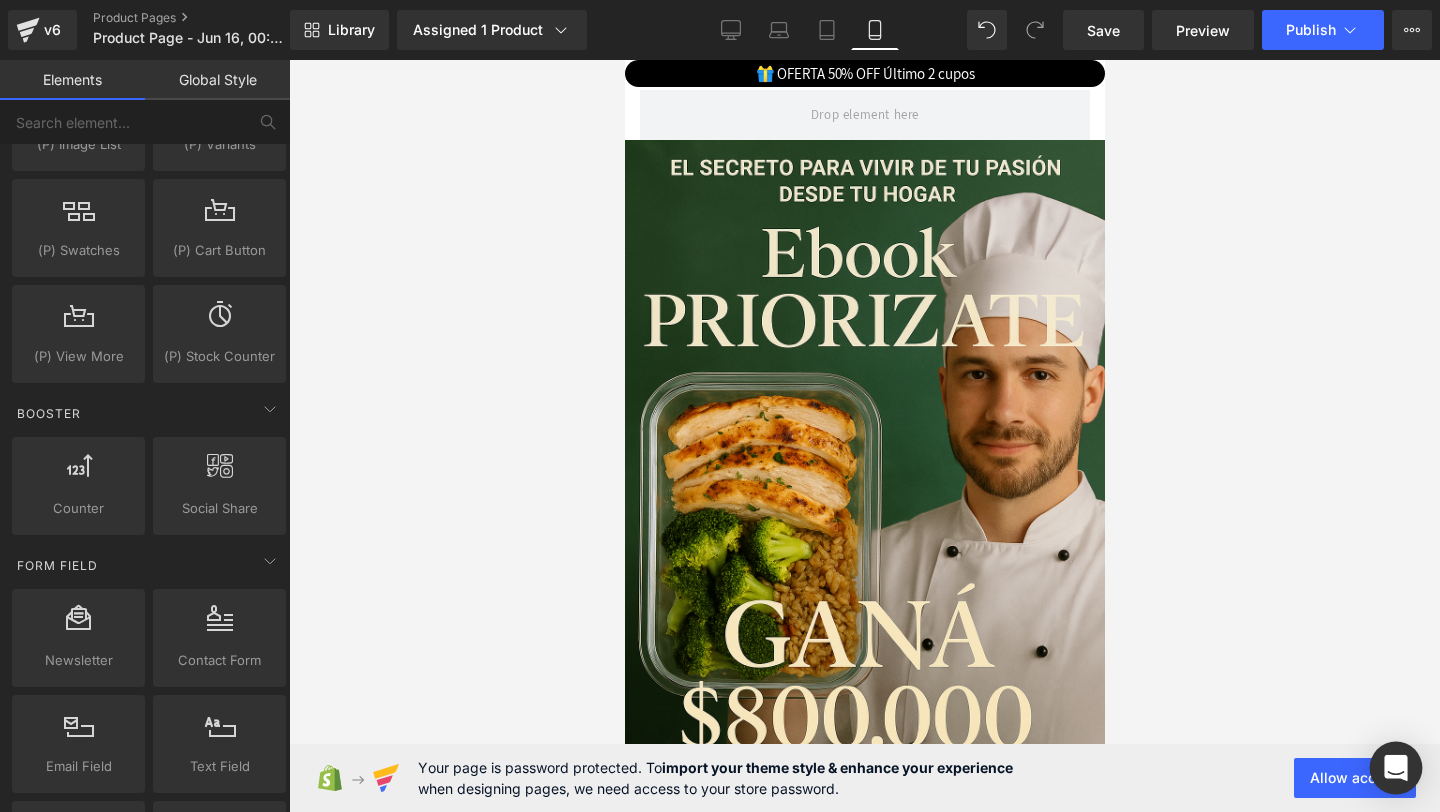 click at bounding box center (1396, 768) 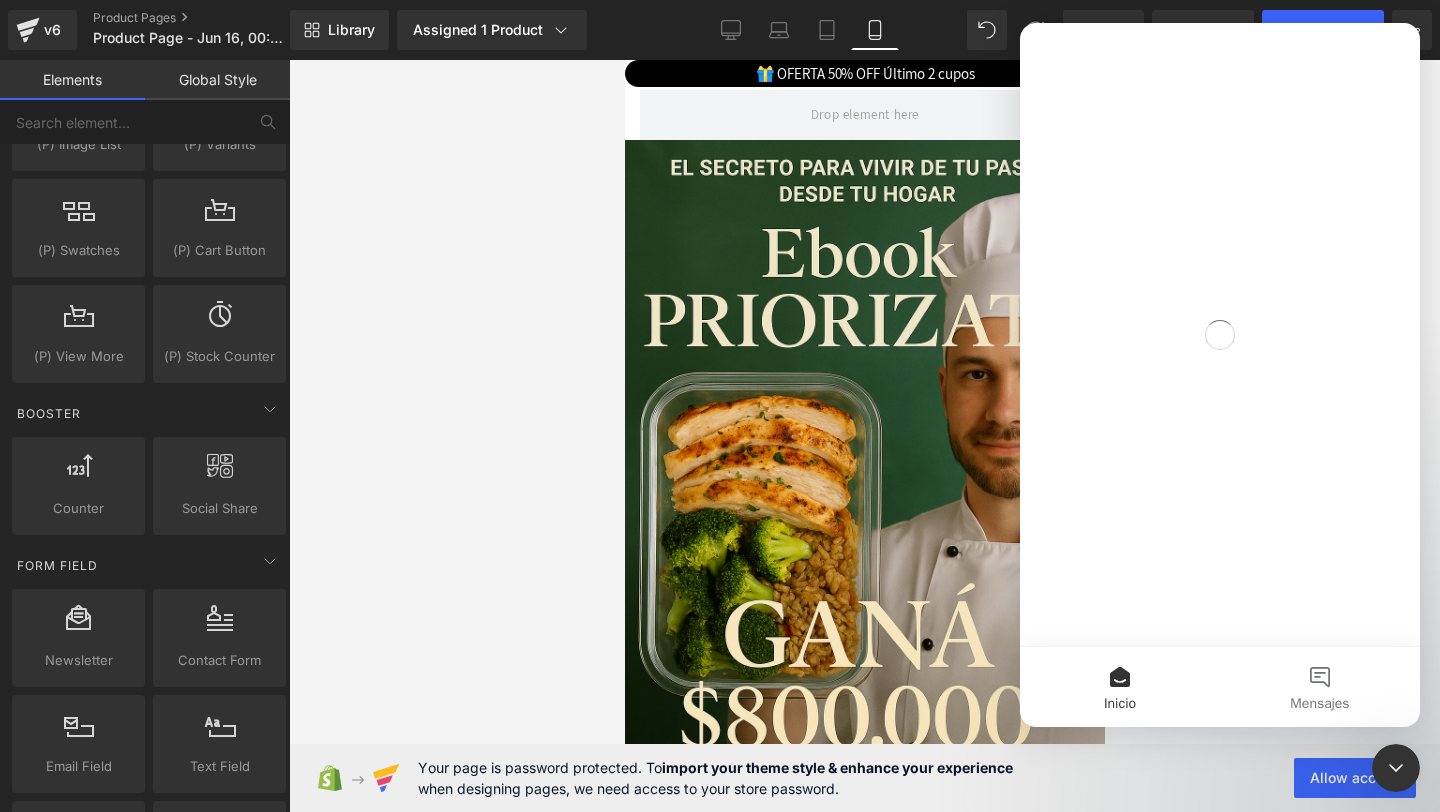 scroll, scrollTop: 0, scrollLeft: 0, axis: both 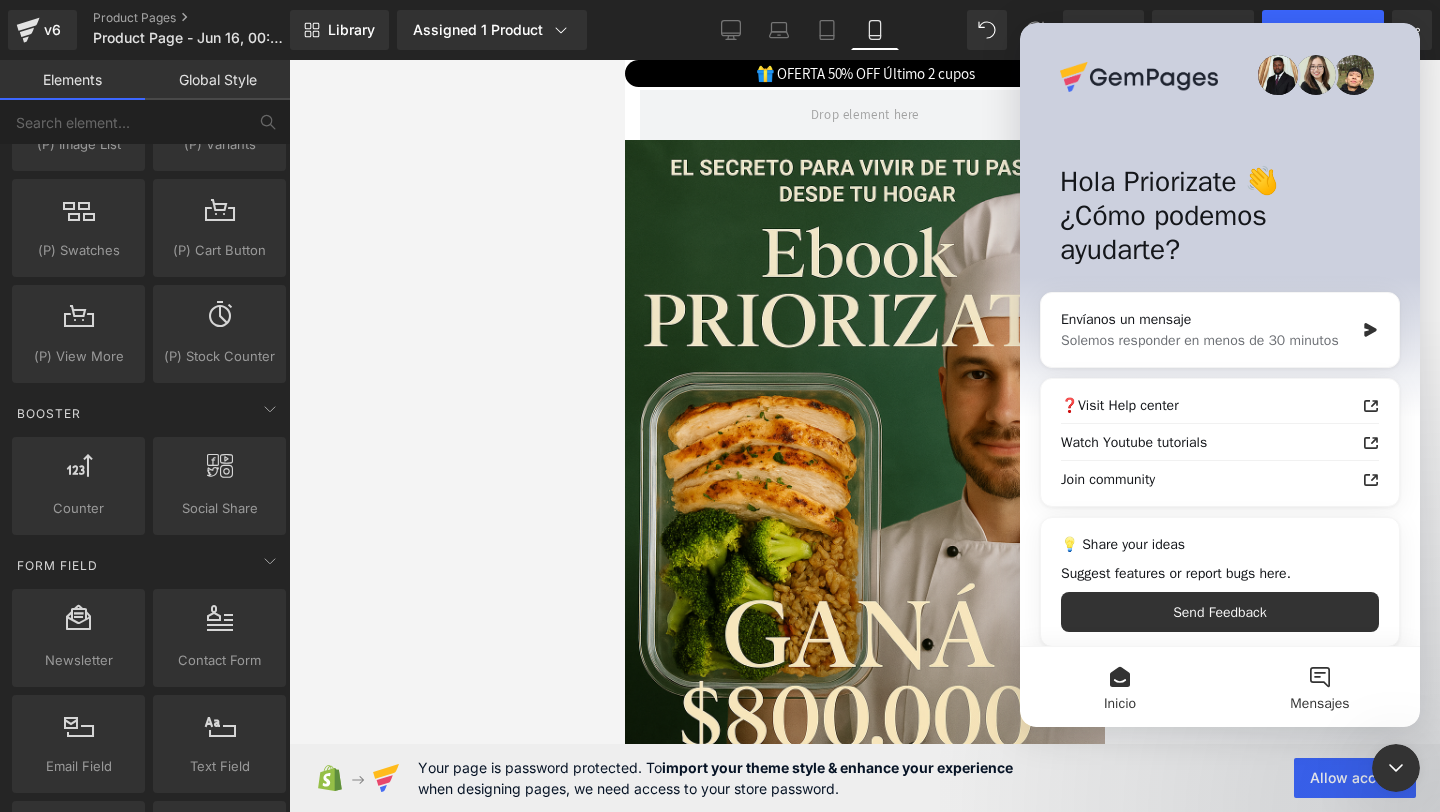 click on "Mensajes" at bounding box center [1320, 687] 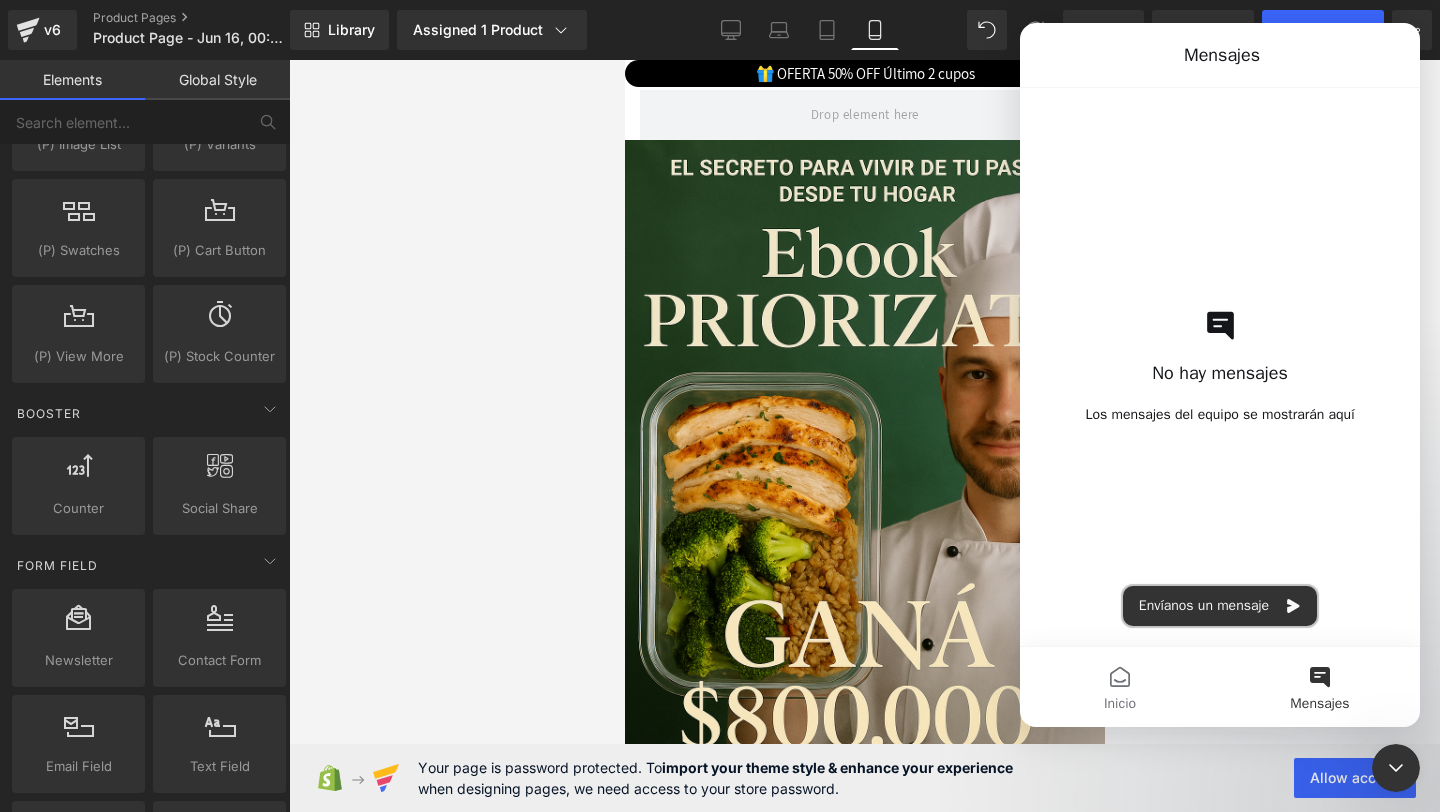click on "Envíanos un mensaje" at bounding box center [1220, 606] 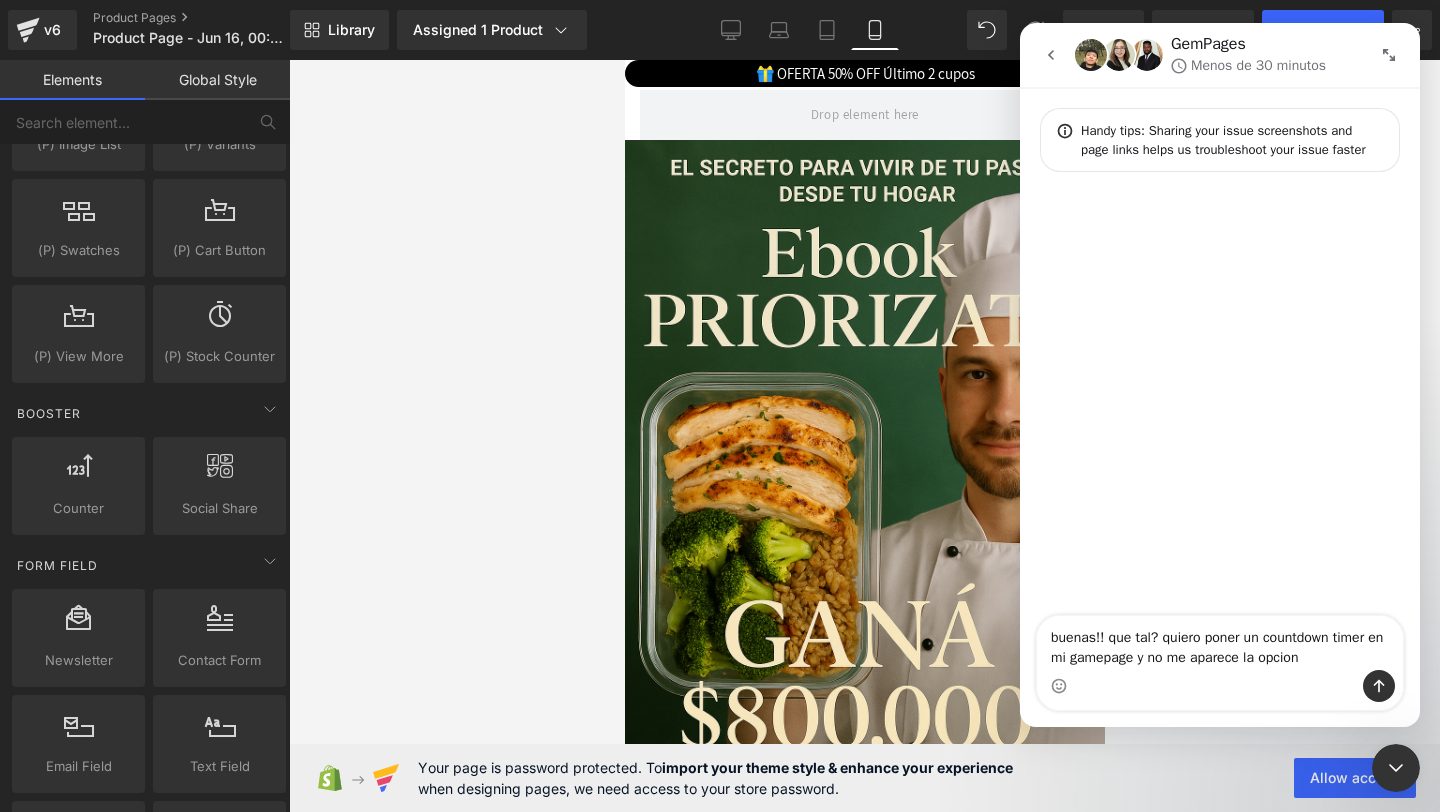 type on "buenas!! que tal? quiero poner un countdown timer en mi gamepage y no me aparece la opcion" 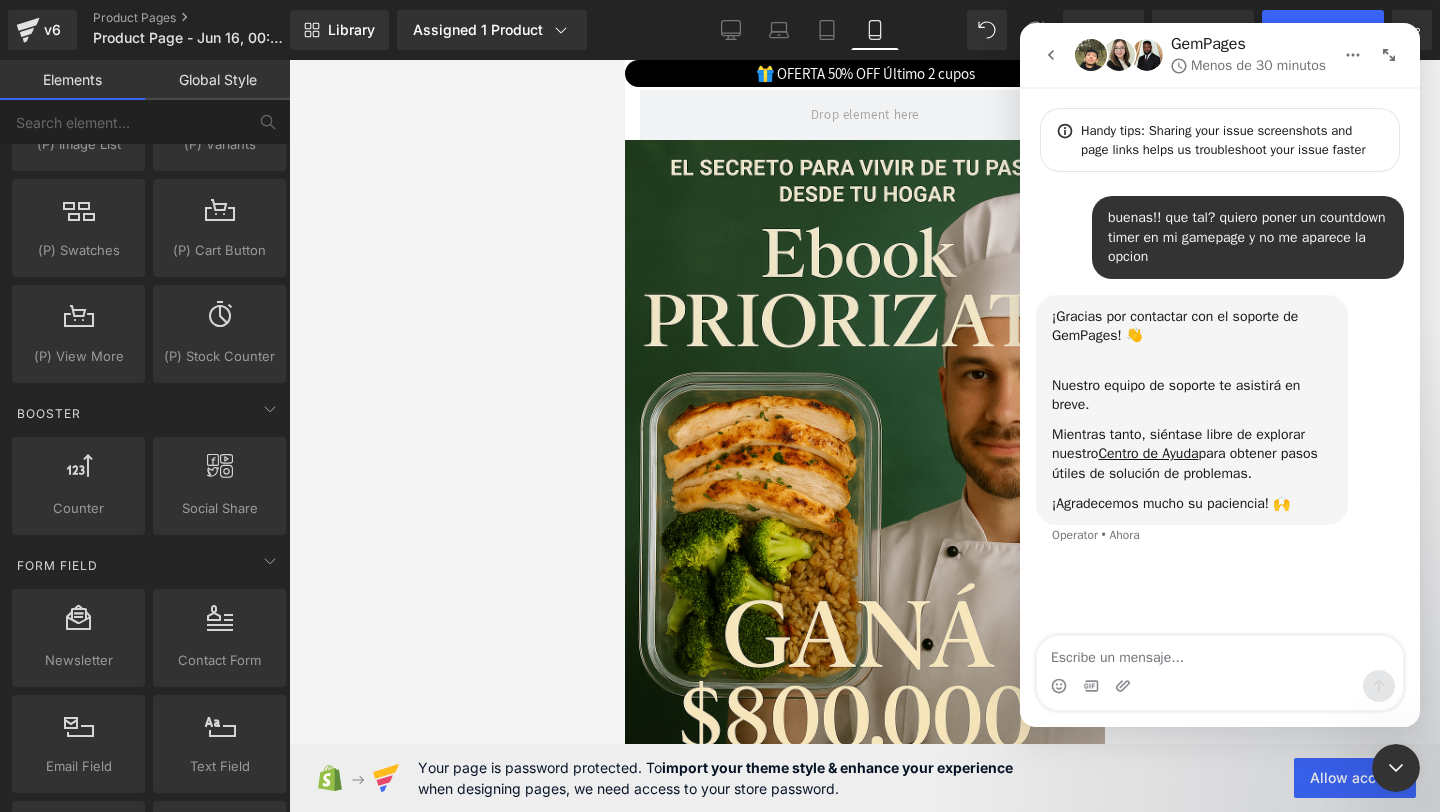 click at bounding box center [720, 376] 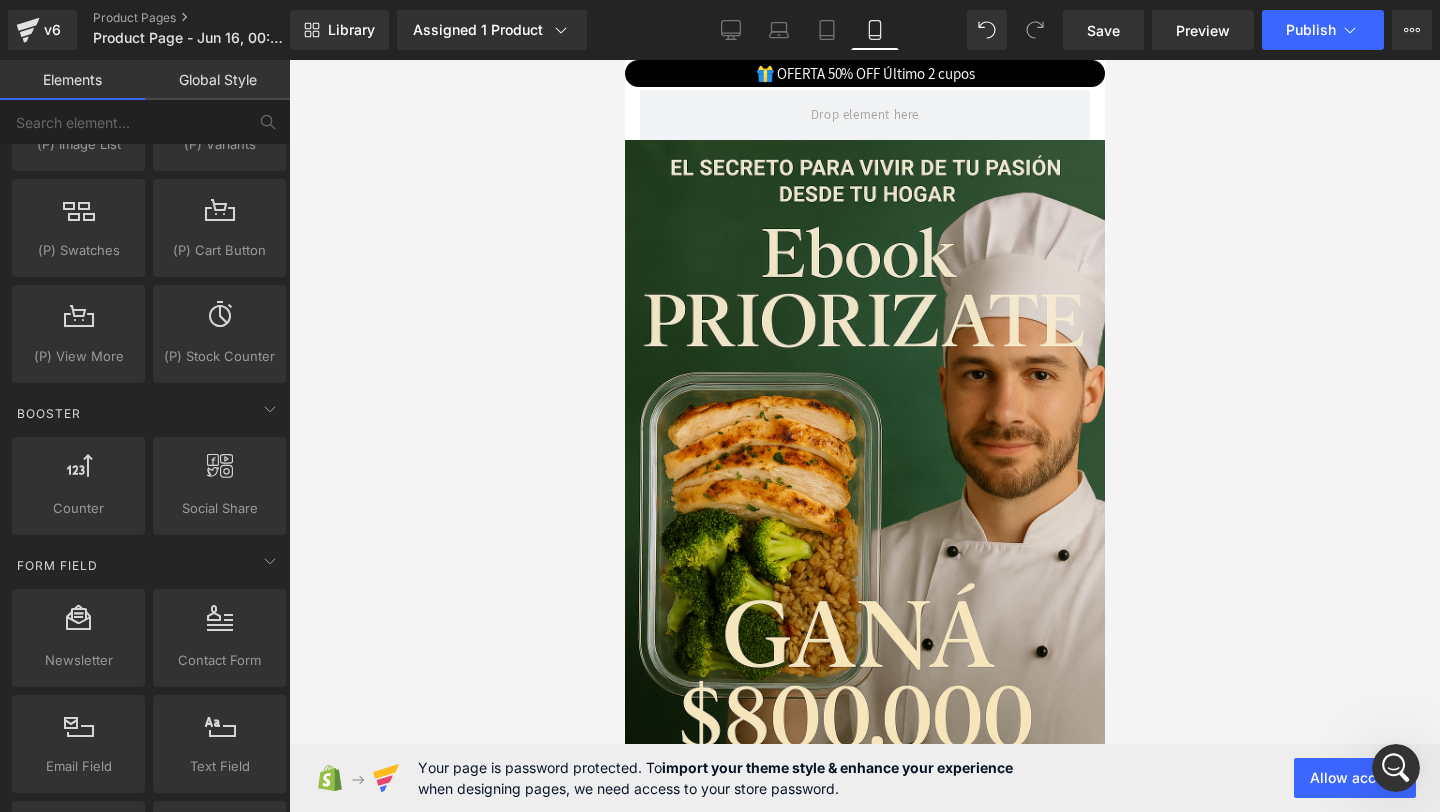 scroll, scrollTop: 0, scrollLeft: 0, axis: both 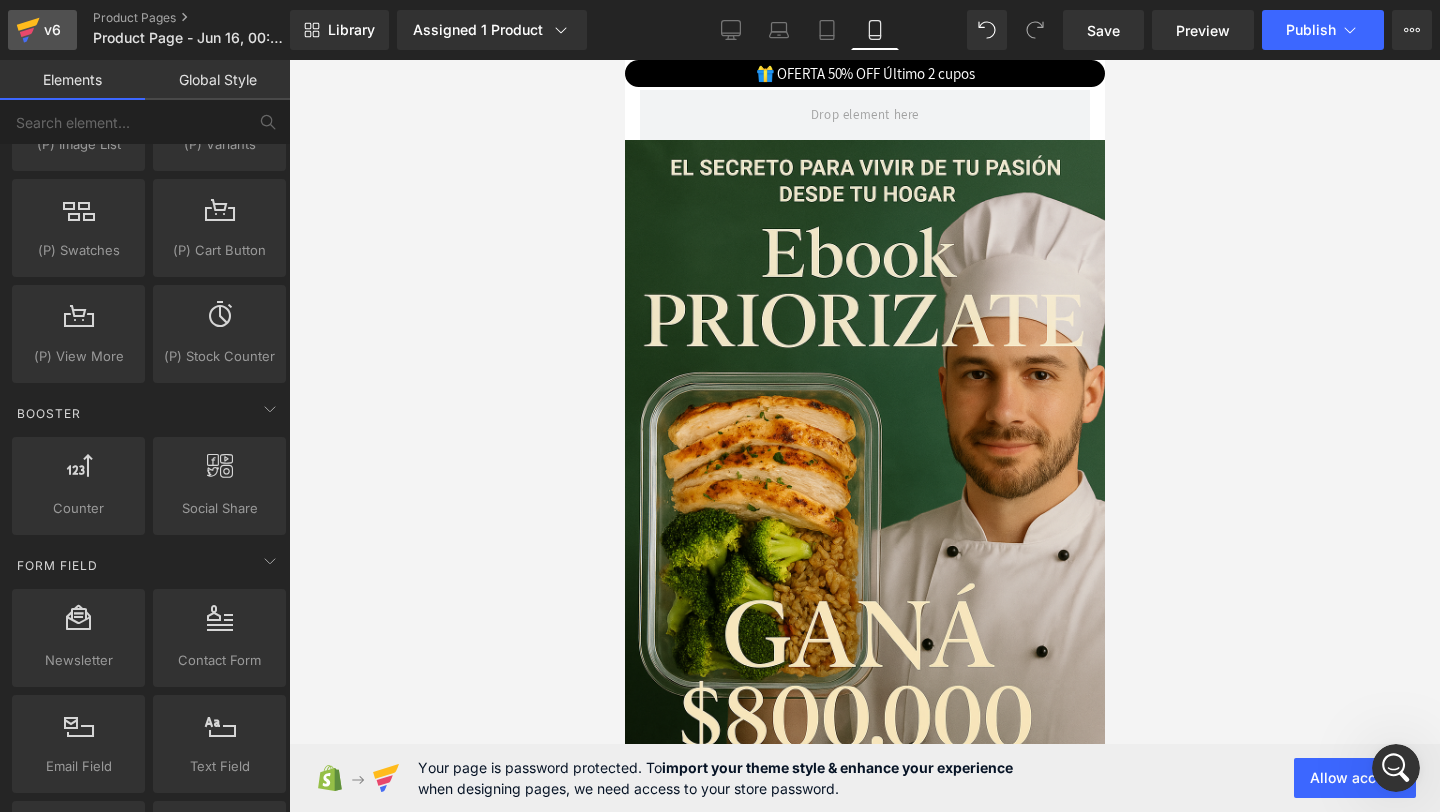 click on "v6" at bounding box center (52, 30) 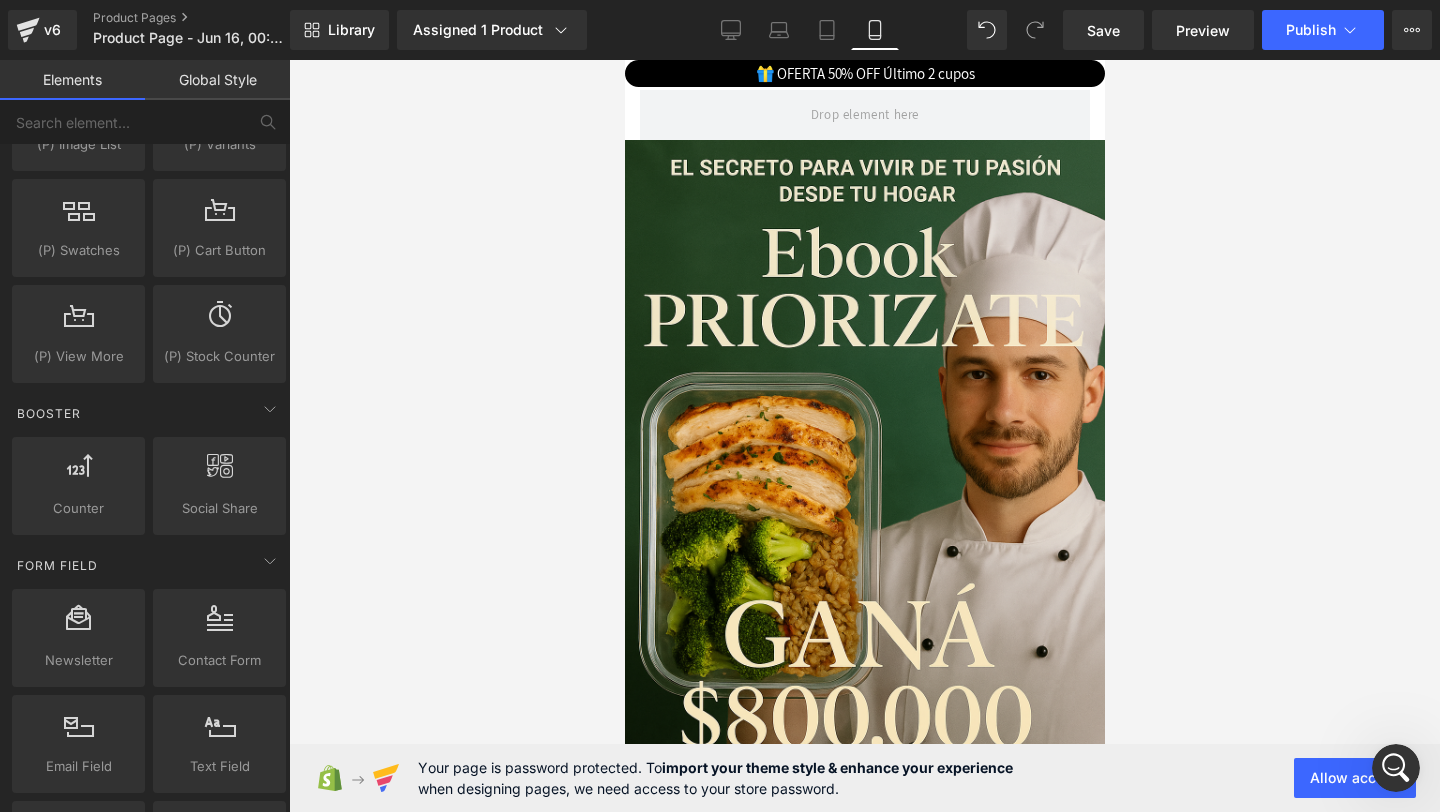 click at bounding box center (1396, 768) 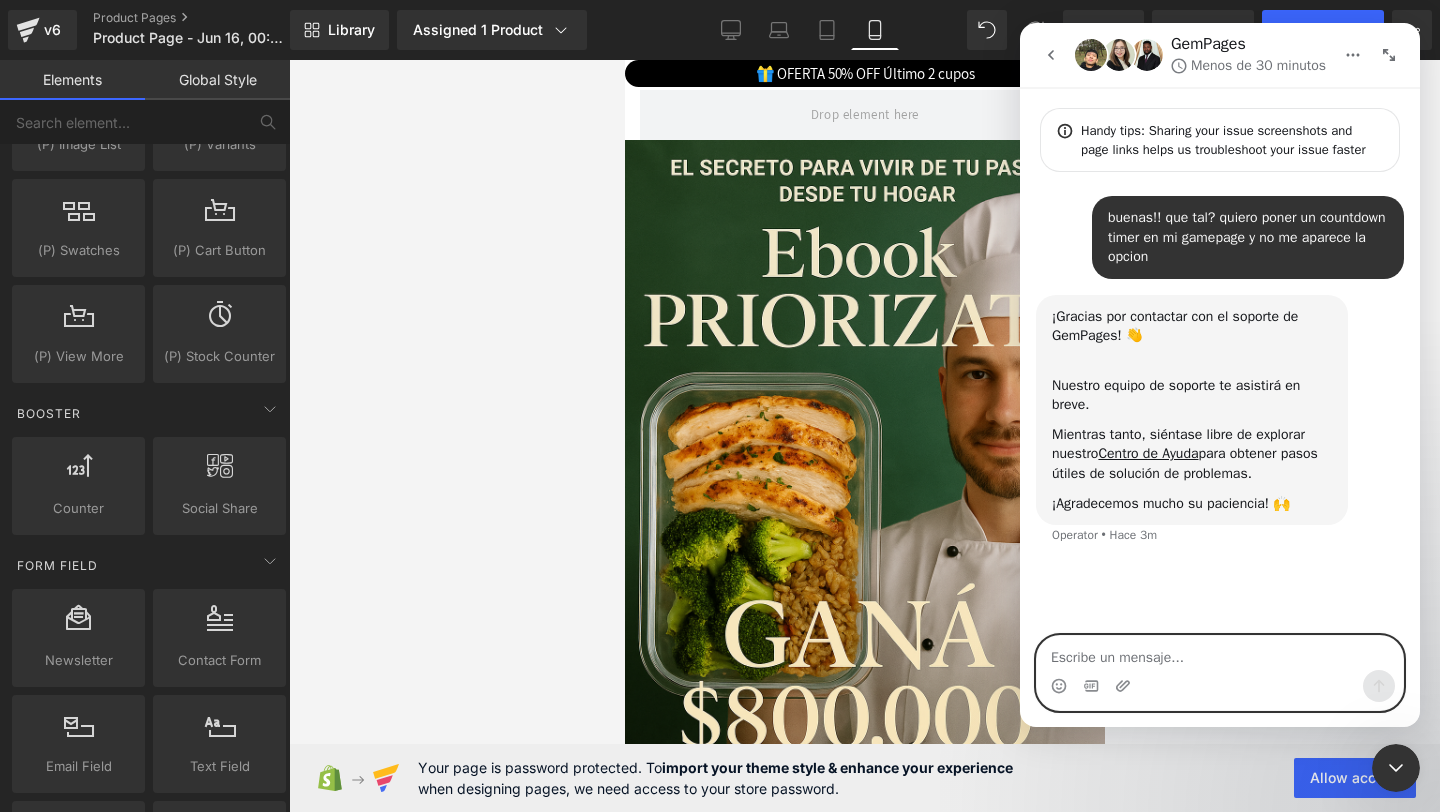 click at bounding box center (1220, 653) 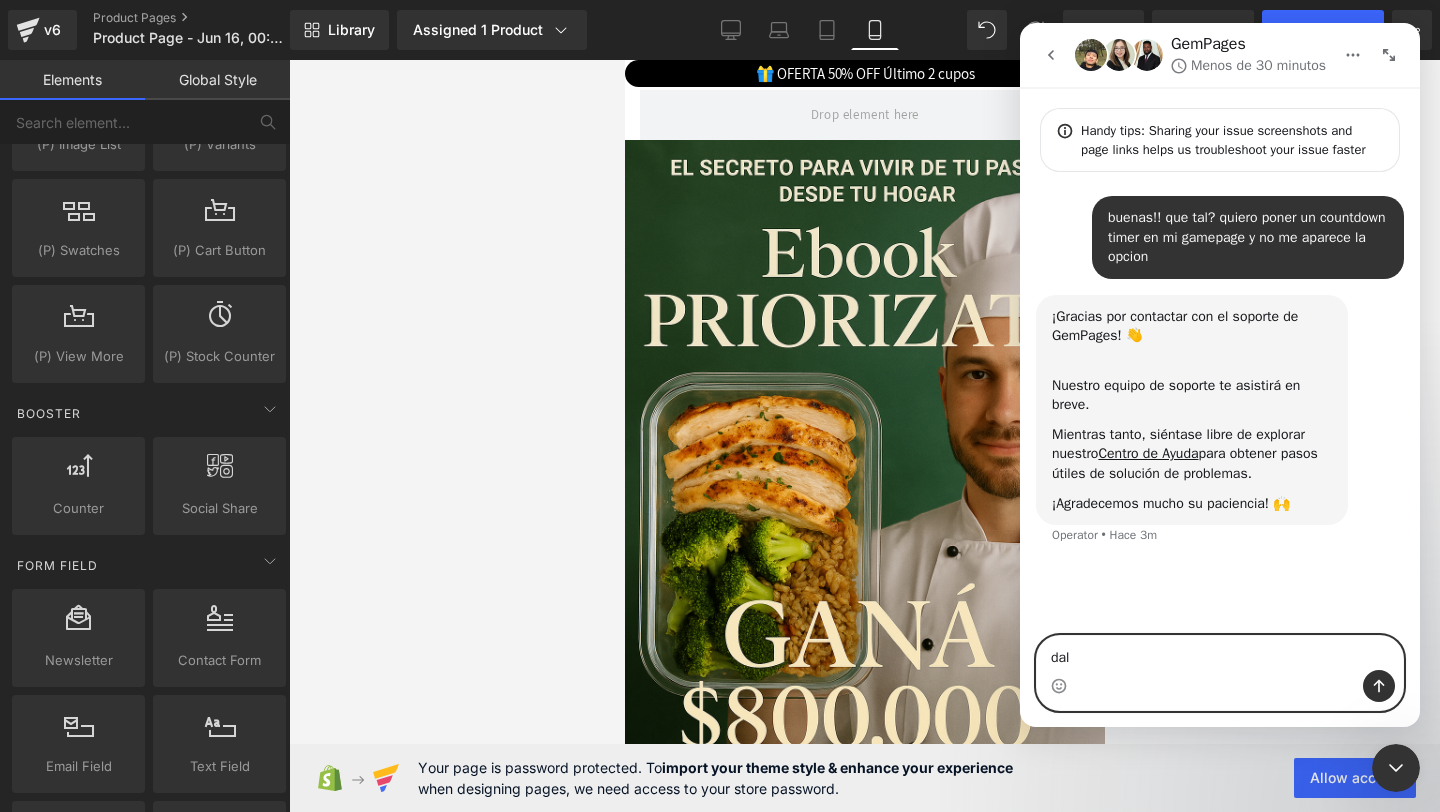 type on "dale" 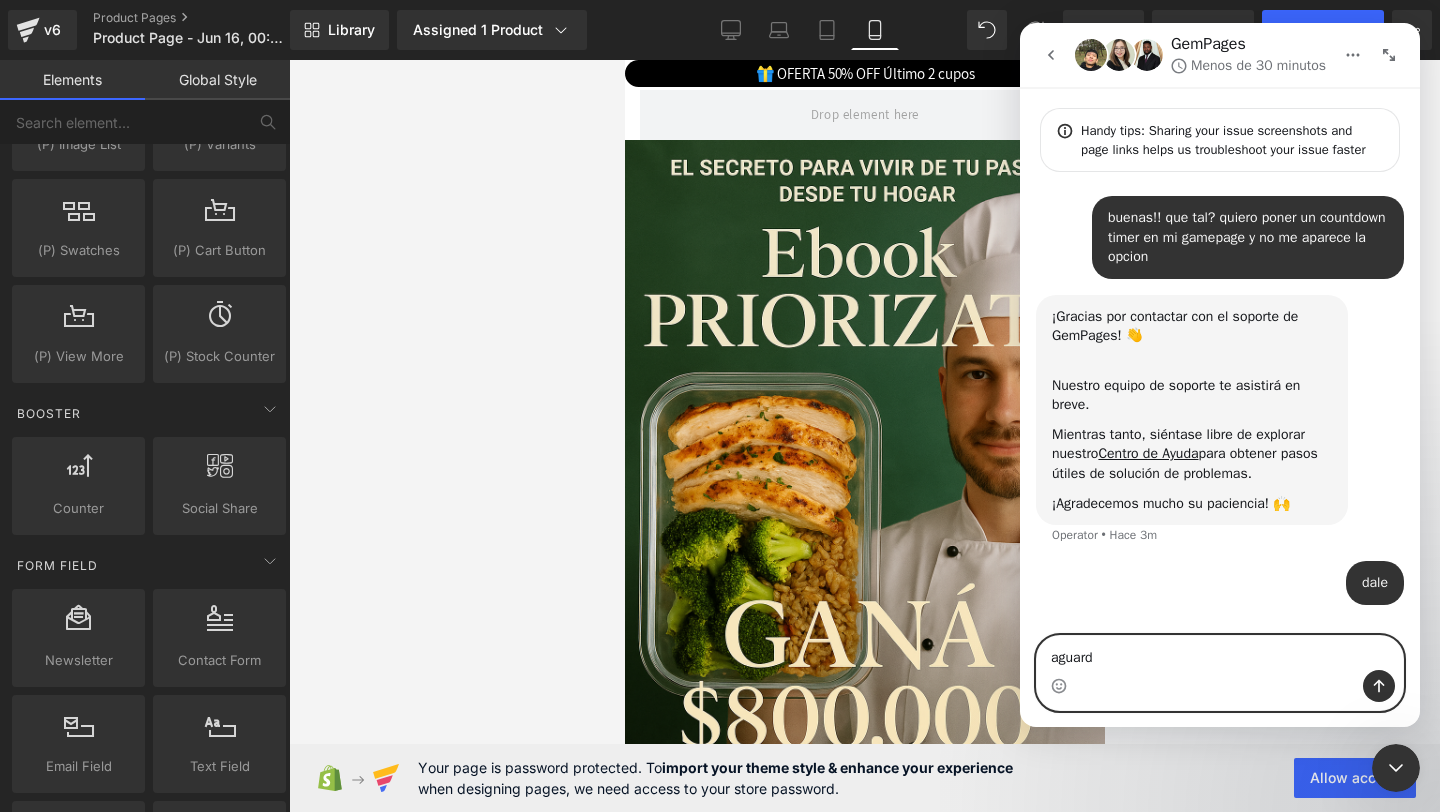 type on "aguardo" 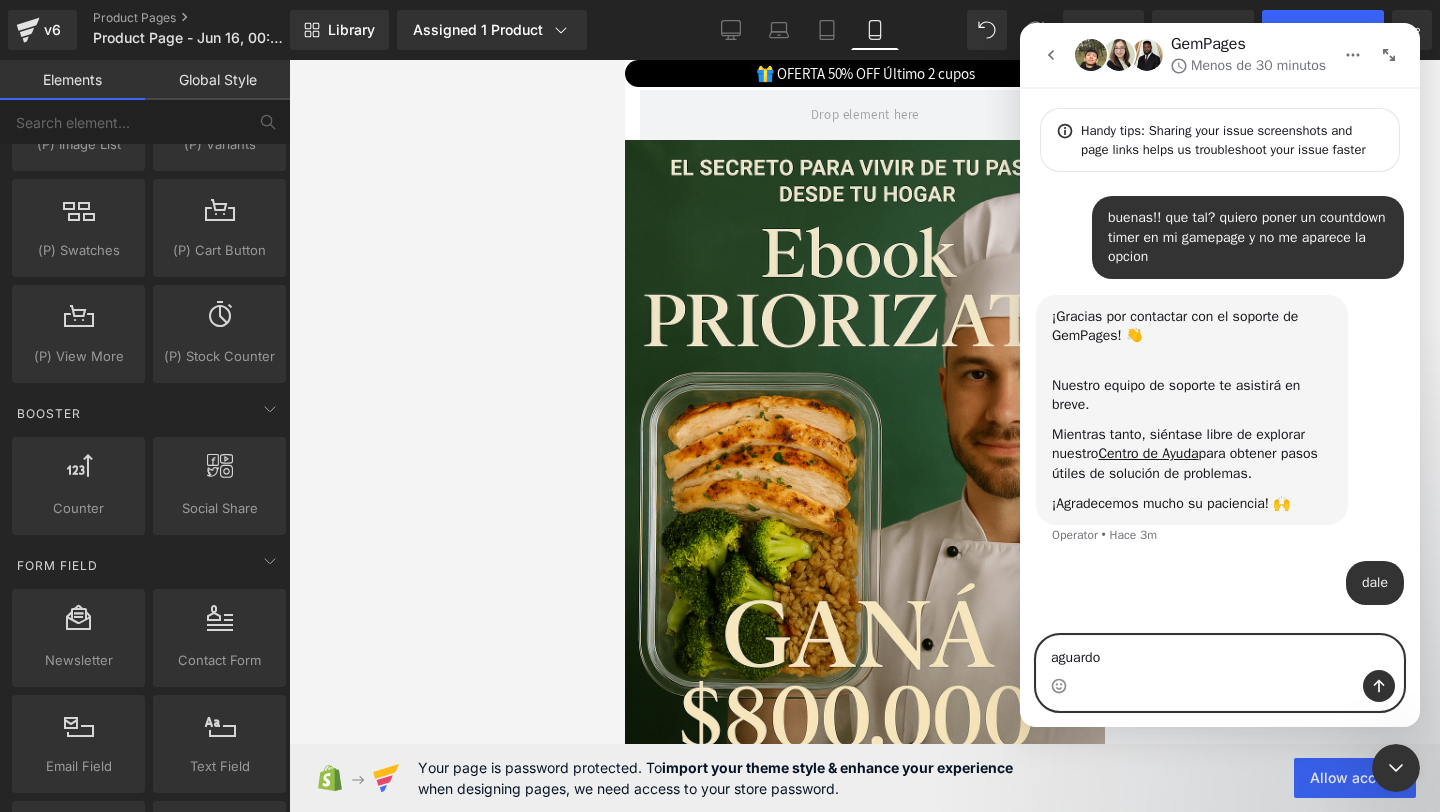 type 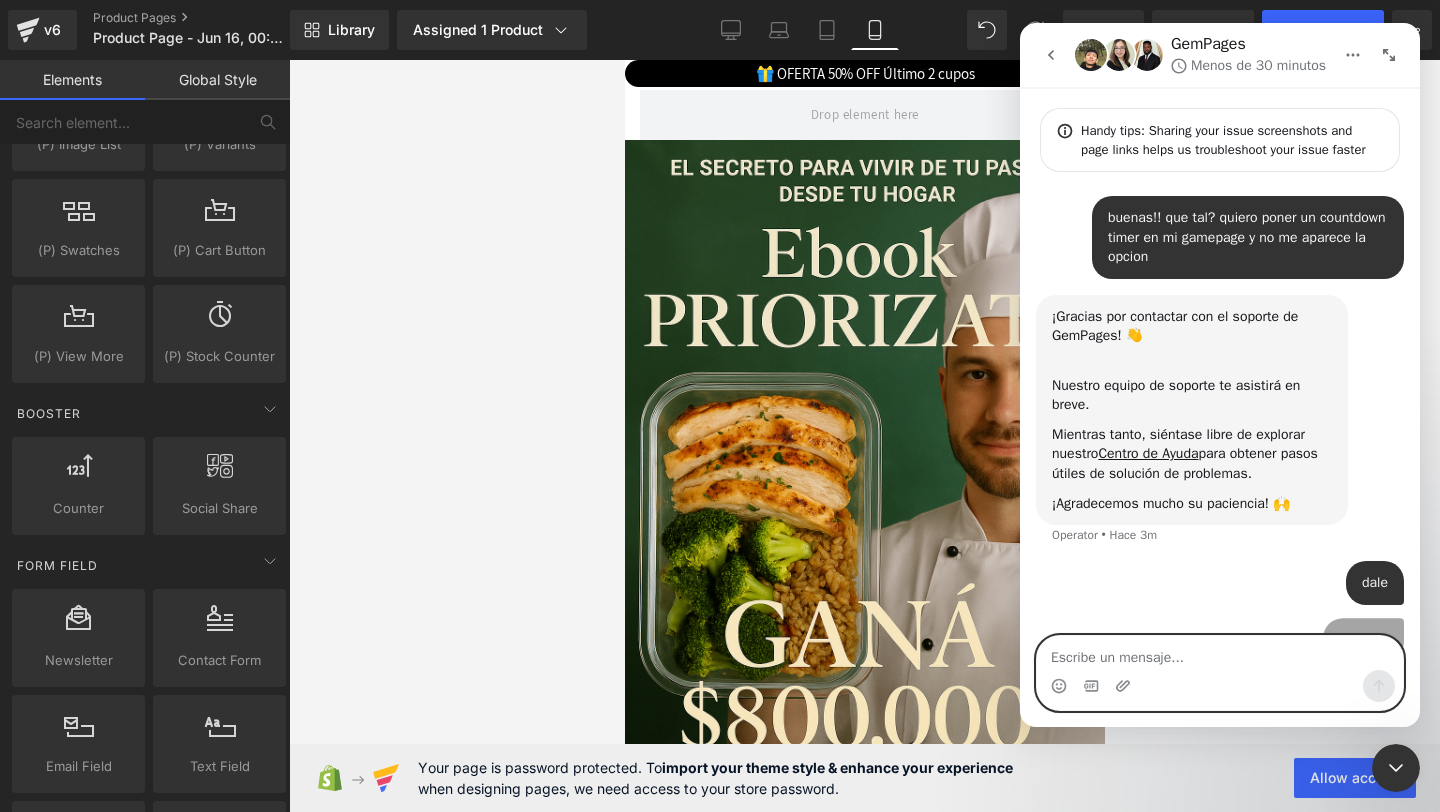 scroll, scrollTop: 40, scrollLeft: 0, axis: vertical 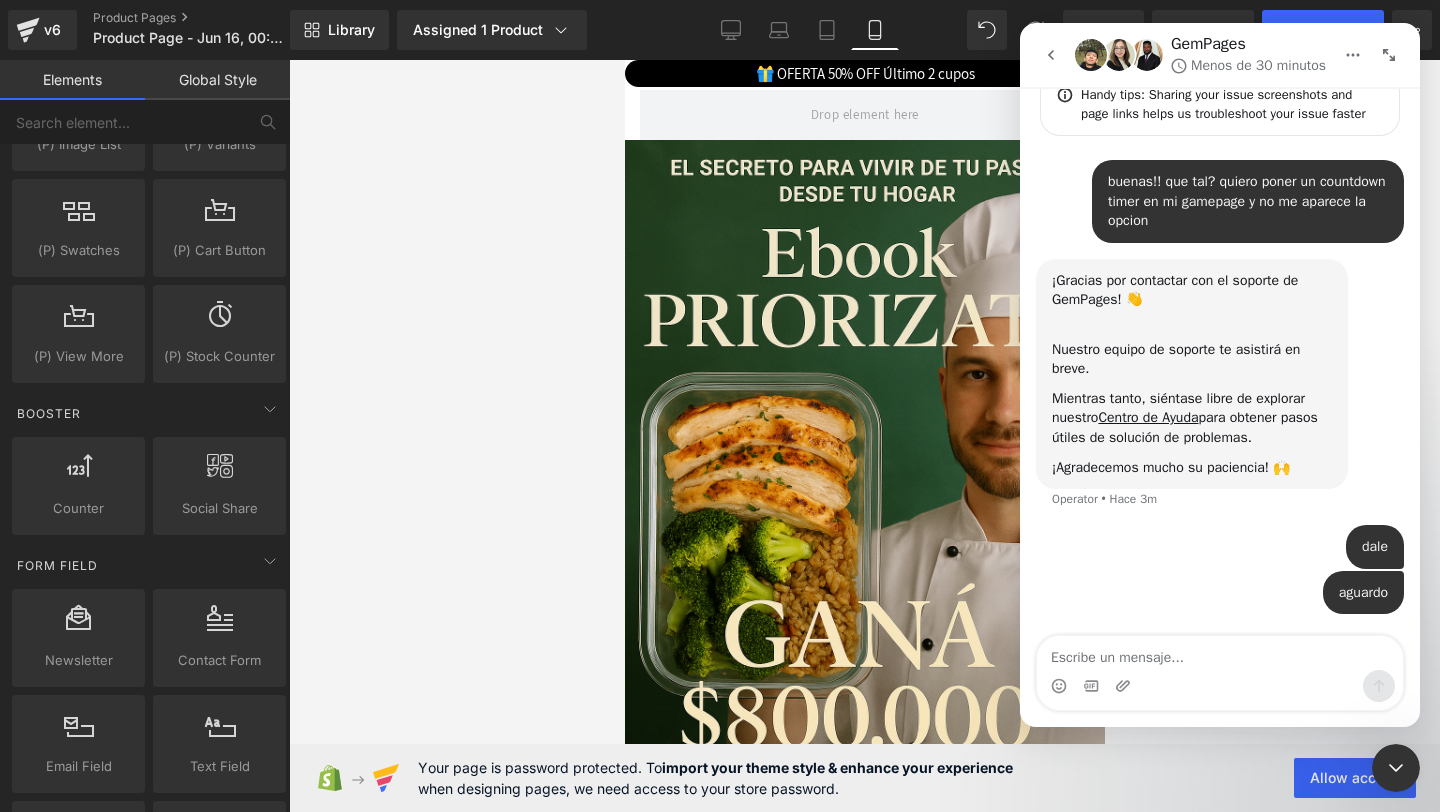 click at bounding box center (720, 376) 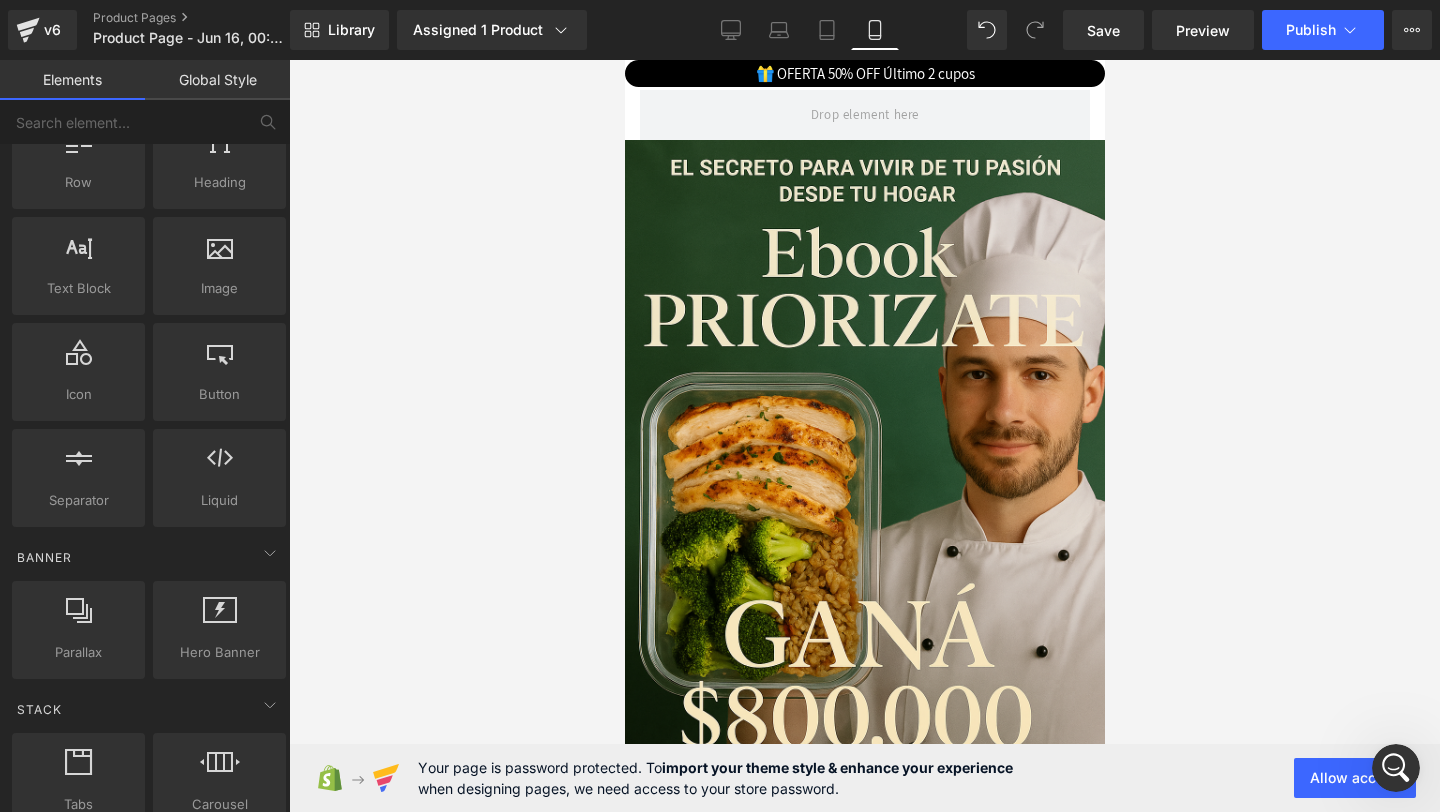 scroll, scrollTop: 0, scrollLeft: 0, axis: both 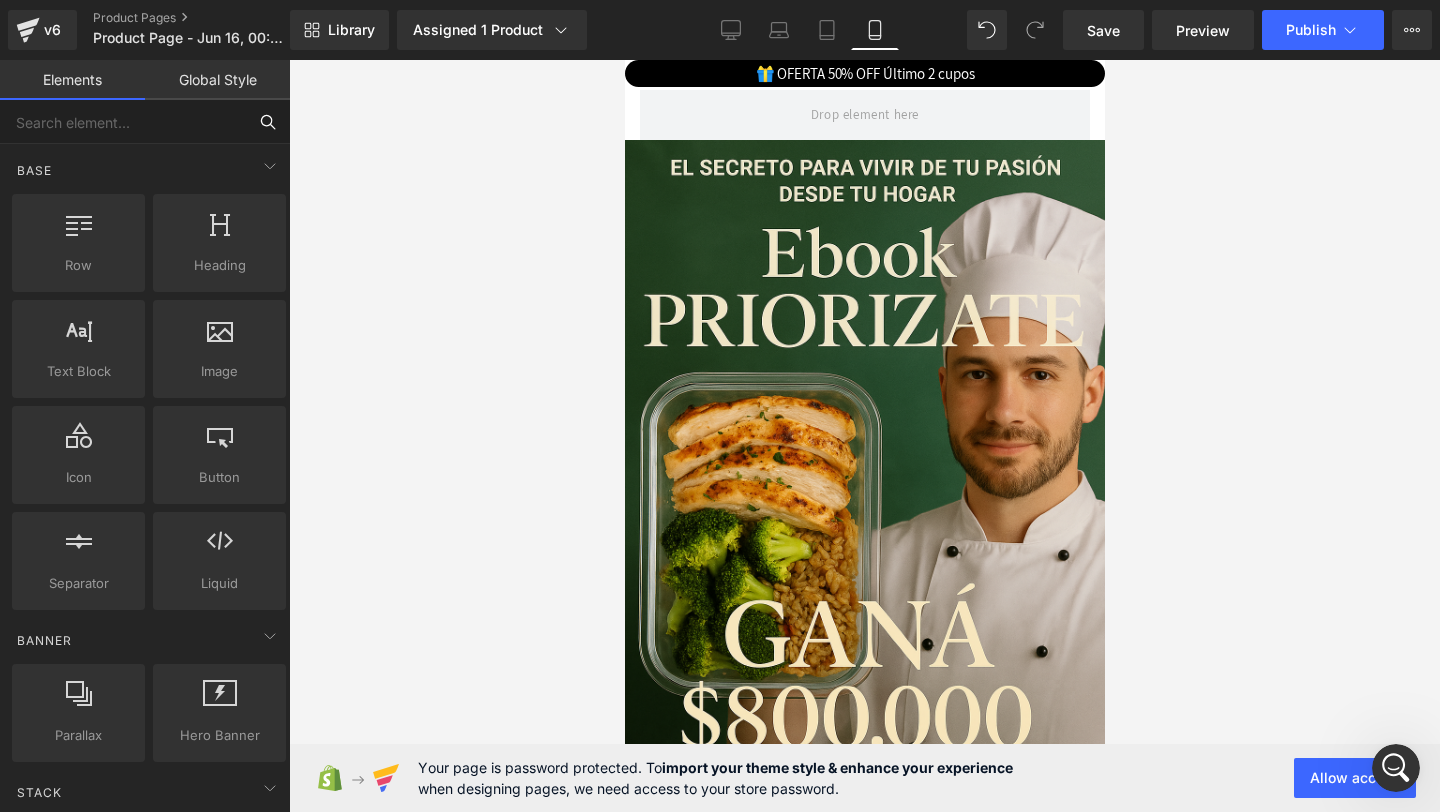 click at bounding box center [123, 122] 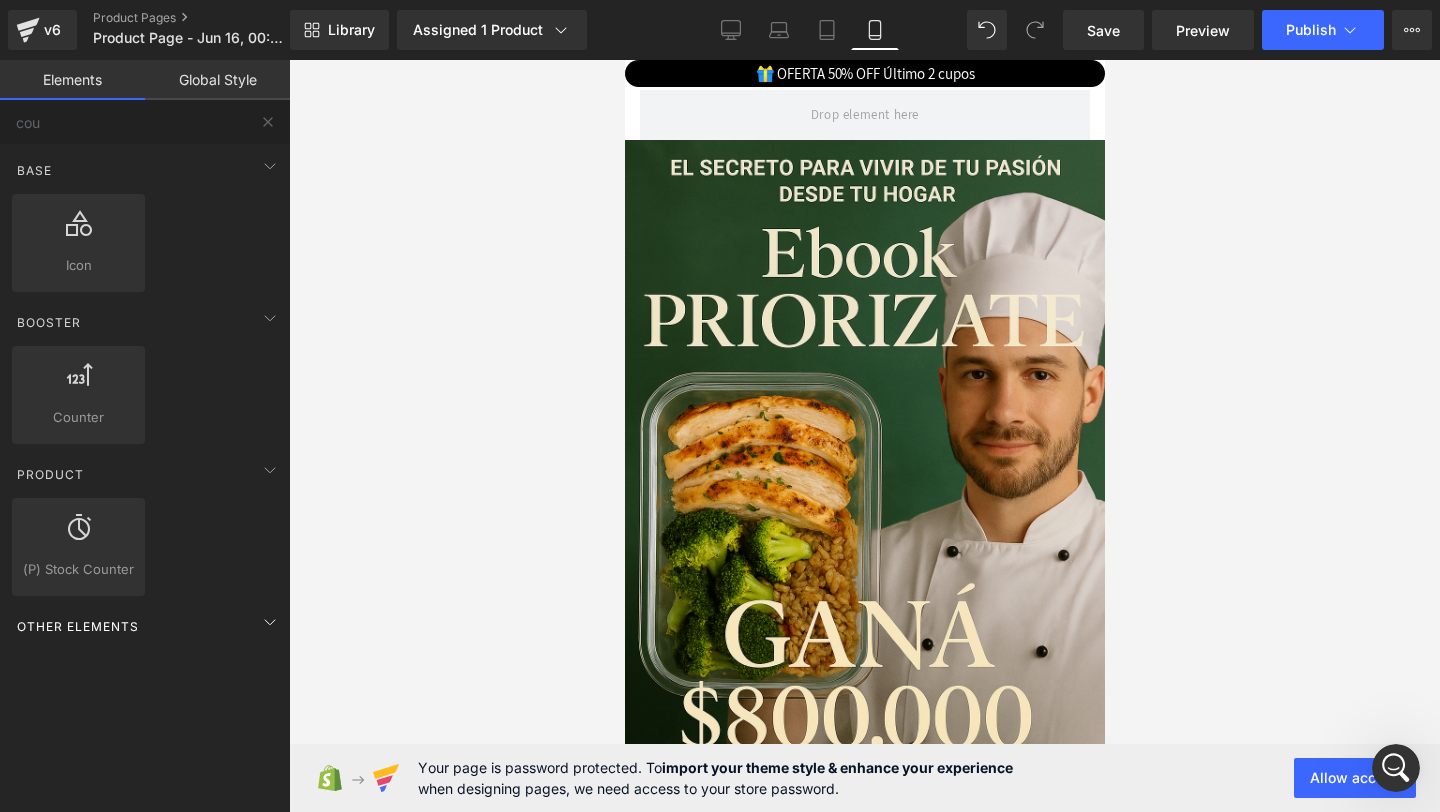 click on "Other Elements" at bounding box center [149, 626] 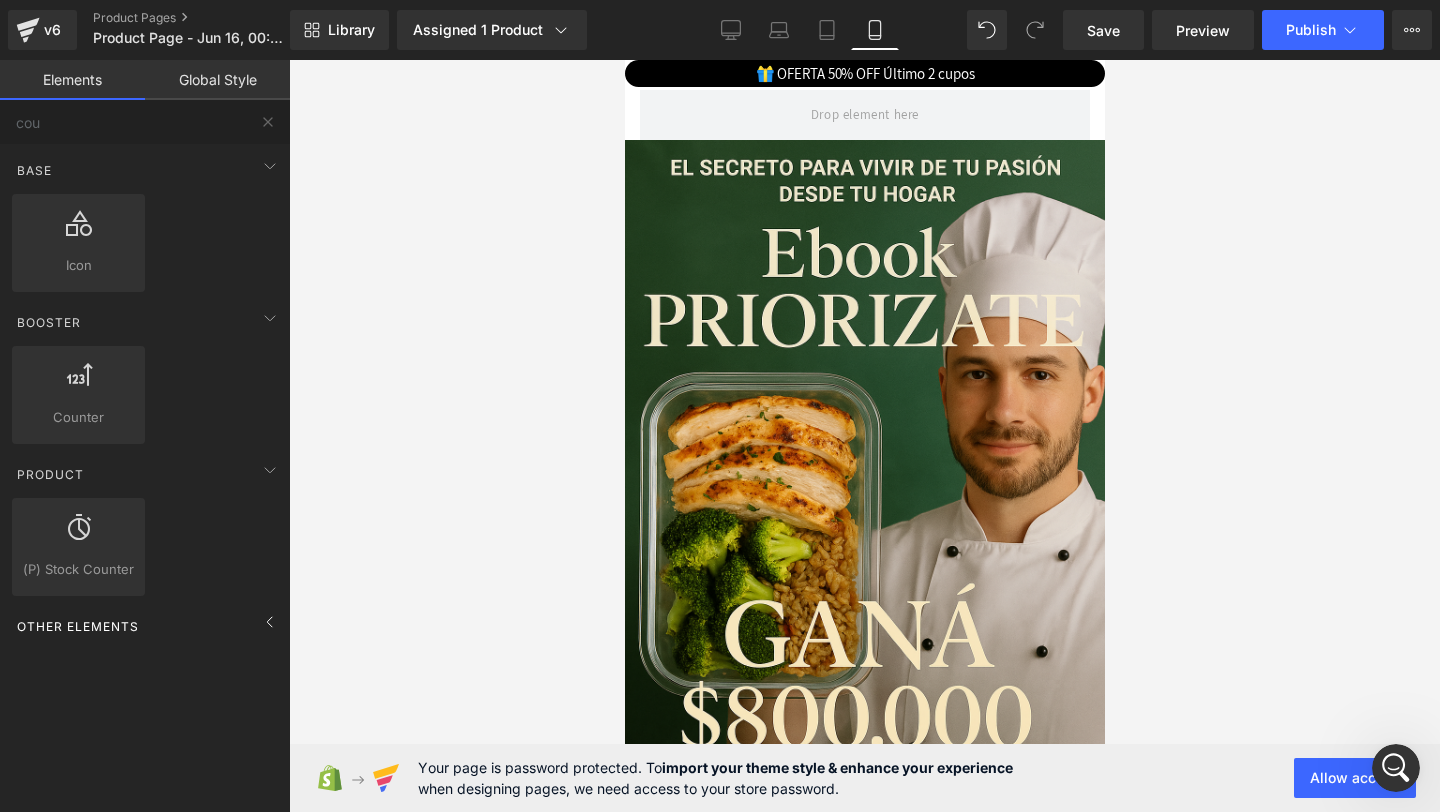 click on "Other Elements" at bounding box center [149, 626] 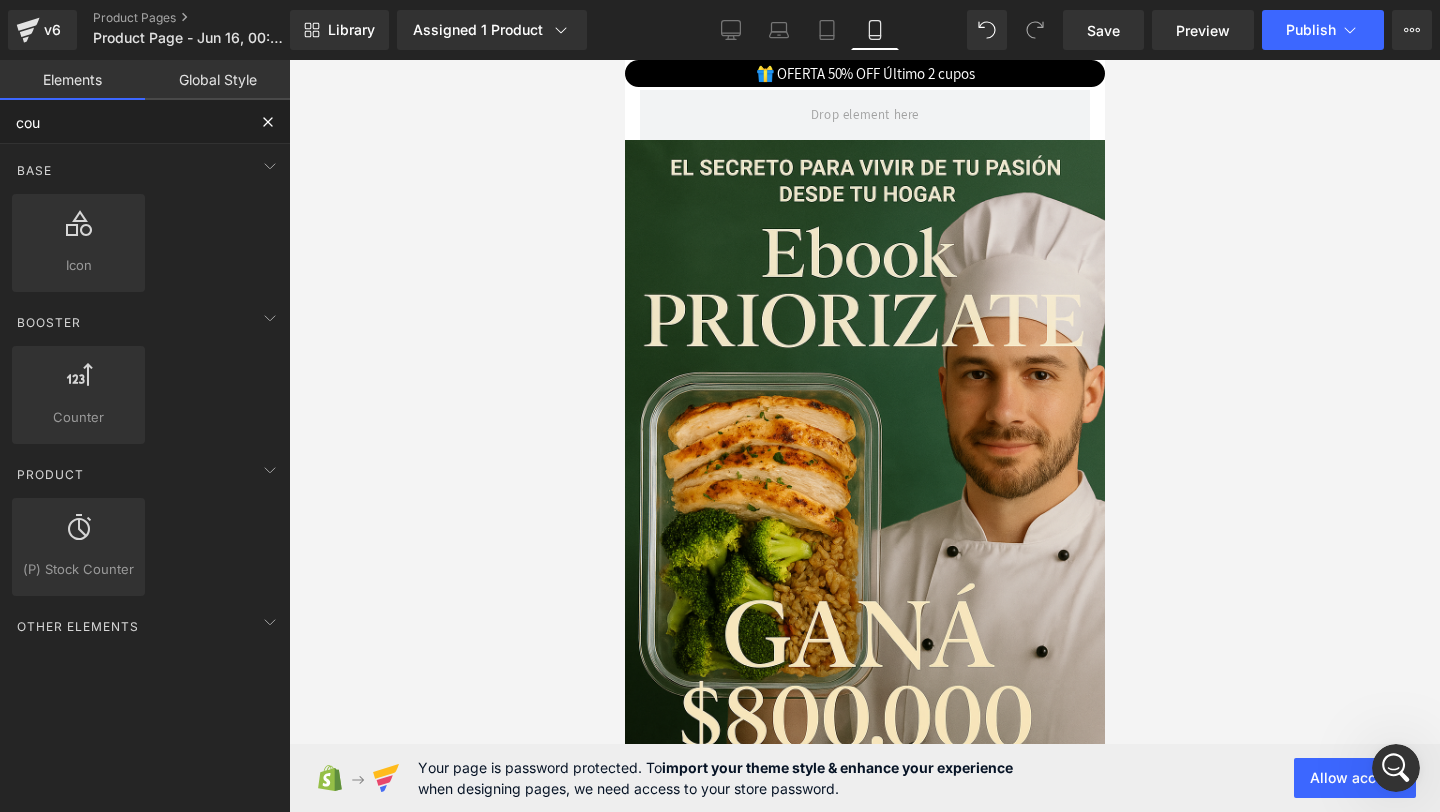 click on "cou" at bounding box center (123, 122) 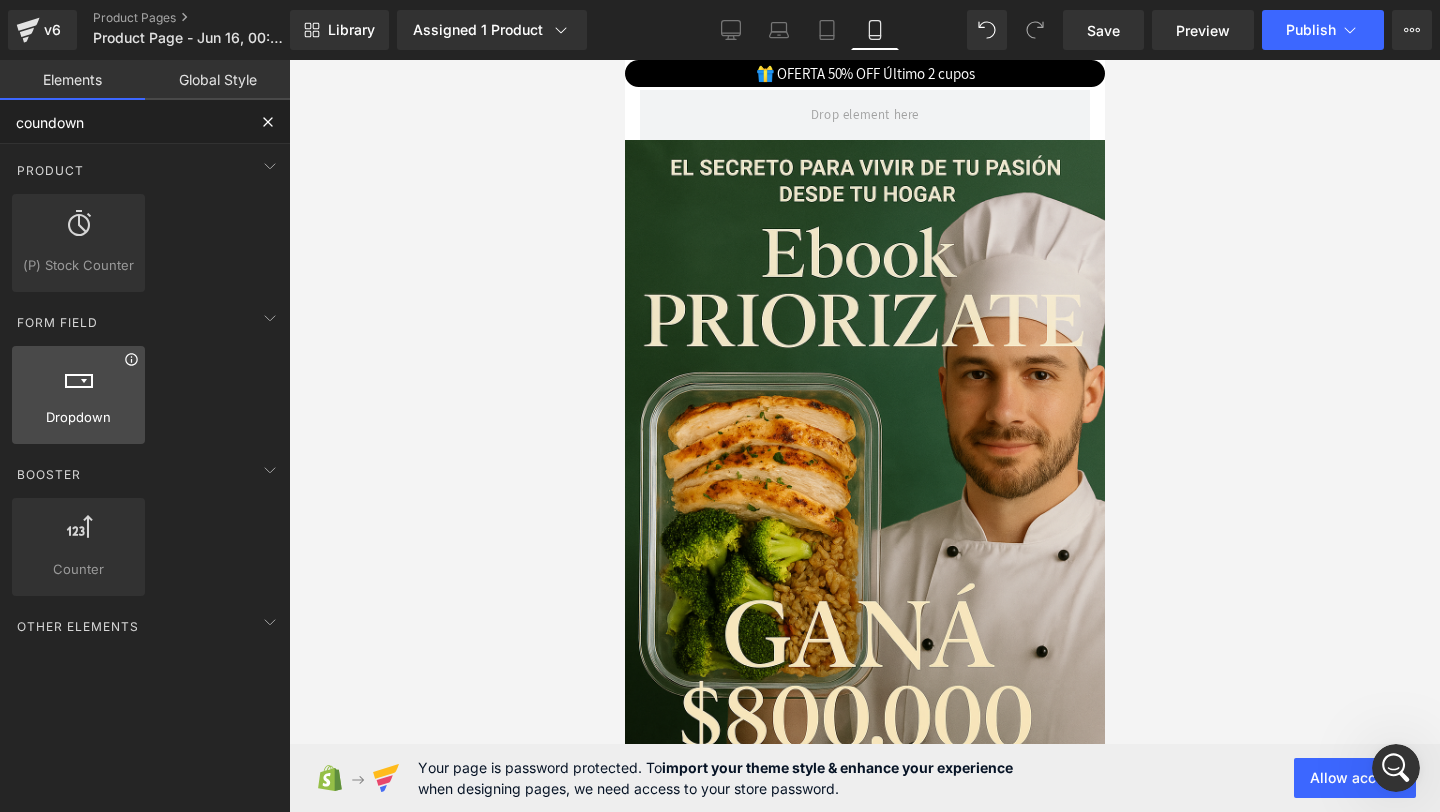 click 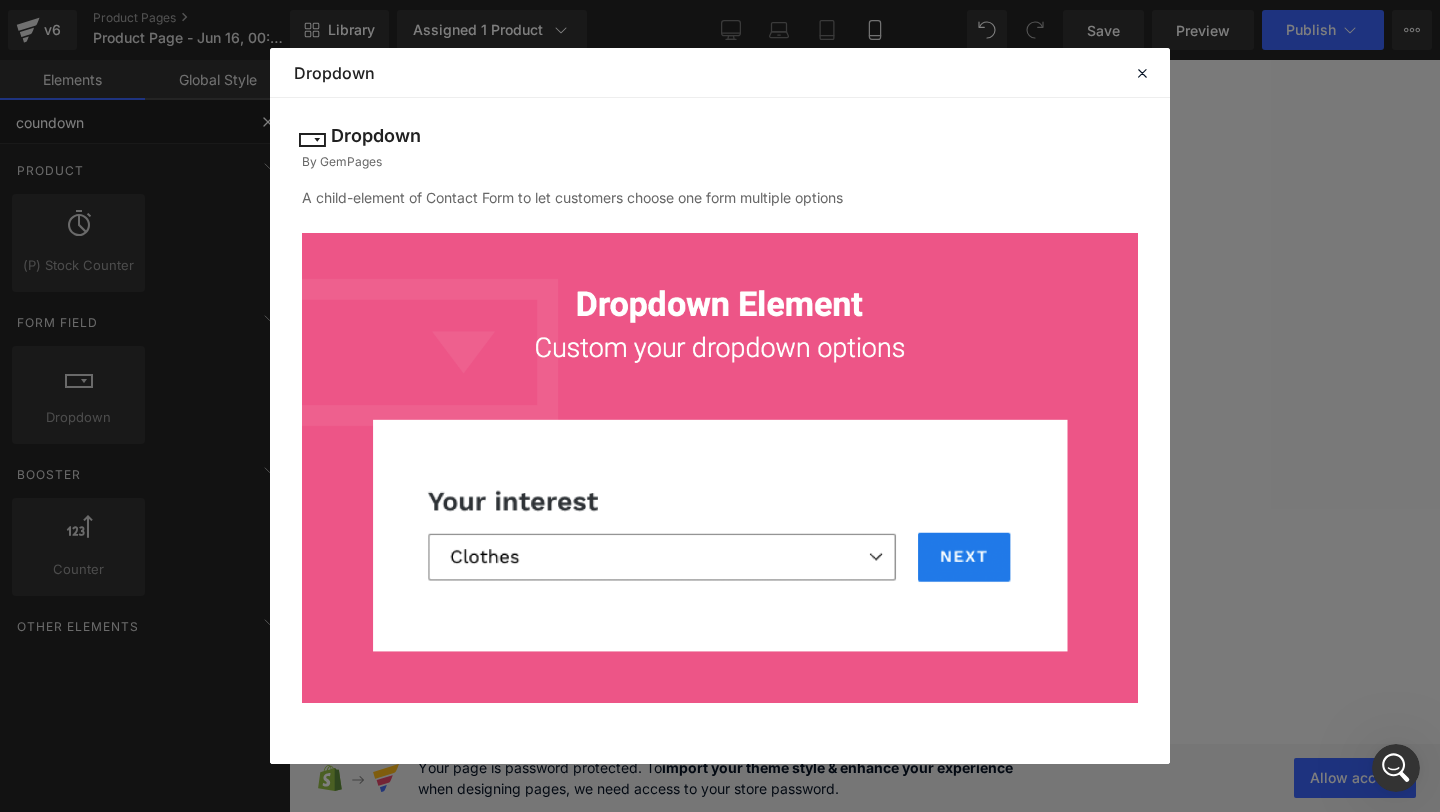 type on "coundown" 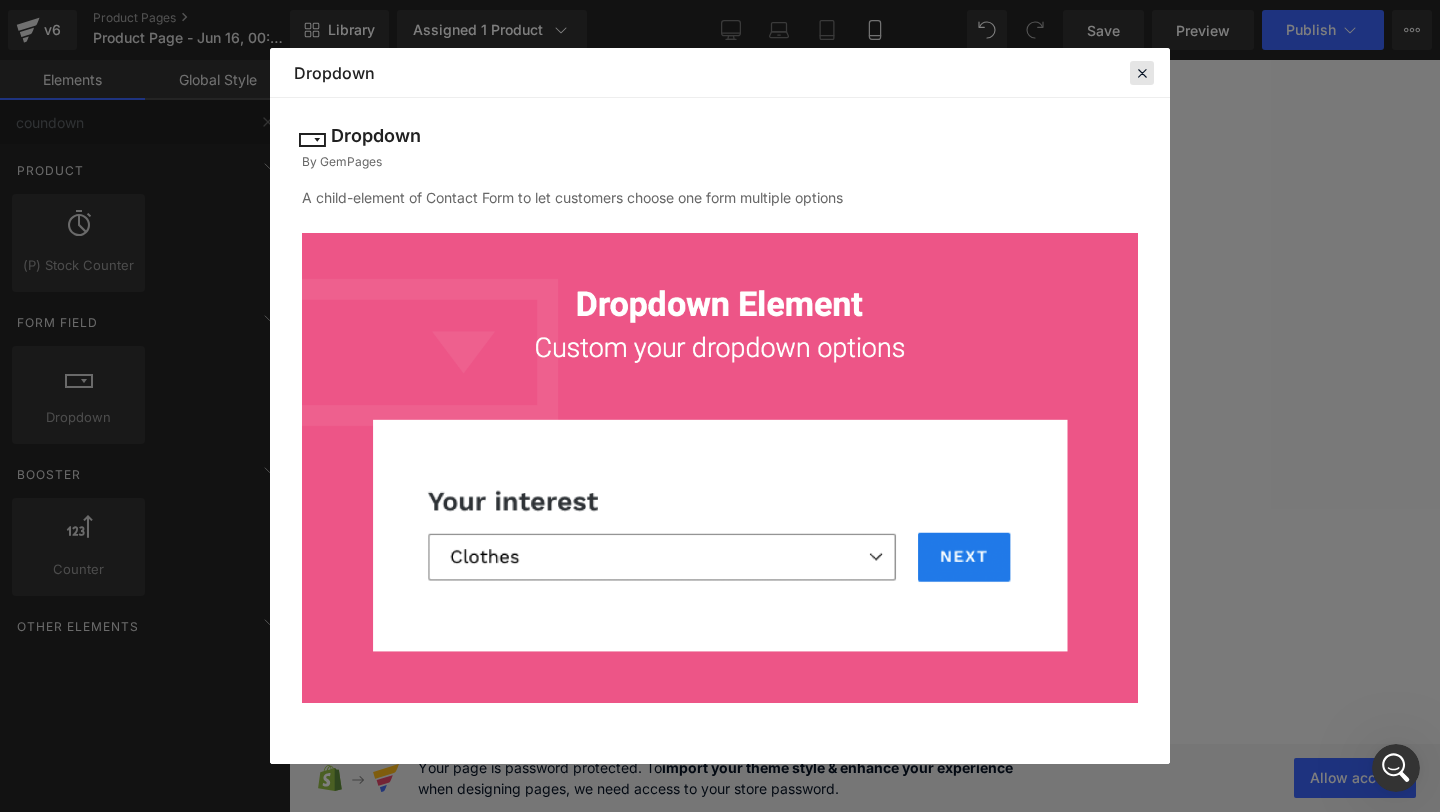 click on "Library Elements Blocks Templates Saved Library Dropdown" at bounding box center [720, 73] 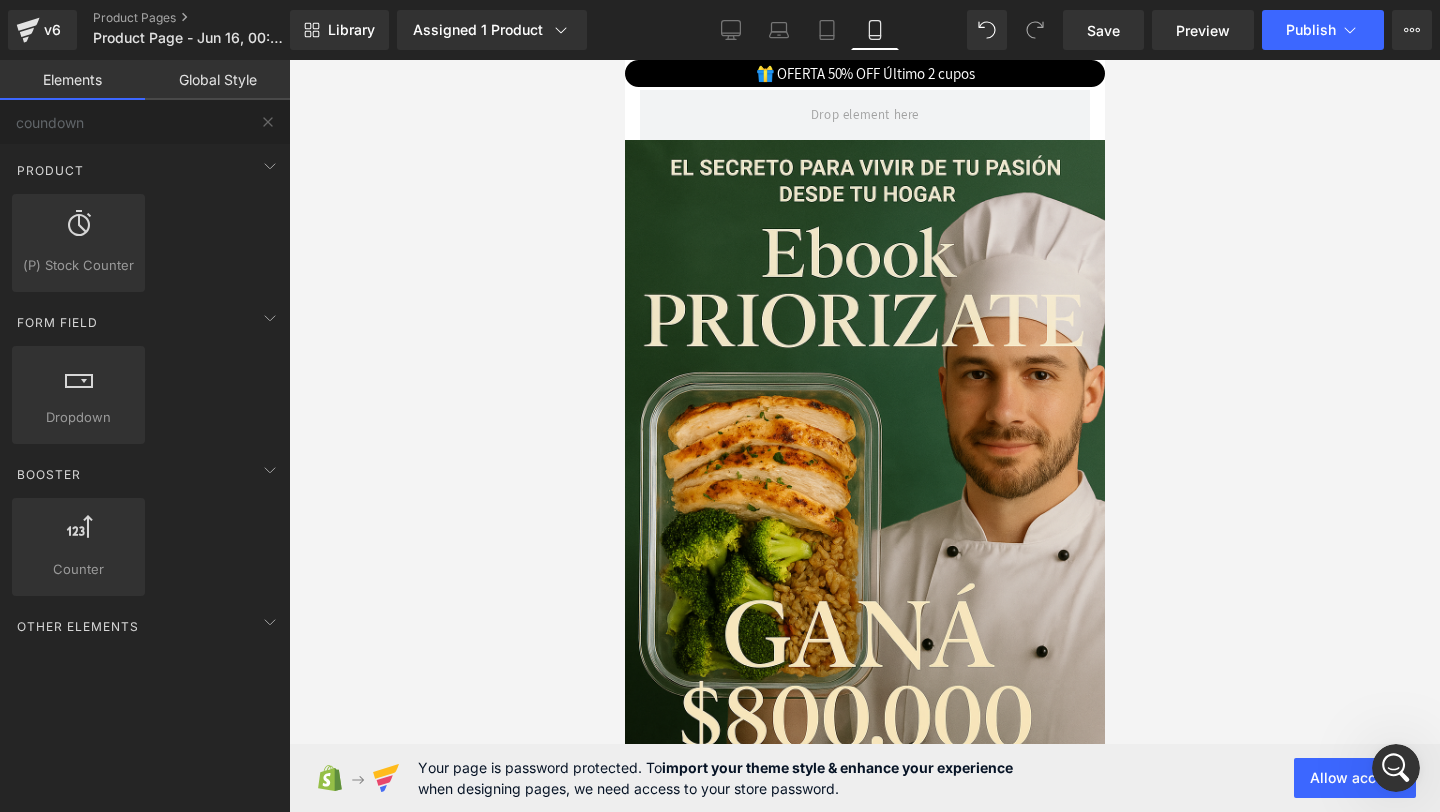 scroll, scrollTop: 117, scrollLeft: 0, axis: vertical 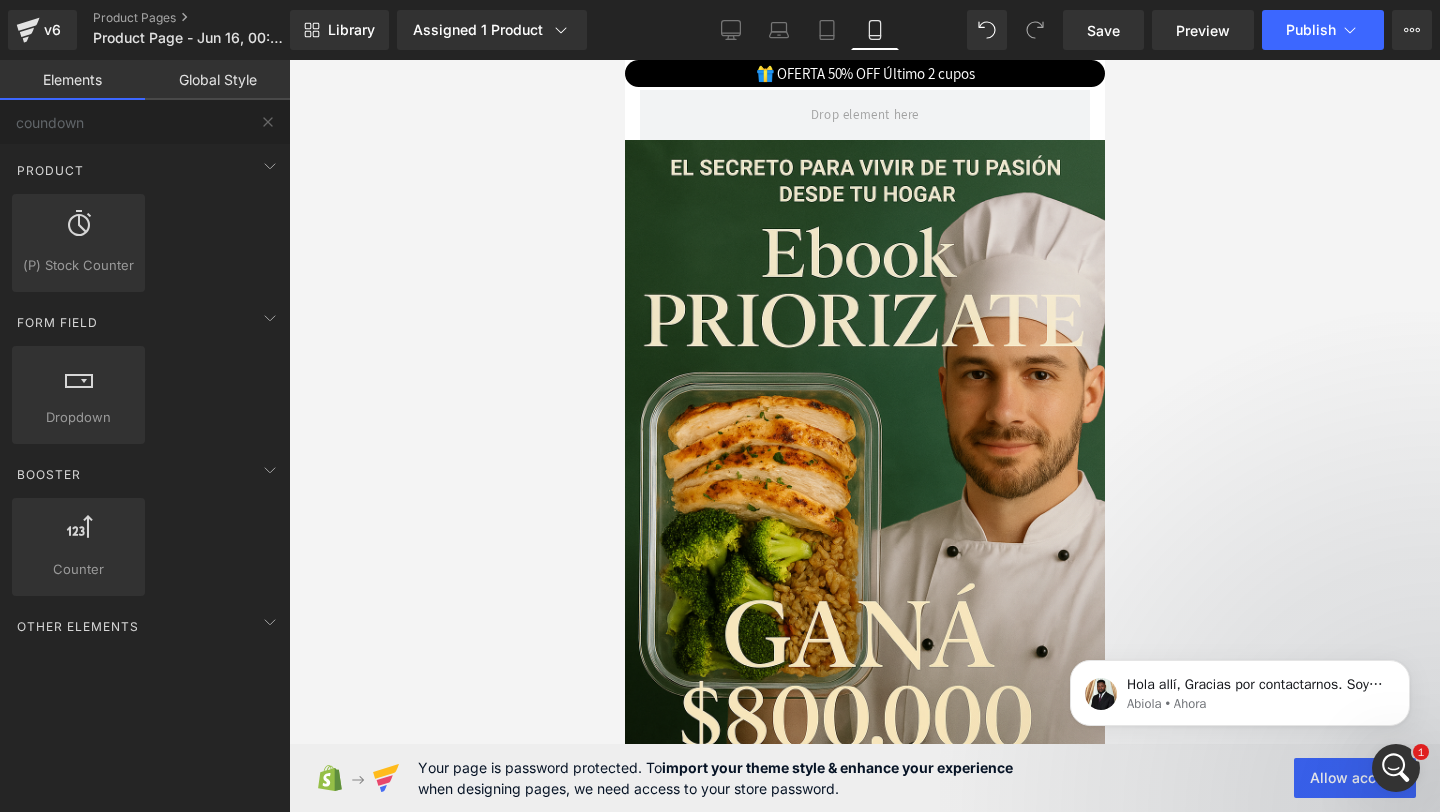 click 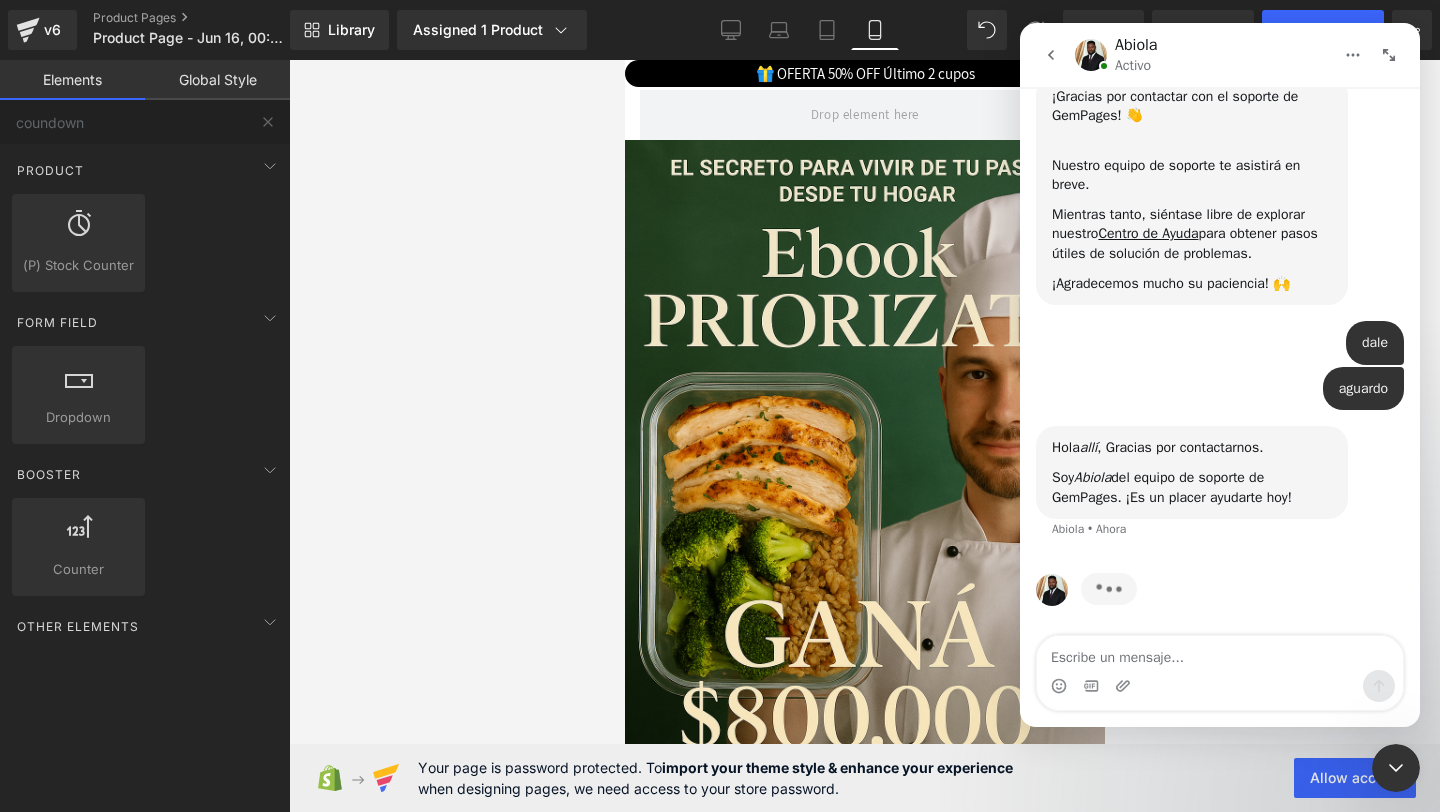 scroll, scrollTop: 222, scrollLeft: 0, axis: vertical 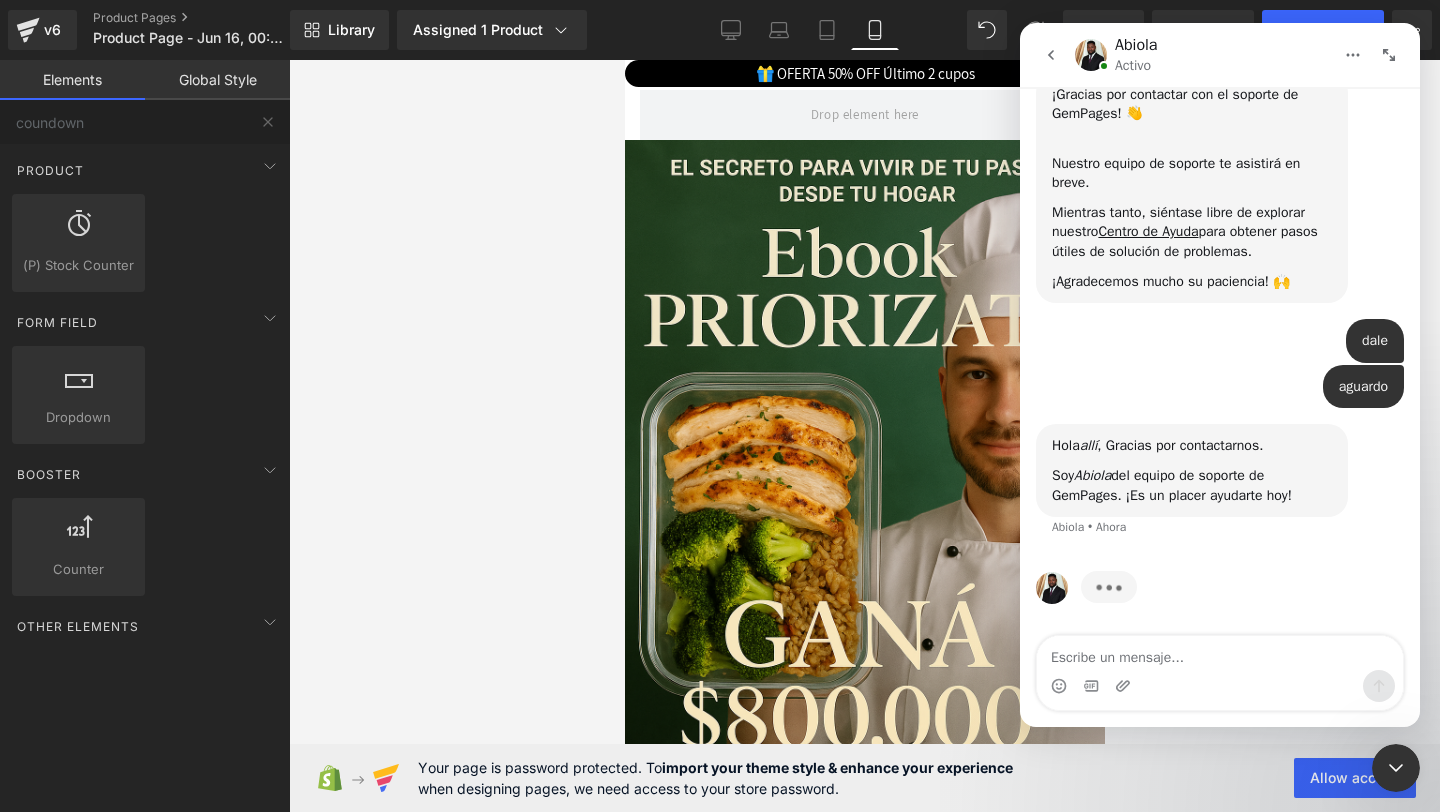 click at bounding box center [1220, 653] 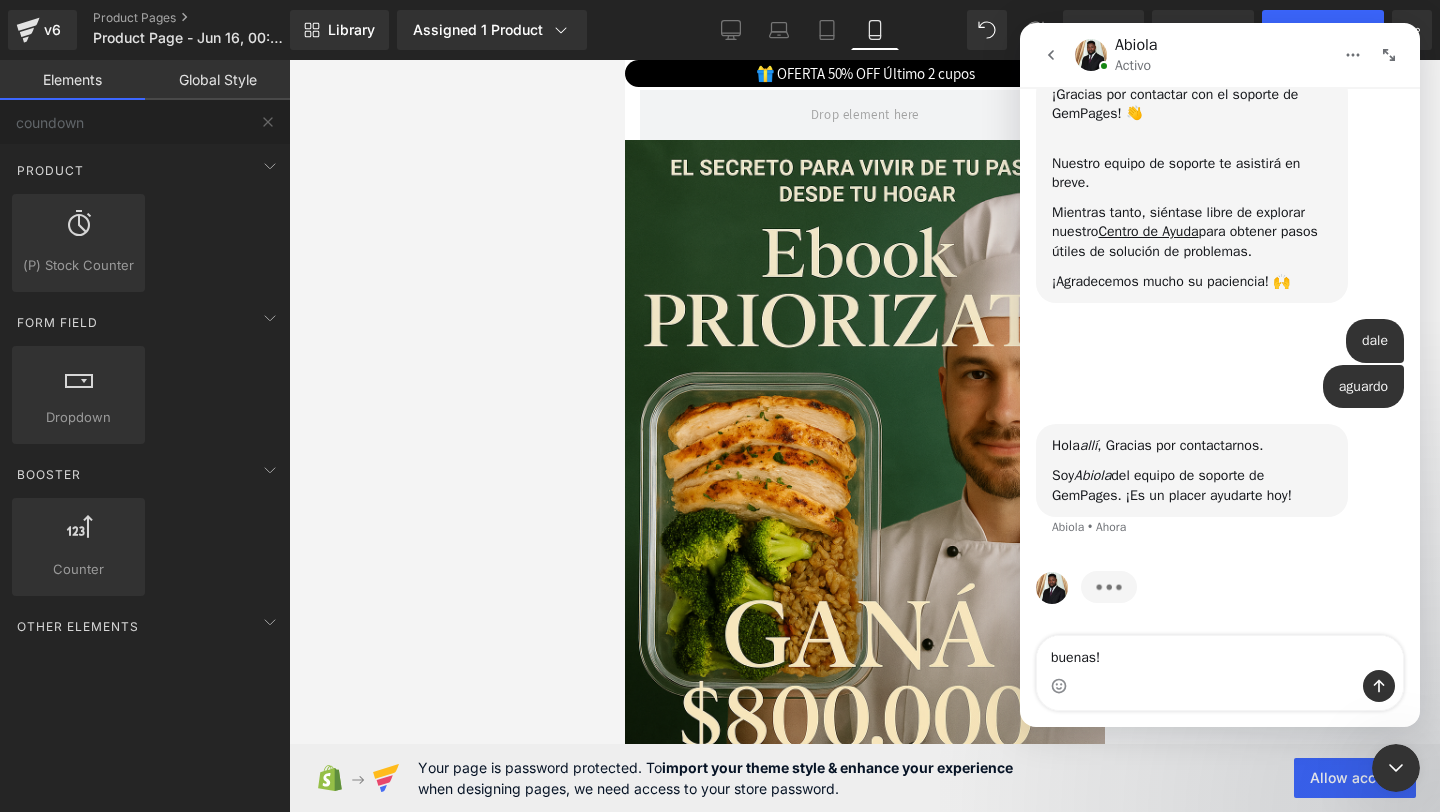 type on "buenas!" 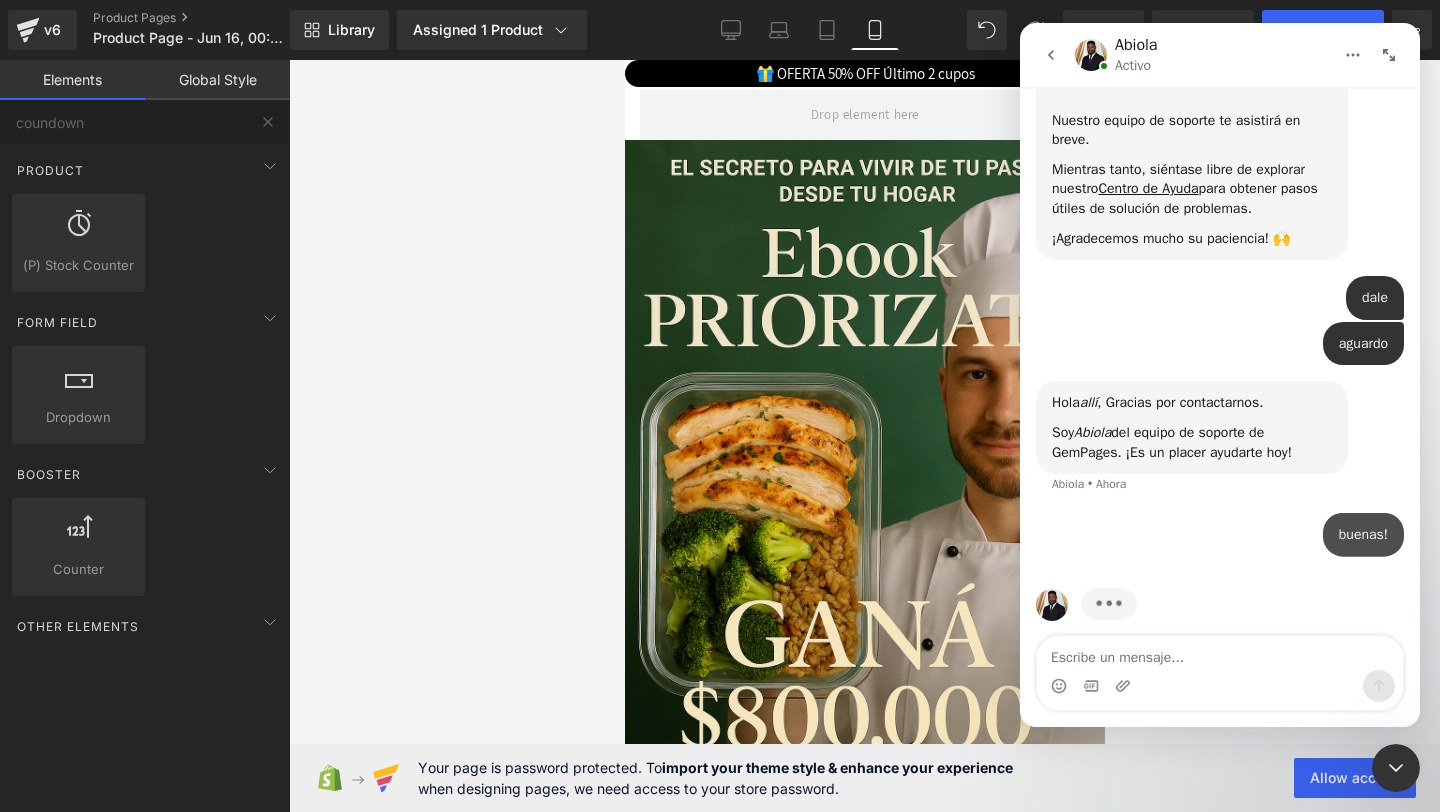 scroll, scrollTop: 281, scrollLeft: 0, axis: vertical 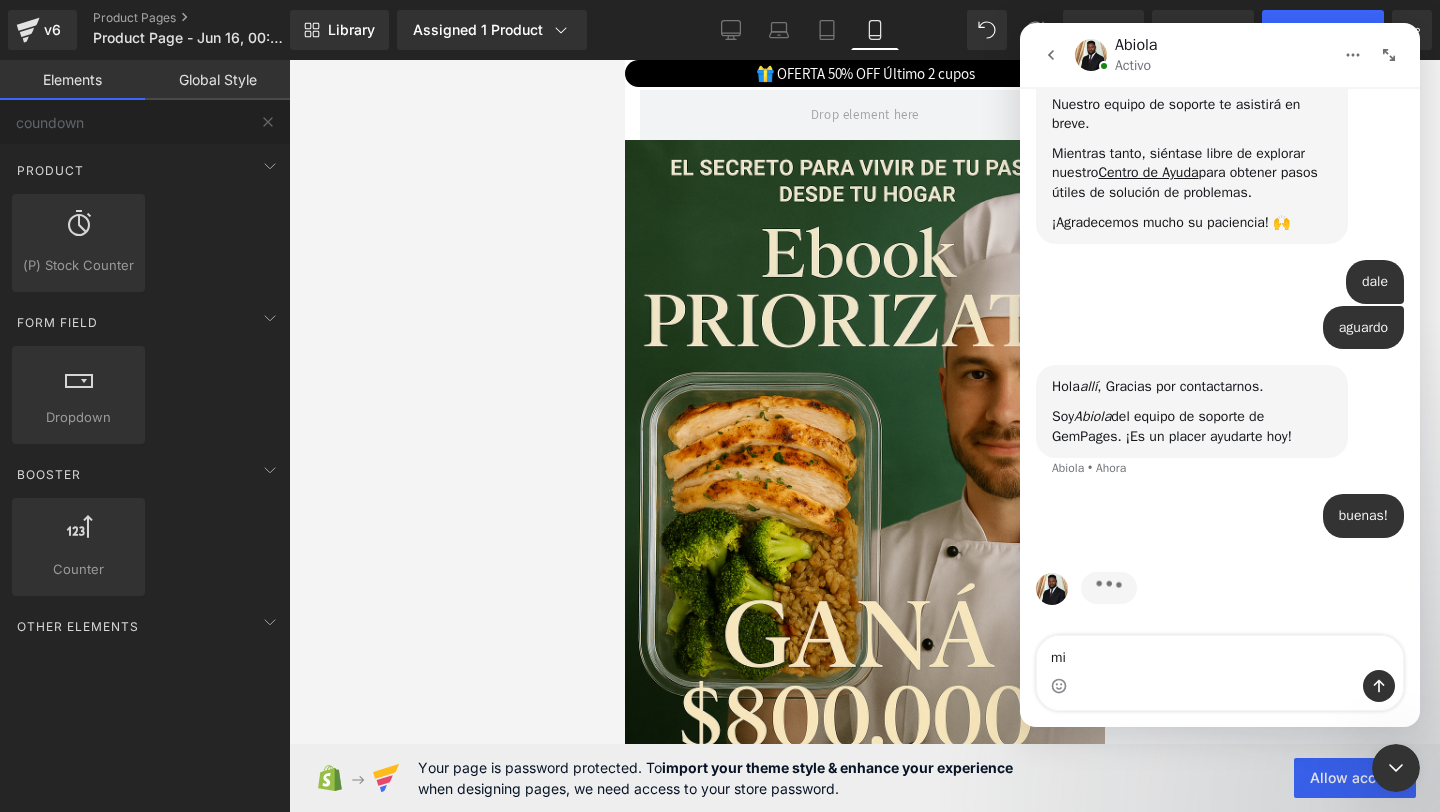 type on "m" 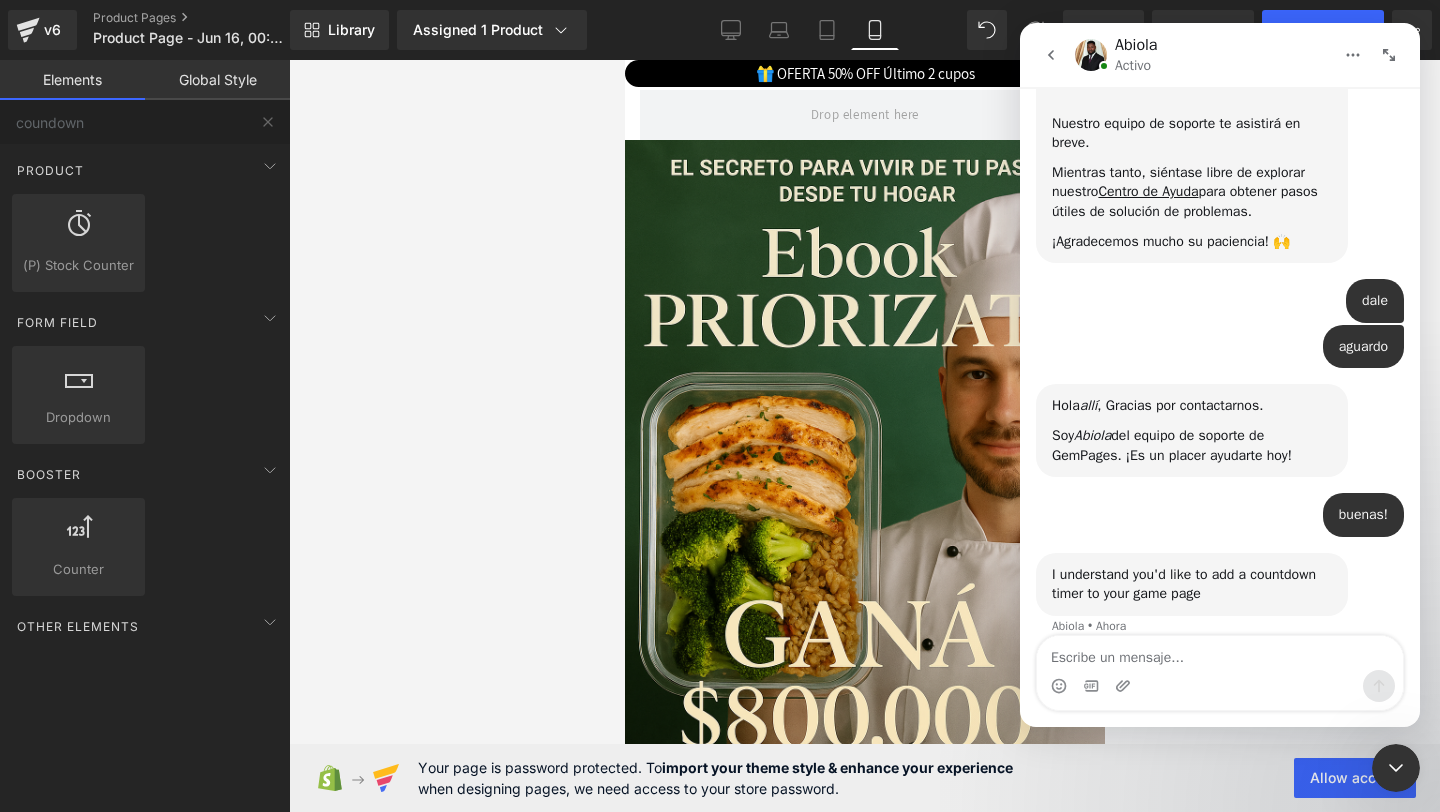 scroll, scrollTop: 261, scrollLeft: 0, axis: vertical 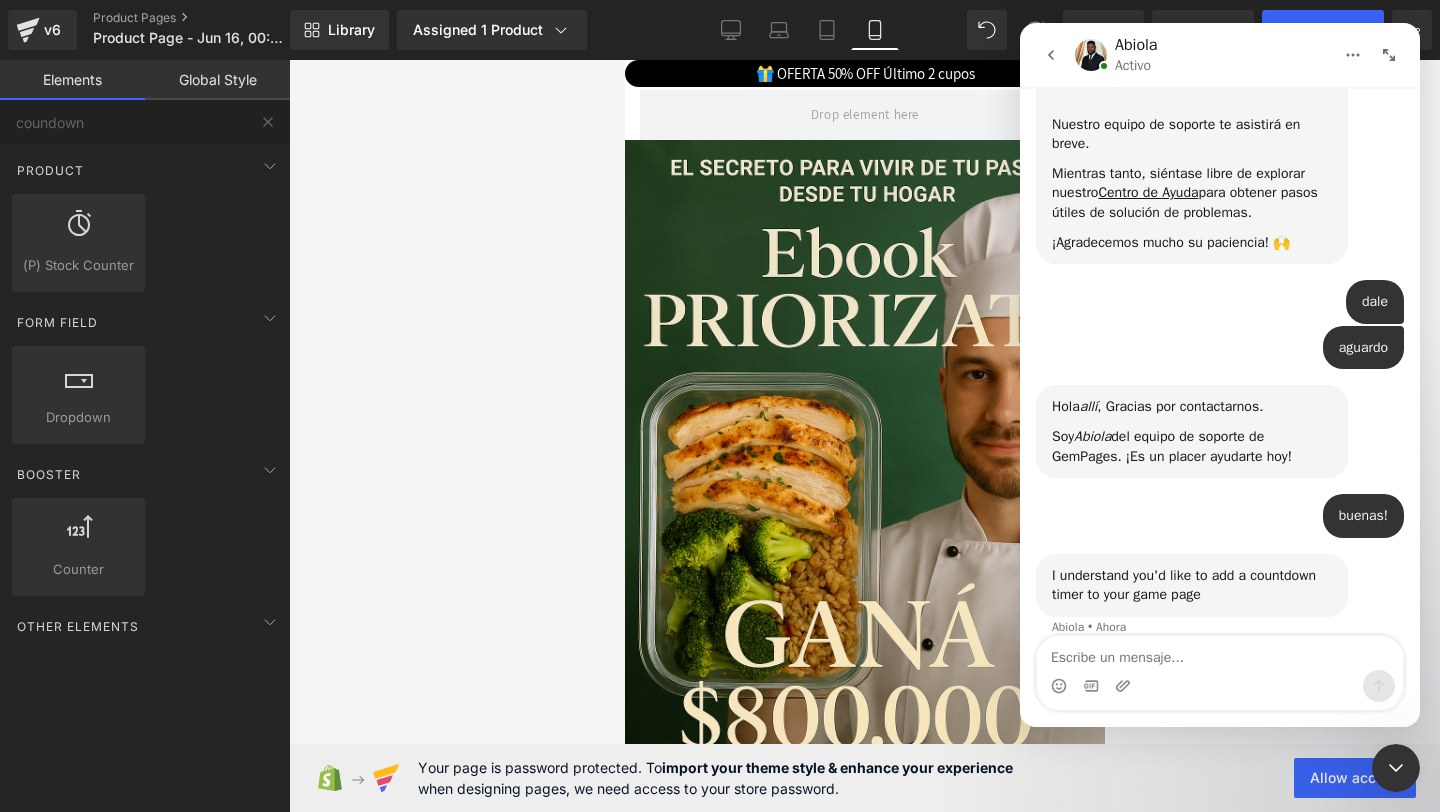 click on "buenas!  Priorizate    •   Ahora" at bounding box center [1220, 524] 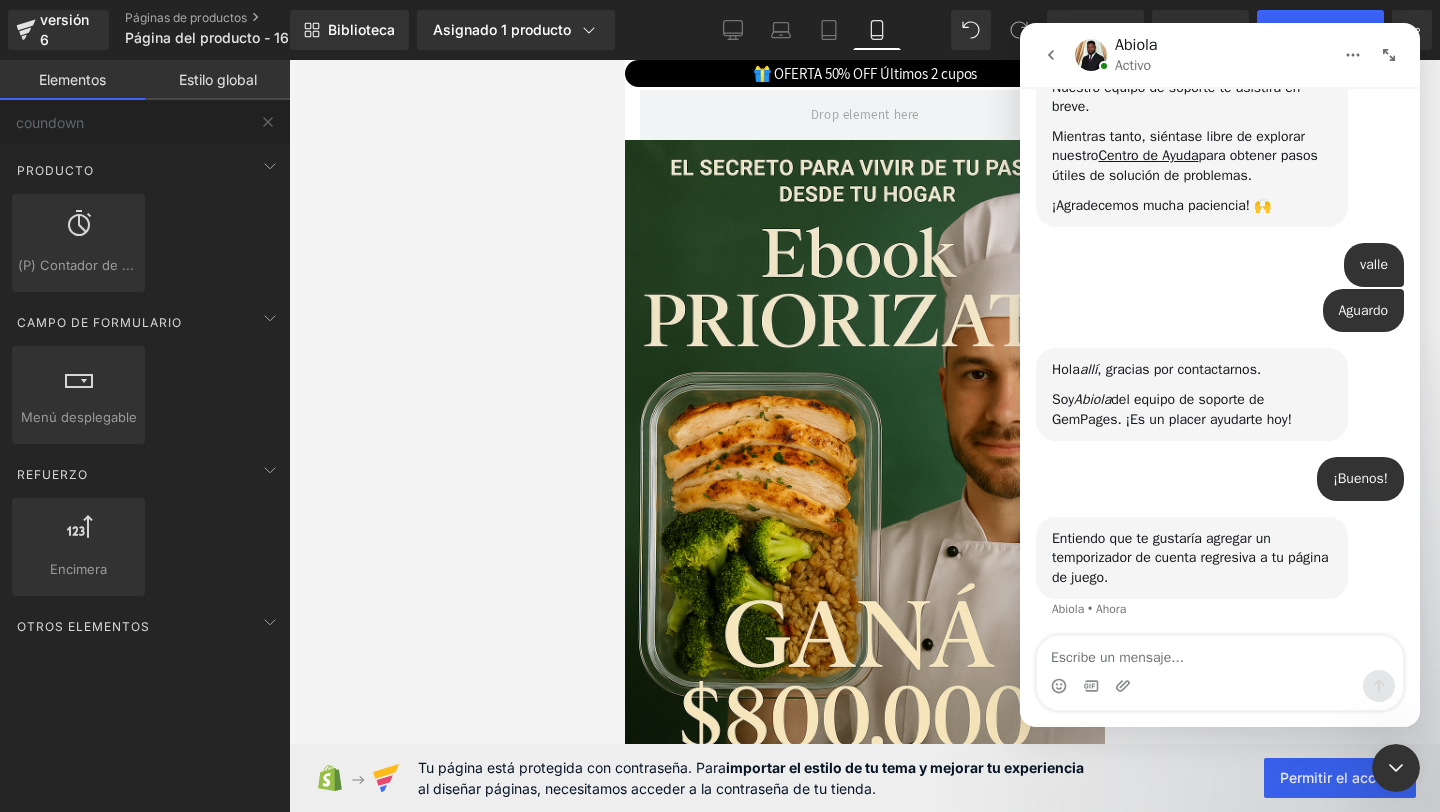 scroll, scrollTop: 322, scrollLeft: 0, axis: vertical 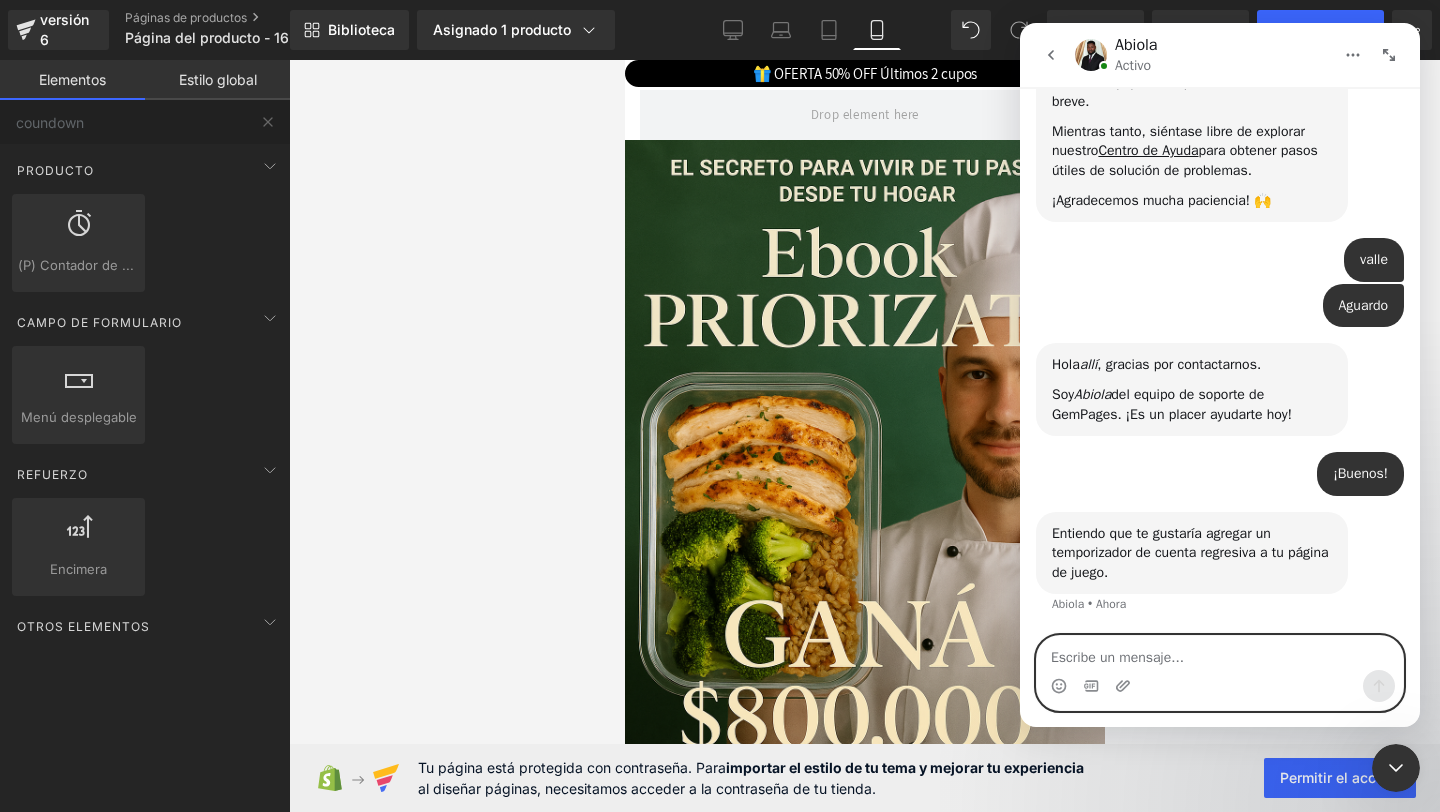 click at bounding box center (1220, 653) 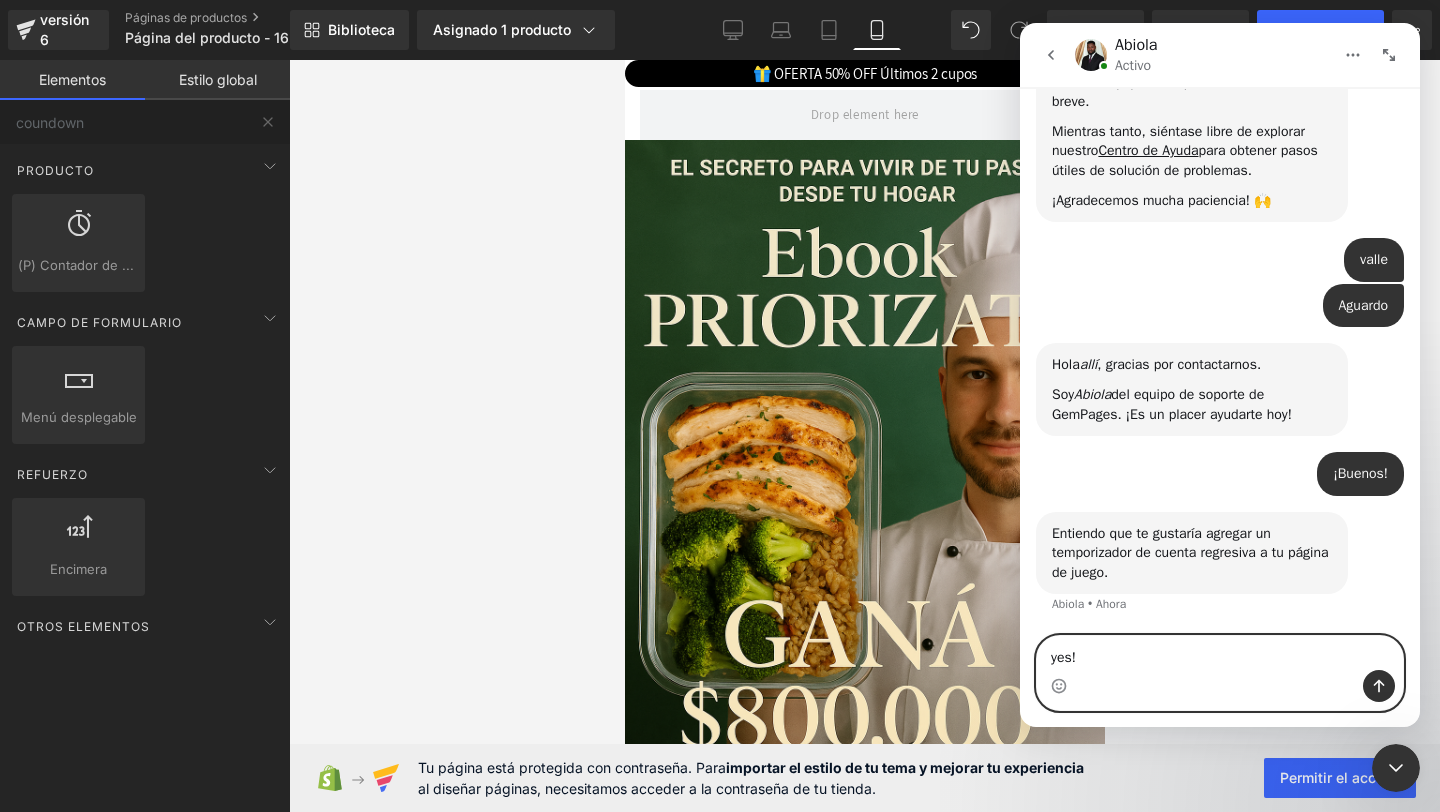 type on "yes" 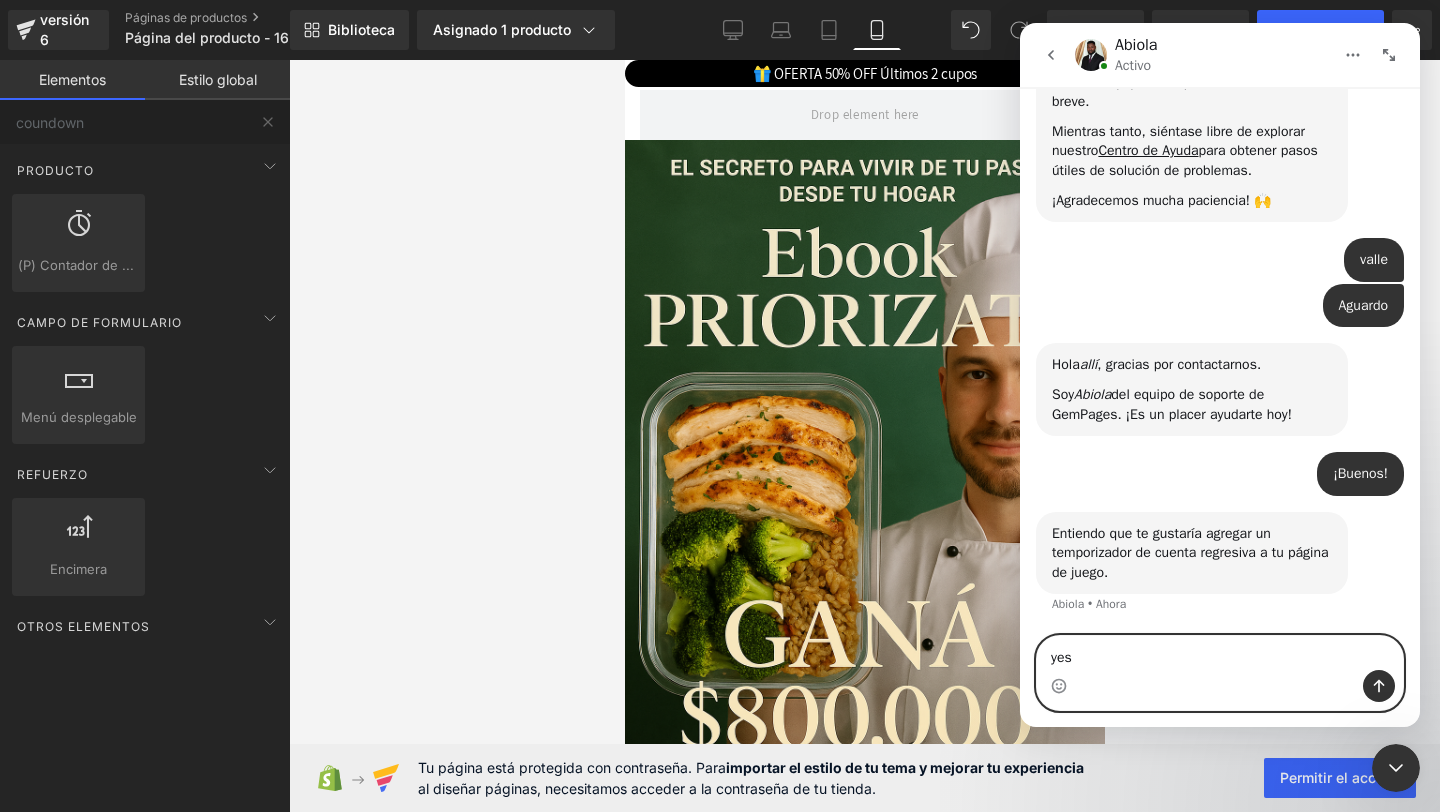 type 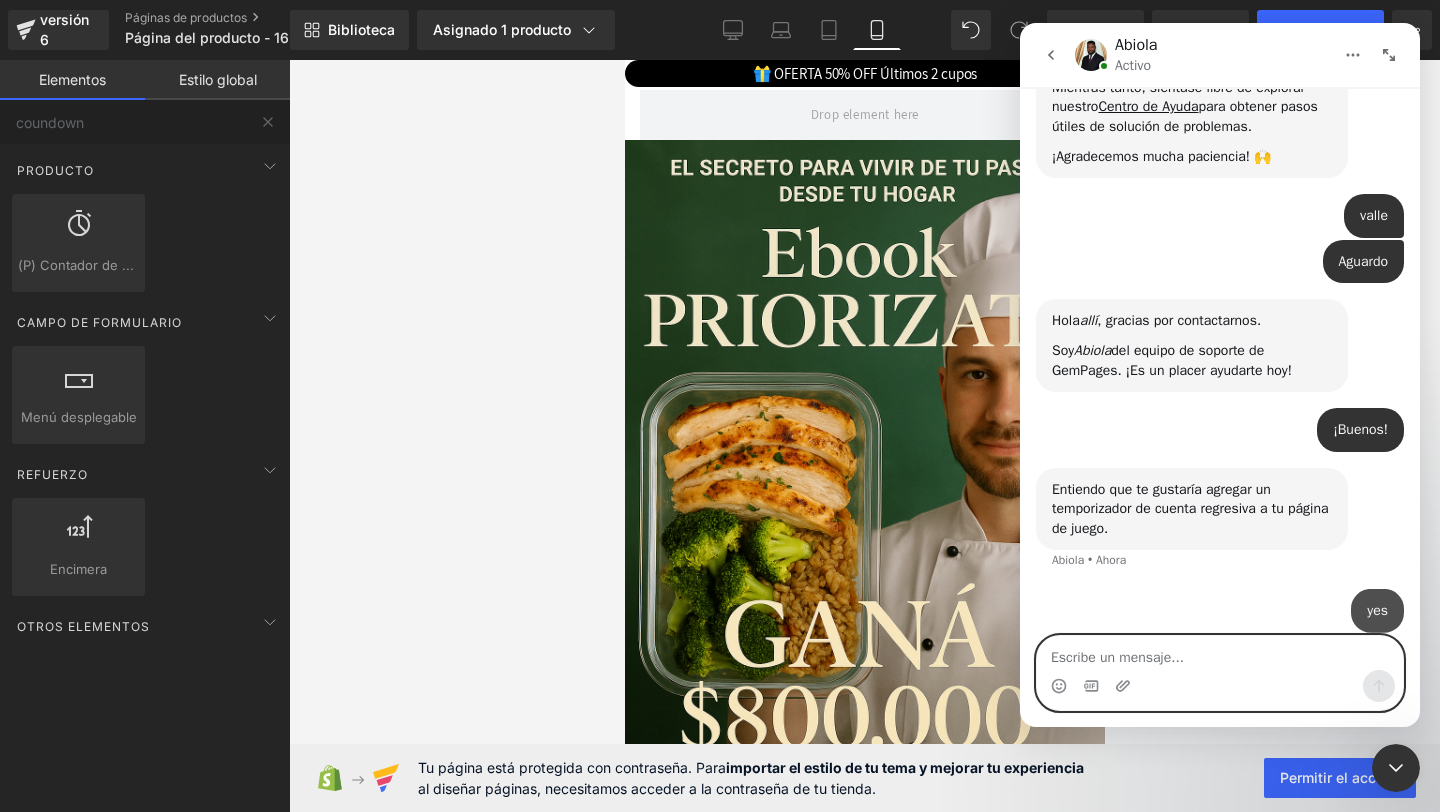 scroll, scrollTop: 382, scrollLeft: 0, axis: vertical 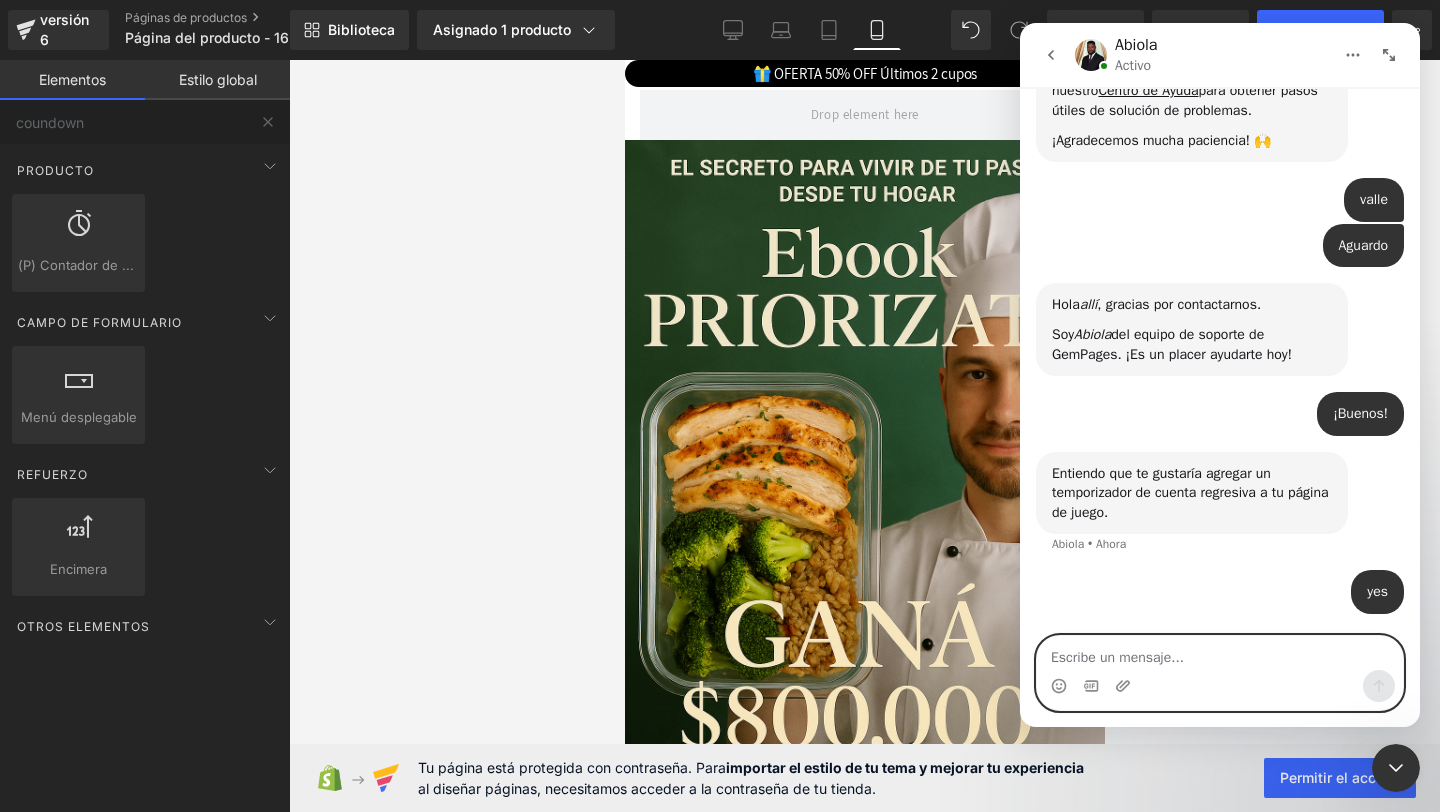 click at bounding box center (1220, 653) 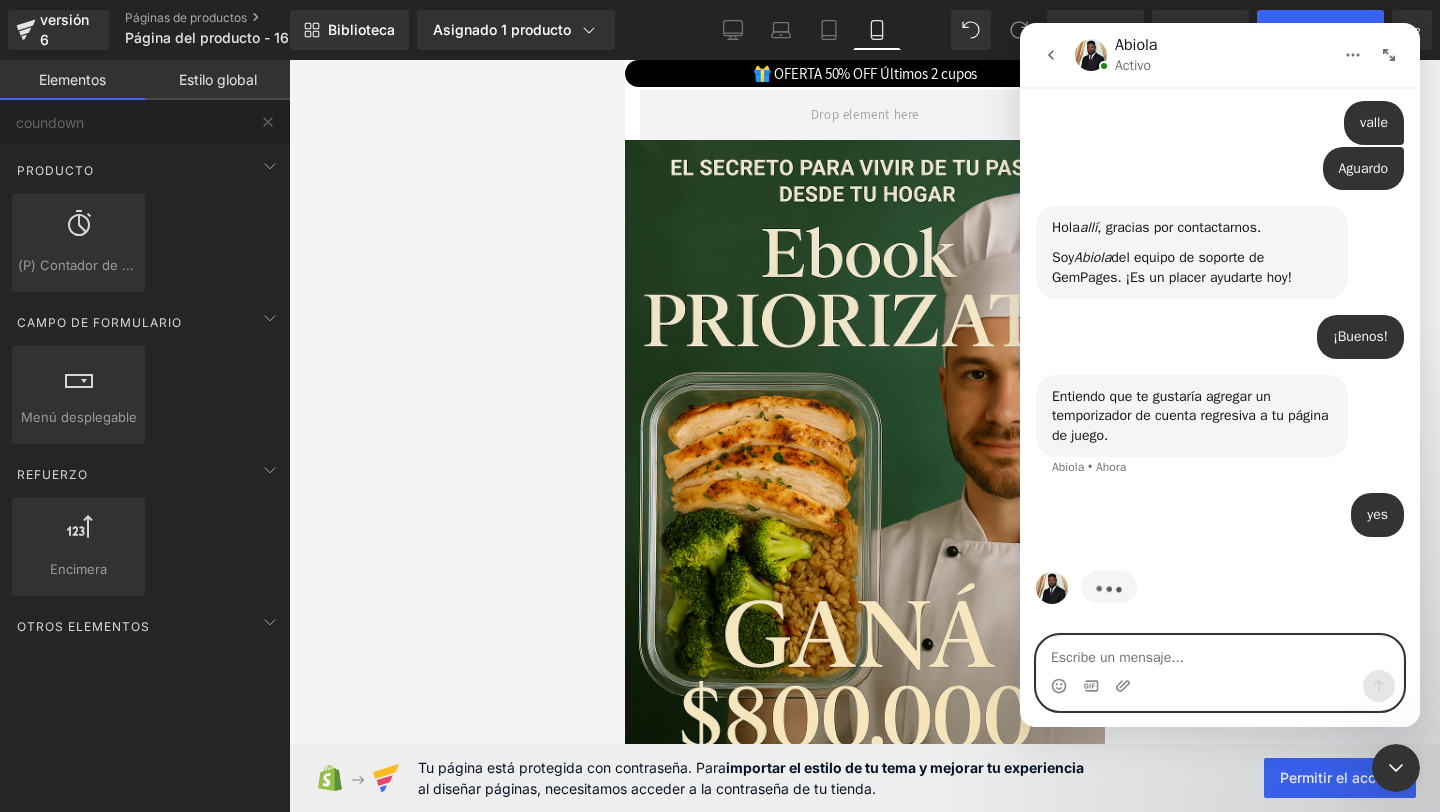 scroll, scrollTop: 382, scrollLeft: 0, axis: vertical 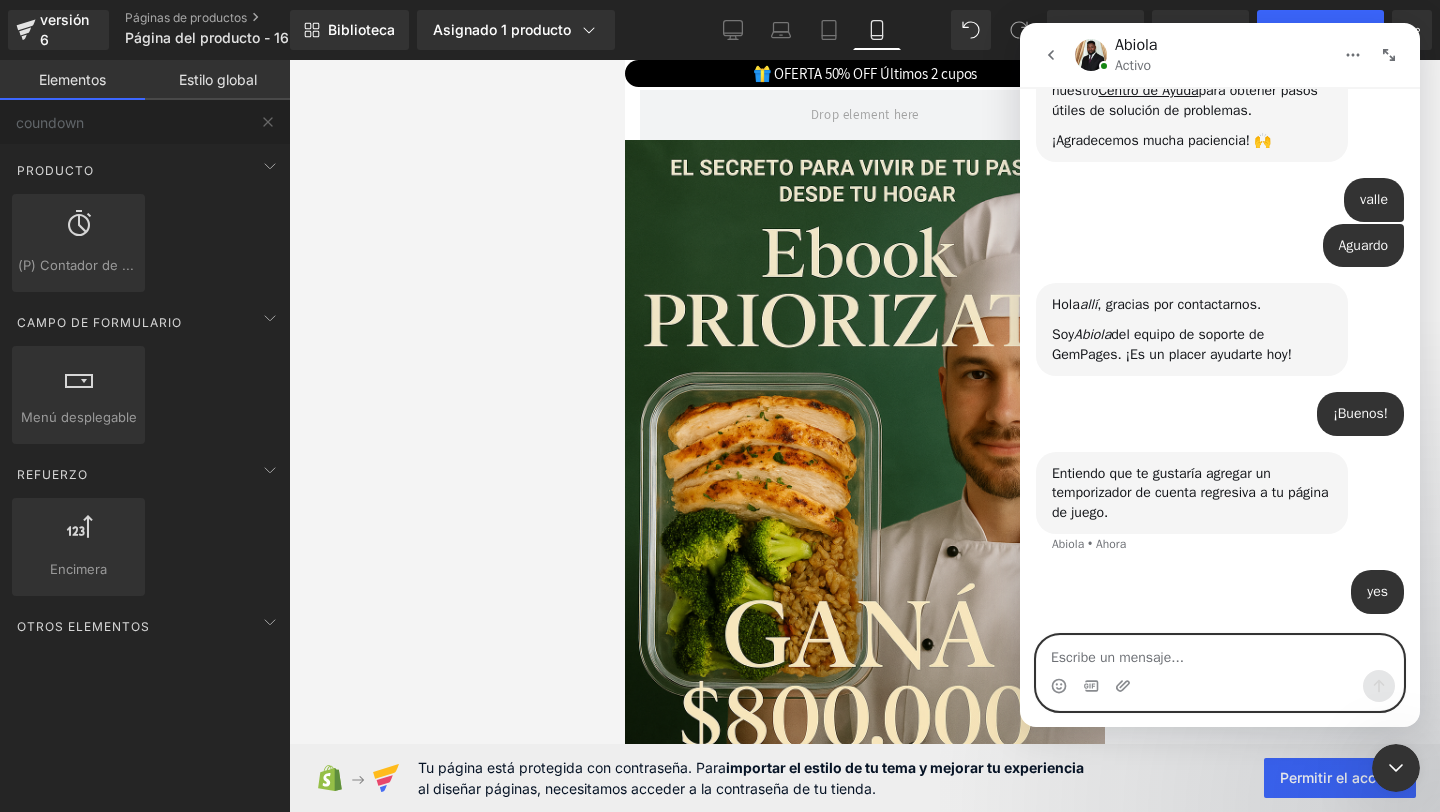 drag, startPoint x: 1095, startPoint y: 657, endPoint x: 1168, endPoint y: 654, distance: 73.061615 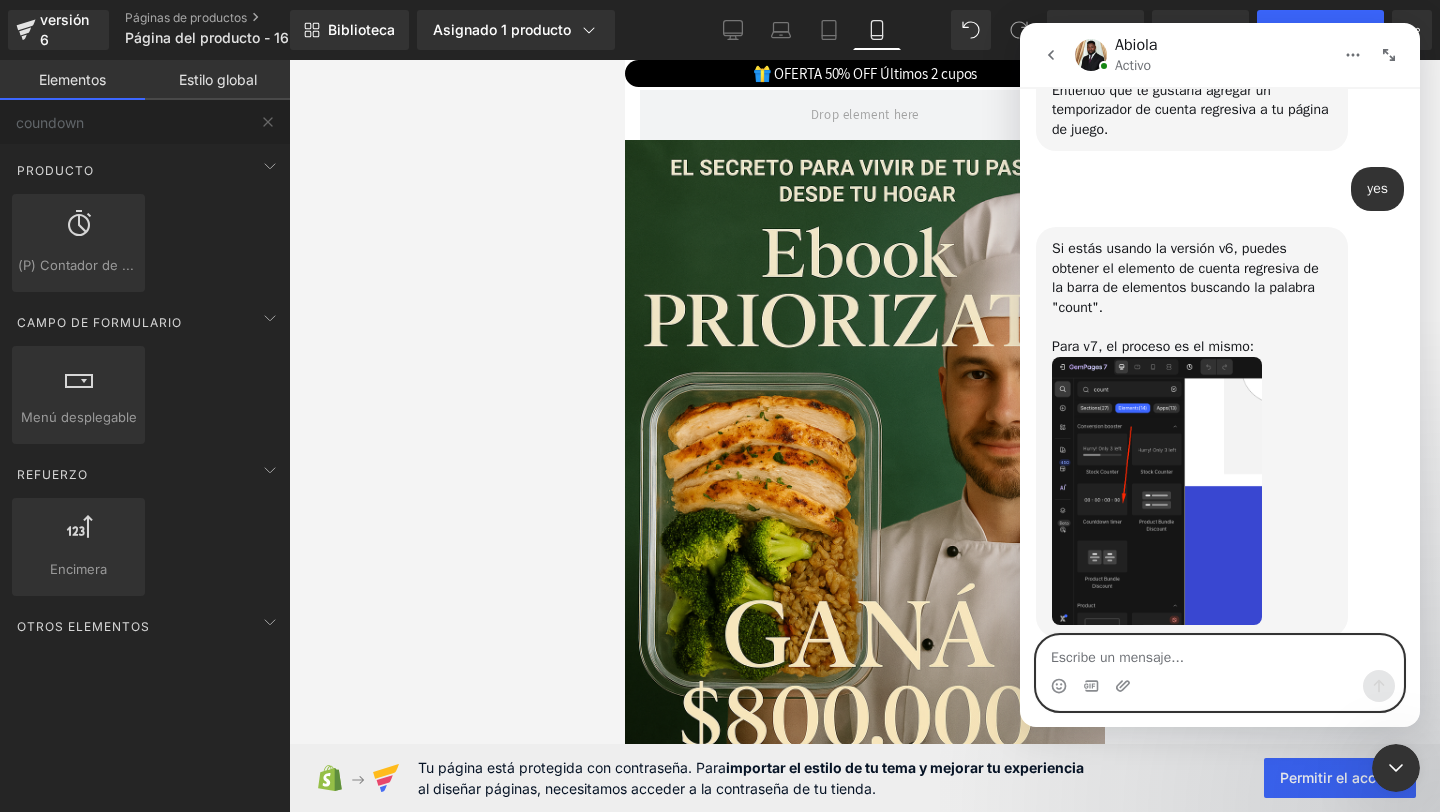 scroll, scrollTop: 808, scrollLeft: 0, axis: vertical 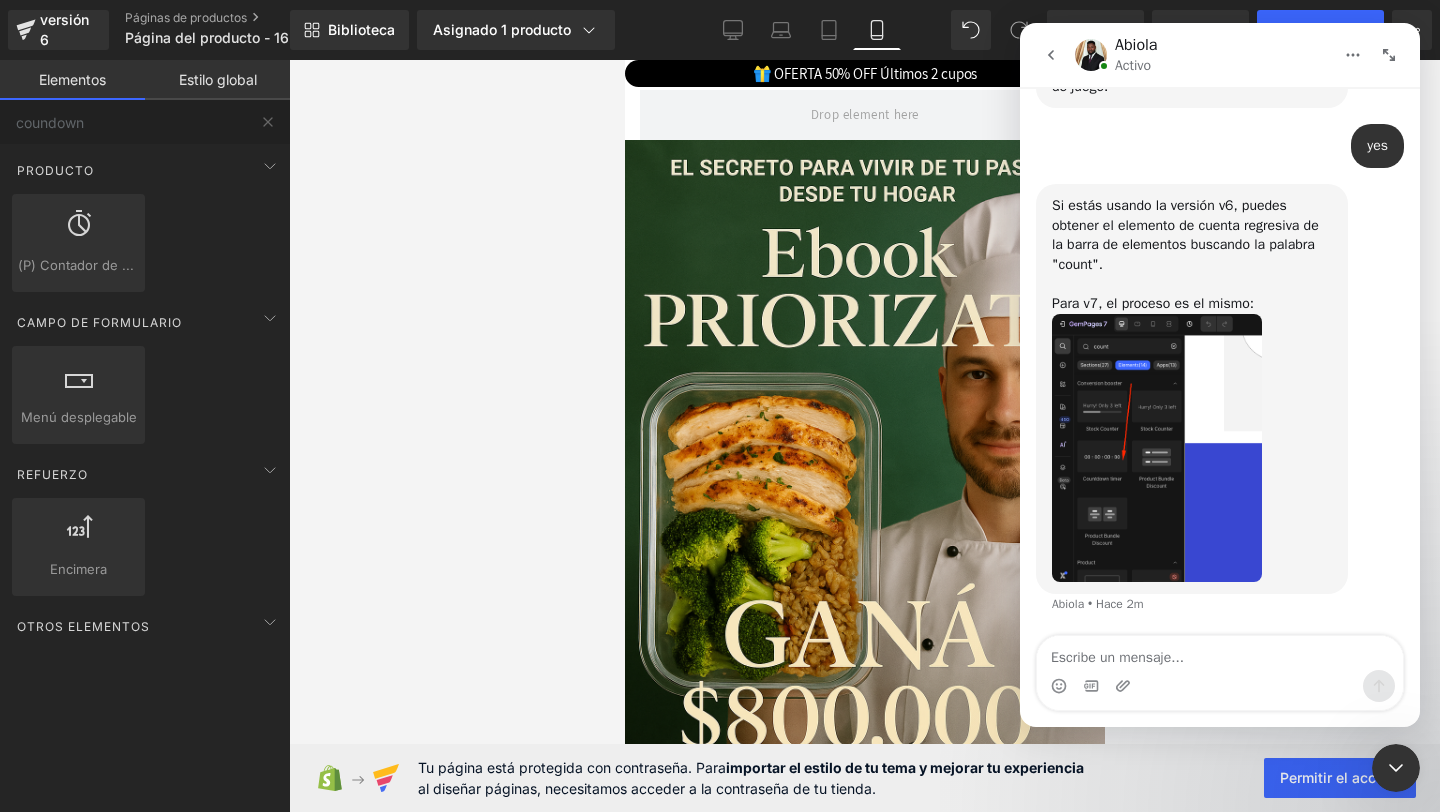 click at bounding box center [720, 376] 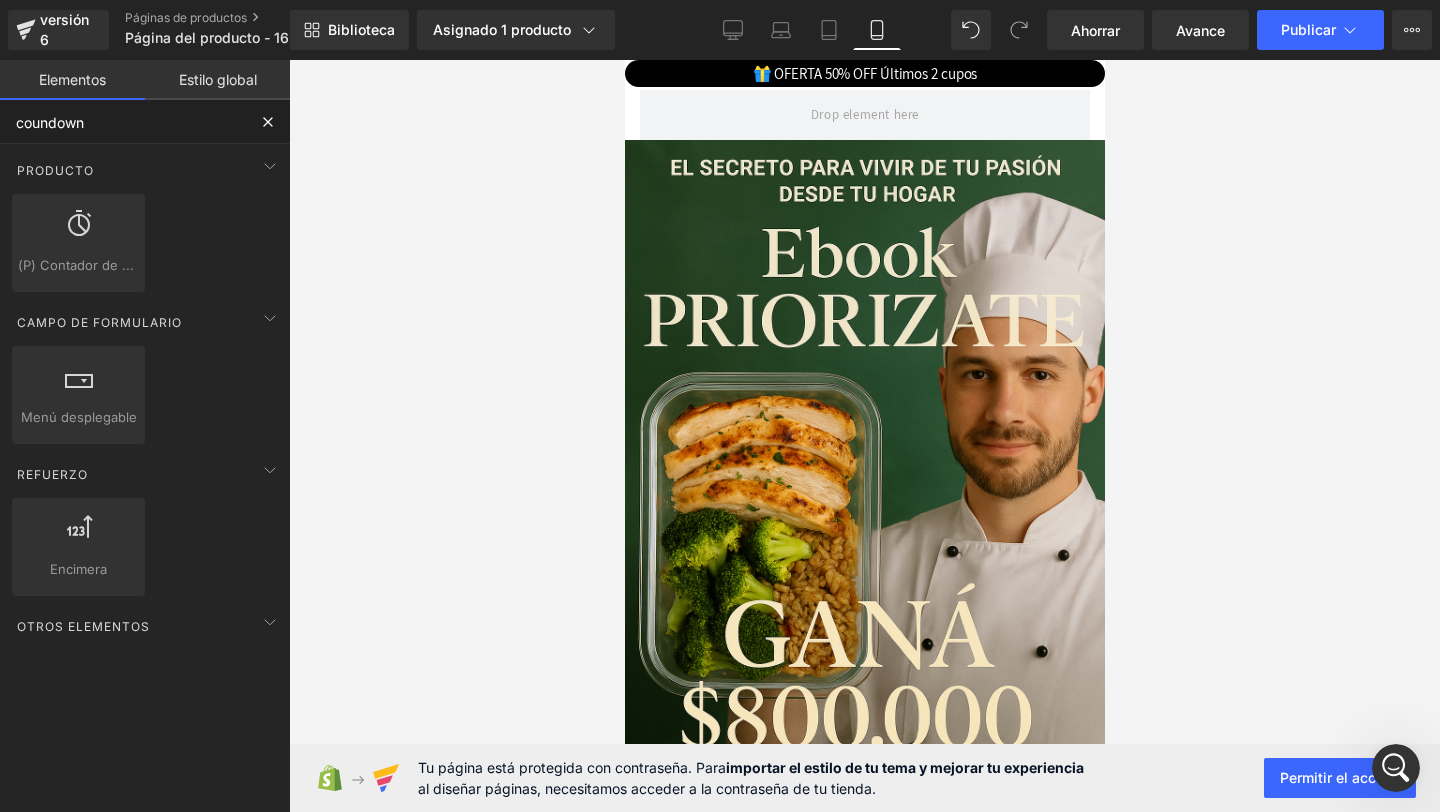 click on "coundown" at bounding box center (123, 122) 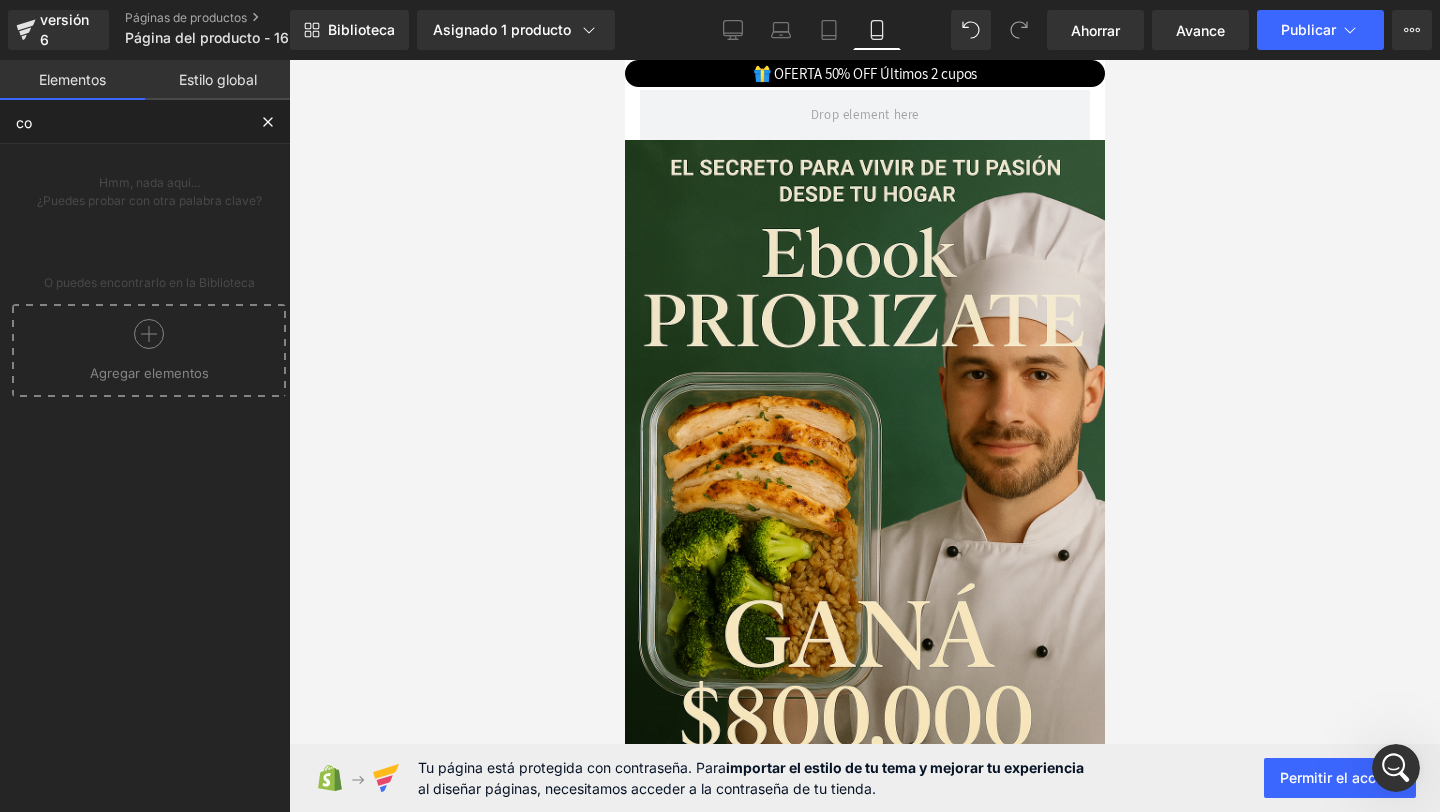 type on "c" 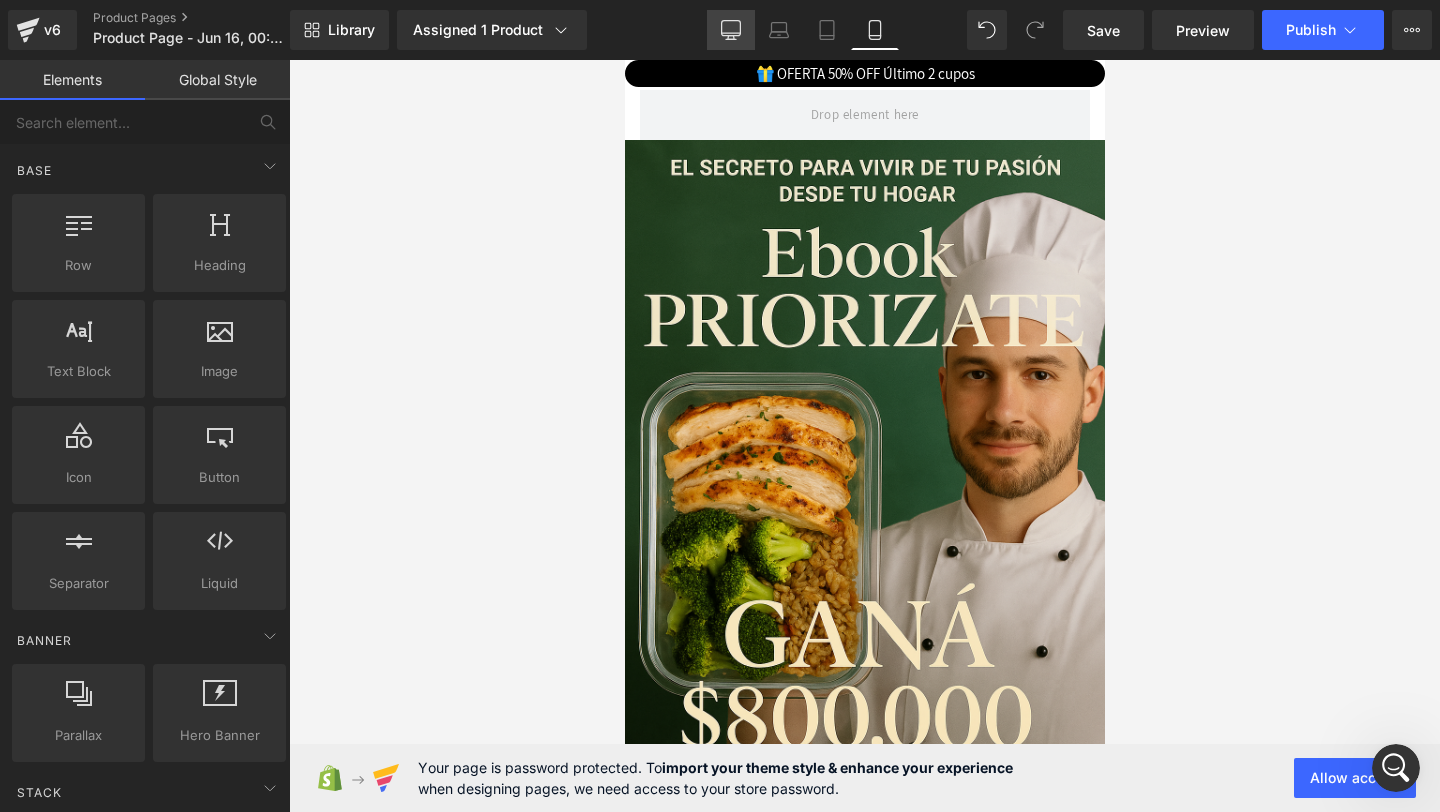 scroll, scrollTop: 769, scrollLeft: 0, axis: vertical 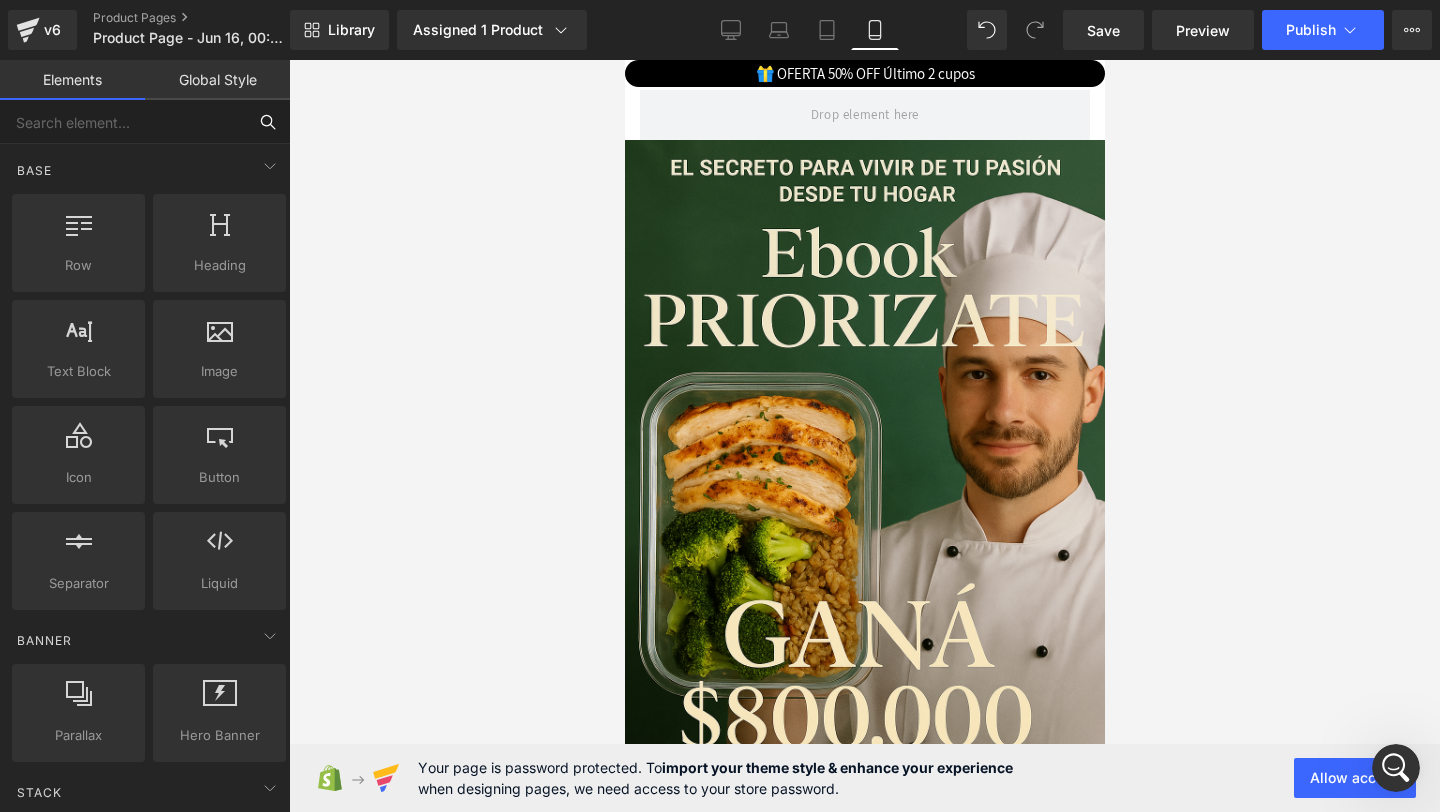click at bounding box center [123, 122] 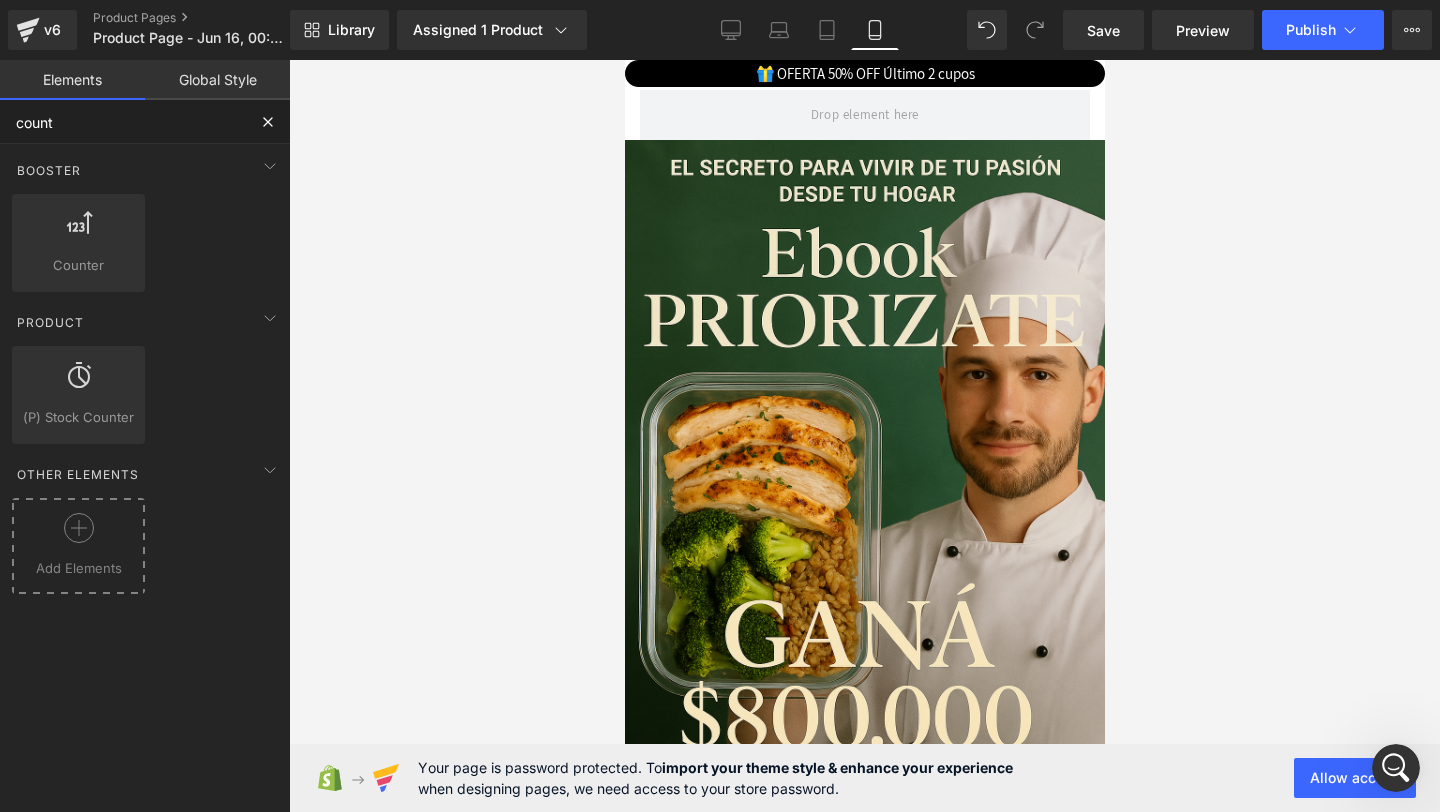 click 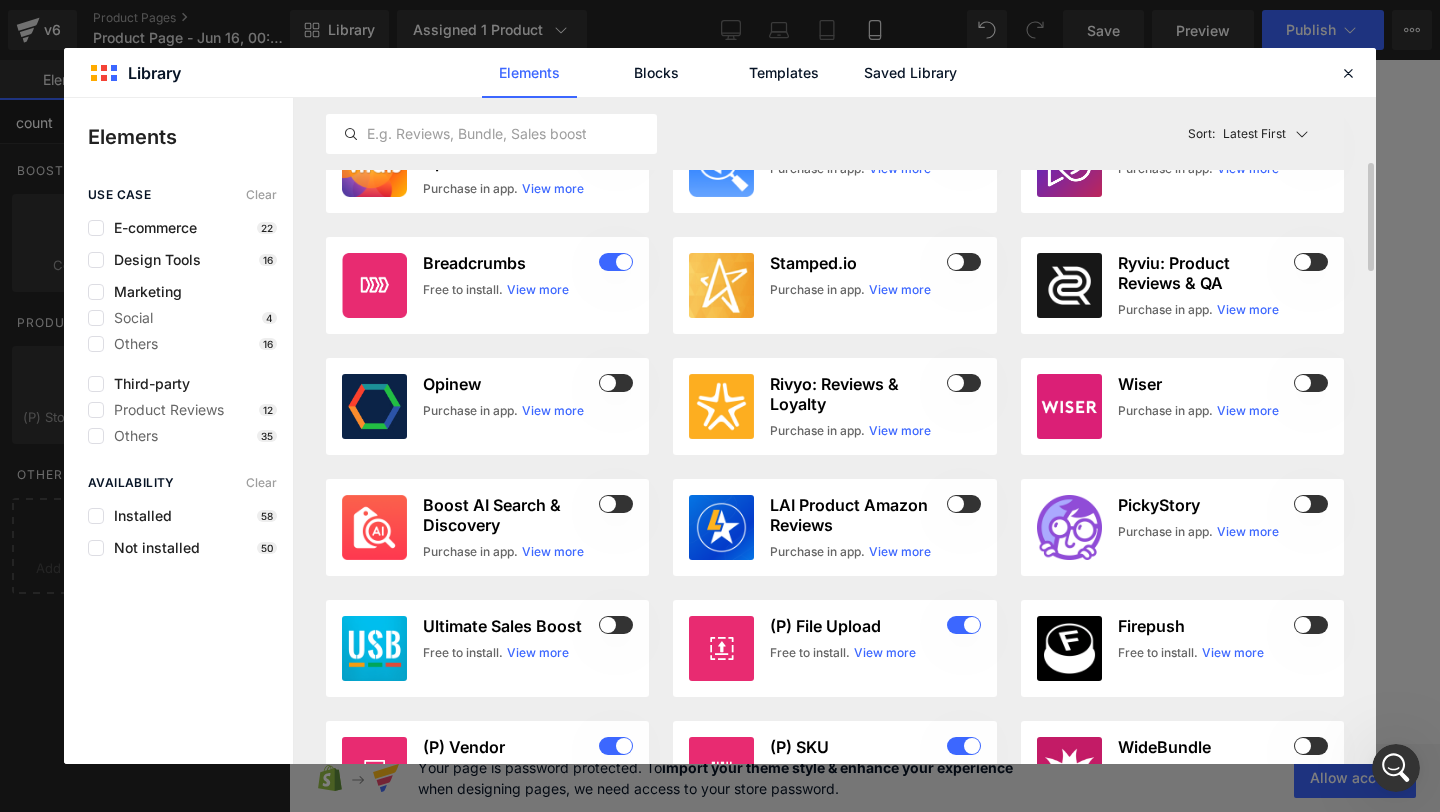 scroll, scrollTop: 311, scrollLeft: 0, axis: vertical 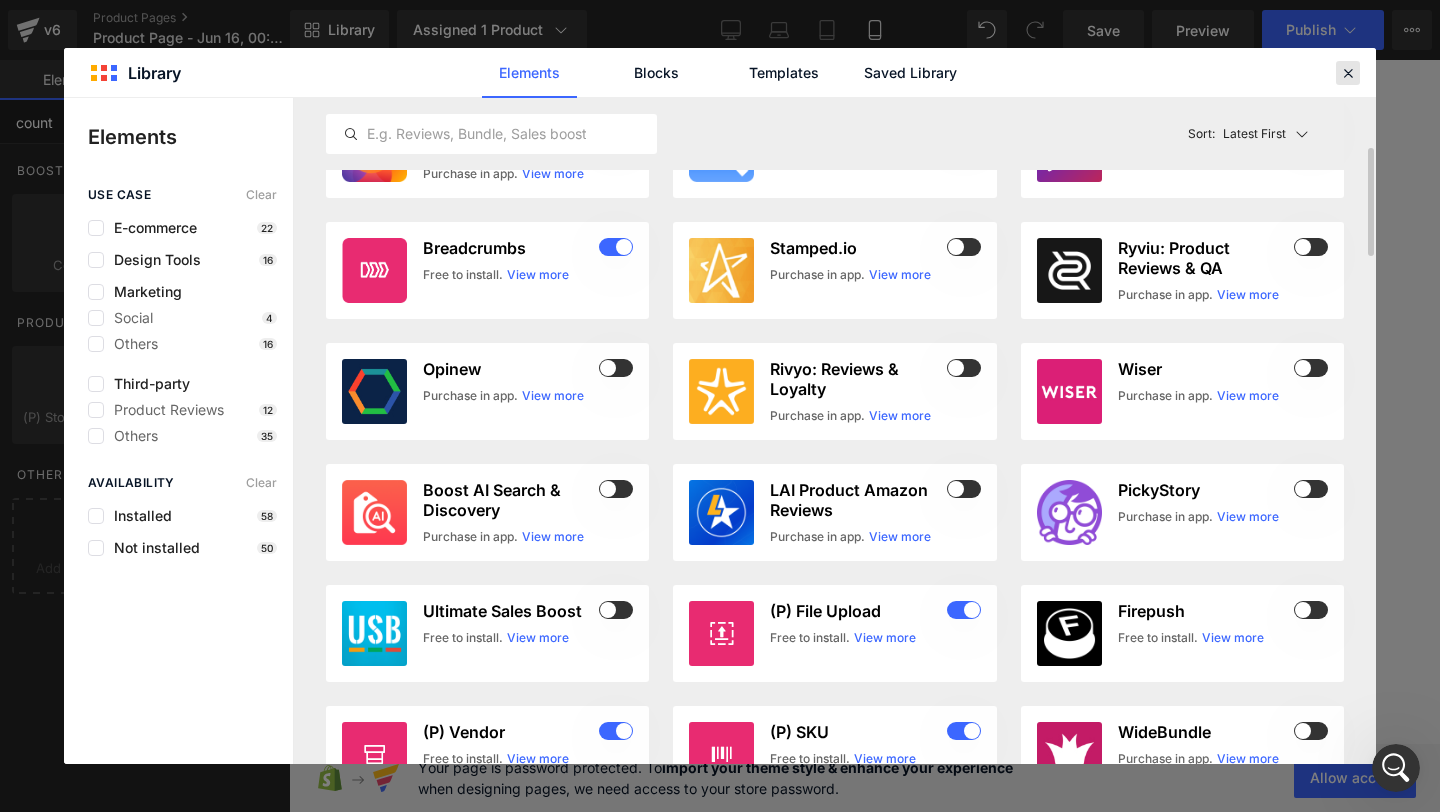 type on "count" 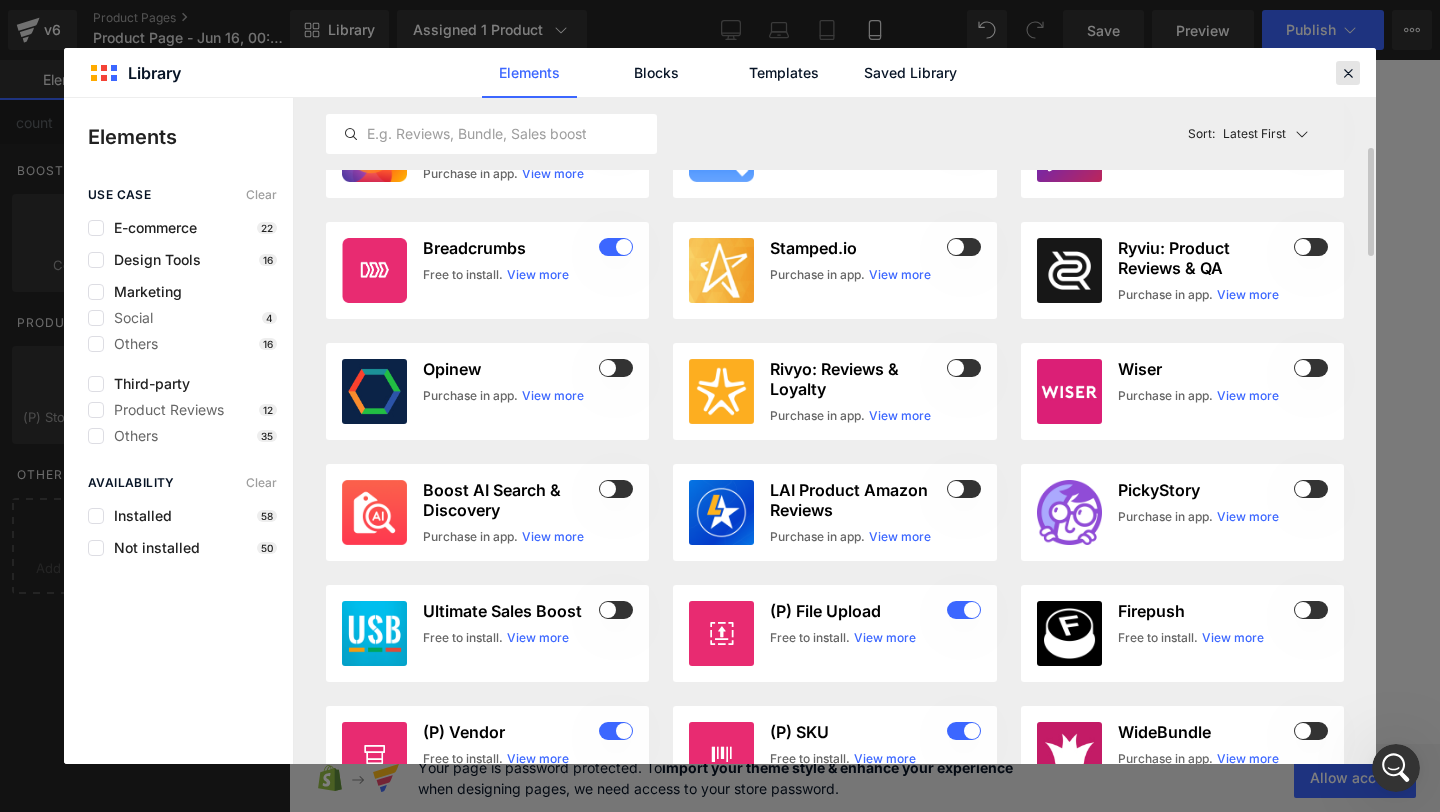 click at bounding box center (1348, 73) 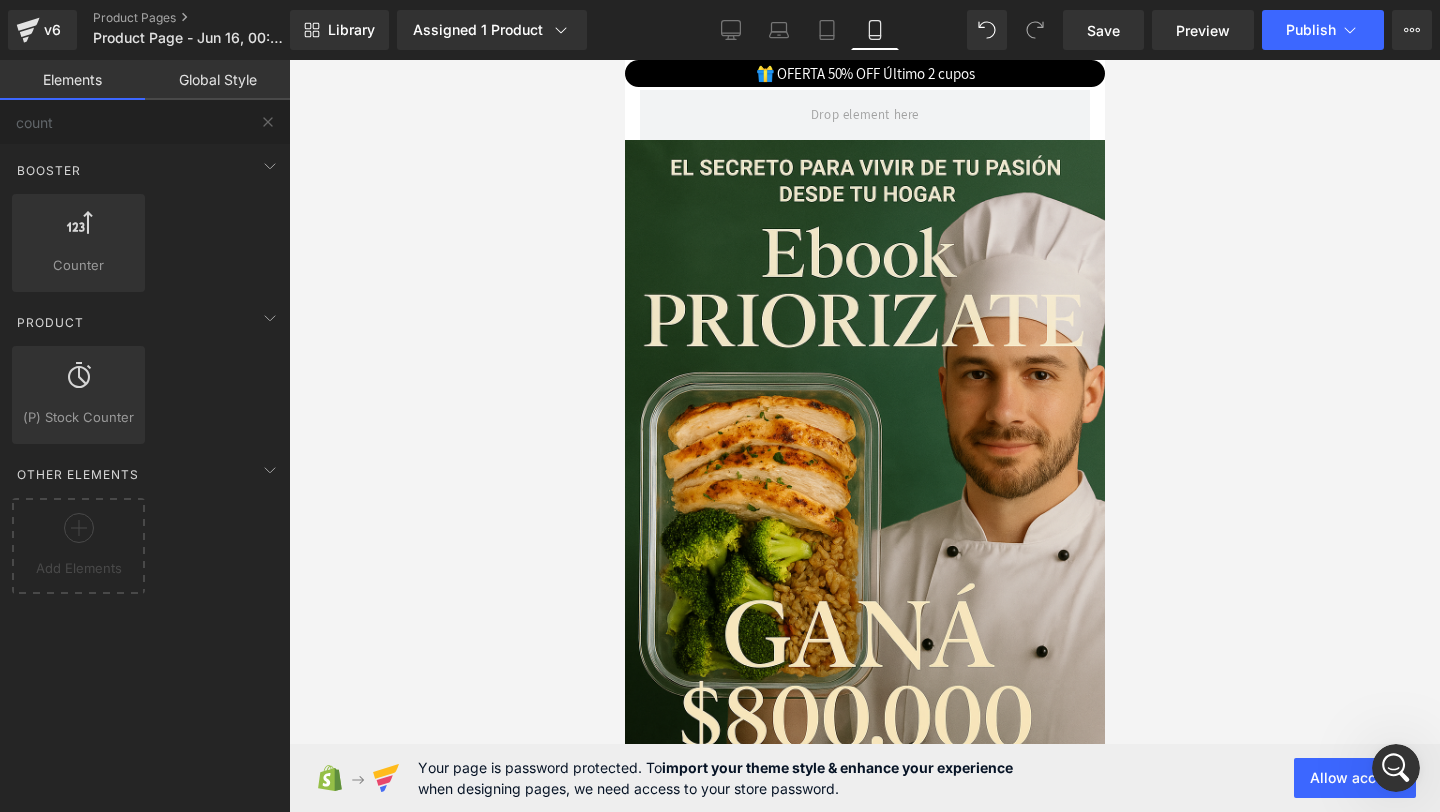 click 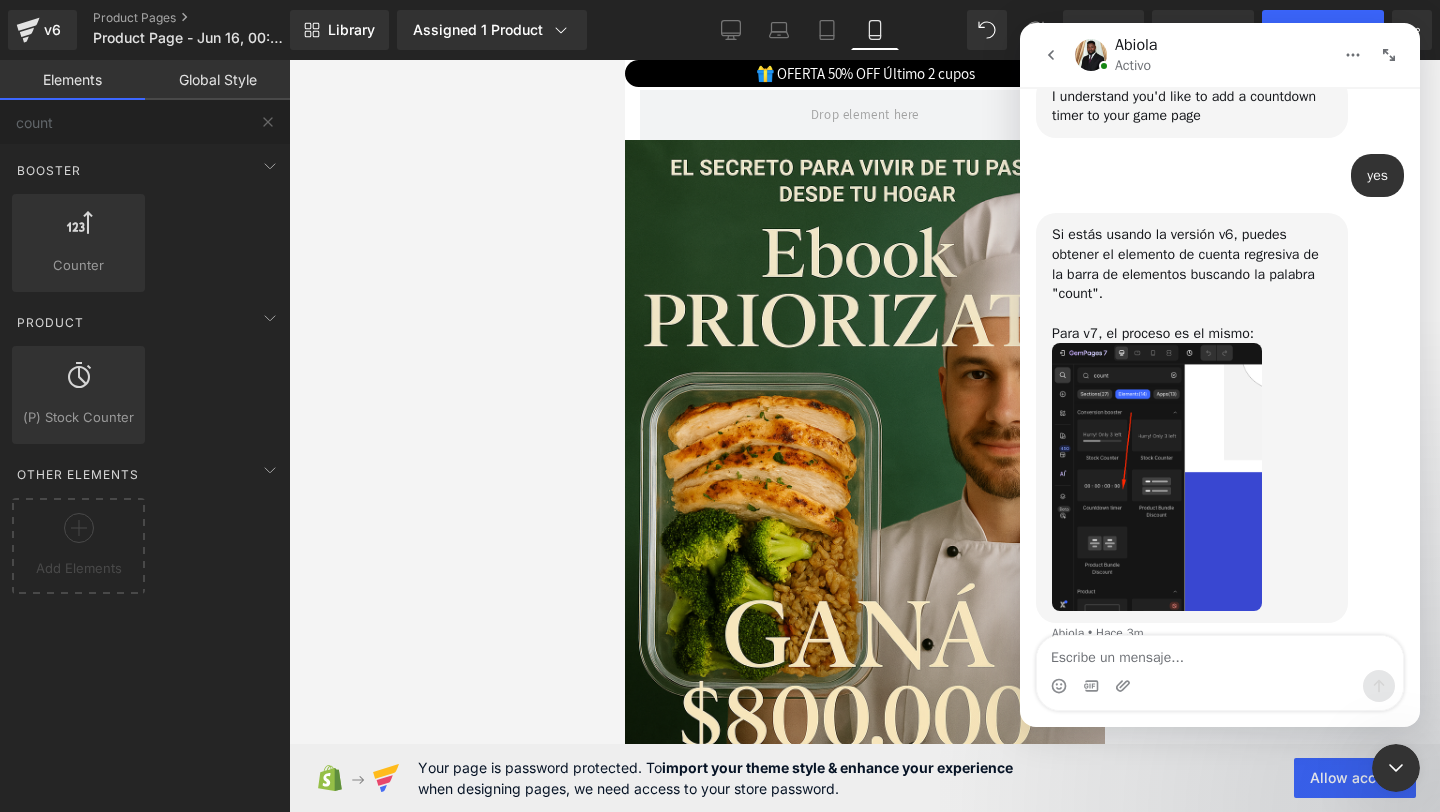 scroll, scrollTop: 769, scrollLeft: 0, axis: vertical 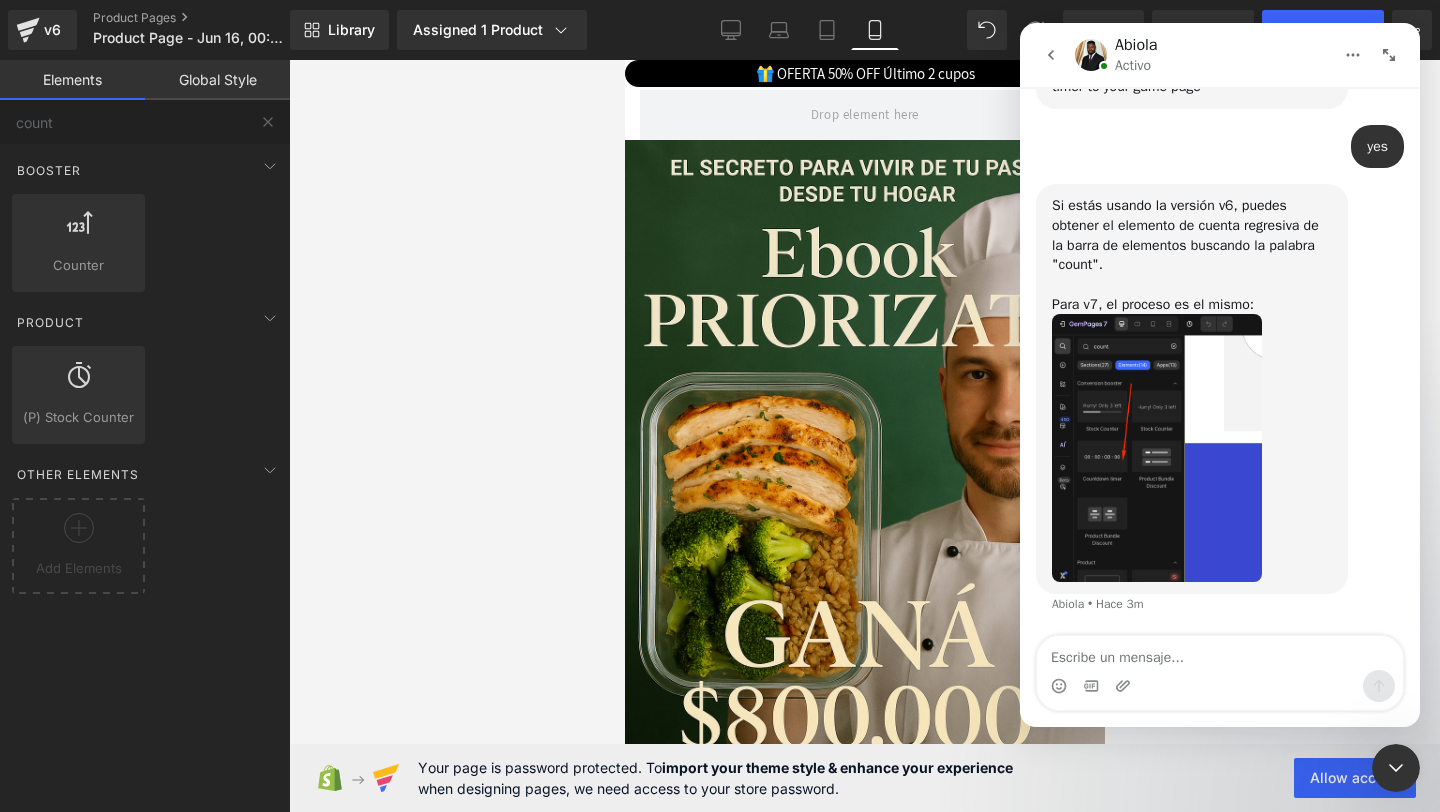 click at bounding box center [1157, 448] 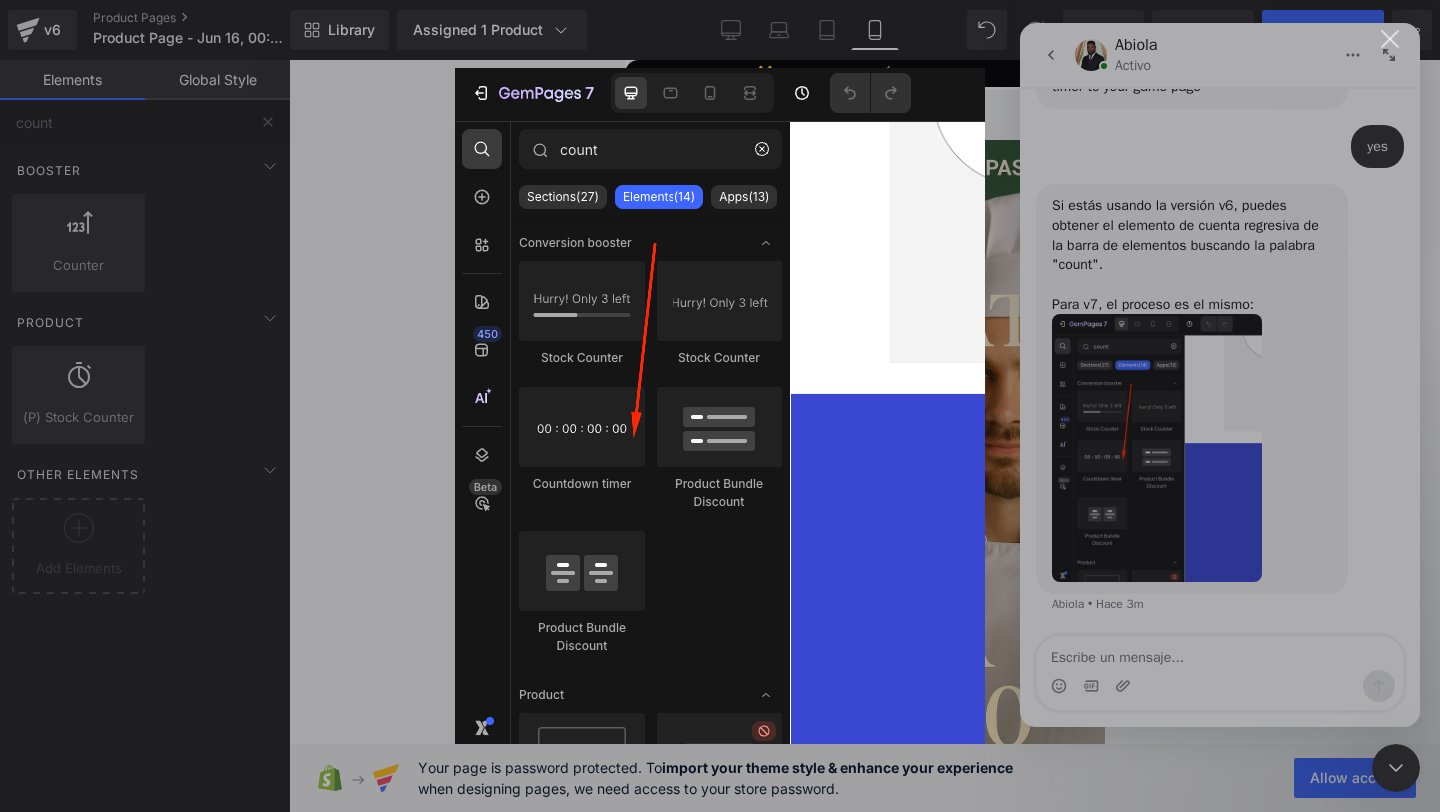 scroll, scrollTop: 0, scrollLeft: 0, axis: both 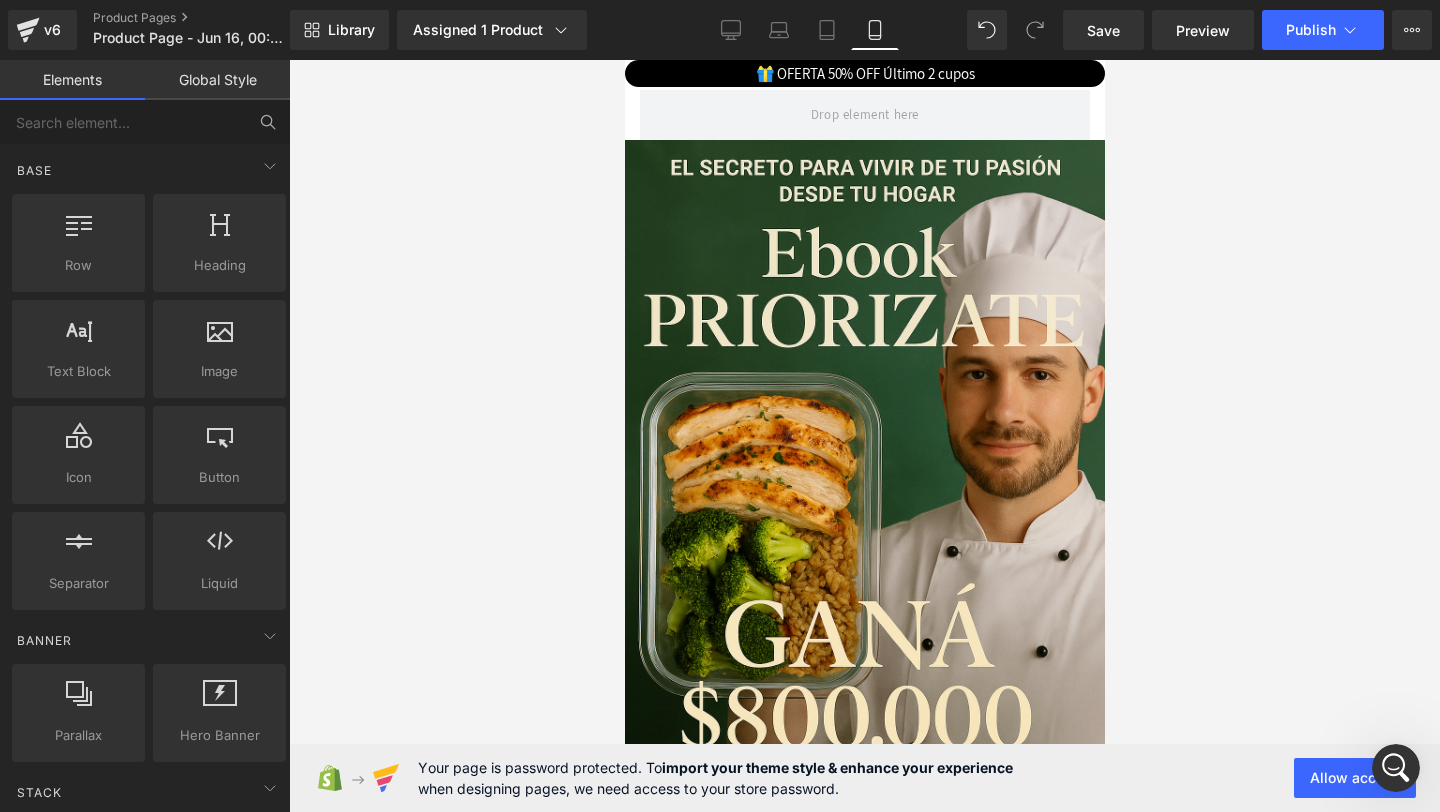 click on "Global Style" at bounding box center [217, 80] 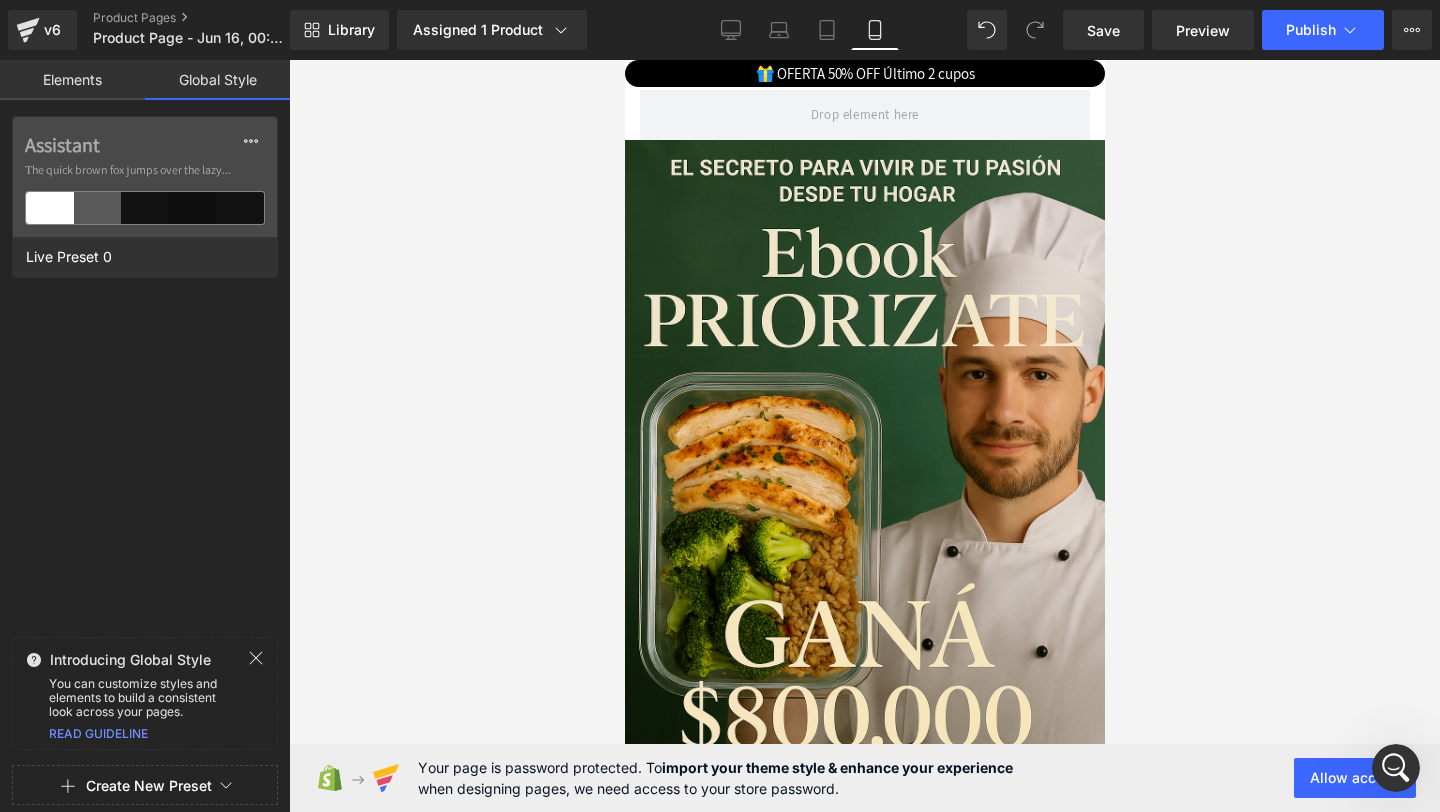 click on "Elements" at bounding box center [72, 80] 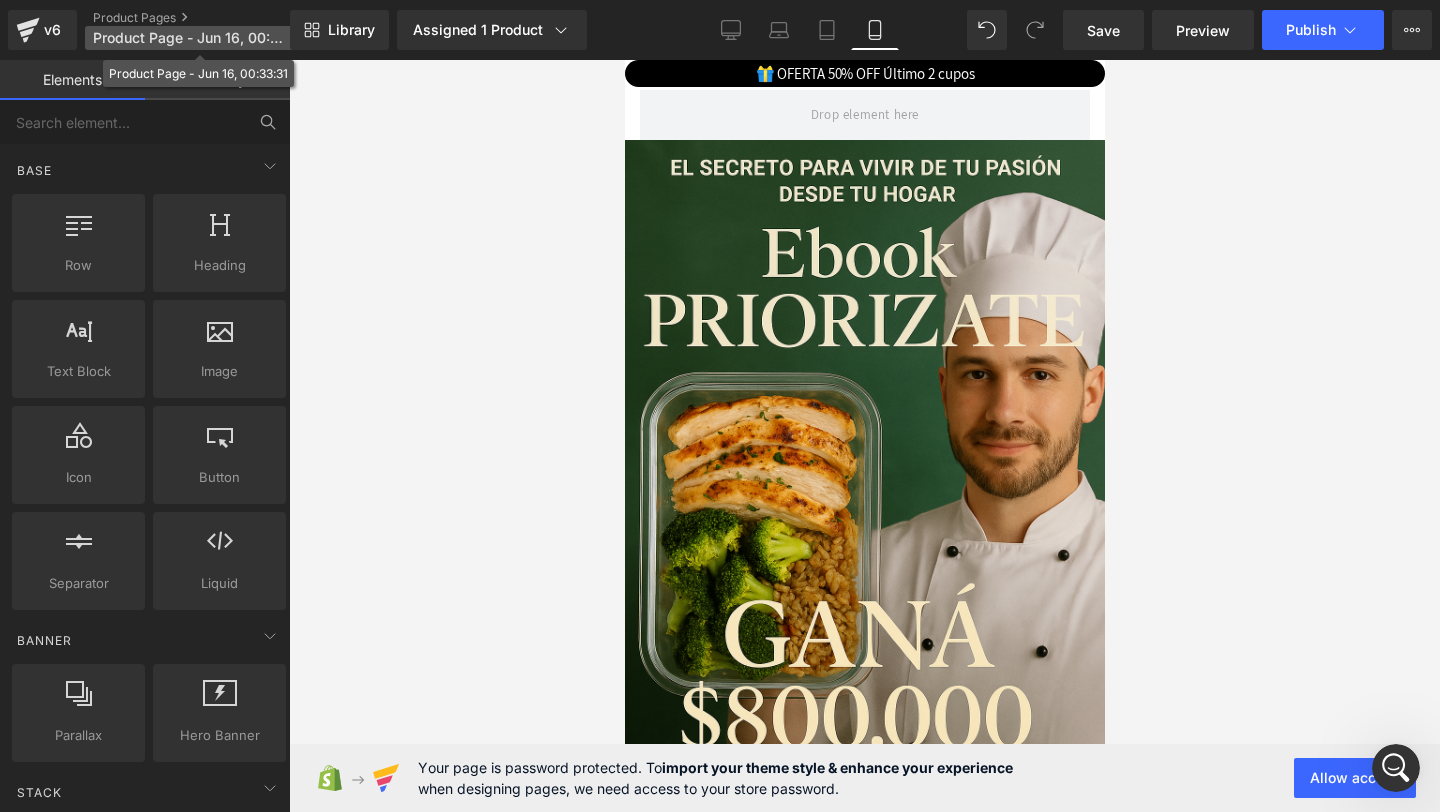click on "Product Page - [DATE] [TIME]" at bounding box center (189, 38) 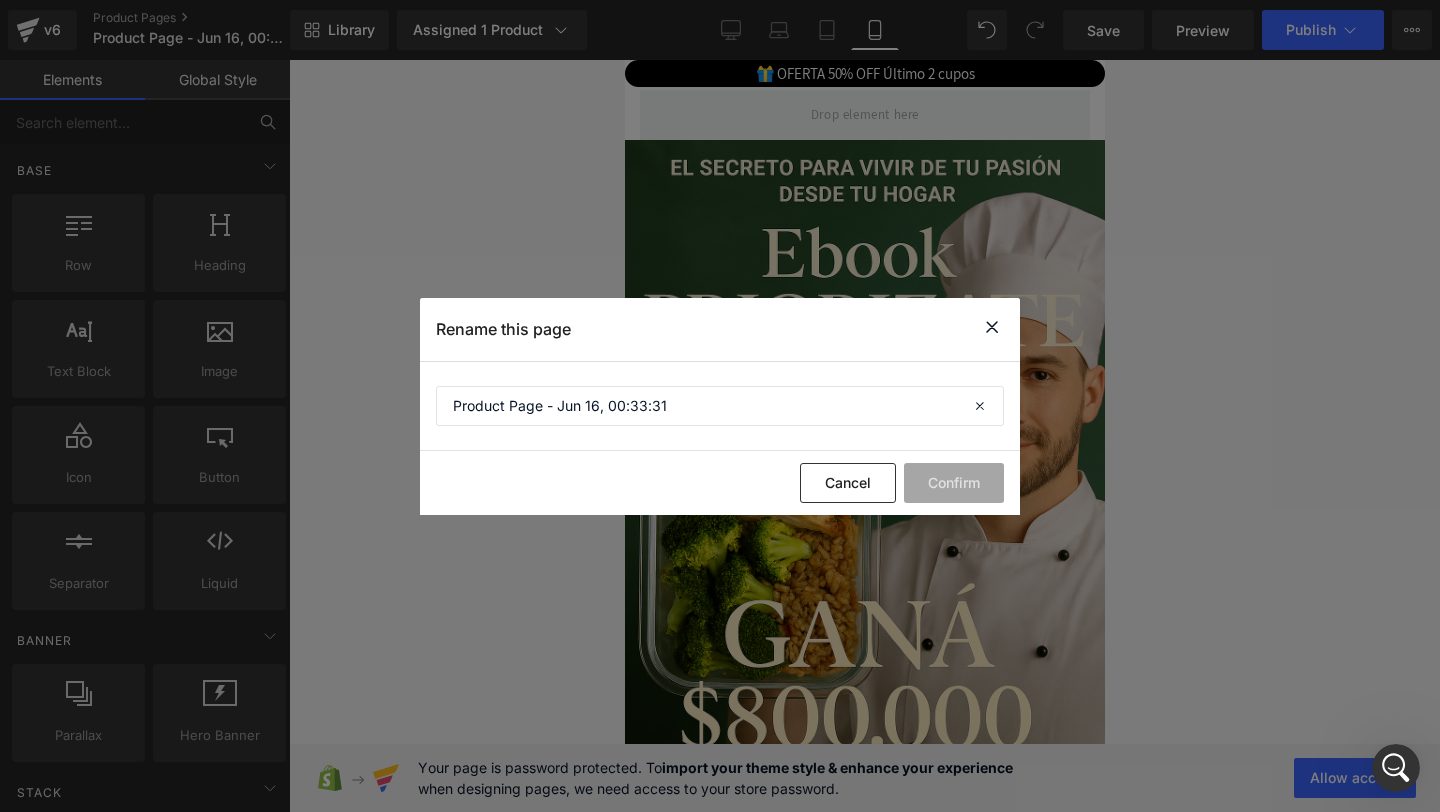 click on "Cancel Confirm" 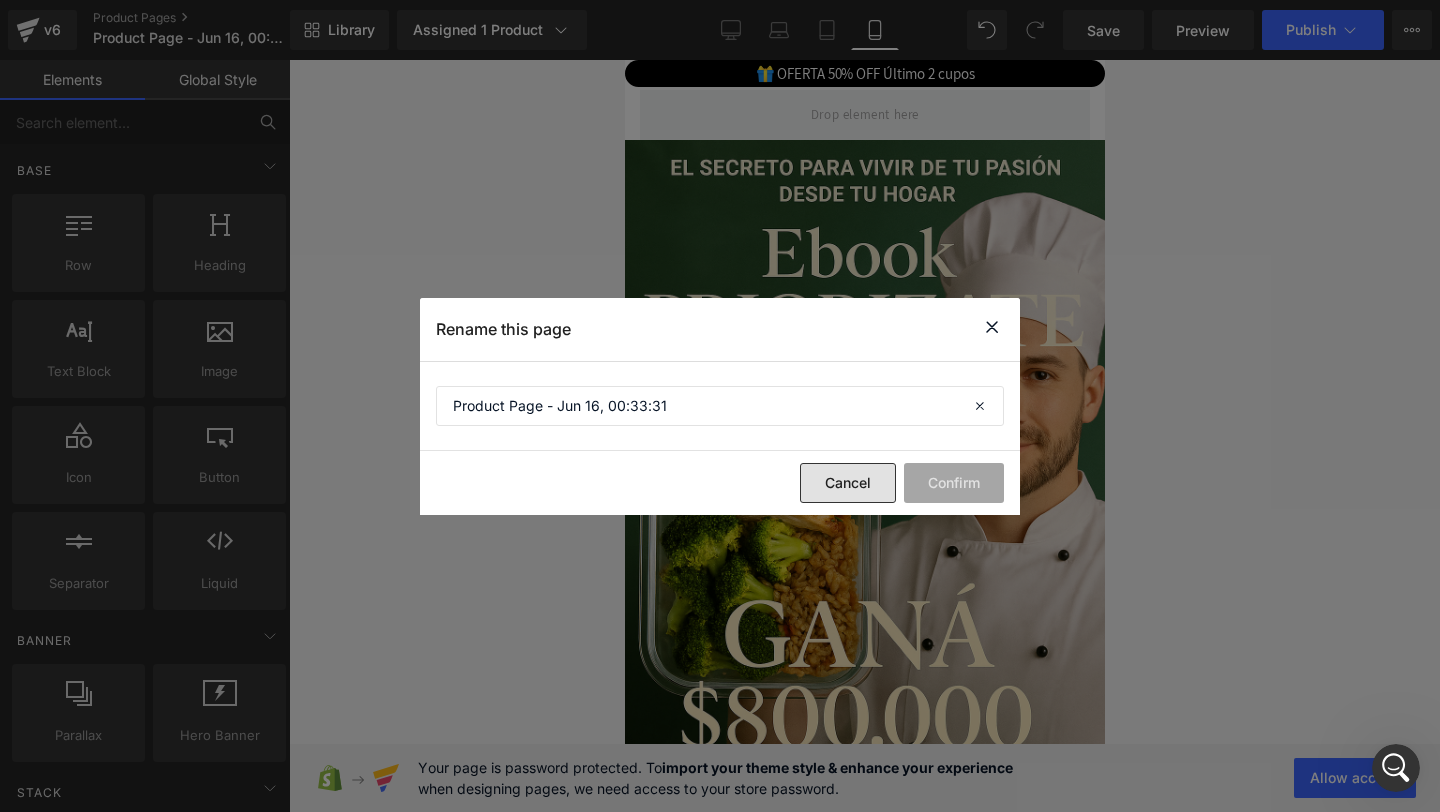 click on "Cancel" at bounding box center (848, 483) 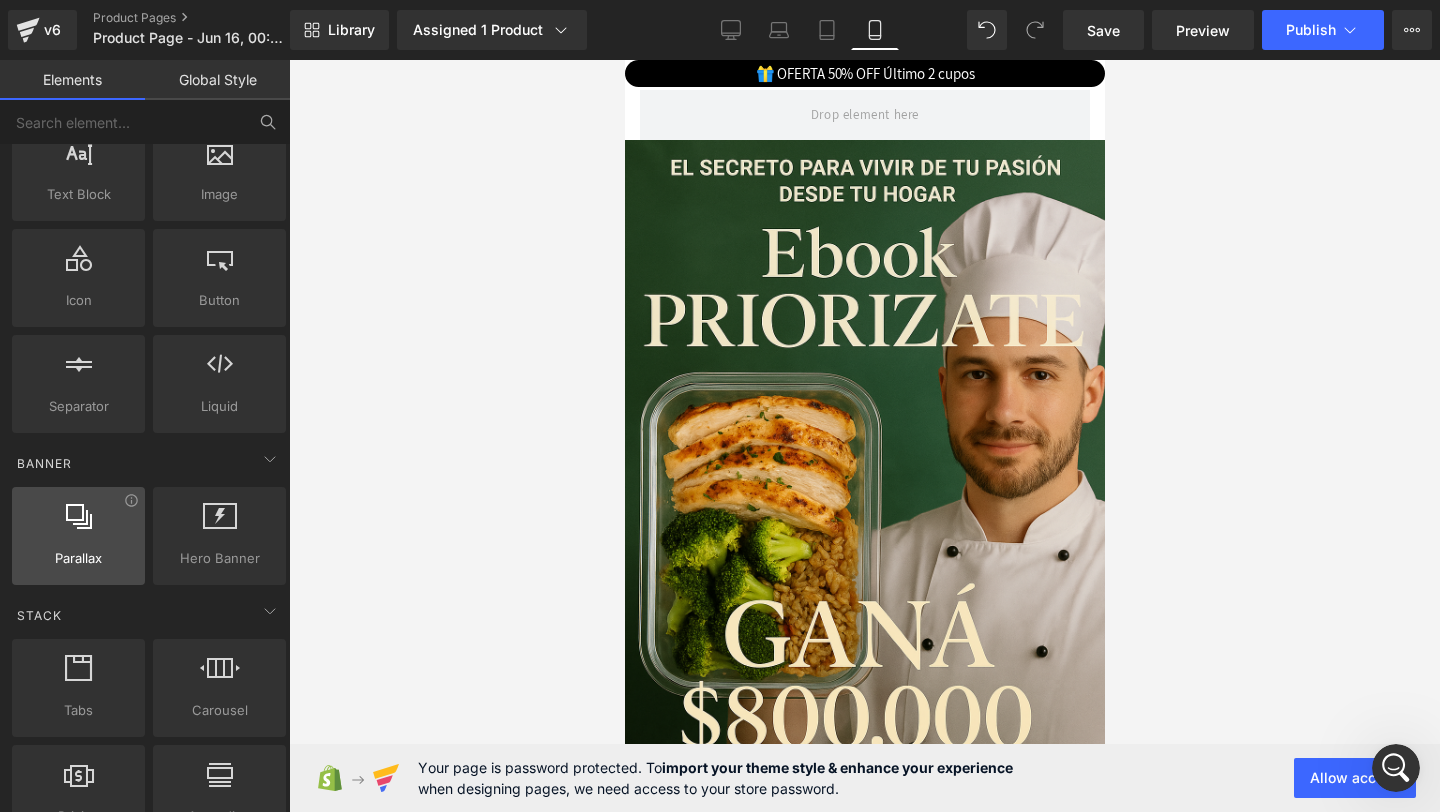 scroll, scrollTop: 0, scrollLeft: 0, axis: both 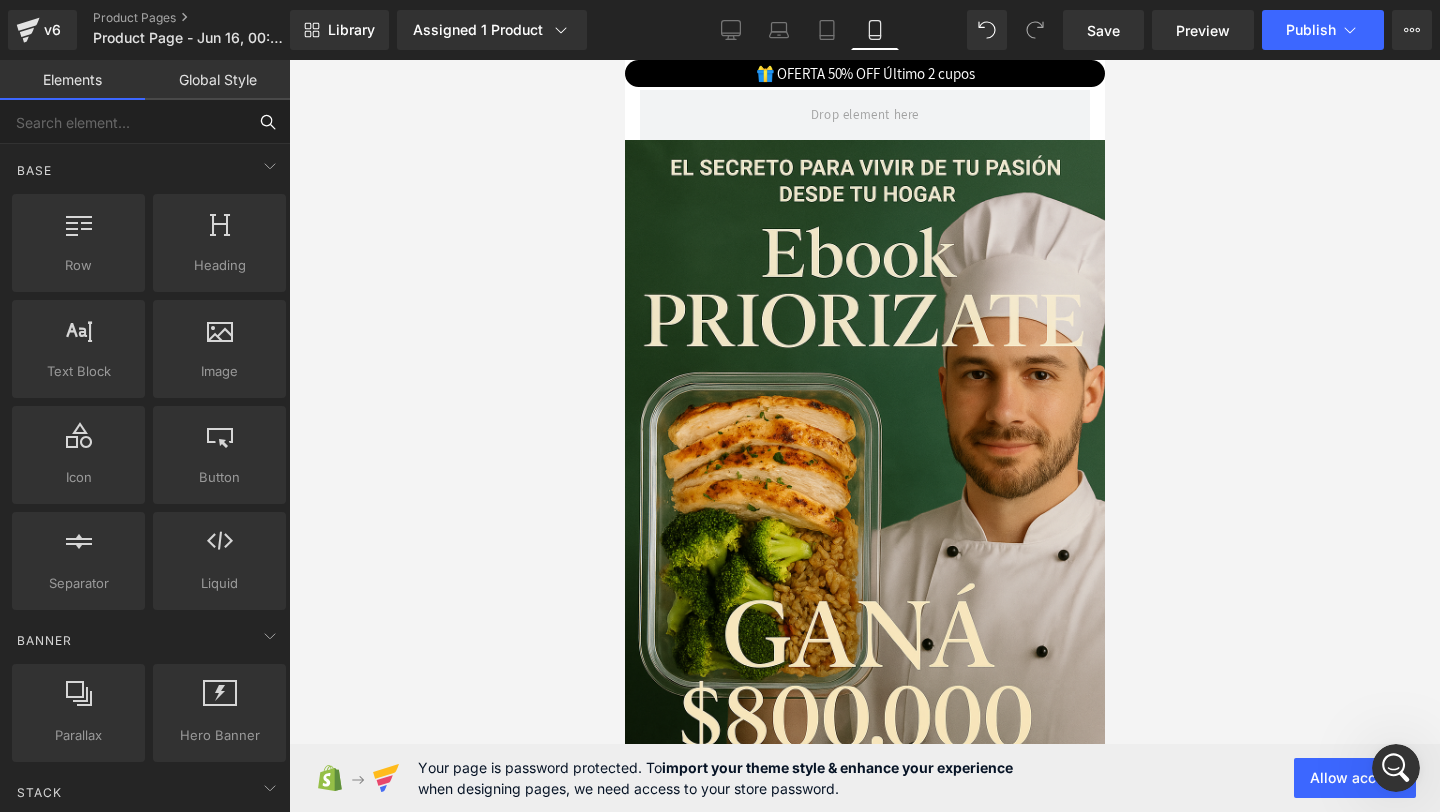 click at bounding box center [123, 122] 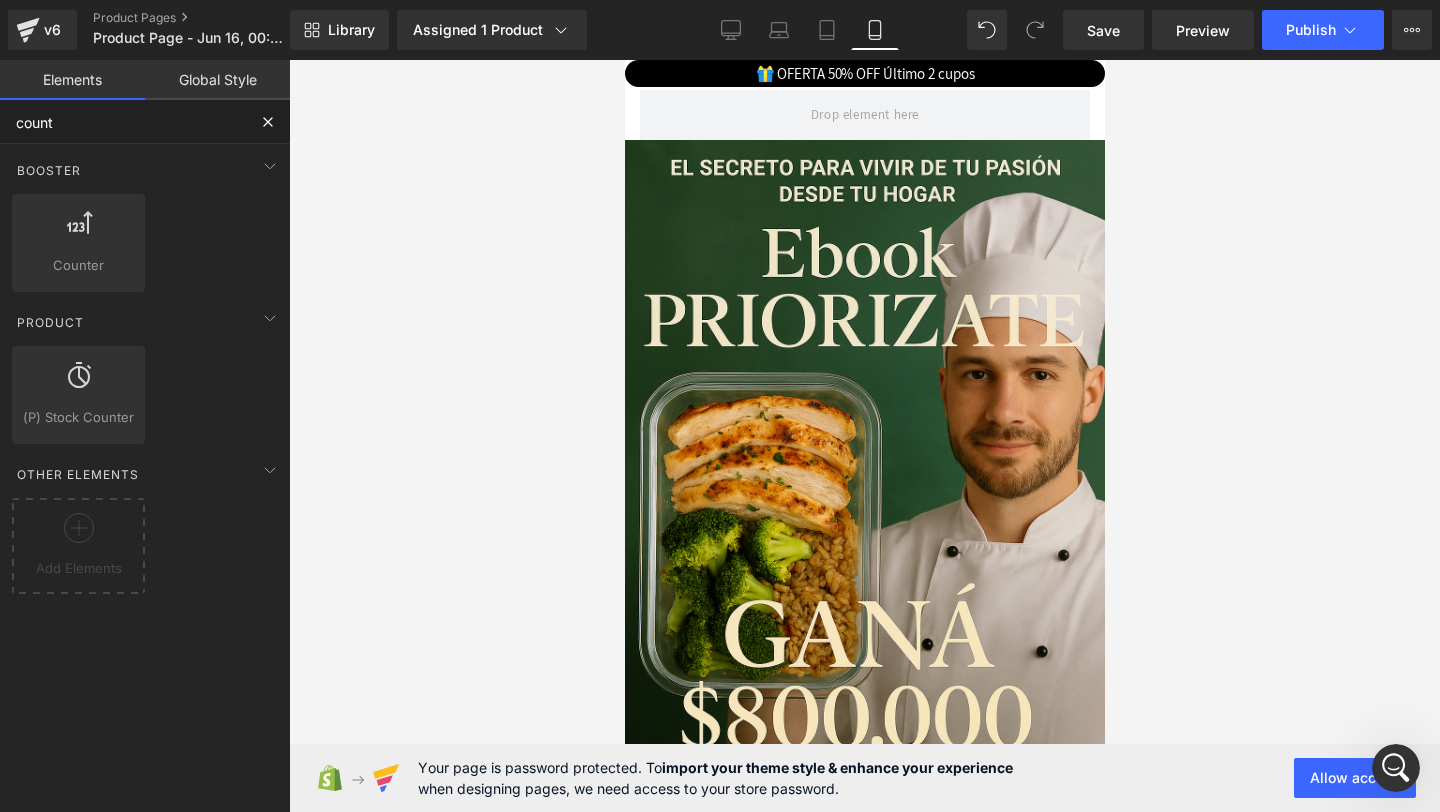 type on "count" 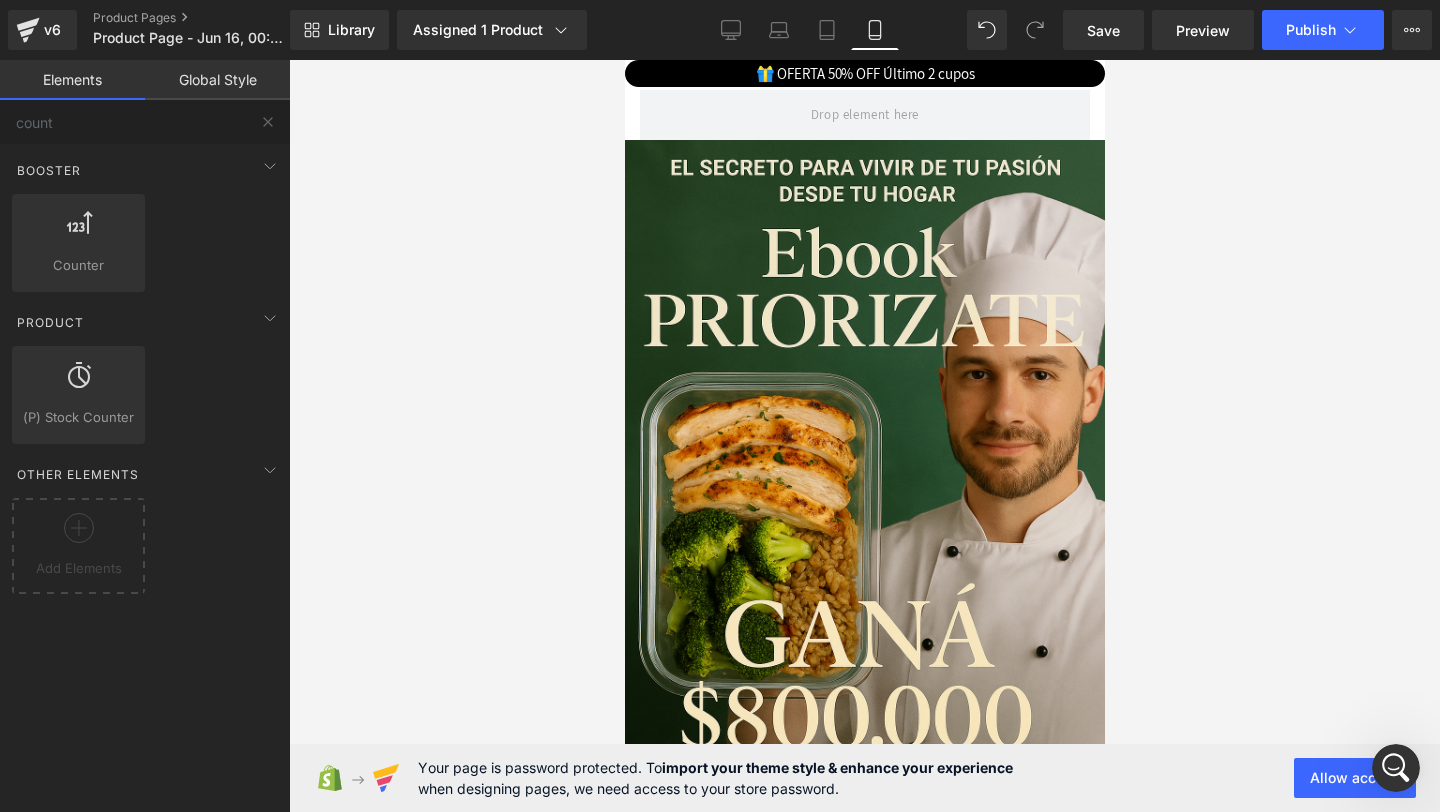 click 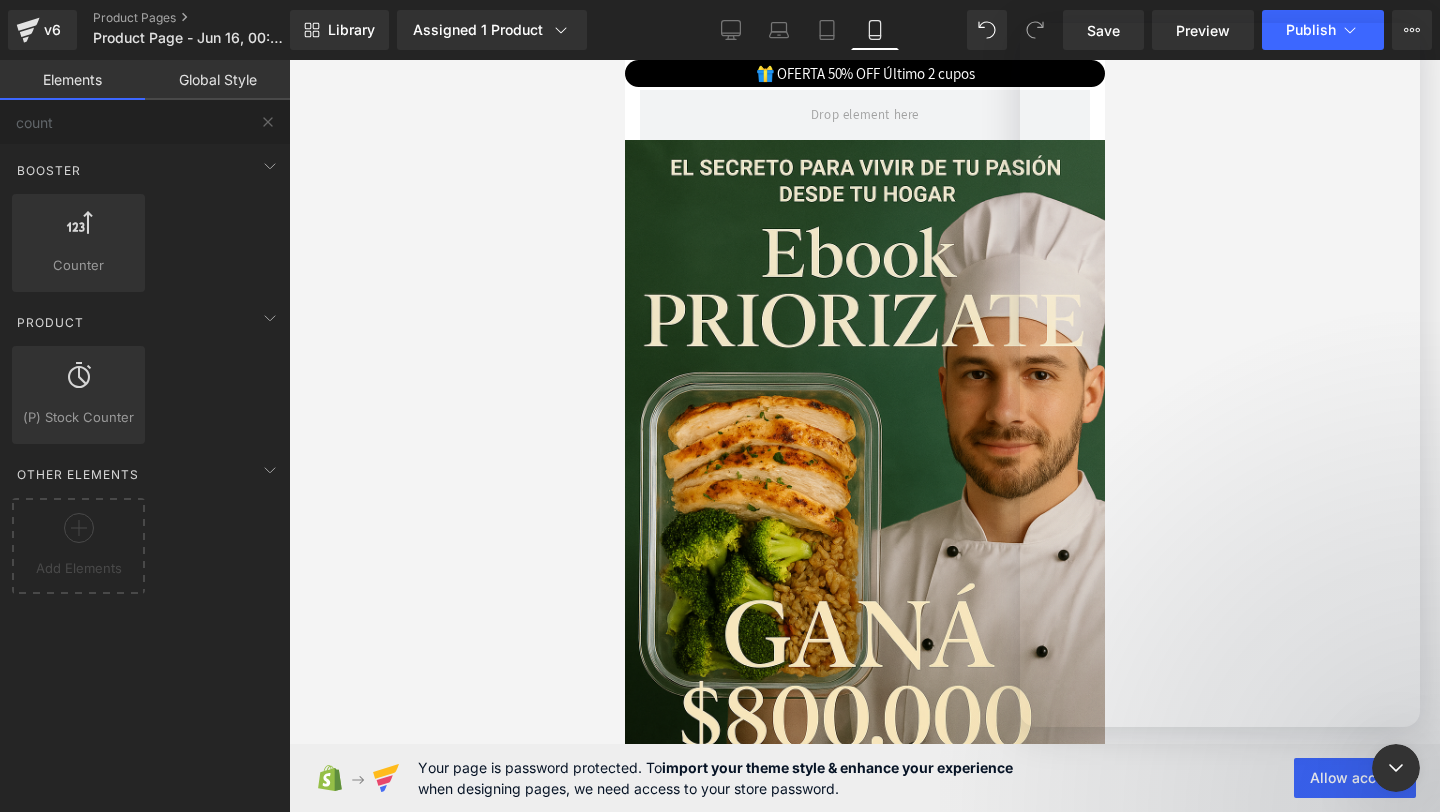 scroll, scrollTop: 1077, scrollLeft: 0, axis: vertical 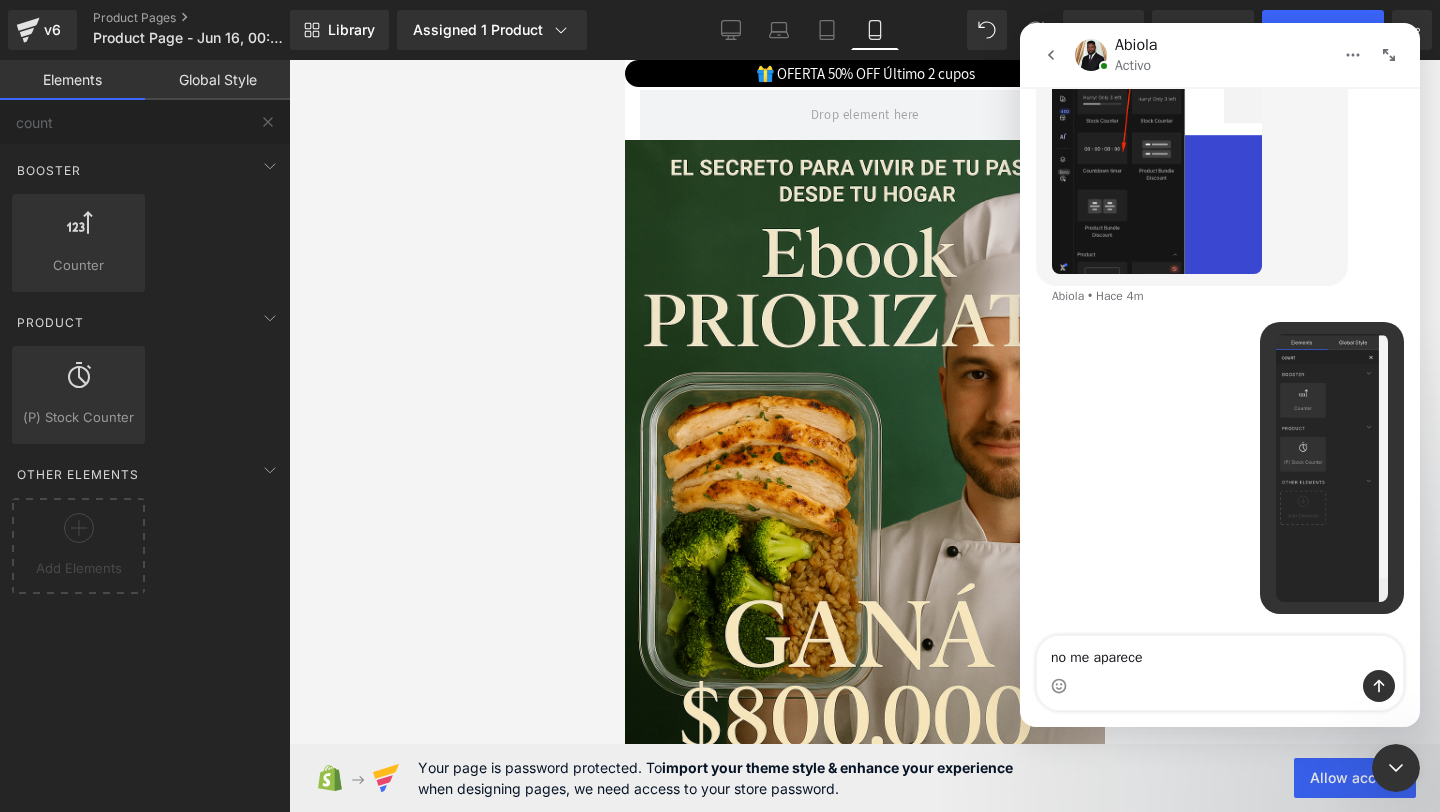 type on "no me aparece" 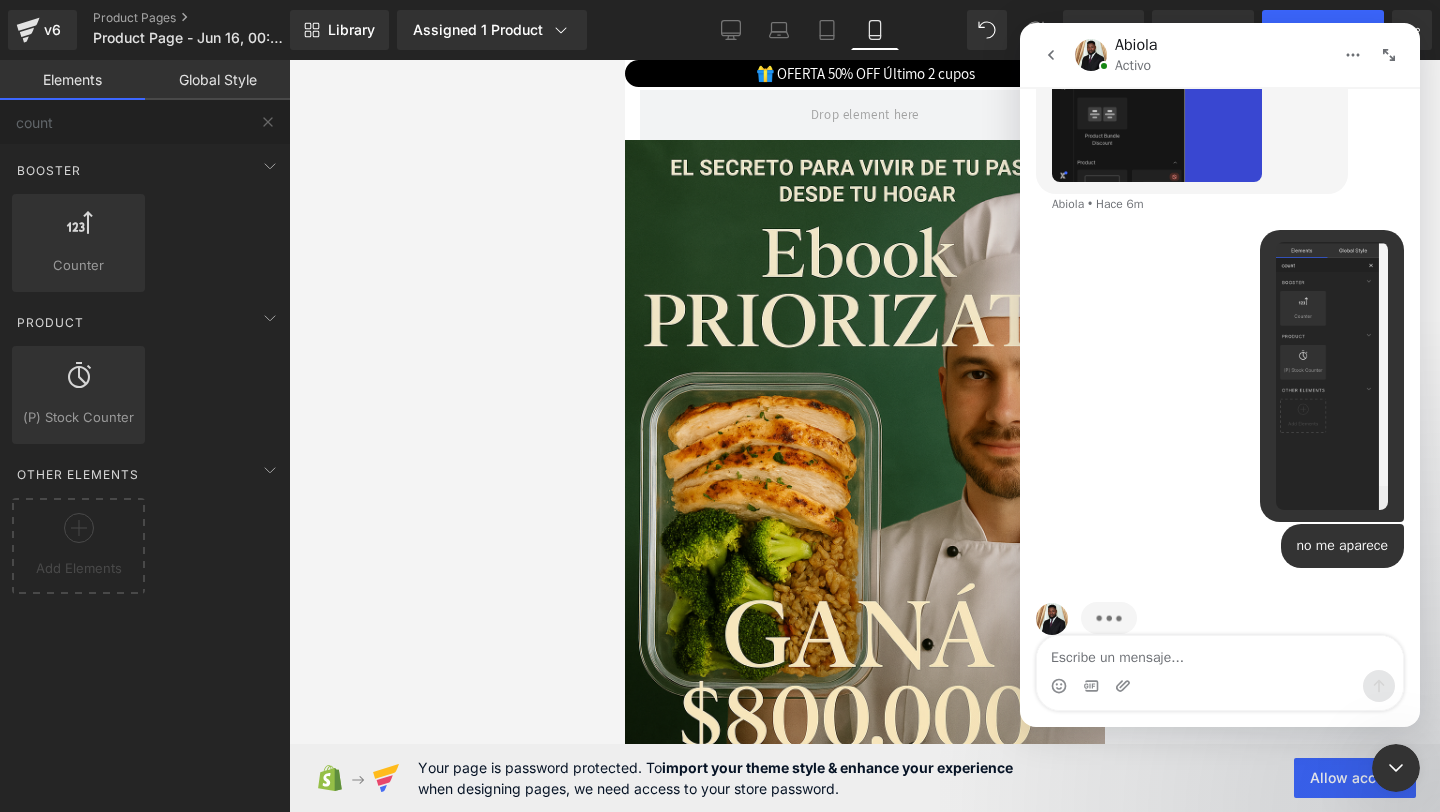 scroll, scrollTop: 1200, scrollLeft: 0, axis: vertical 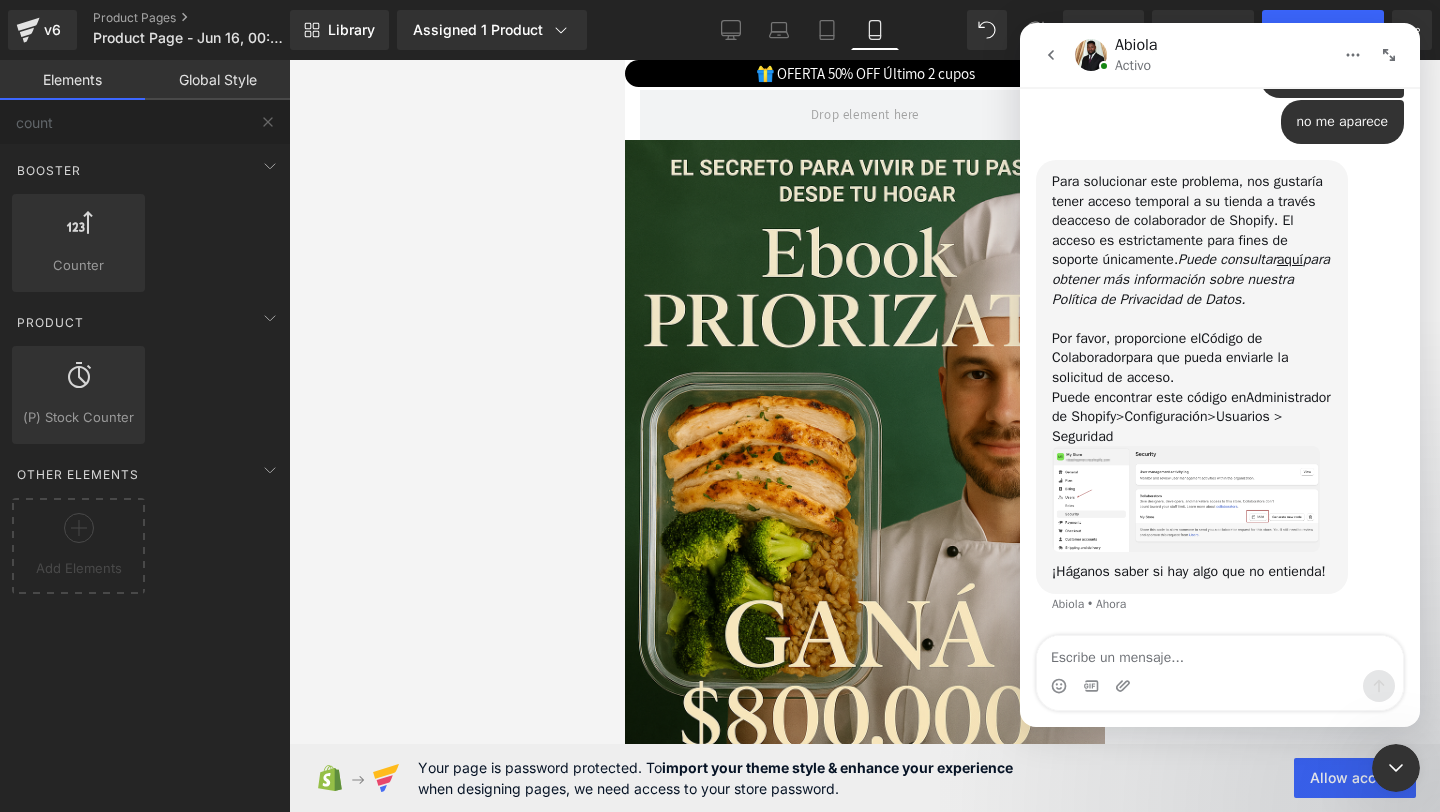click on "Usuarios > Seguridad" at bounding box center [1167, 426] 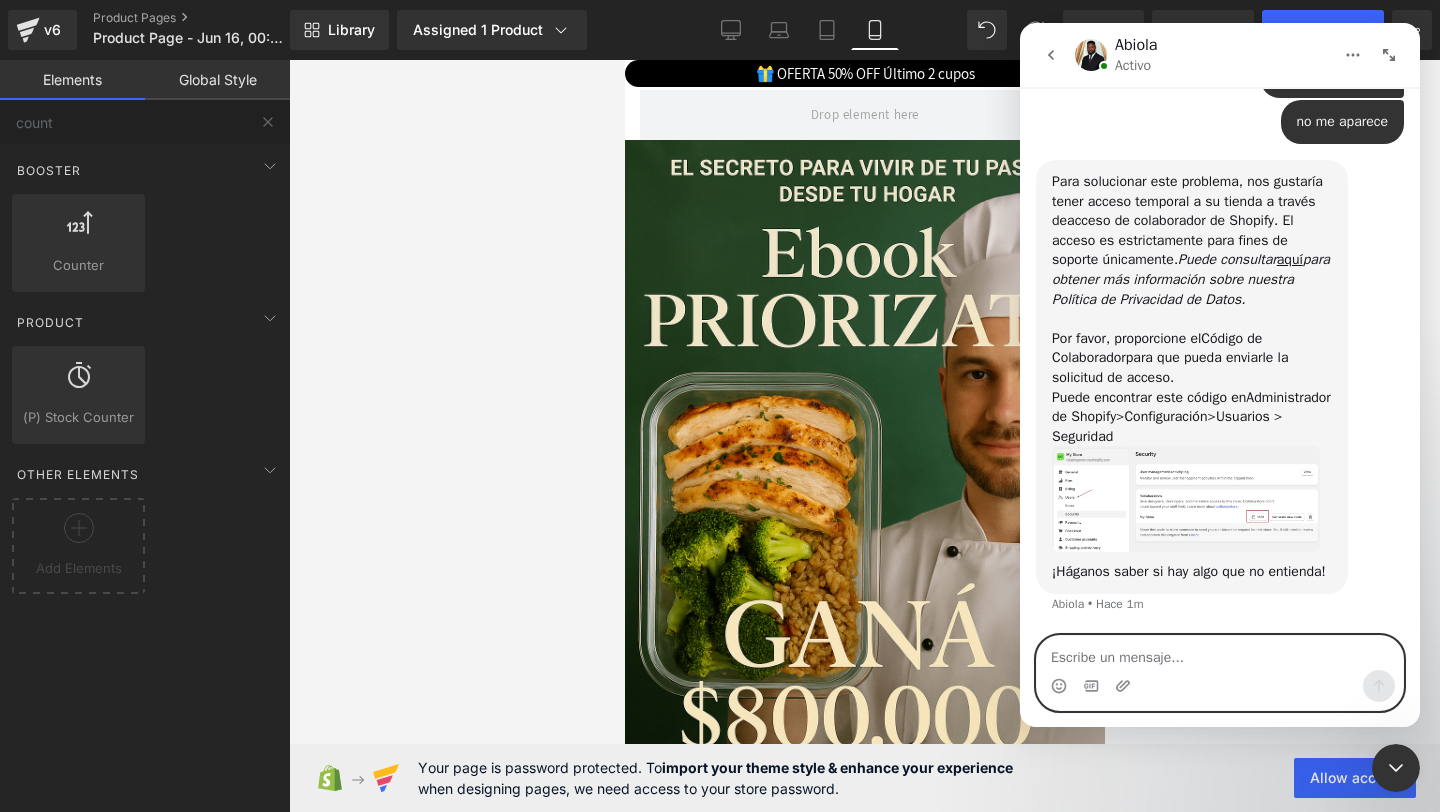 click at bounding box center (1220, 653) 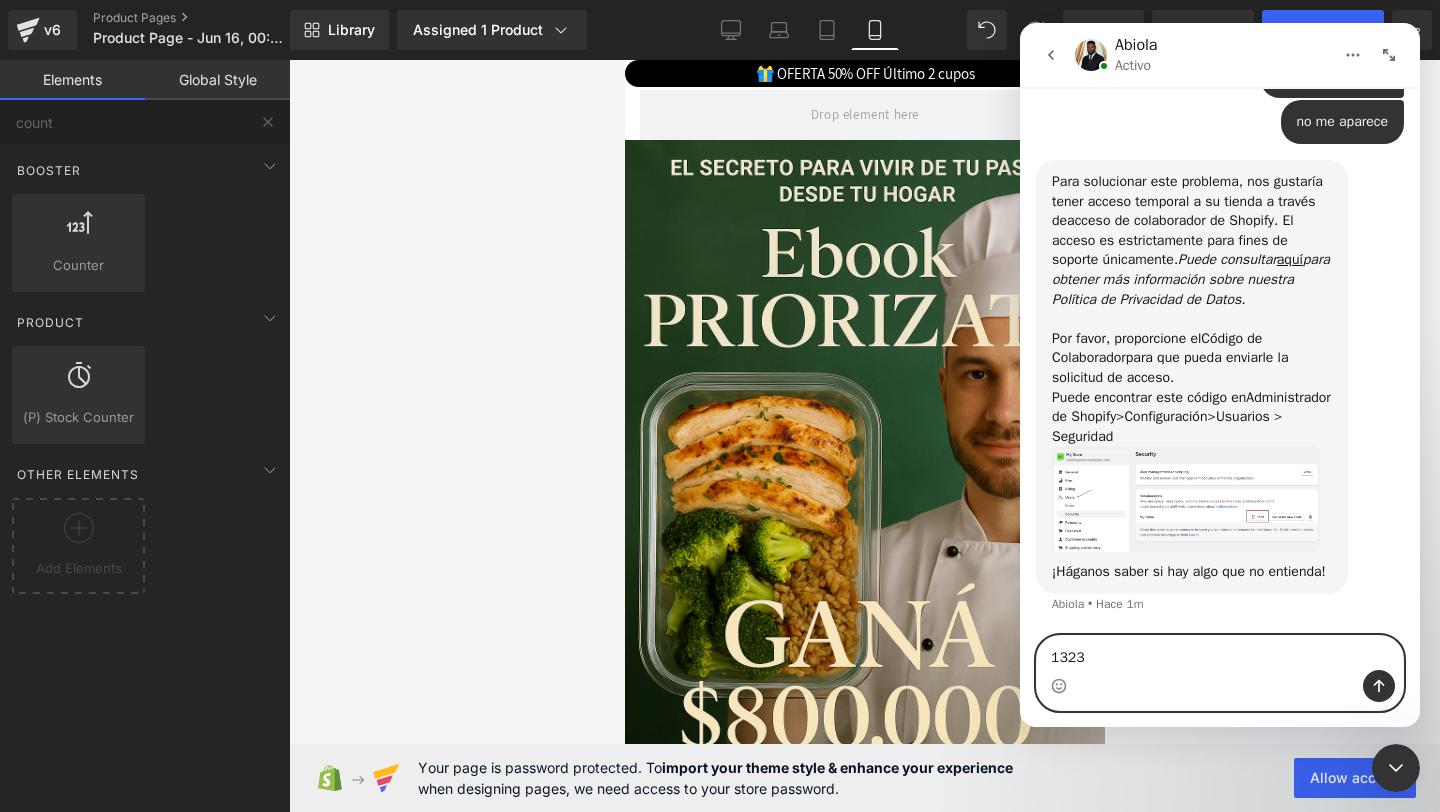 paste on "1323" 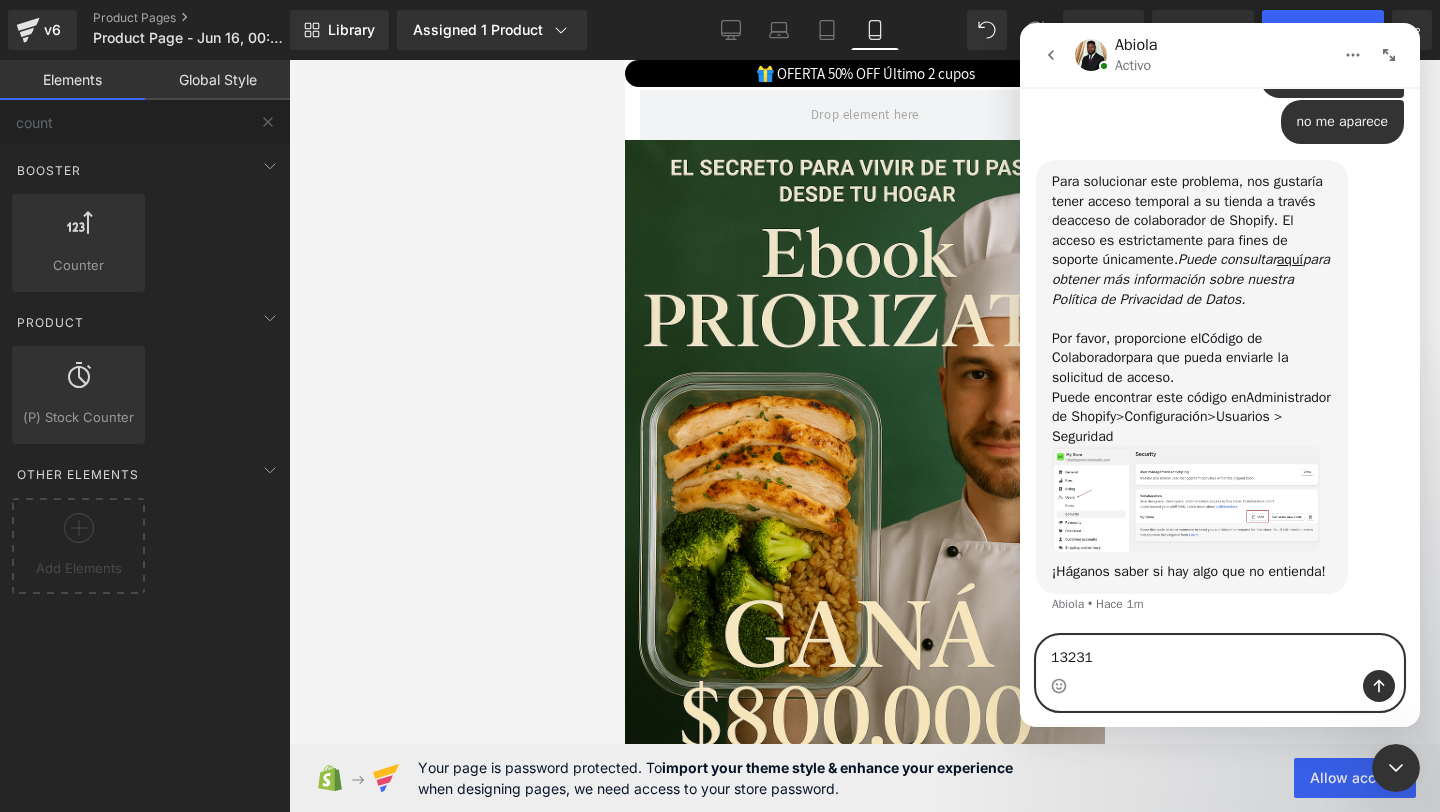 type on "1323" 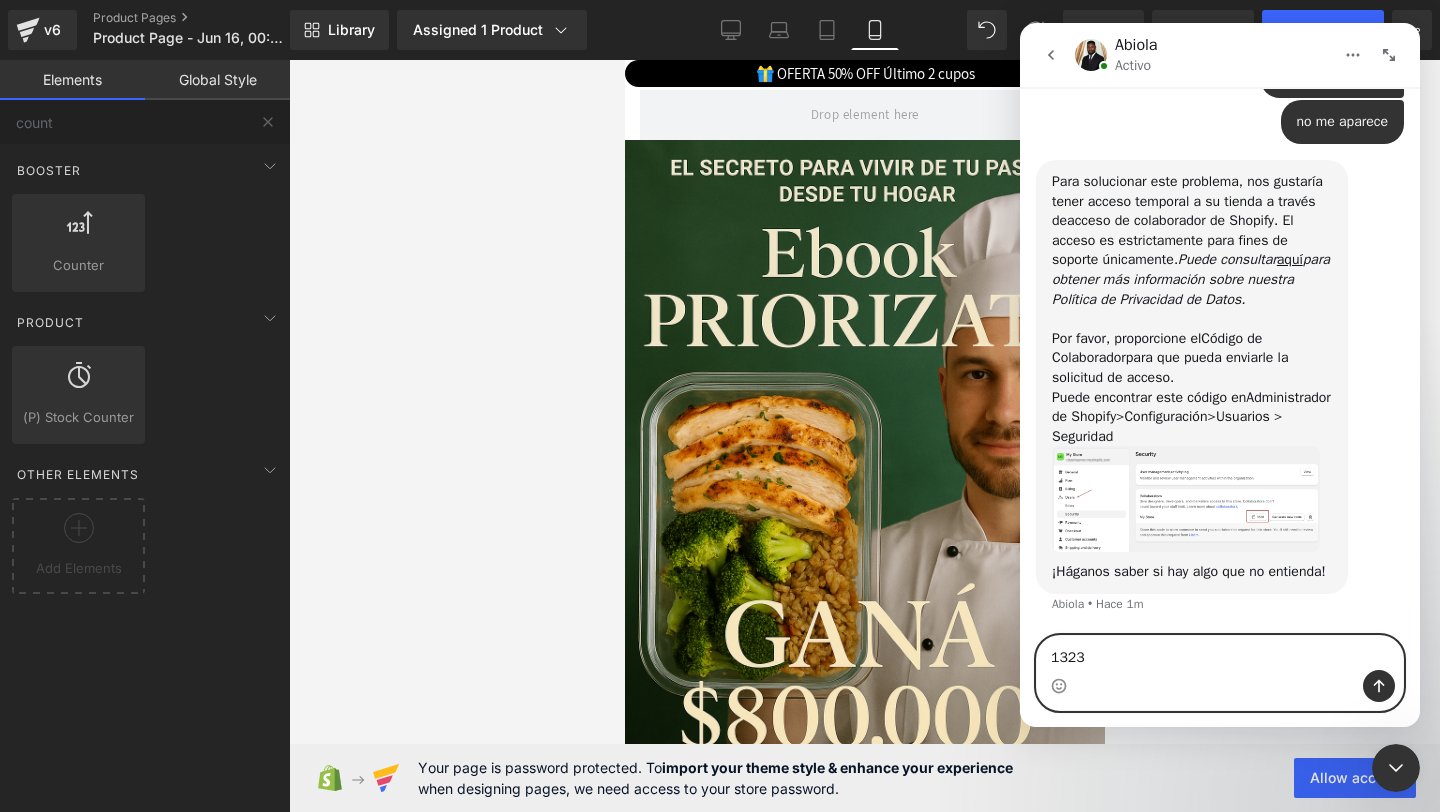 type 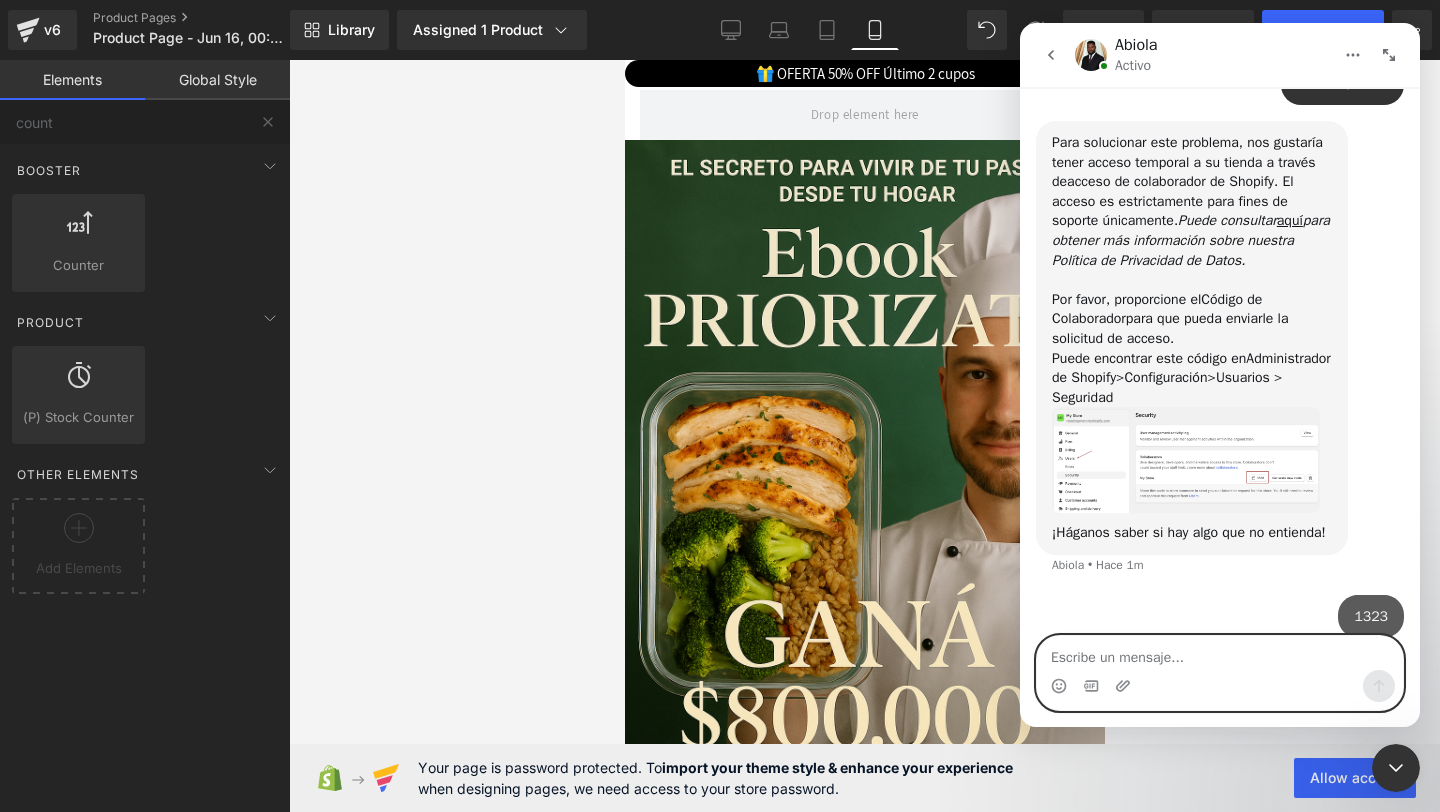 scroll, scrollTop: 1671, scrollLeft: 0, axis: vertical 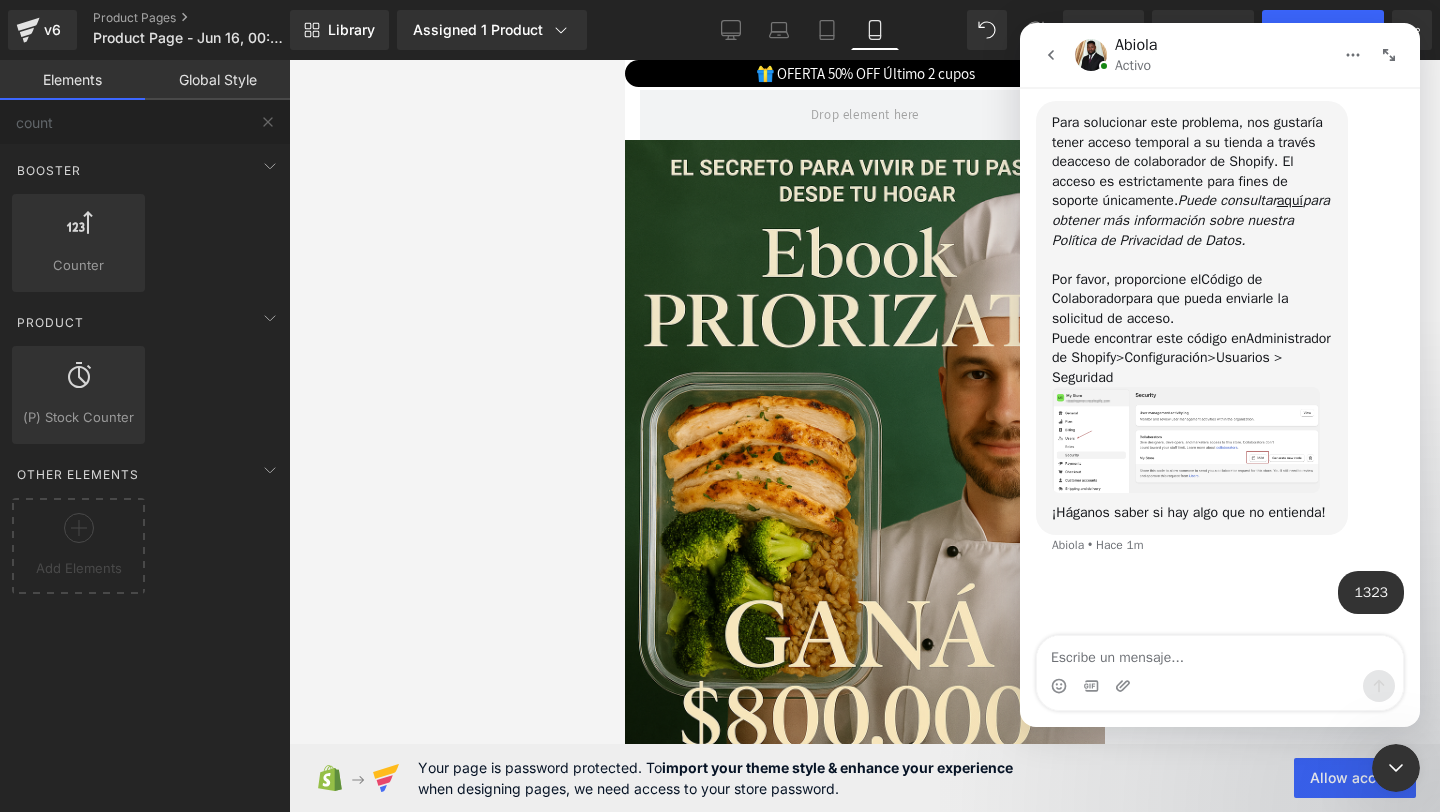 click at bounding box center (1186, 440) 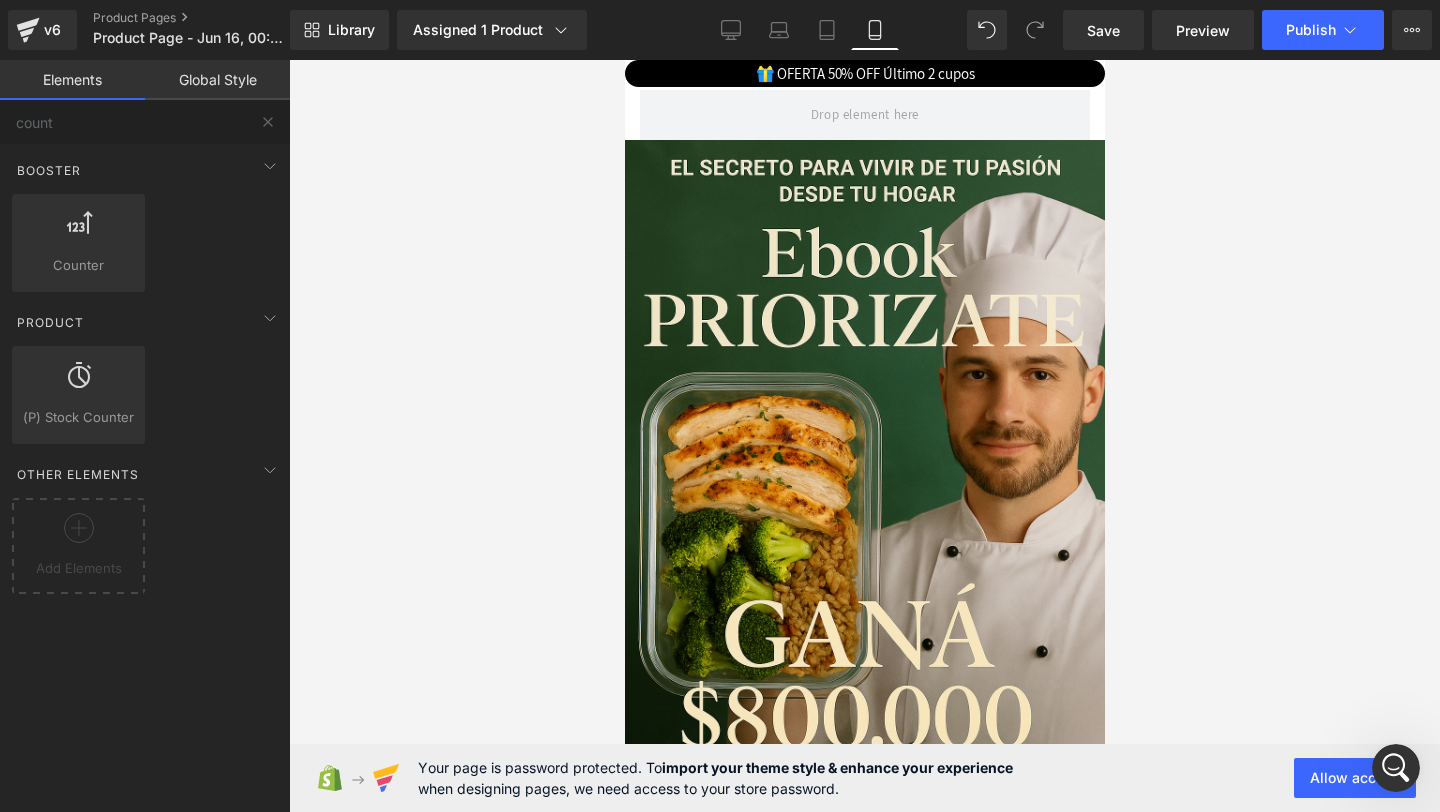 click 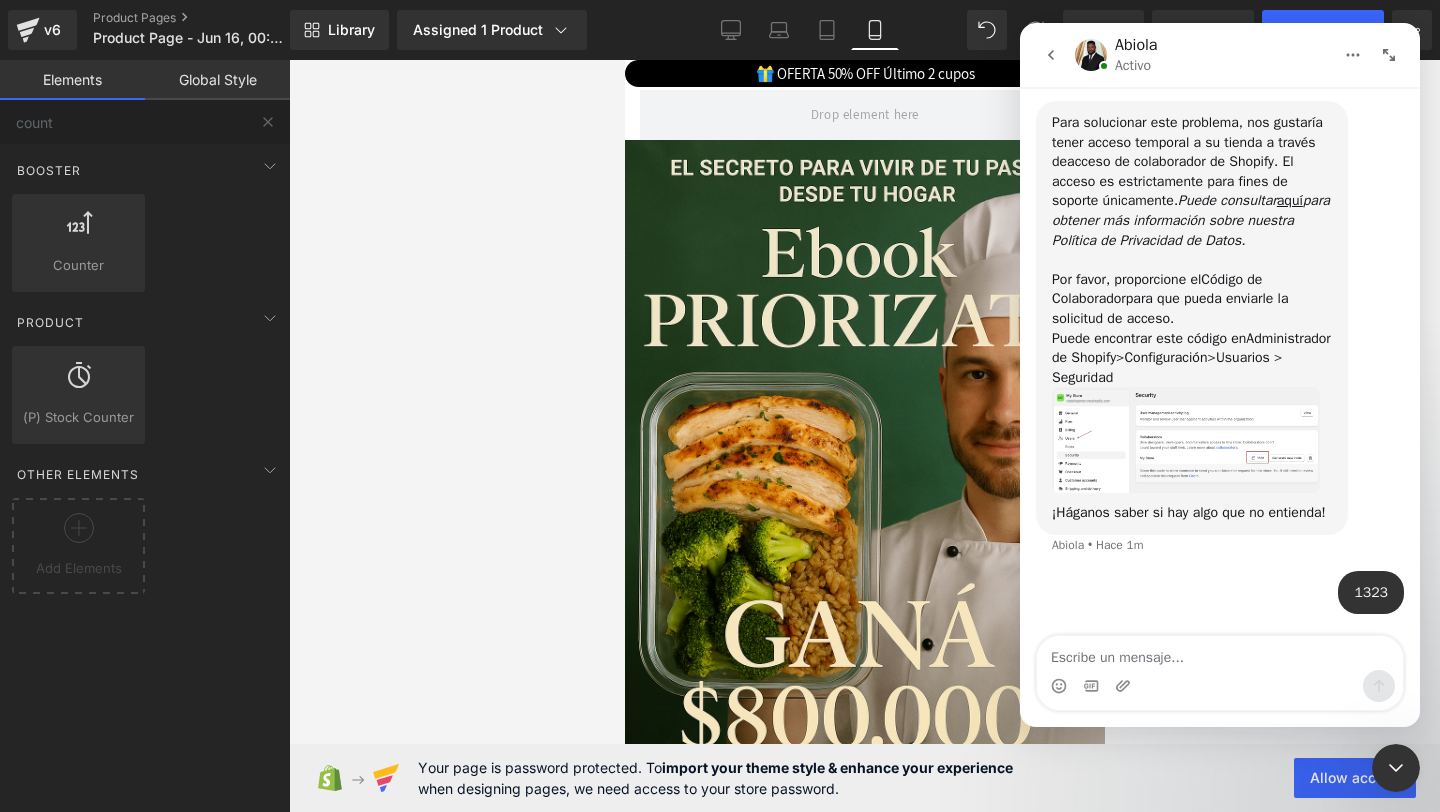 scroll, scrollTop: 1671, scrollLeft: 0, axis: vertical 